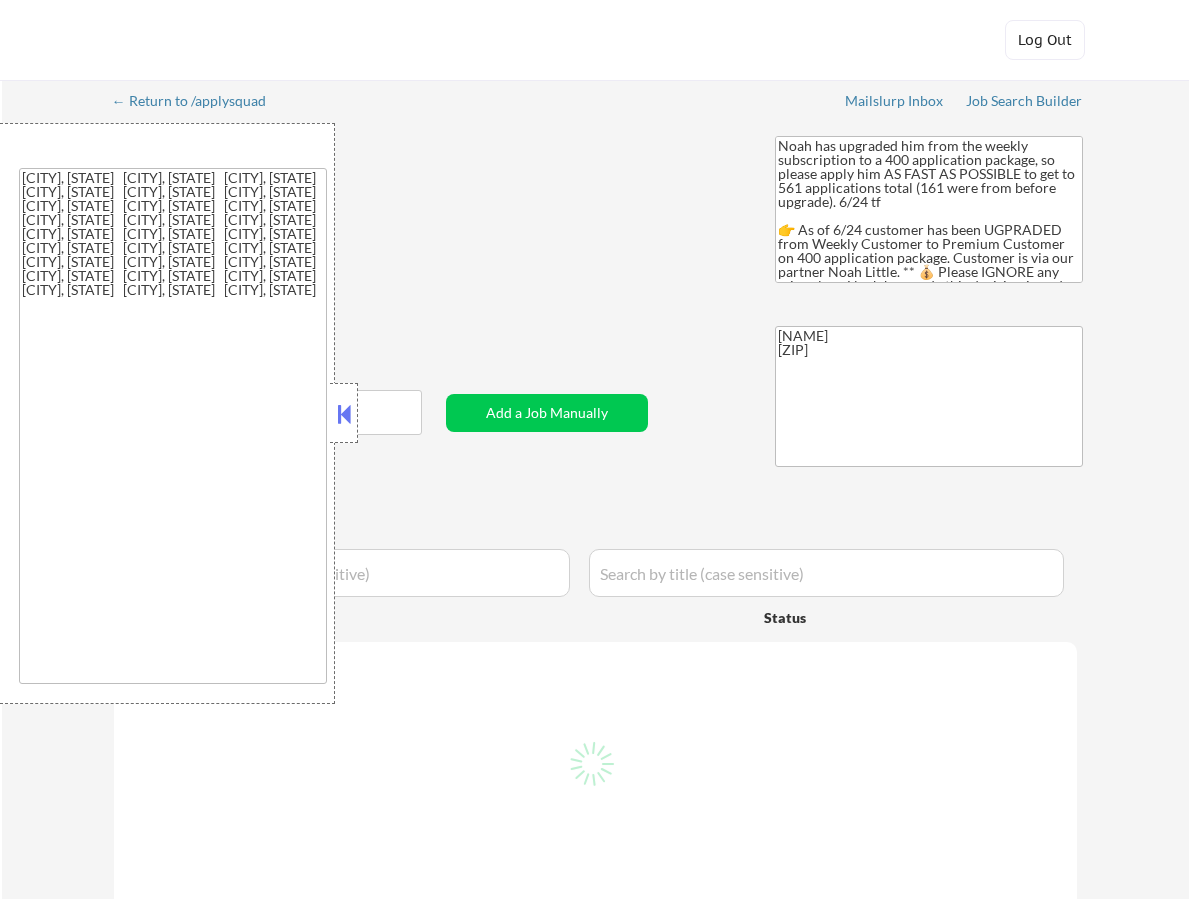 select on ""applied"" 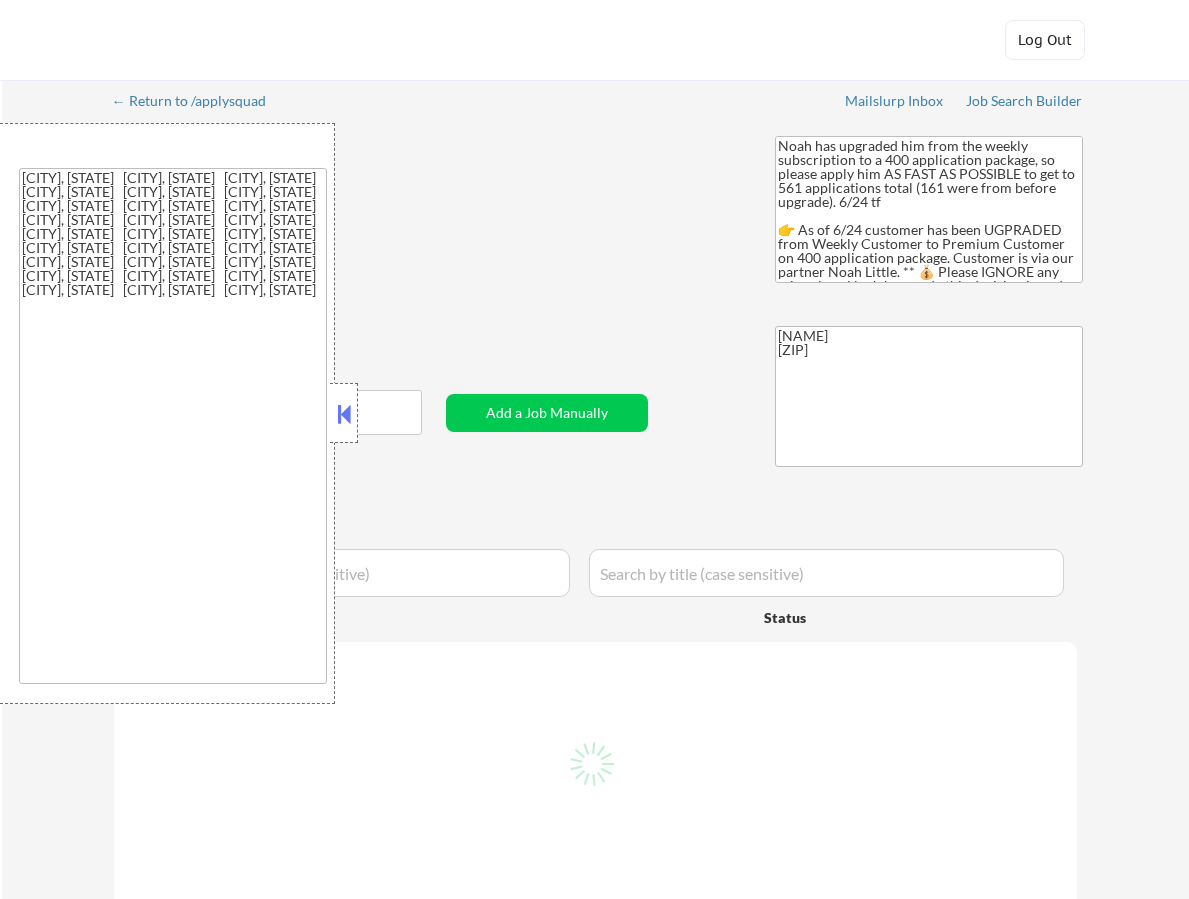 select on ""applied"" 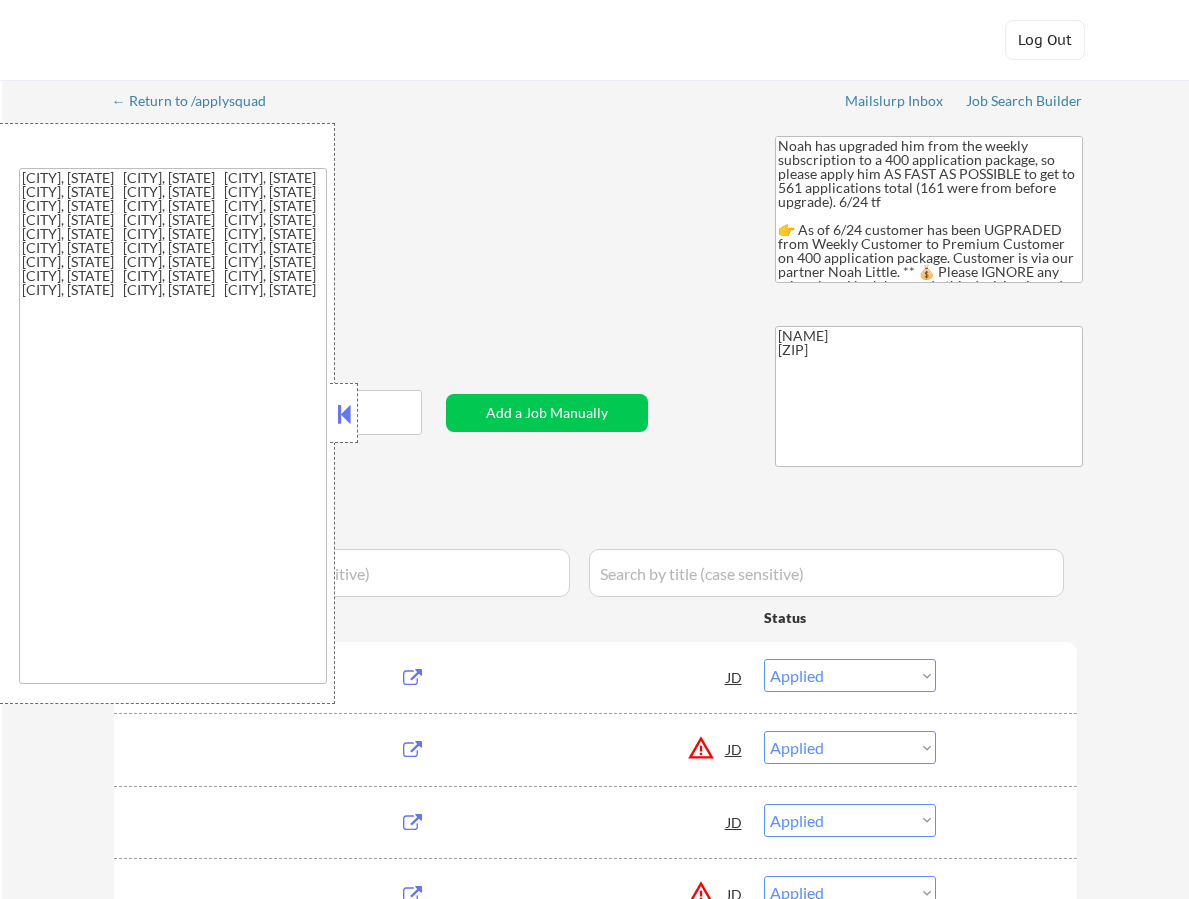 select on ""pending"" 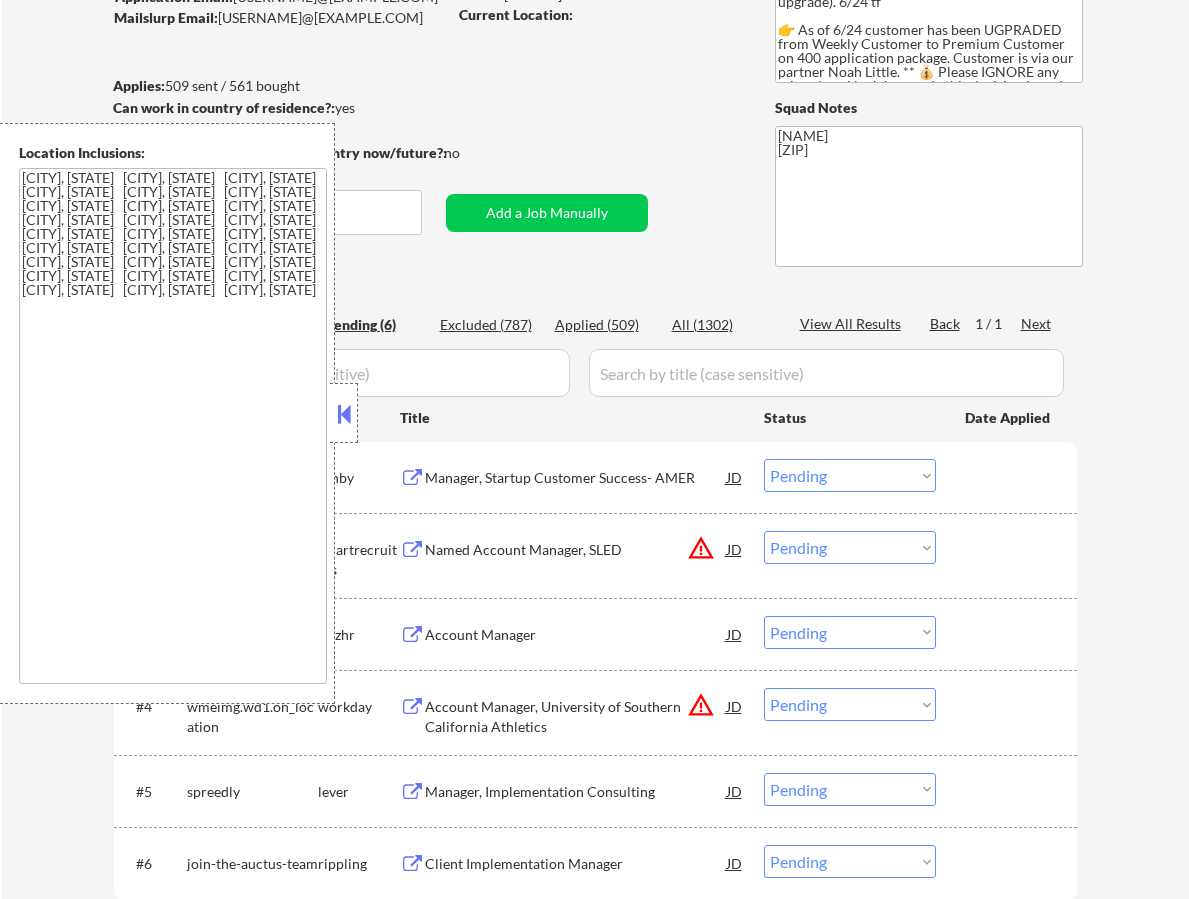 scroll, scrollTop: 200, scrollLeft: 0, axis: vertical 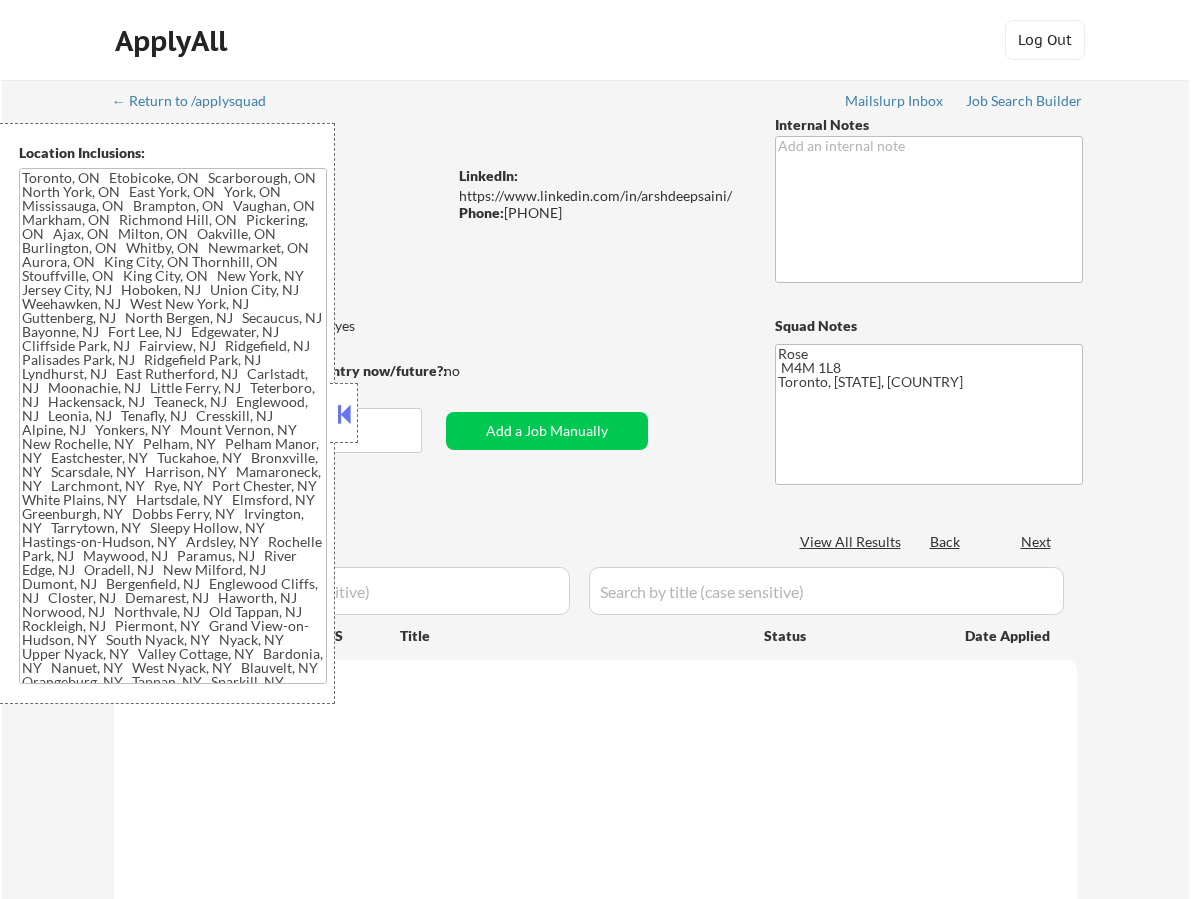 type on "Toronto, [STATE] Etobicoke, [STATE] Scarborough, [STATE] North York, [STATE] East York, [STATE] York, [STATE] Mississauga, [STATE] Brampton, [STATE] Vaughan, [STATE] Markham, [STATE] Richmond Hill, [STATE] Pickering, [STATE] Ajax, [STATE] Milton, [STATE] Oakville, [STATE] Burlington, [STATE] Whitby, [STATE] Newmarket, [STATE] Aurora, [STATE] King City, [STATE] Thornhill, [STATE] Stouffville, [STATE] King City, [STATE] New York, [STATE] Jersey City, [STATE] Hoboken, [STATE] Union City, [STATE] Weehawken, [STATE] West New York, [STATE] Guttenberg, [STATE] North Bergen, [STATE] Secaucus, [STATE] Bayonne, [STATE] Fort Lee, [STATE] Edgewater, [STATE] Cliffside Park, [STATE] Fairview, [STATE] Ridgefield, [STATE] Palisades Park, [STATE] Ridgefield Park, [STATE] Lyndhurst, [STATE] East Rutherford, [STATE] Carlstadt, [STATE] Moonachie, [STATE] Little Ferry, [STATE] Teterboro, [STATE] Hackensack, [STATE] Teaneck, [STATE] Englewood, [STATE] Leonia, [STATE] Tenafly, [STATE] Cresskill, [STATE] Alpine, [STATE] Yonkers, [STATE] Mount Vernon, [STATE] New Rochelle, [STATE] Pelham, [STATE] Pelham Manor, [STATE] Eastchester, [STATE] Tuckahoe, [STATE] Bronxville, [STATE] Scarsdale, [STATE] Harrison, [STATE] Mamar..." 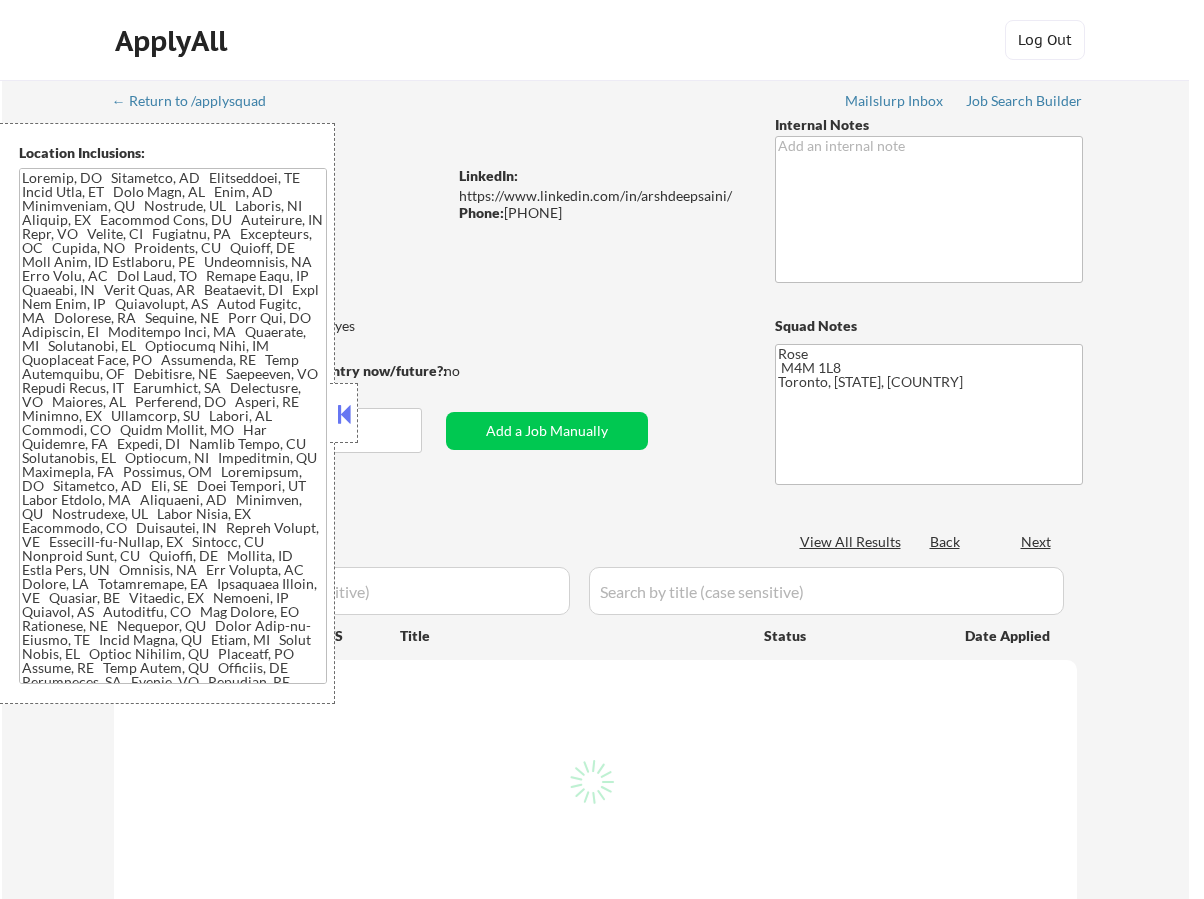 select on ""applied"" 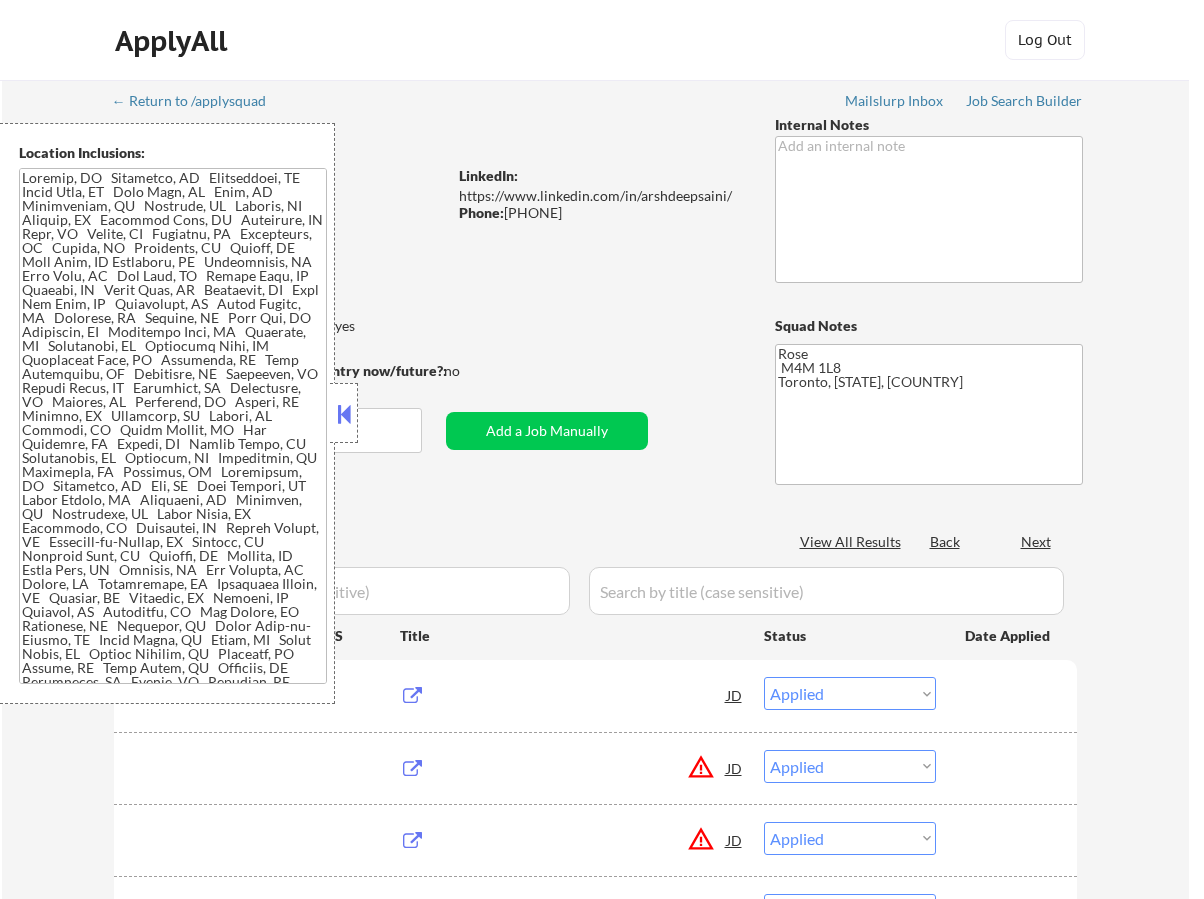 select on ""pending"" 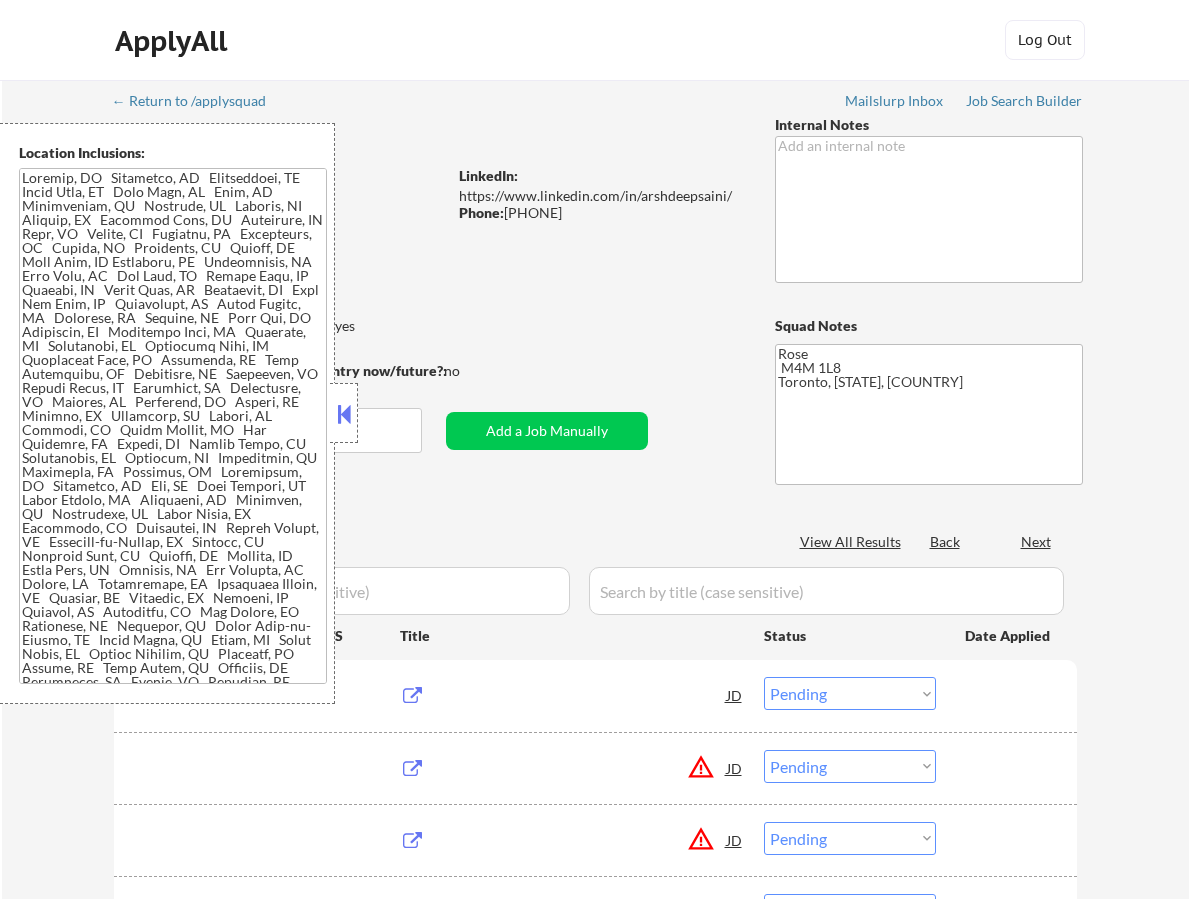 select on ""pending"" 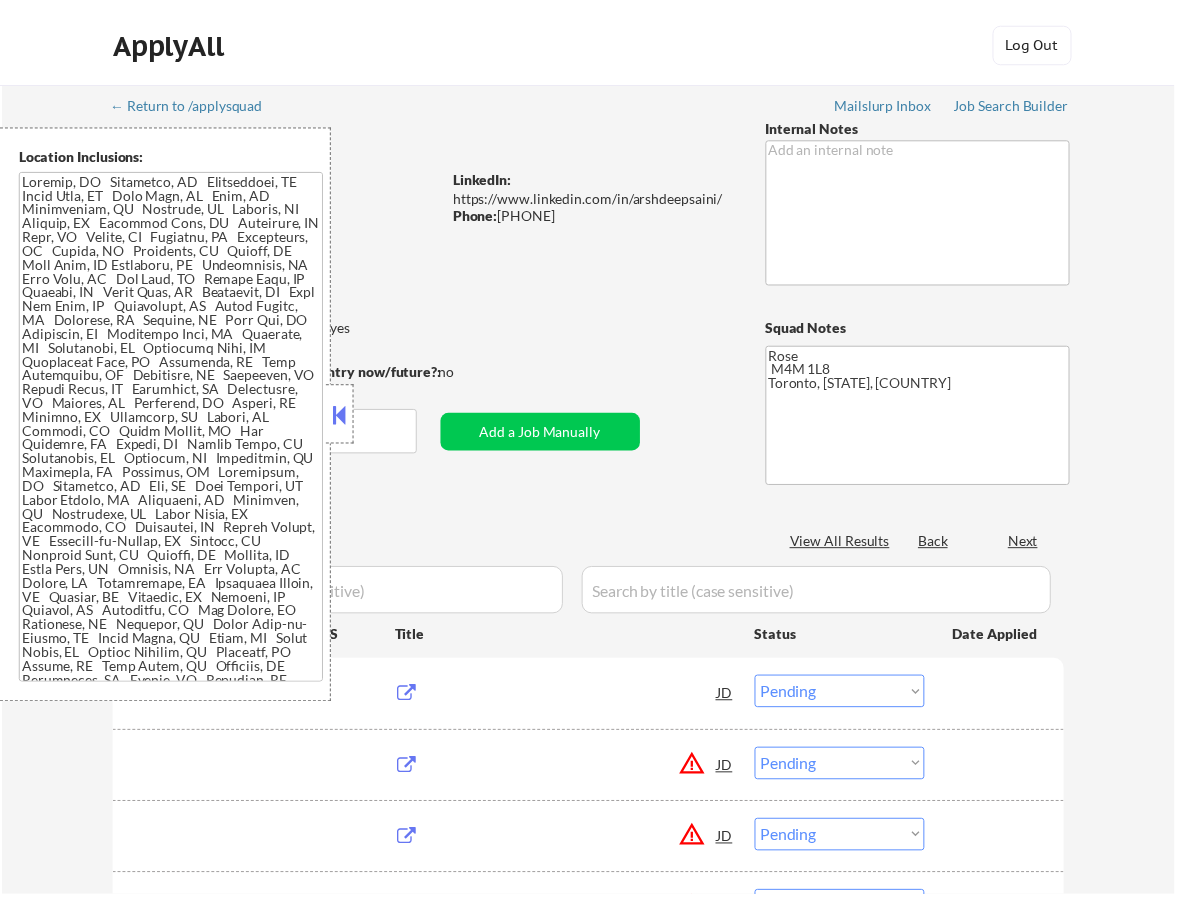 type 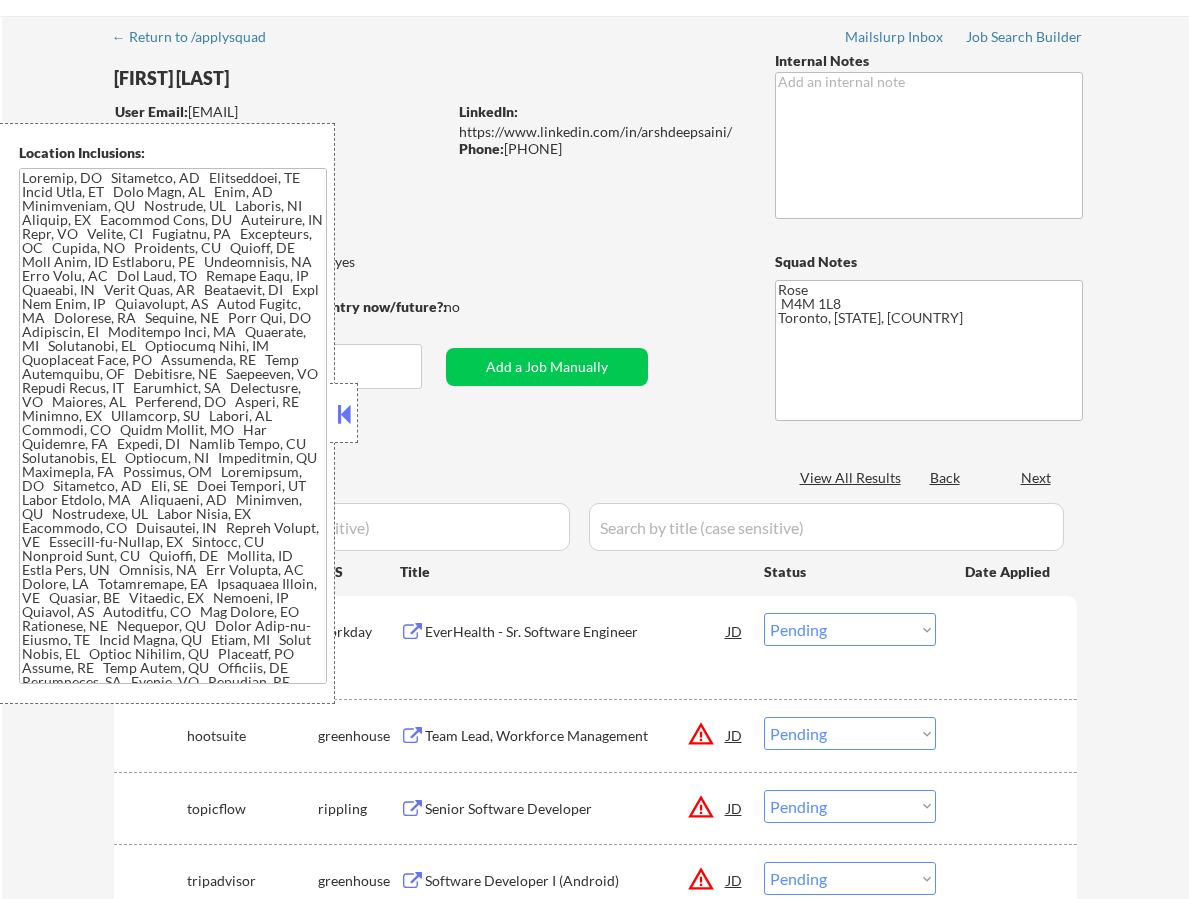 scroll, scrollTop: 100, scrollLeft: 0, axis: vertical 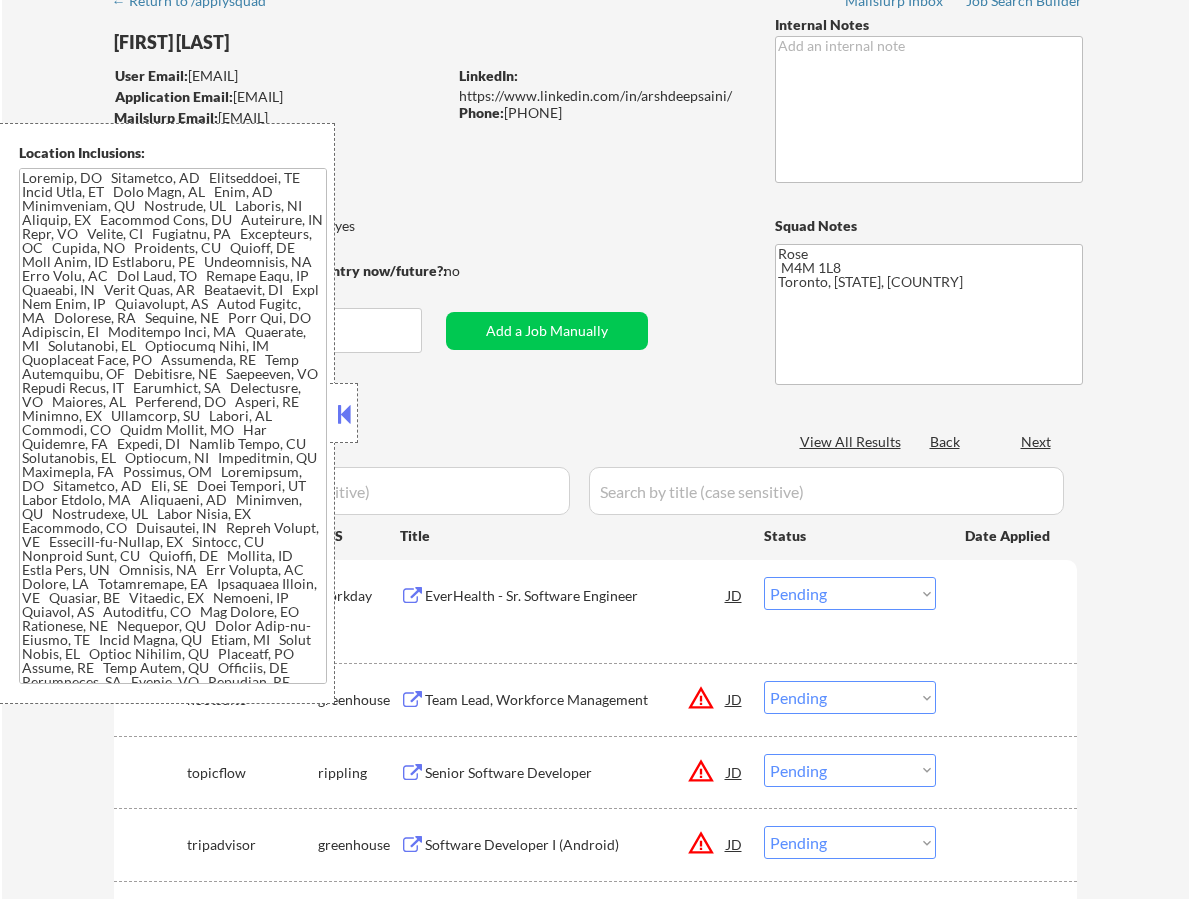click at bounding box center (344, 414) 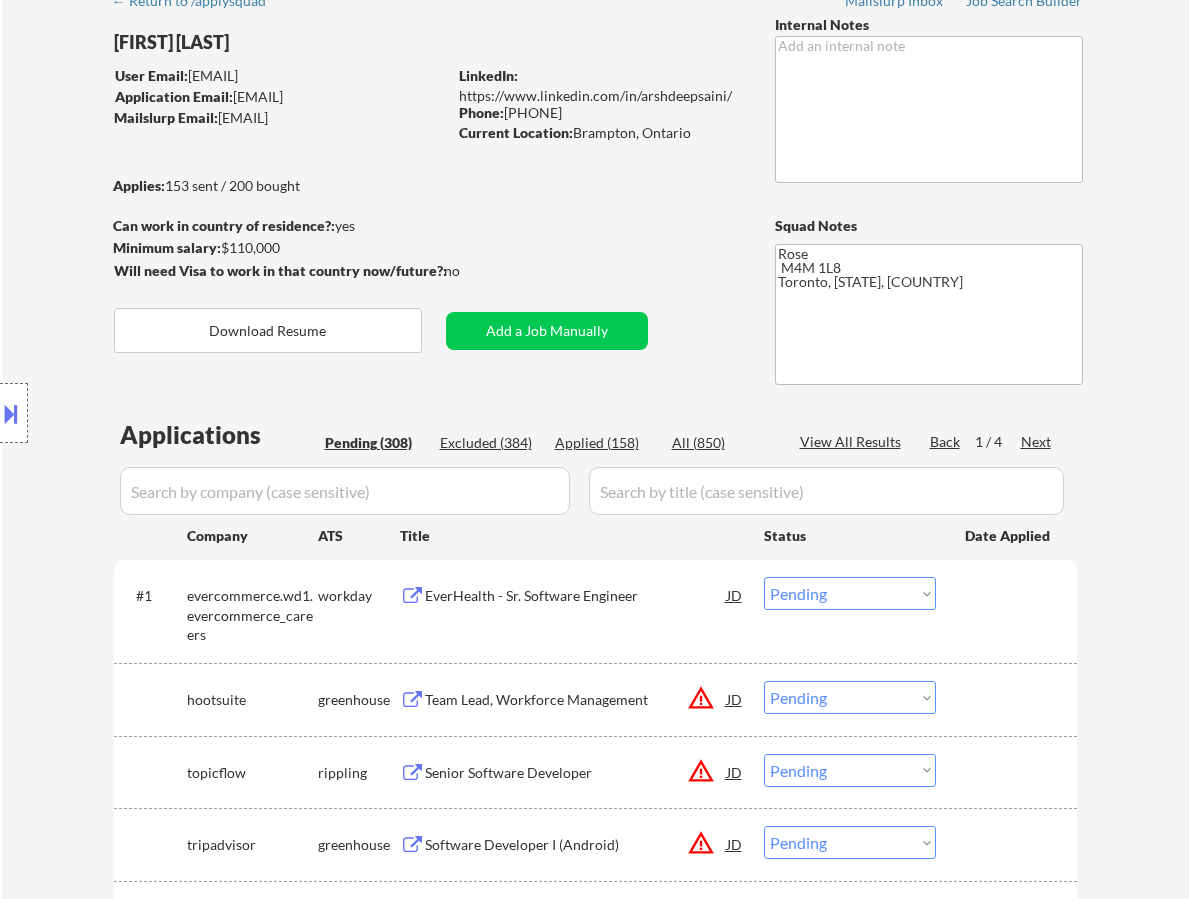 scroll, scrollTop: 200, scrollLeft: 0, axis: vertical 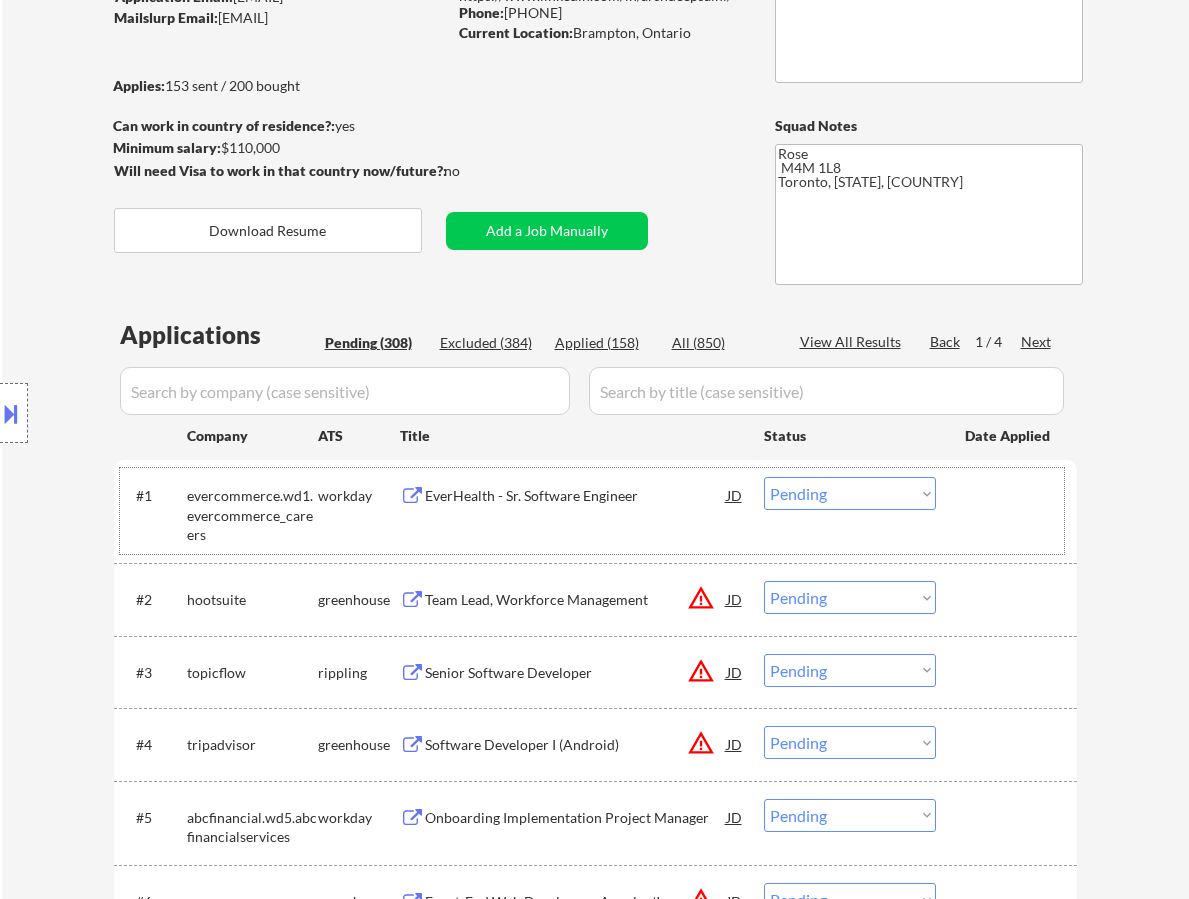 click on "#1 evercommerce.wd1.evercommerce_careers workday EverHealth - Sr. Software Engineer JD Choose an option... Pending Applied Excluded (Questions) Excluded (Expired) Excluded (Location) Excluded (Bad Match) Excluded (Blocklist) Excluded (Salary) Excluded (Other)" at bounding box center (592, 511) 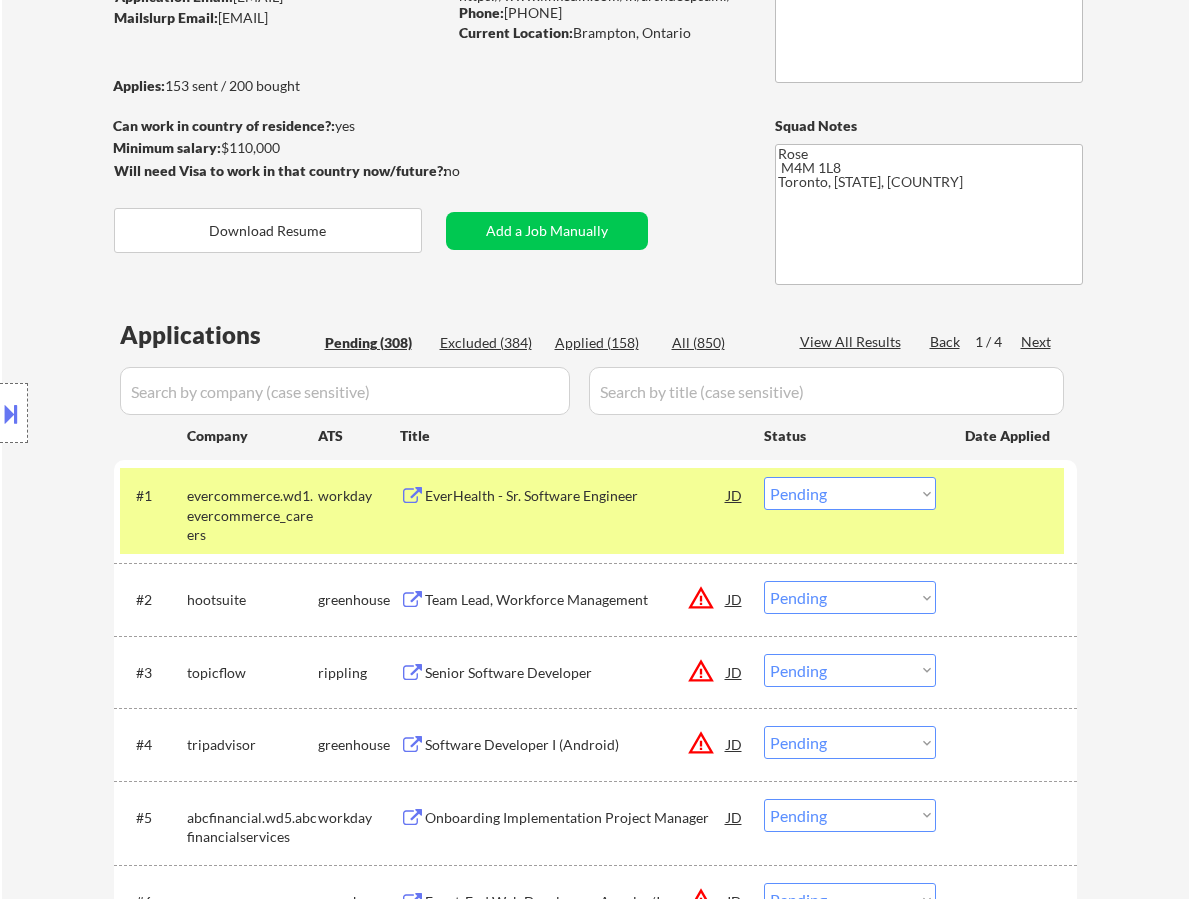 click on "EverHealth - Sr. Software Engineer" at bounding box center [576, 495] 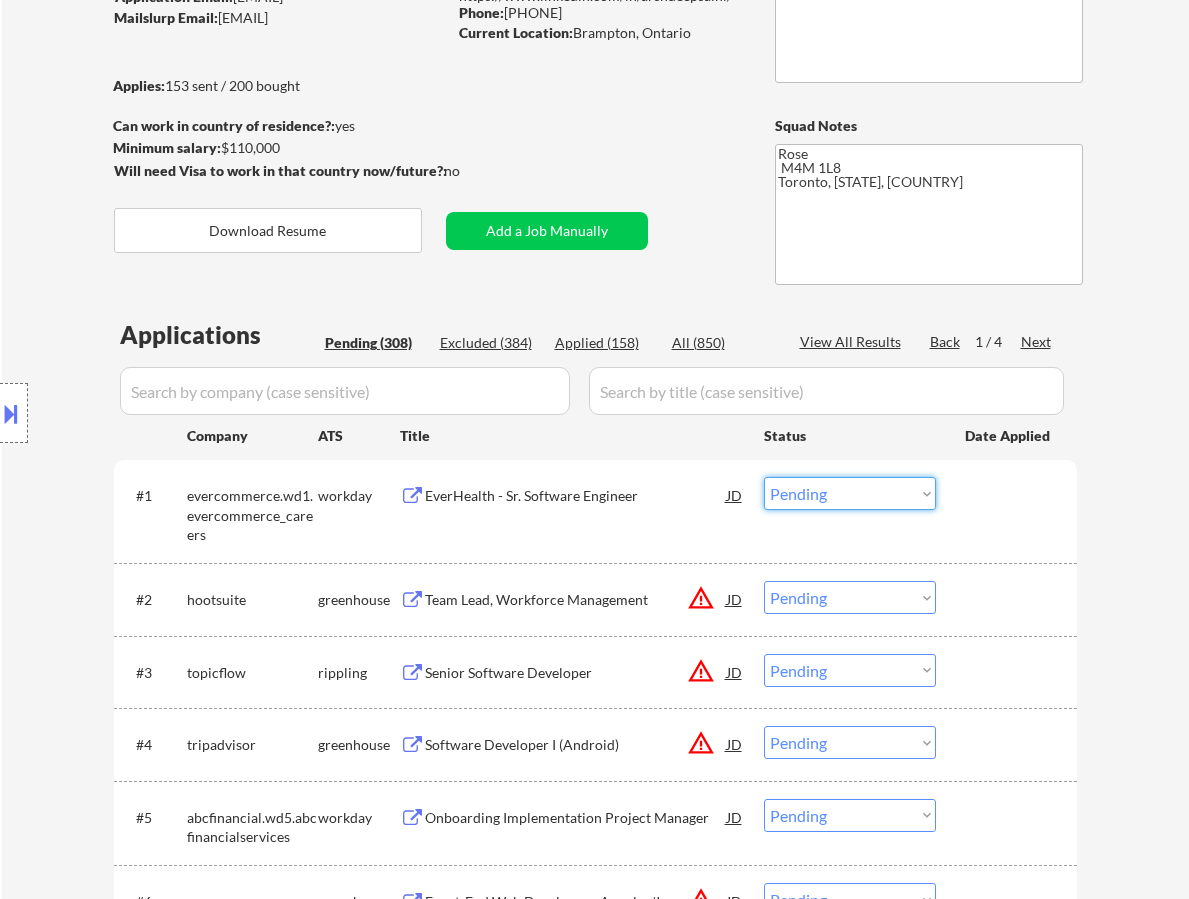 click on "Choose an option... Pending Applied Excluded (Questions) Excluded (Expired) Excluded (Location) Excluded (Bad Match) Excluded (Blocklist) Excluded (Salary) Excluded (Other)" at bounding box center [850, 493] 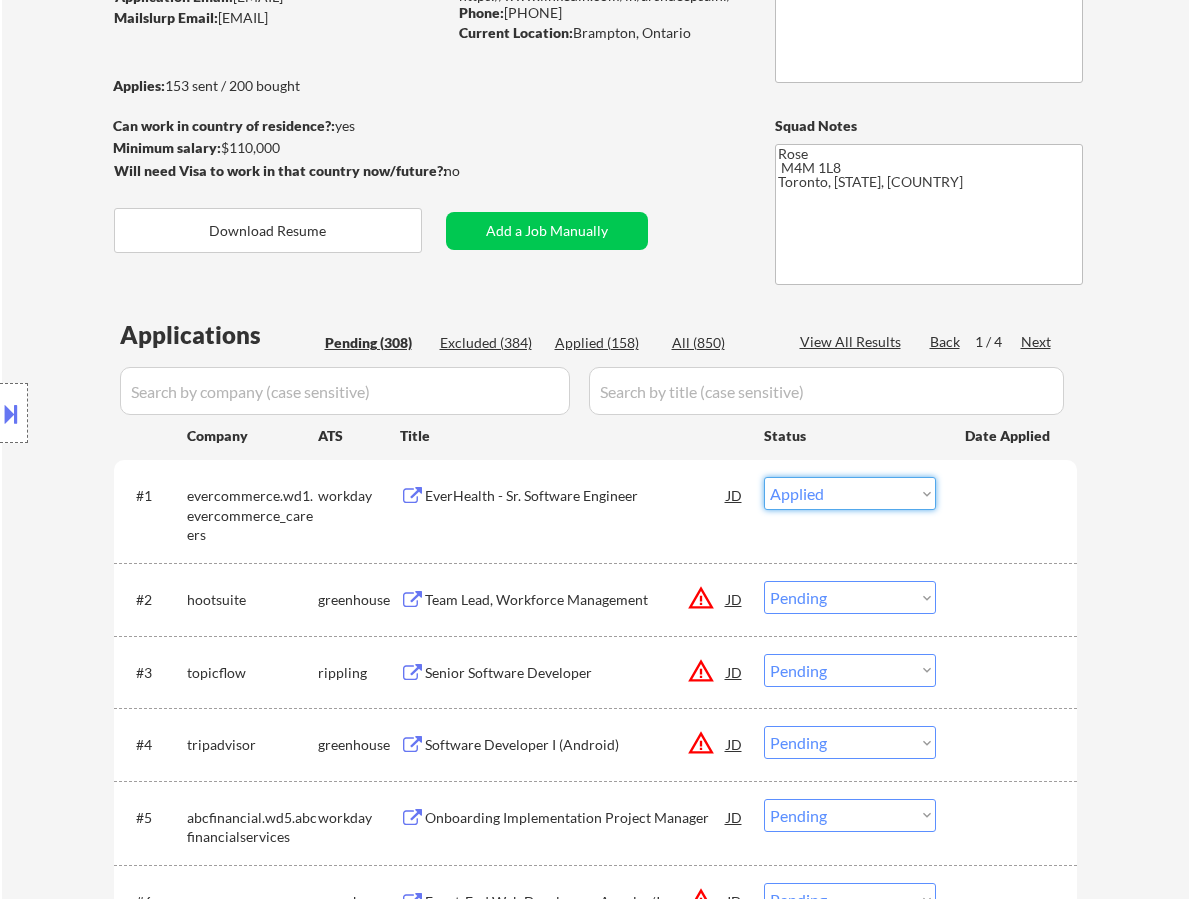 click on "Choose an option... Pending Applied Excluded (Questions) Excluded (Expired) Excluded (Location) Excluded (Bad Match) Excluded (Blocklist) Excluded (Salary) Excluded (Other)" at bounding box center [850, 493] 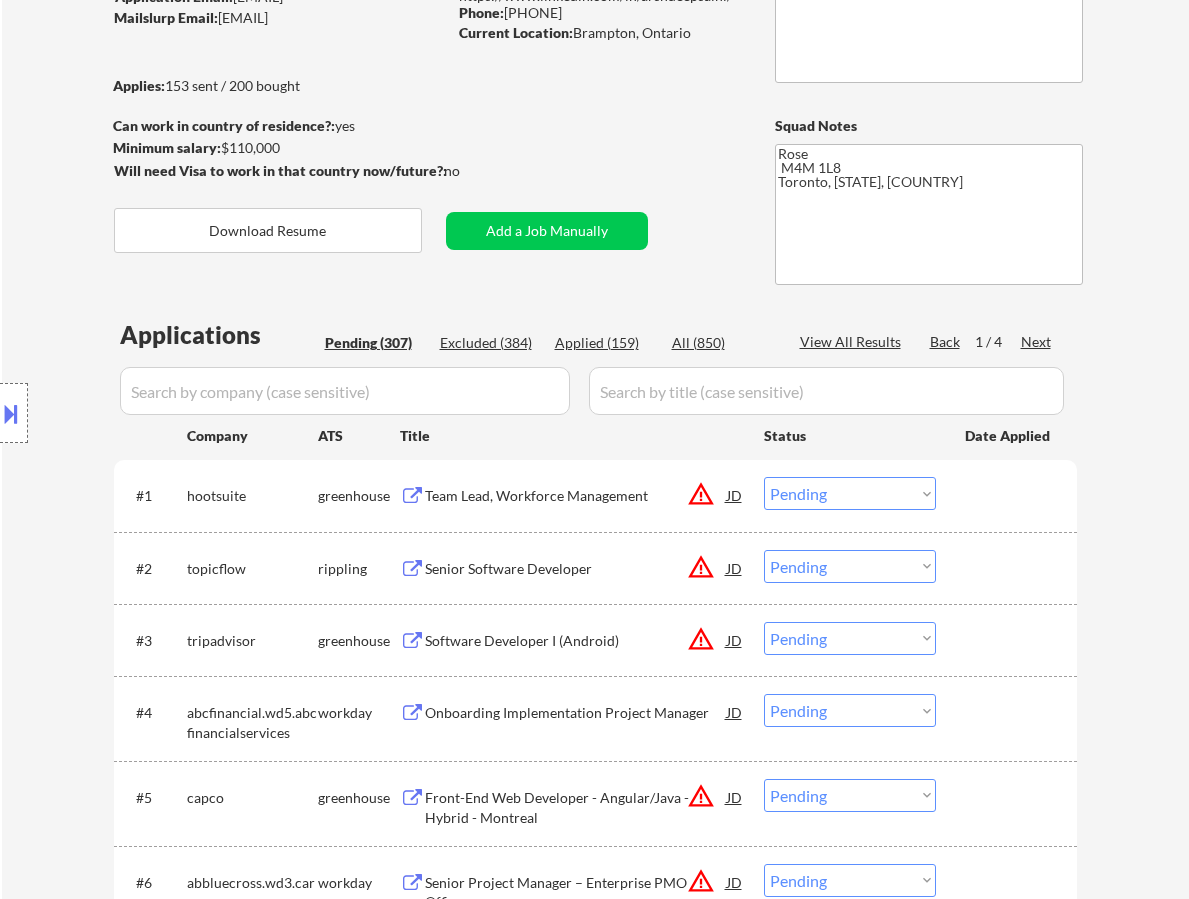 click on "Team Lead, Workforce Management" at bounding box center [576, 496] 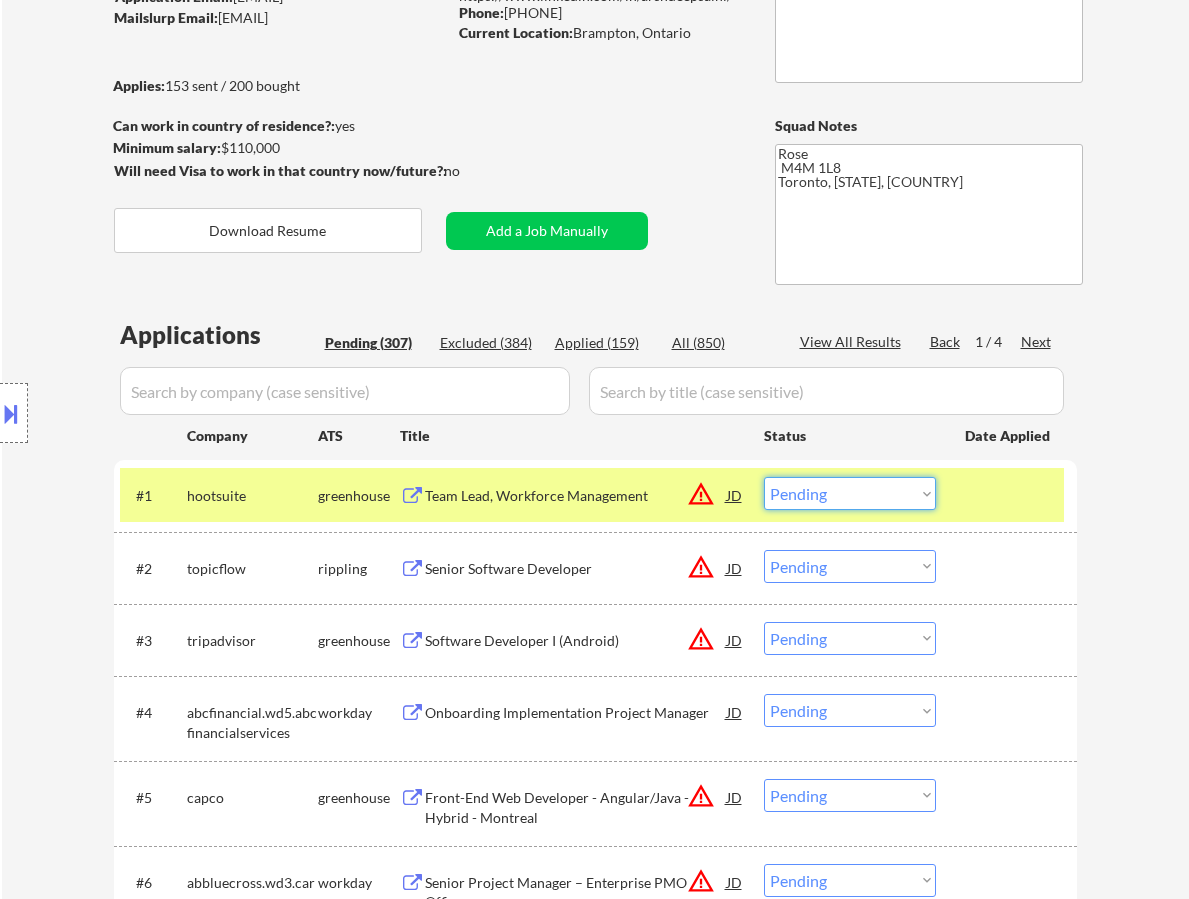 click on "Choose an option... Pending Applied Excluded (Questions) Excluded (Expired) Excluded (Location) Excluded (Bad Match) Excluded (Blocklist) Excluded (Salary) Excluded (Other)" at bounding box center (850, 493) 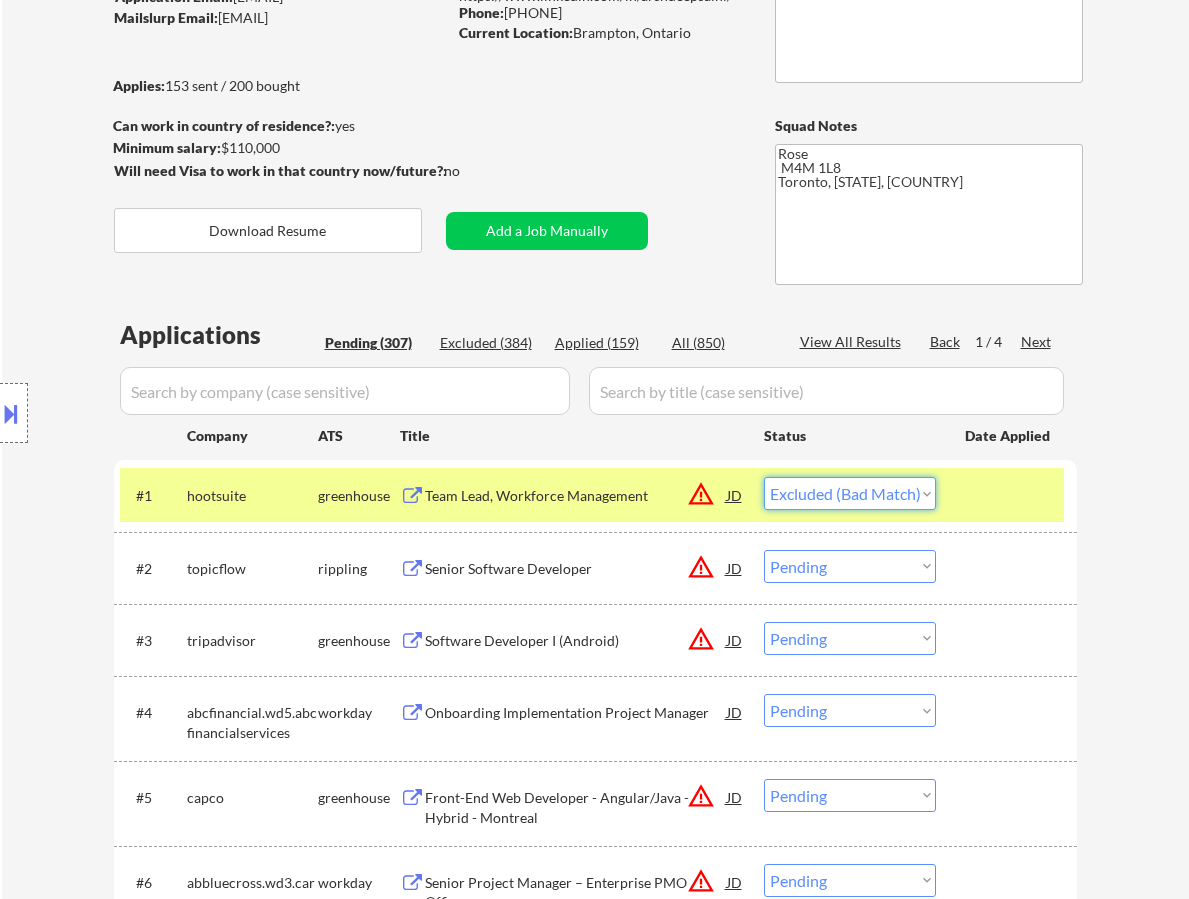 click on "Choose an option... Pending Applied Excluded (Questions) Excluded (Expired) Excluded (Location) Excluded (Bad Match) Excluded (Blocklist) Excluded (Salary) Excluded (Other)" at bounding box center [850, 493] 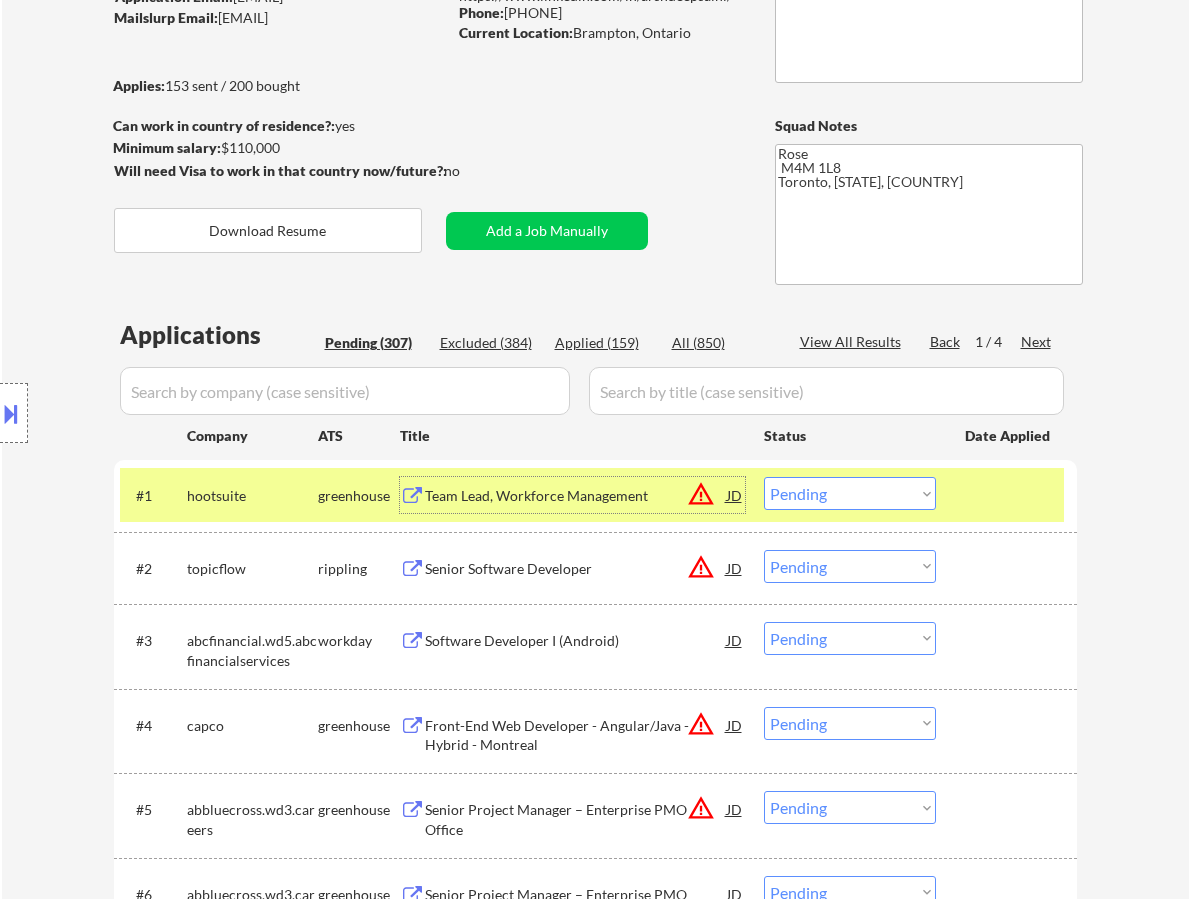 click on "Team Lead, Workforce Management" at bounding box center (576, 496) 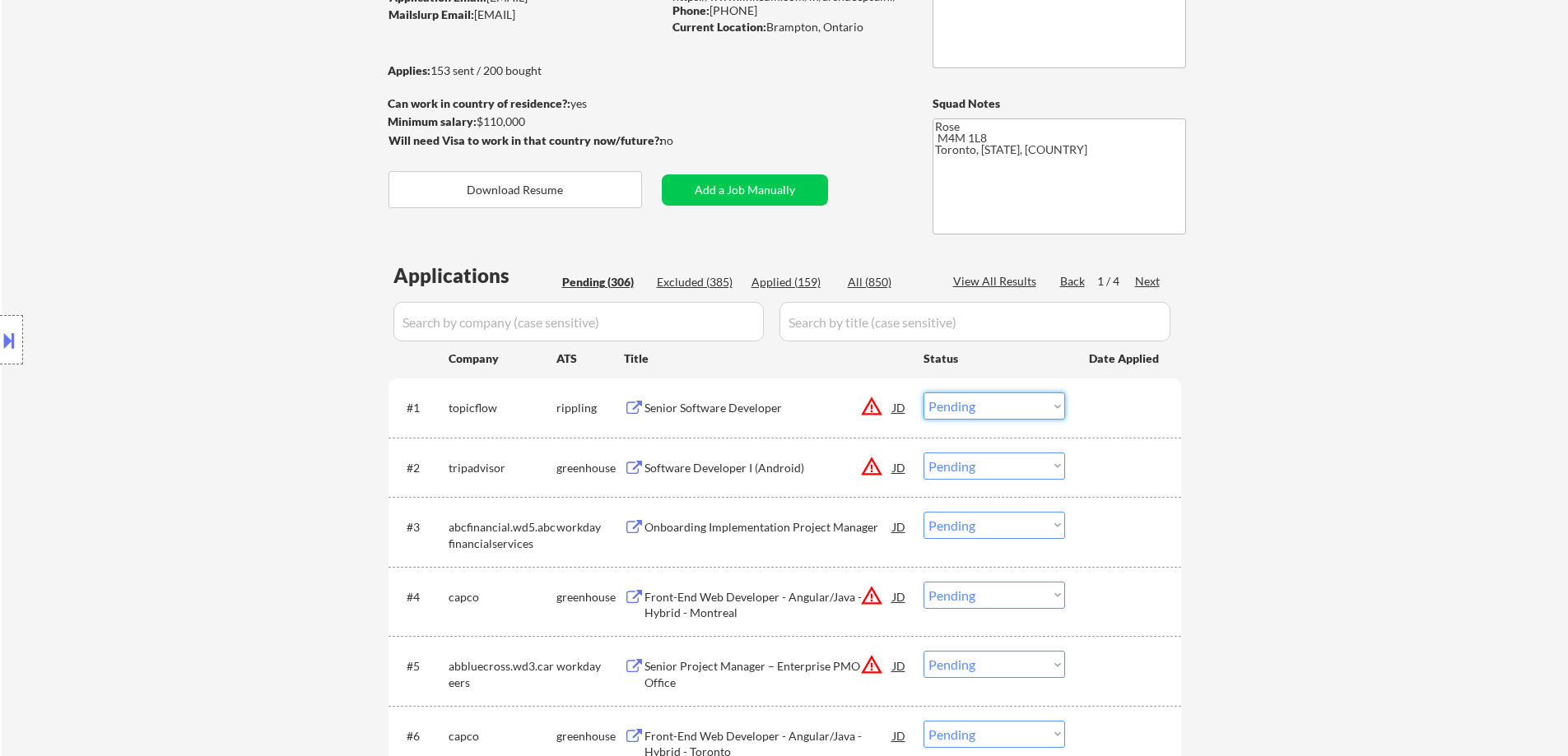 click on "Choose an option... Pending Applied Excluded (Questions) Excluded (Expired) Excluded (Location) Excluded (Bad Match) Excluded (Blocklist) Excluded (Salary) Excluded (Other)" at bounding box center (994, 406) 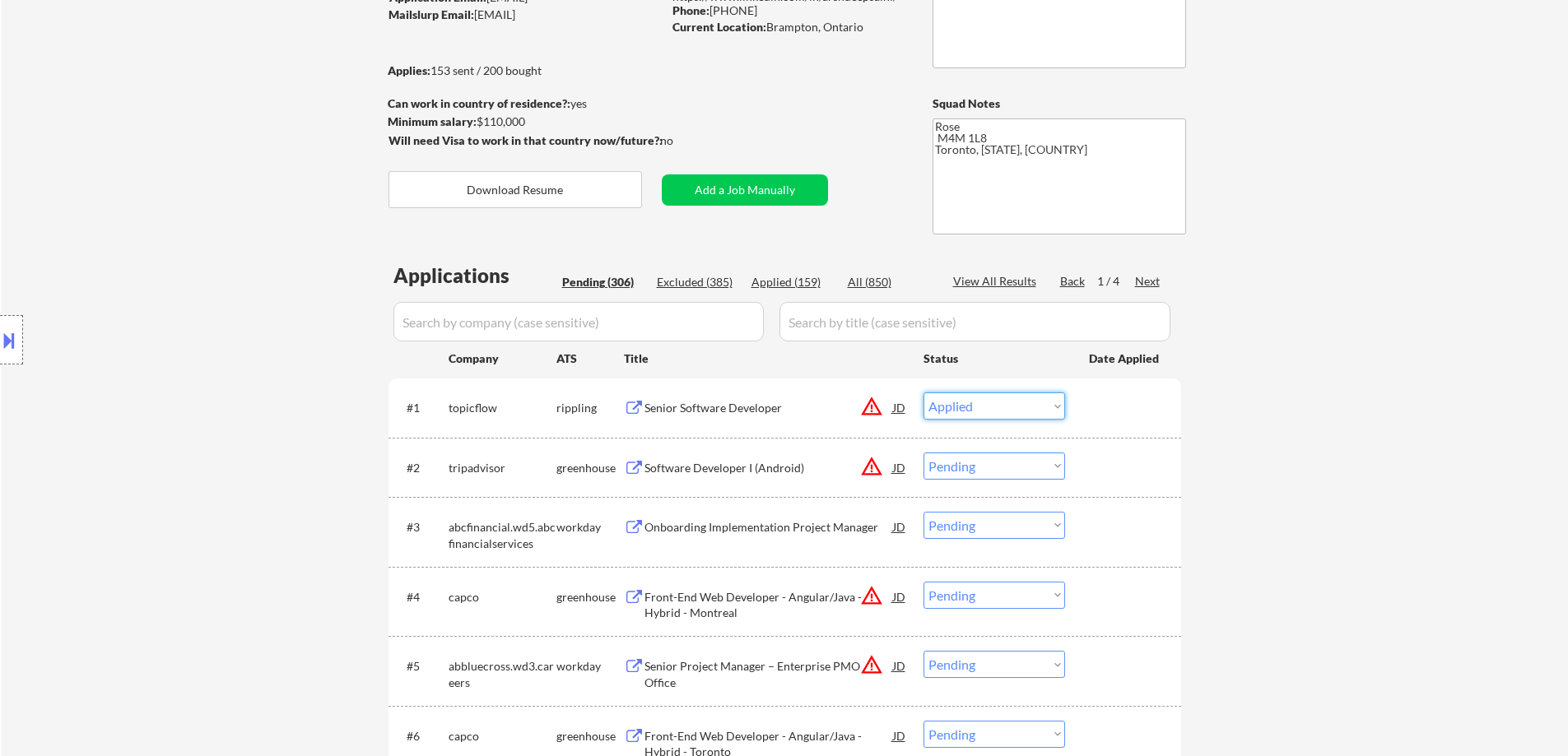 click on "Choose an option... Pending Applied Excluded (Questions) Excluded (Expired) Excluded (Location) Excluded (Bad Match) Excluded (Blocklist) Excluded (Salary) Excluded (Other)" at bounding box center [994, 406] 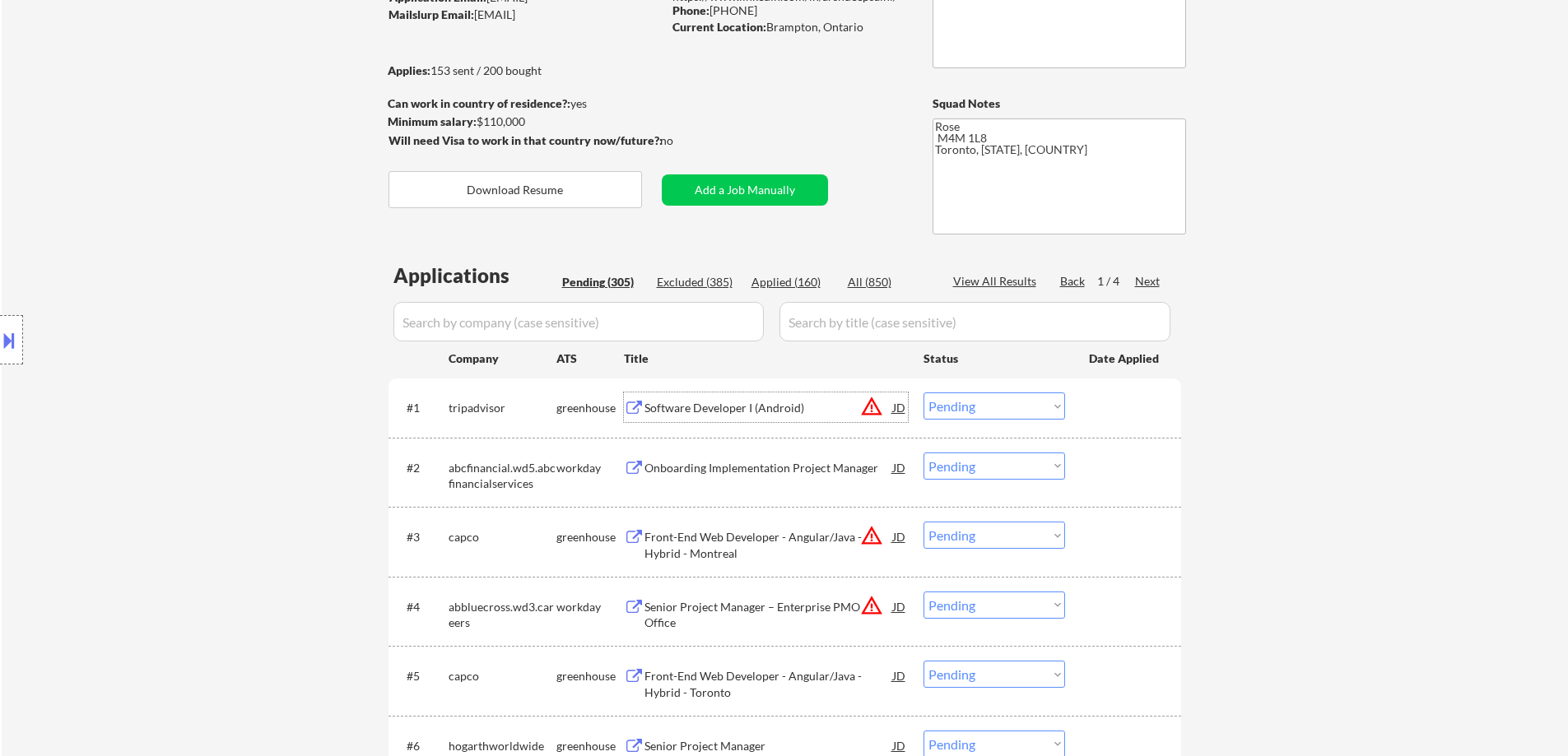 click on "Software Developer I (Android)" at bounding box center (769, 408) 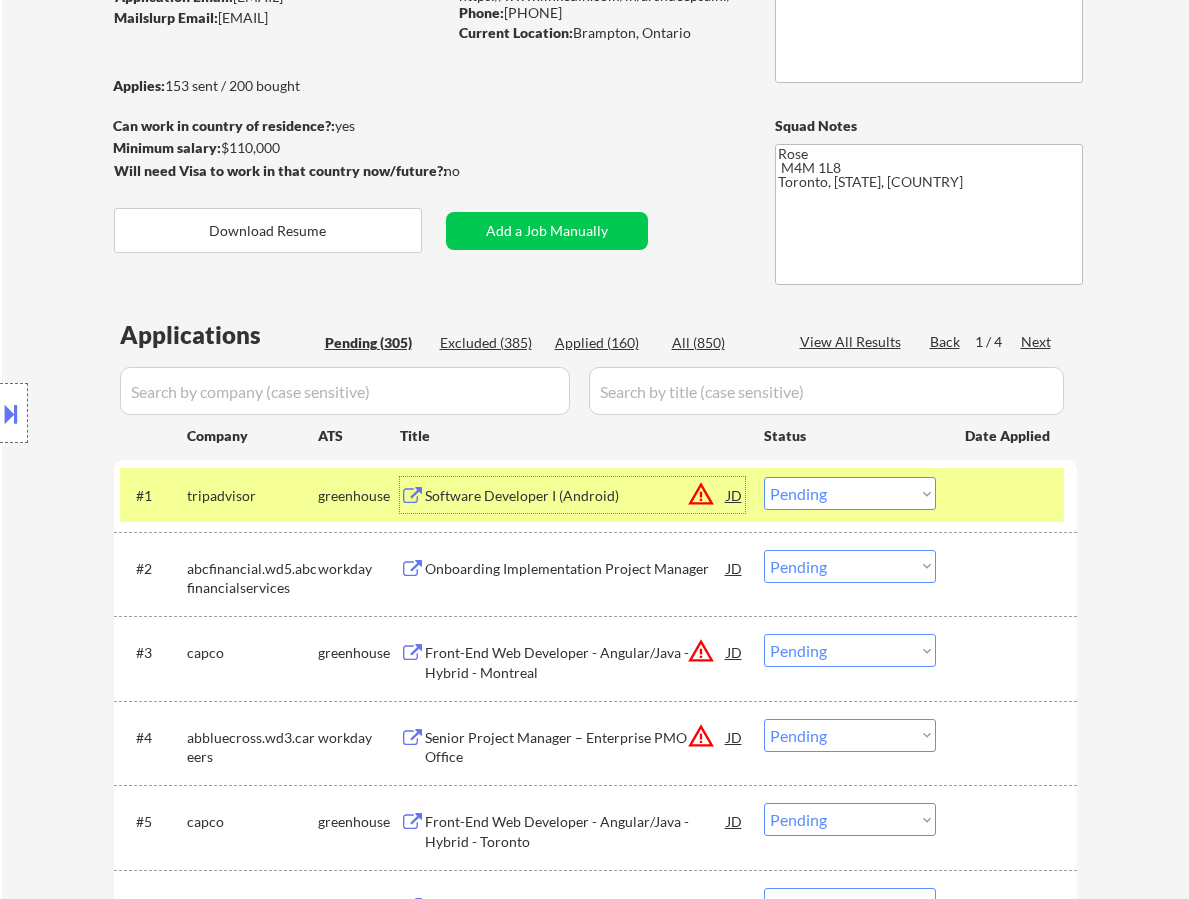 click on "Choose an option... Pending Applied Excluded (Questions) Excluded (Expired) Excluded (Location) Excluded (Bad Match) Excluded (Blocklist) Excluded (Salary) Excluded (Other)" at bounding box center (850, 493) 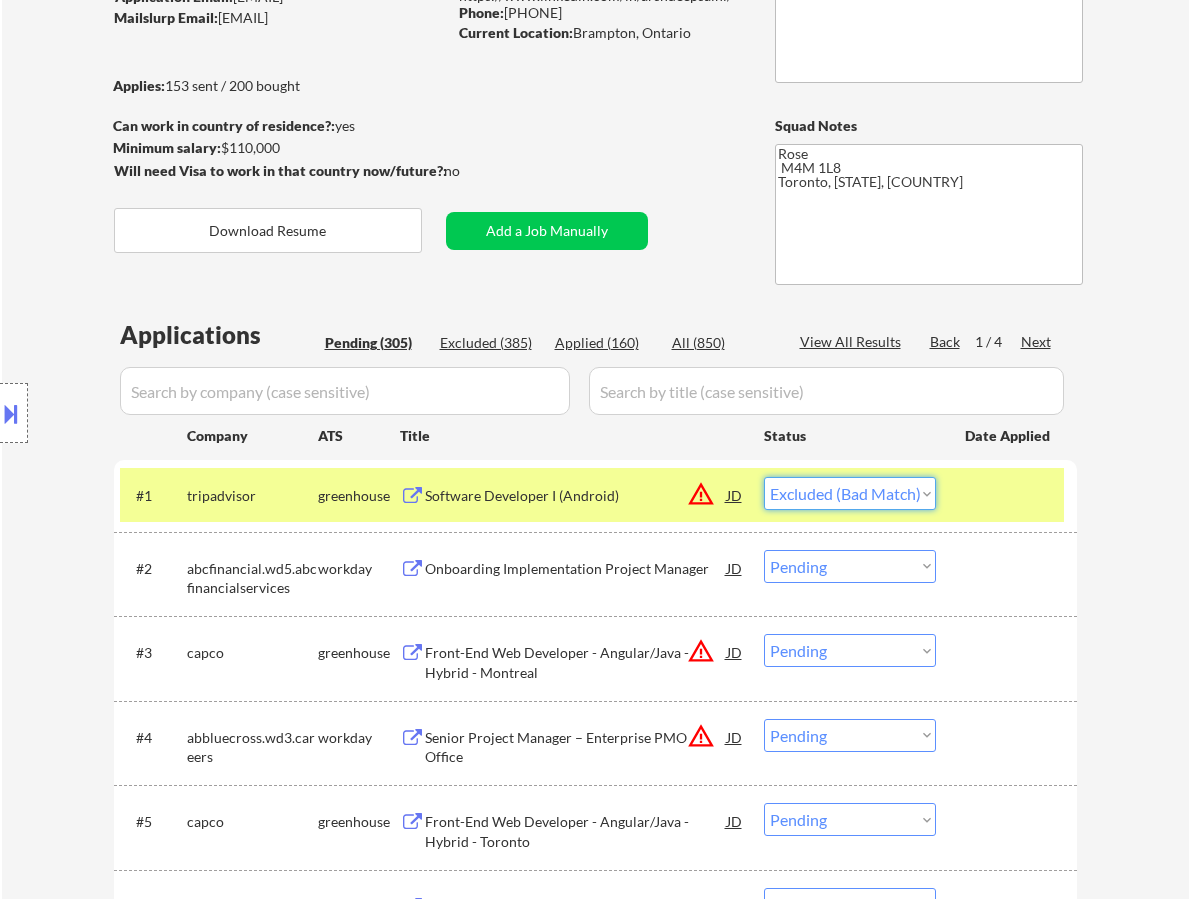 click on "Choose an option... Pending Applied Excluded (Questions) Excluded (Expired) Excluded (Location) Excluded (Bad Match) Excluded (Blocklist) Excluded (Salary) Excluded (Other)" at bounding box center [850, 493] 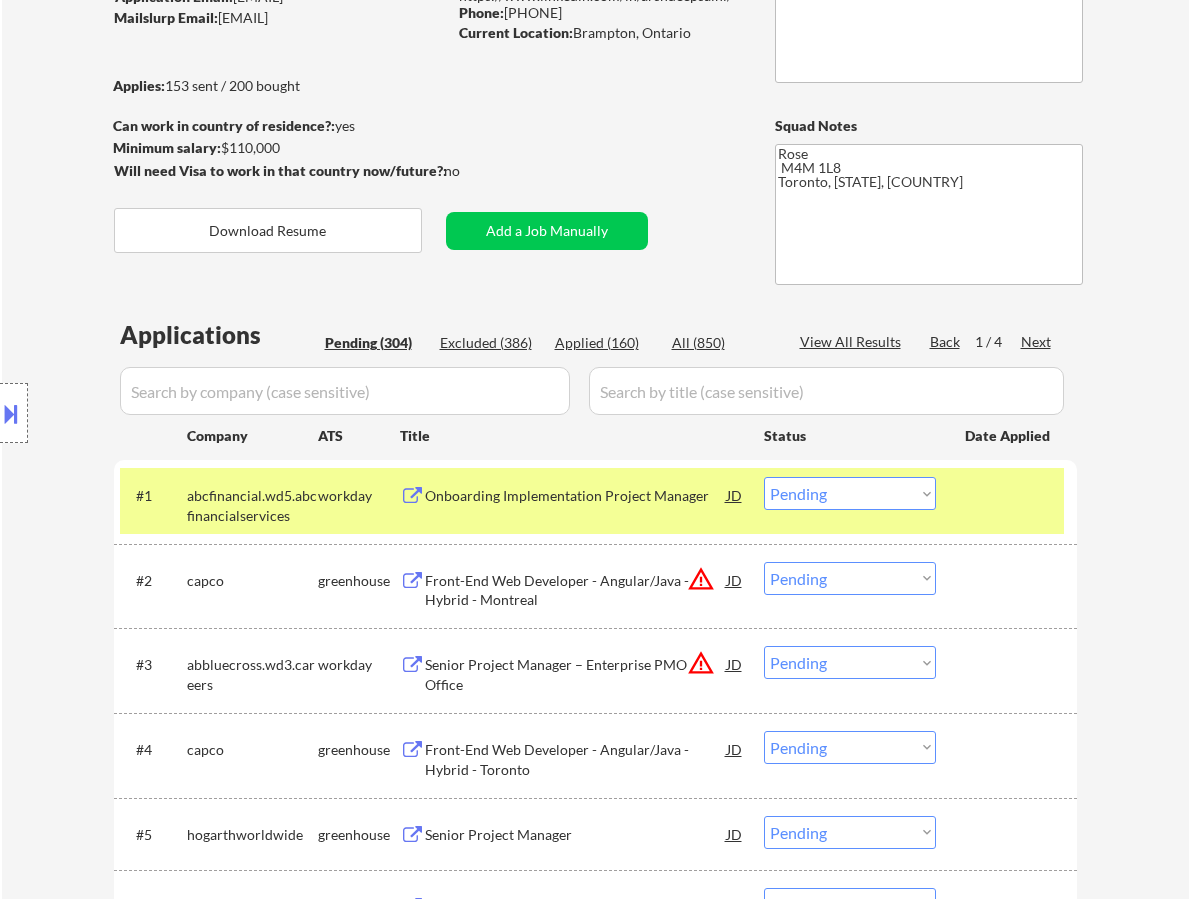 click on "Onboarding Implementation Project Manager" at bounding box center (576, 496) 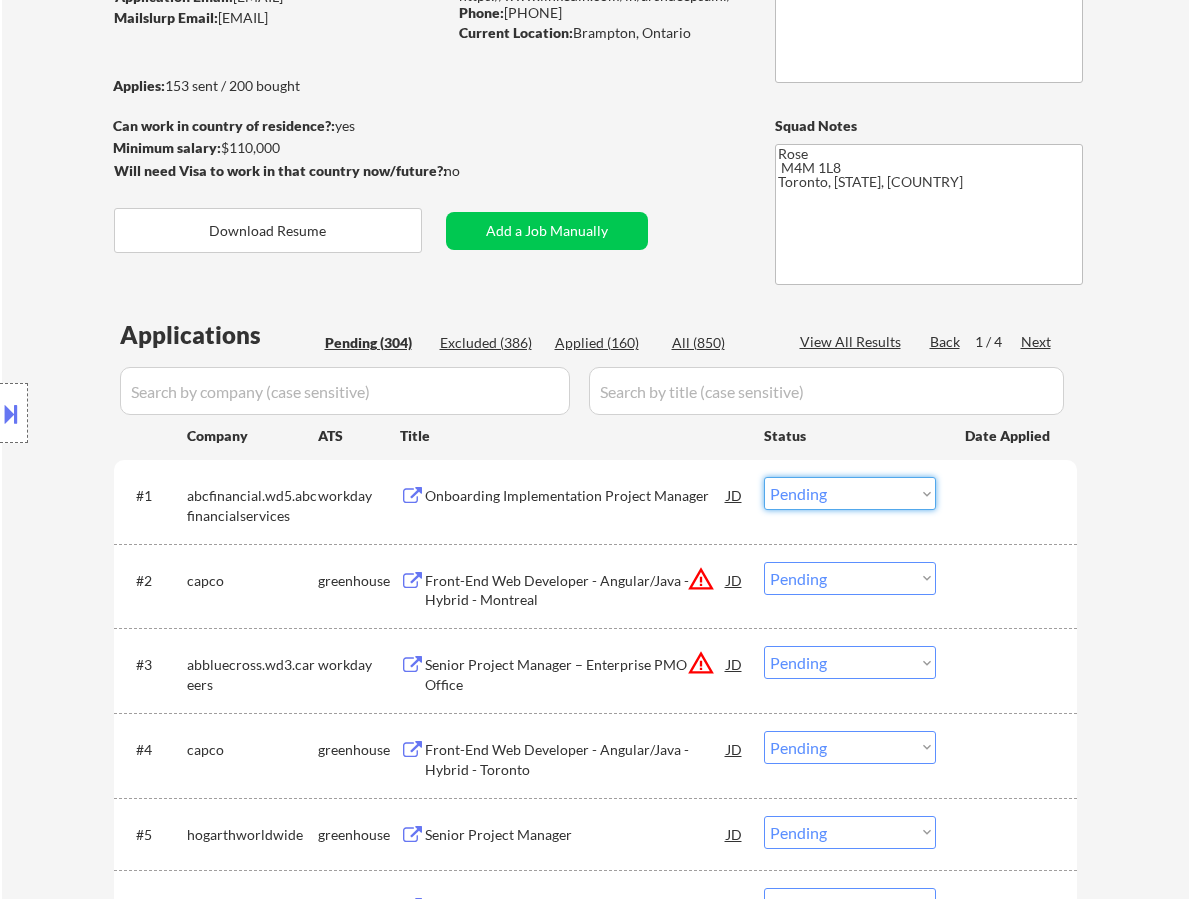 click on "Choose an option... Pending Applied Excluded (Questions) Excluded (Expired) Excluded (Location) Excluded (Bad Match) Excluded (Blocklist) Excluded (Salary) Excluded (Other)" at bounding box center [850, 493] 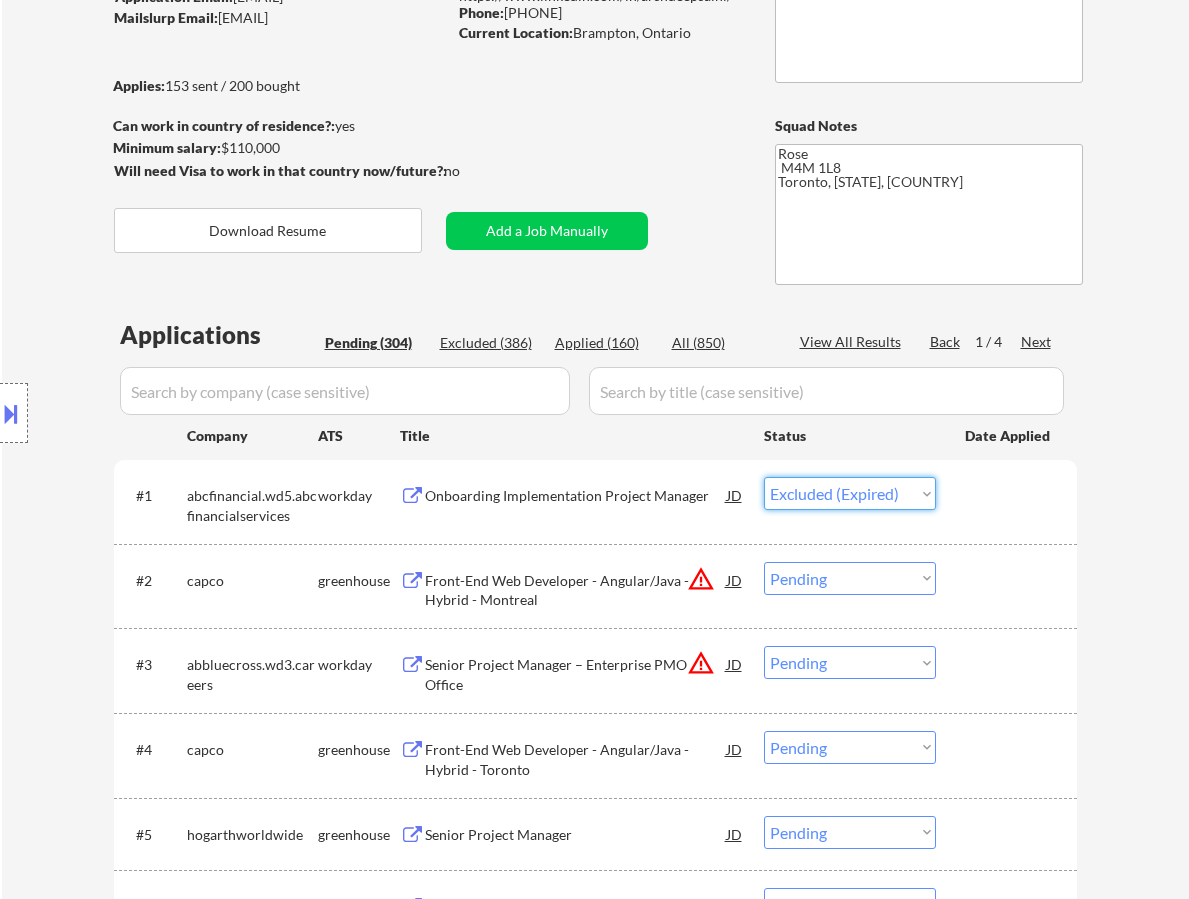 click on "Choose an option... Pending Applied Excluded (Questions) Excluded (Expired) Excluded (Location) Excluded (Bad Match) Excluded (Blocklist) Excluded (Salary) Excluded (Other)" at bounding box center (850, 493) 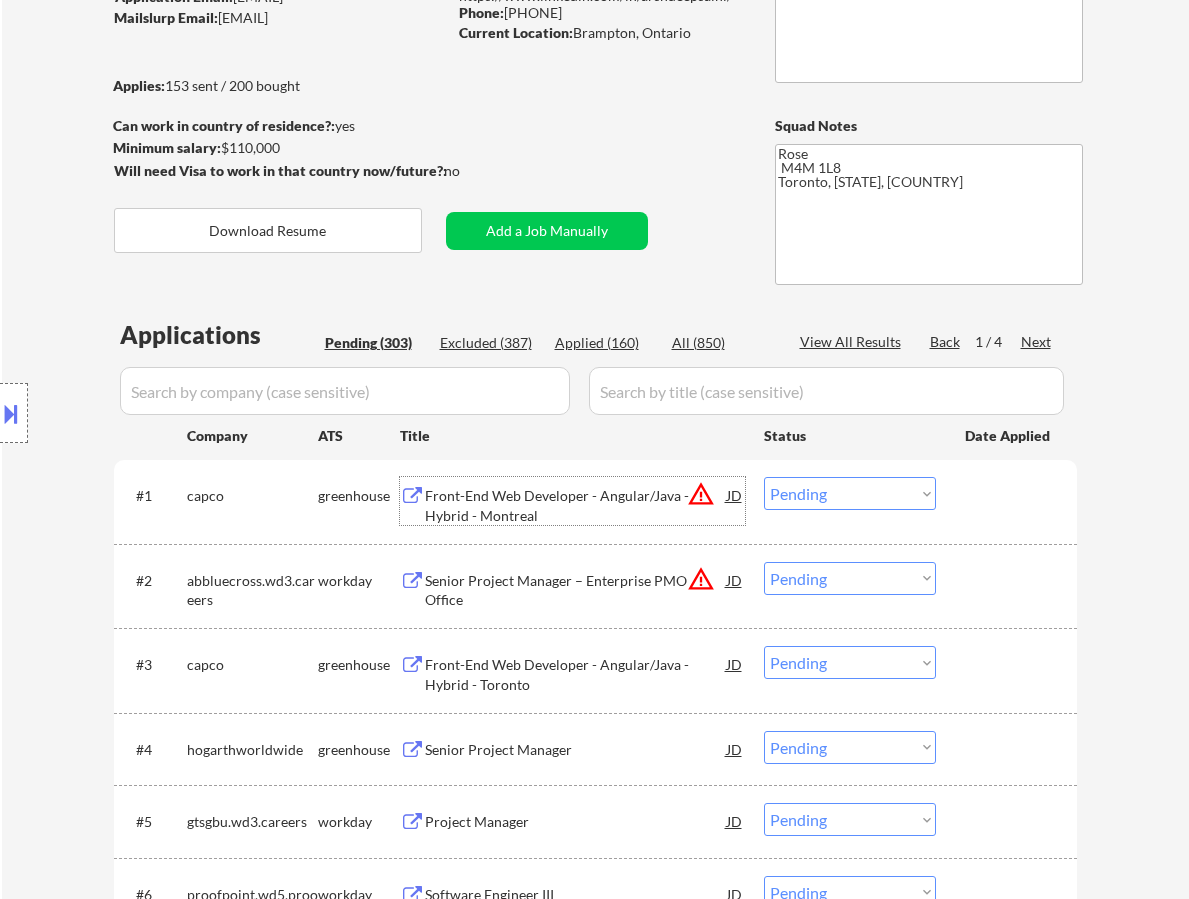 click on "Front-End Web Developer - Angular/Java - Hybrid - Montreal" at bounding box center [576, 505] 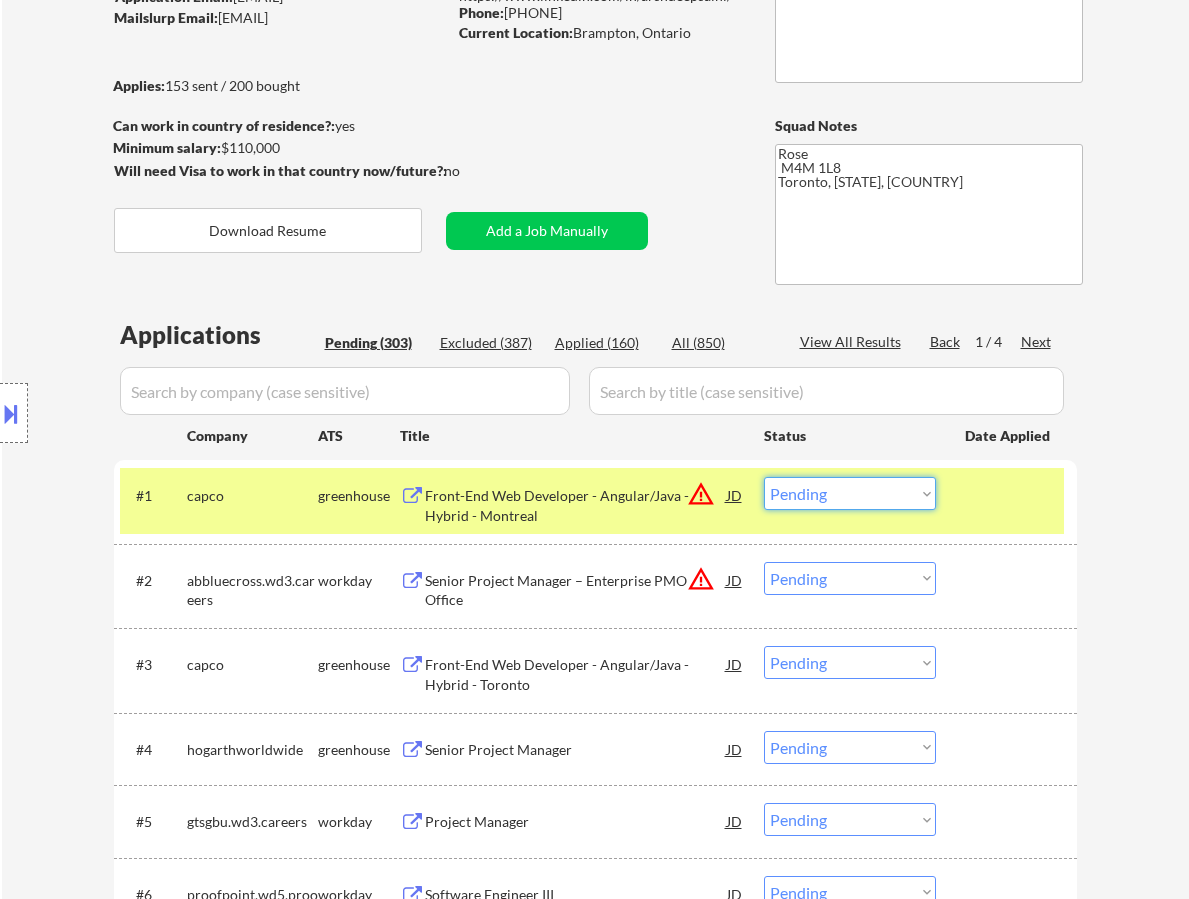 click on "Choose an option... Pending Applied Excluded (Questions) Excluded (Expired) Excluded (Location) Excluded (Bad Match) Excluded (Blocklist) Excluded (Salary) Excluded (Other)" at bounding box center [850, 493] 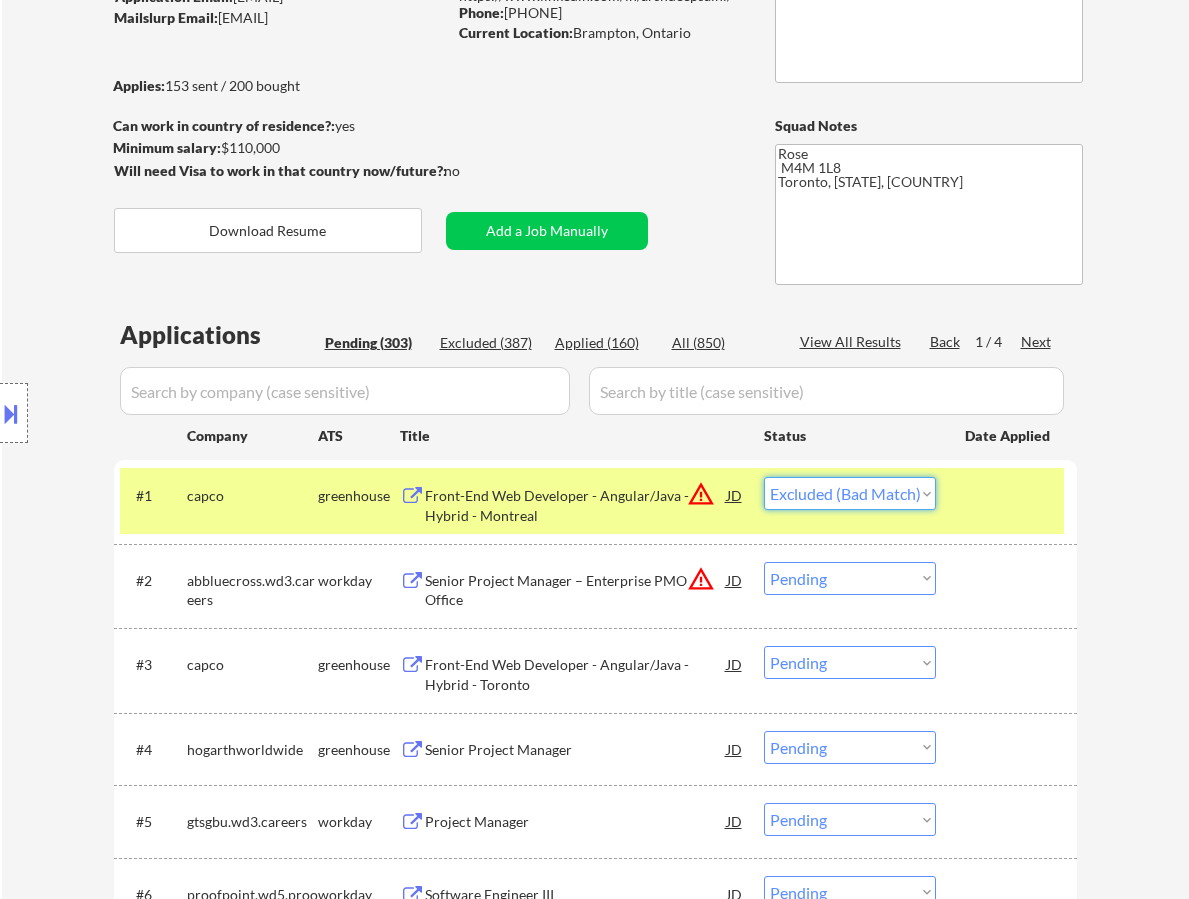 click on "Choose an option... Pending Applied Excluded (Questions) Excluded (Expired) Excluded (Location) Excluded (Bad Match) Excluded (Blocklist) Excluded (Salary) Excluded (Other)" at bounding box center [850, 493] 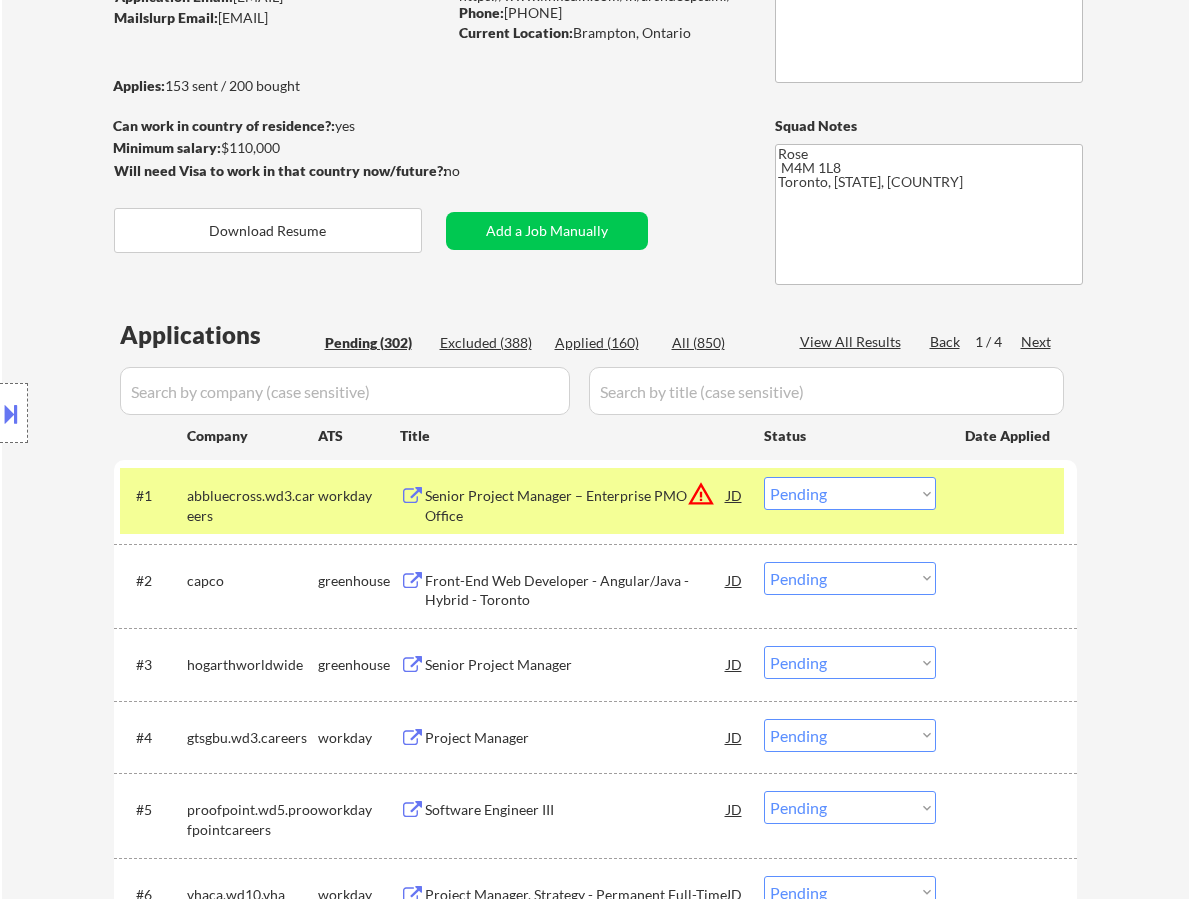click on "Senior Project Manager – Enterprise PMO Office" at bounding box center [576, 505] 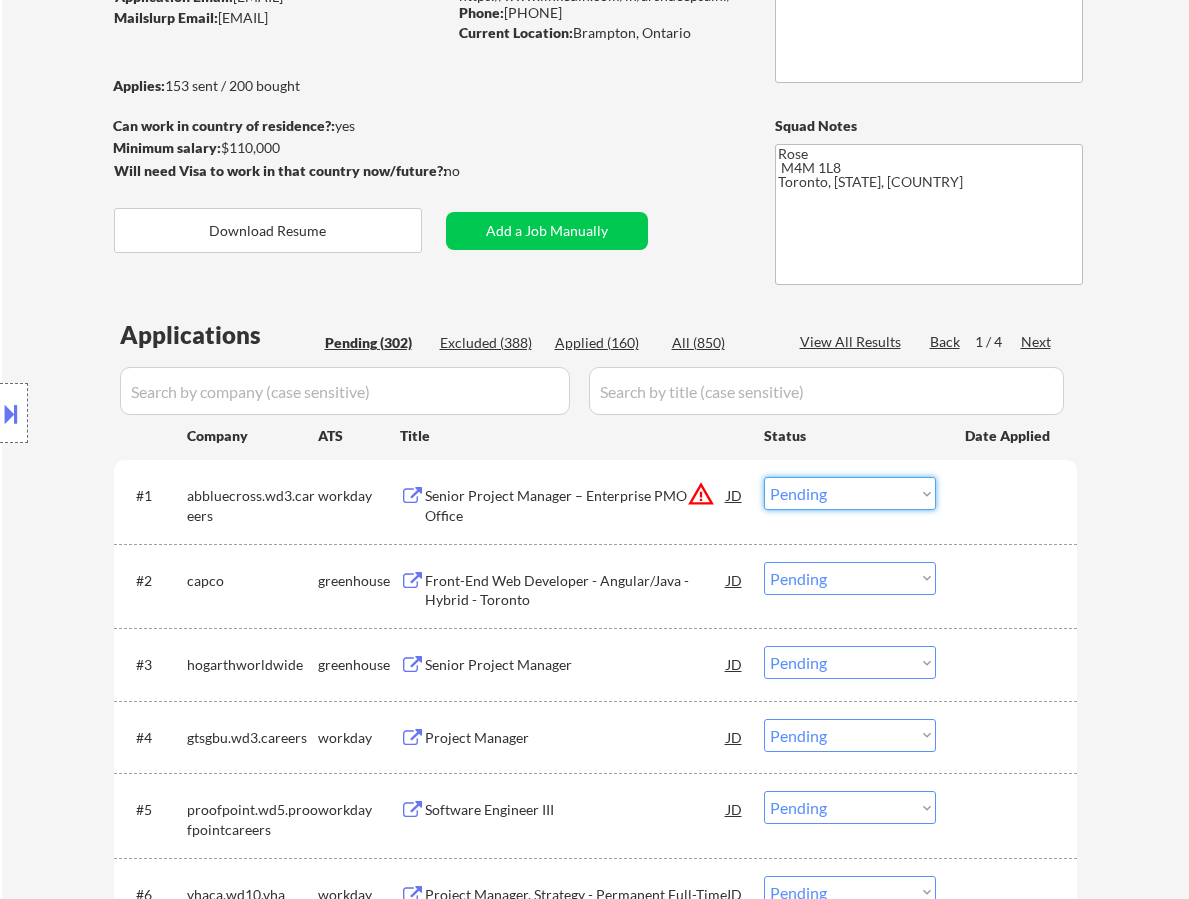 click on "Choose an option... Pending Applied Excluded (Questions) Excluded (Expired) Excluded (Location) Excluded (Bad Match) Excluded (Blocklist) Excluded (Salary) Excluded (Other)" at bounding box center [850, 493] 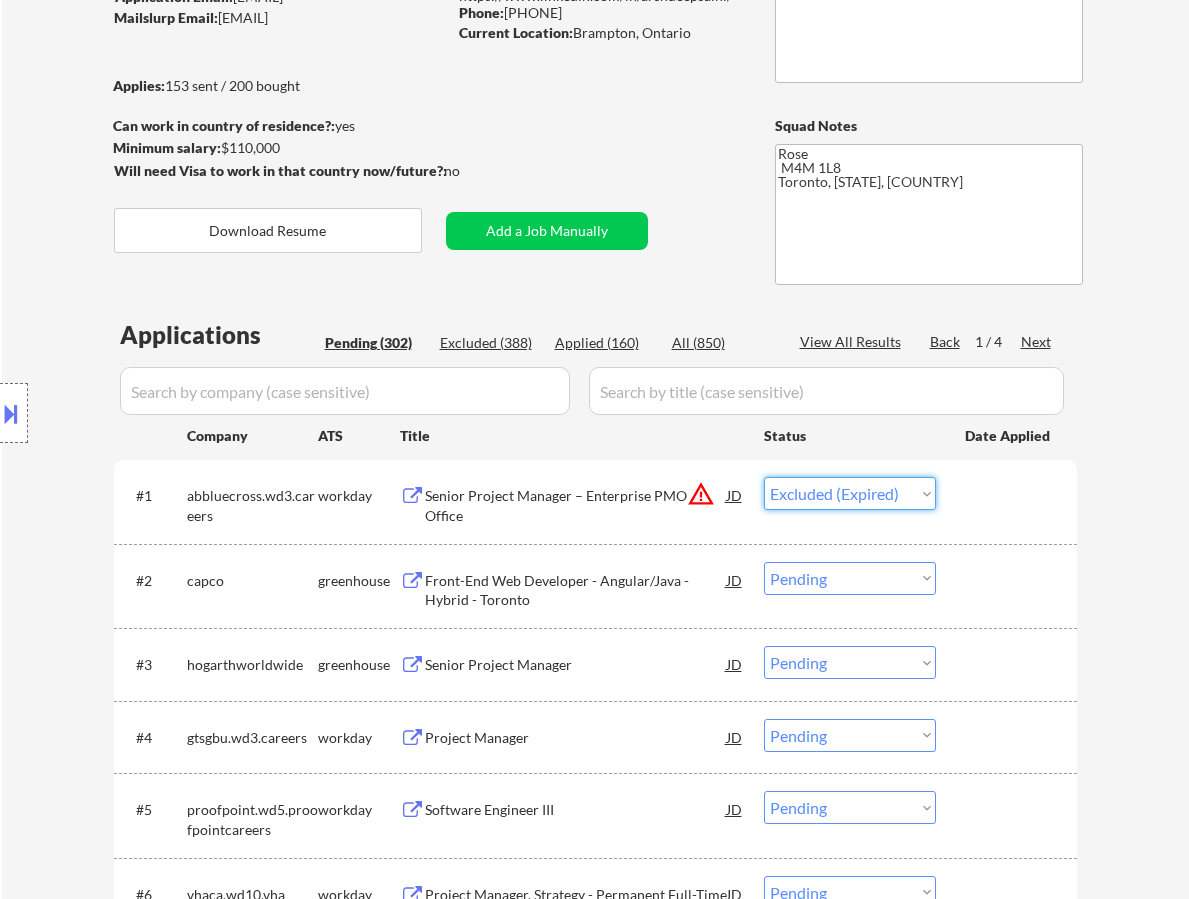 click on "Choose an option... Pending Applied Excluded (Questions) Excluded (Expired) Excluded (Location) Excluded (Bad Match) Excluded (Blocklist) Excluded (Salary) Excluded (Other)" at bounding box center (850, 493) 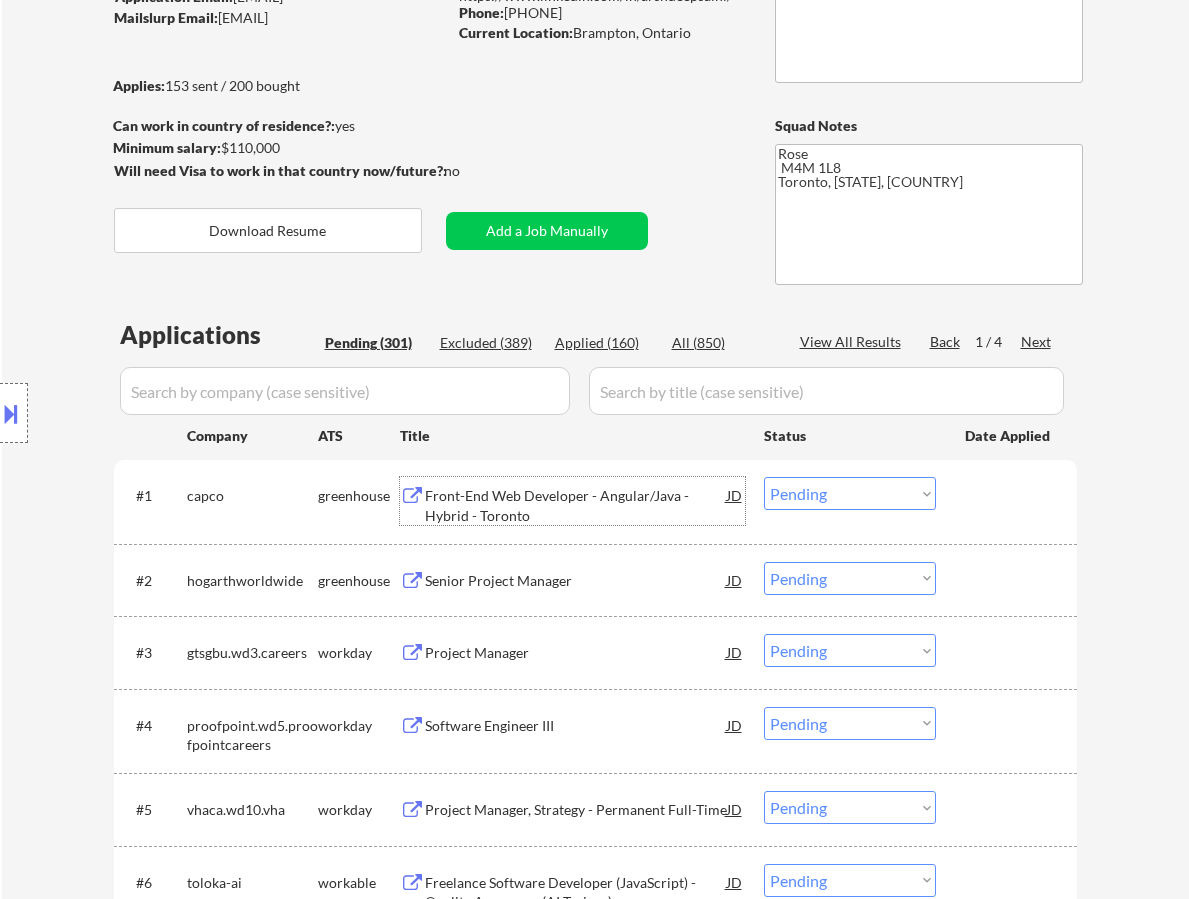 click on "Front-End Web Developer - Angular/Java - Hybrid - Toronto" at bounding box center (576, 505) 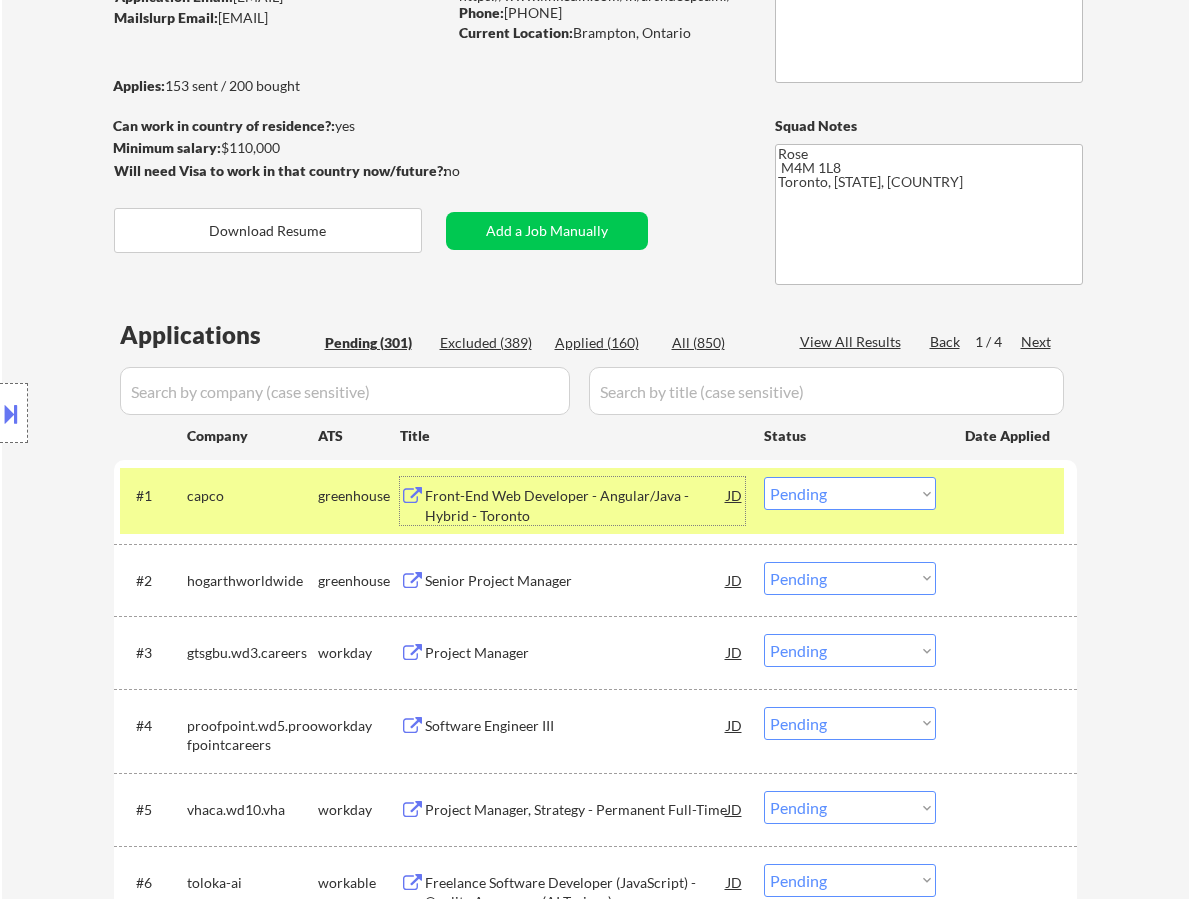 click on "Choose an option... Pending Applied Excluded (Questions) Excluded (Expired) Excluded (Location) Excluded (Bad Match) Excluded (Blocklist) Excluded (Salary) Excluded (Other)" at bounding box center [850, 493] 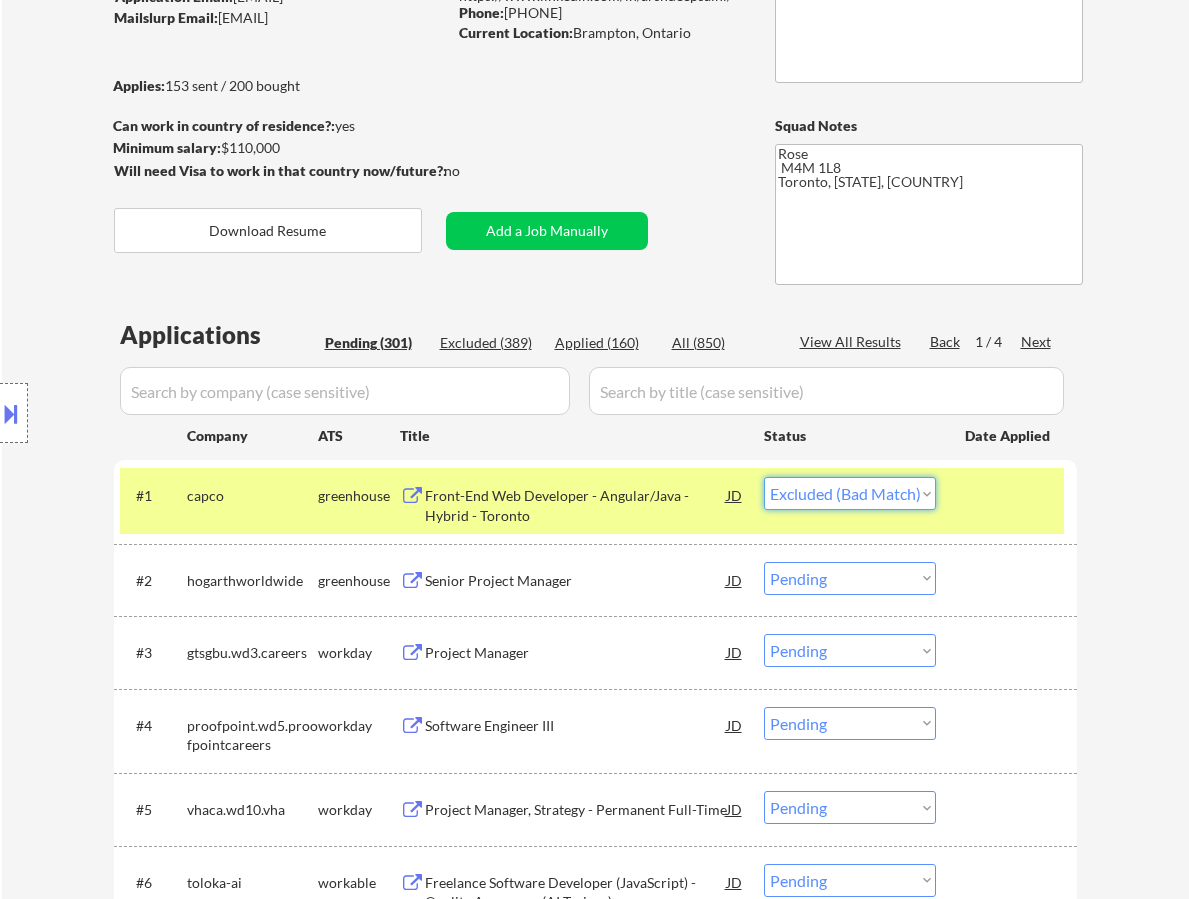 click on "Choose an option... Pending Applied Excluded (Questions) Excluded (Expired) Excluded (Location) Excluded (Bad Match) Excluded (Blocklist) Excluded (Salary) Excluded (Other)" at bounding box center [850, 493] 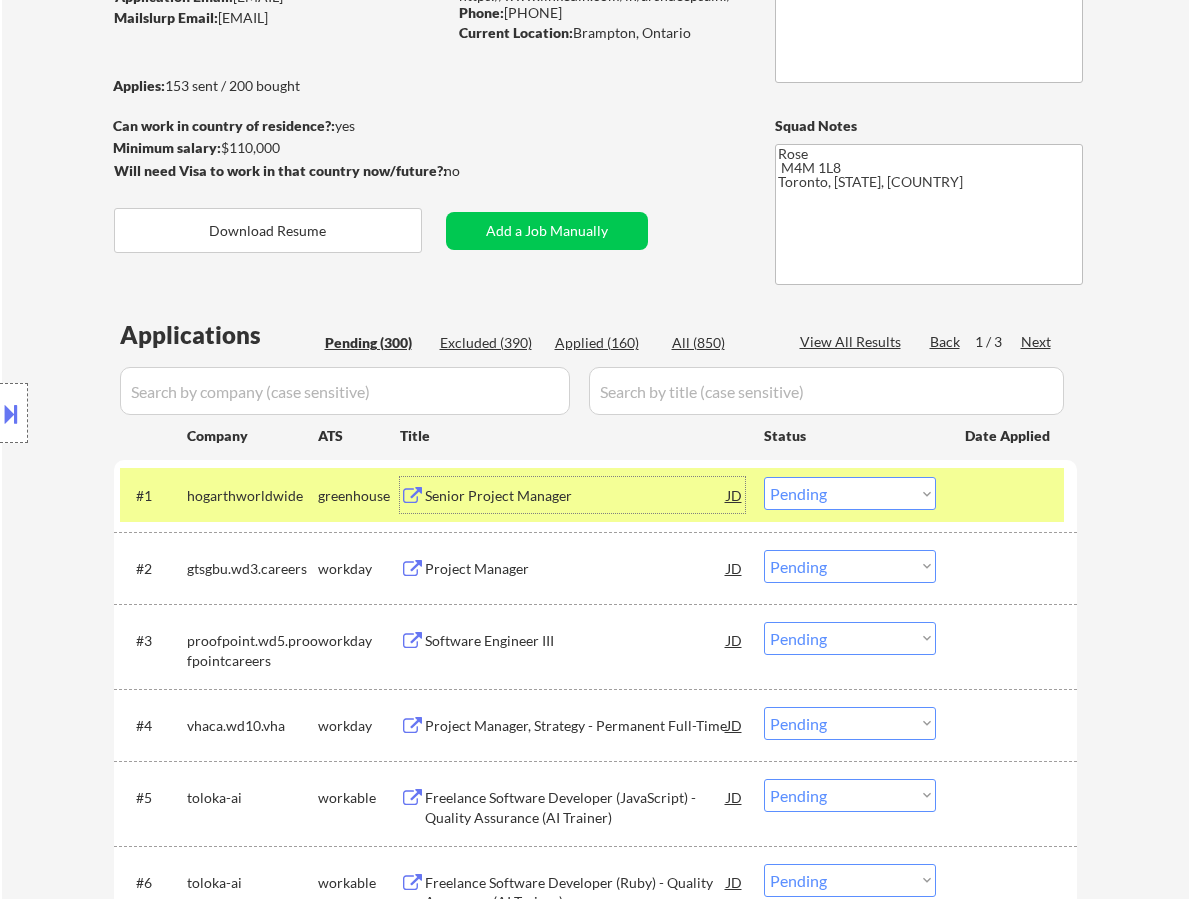 click on "Senior Project Manager" at bounding box center [576, 496] 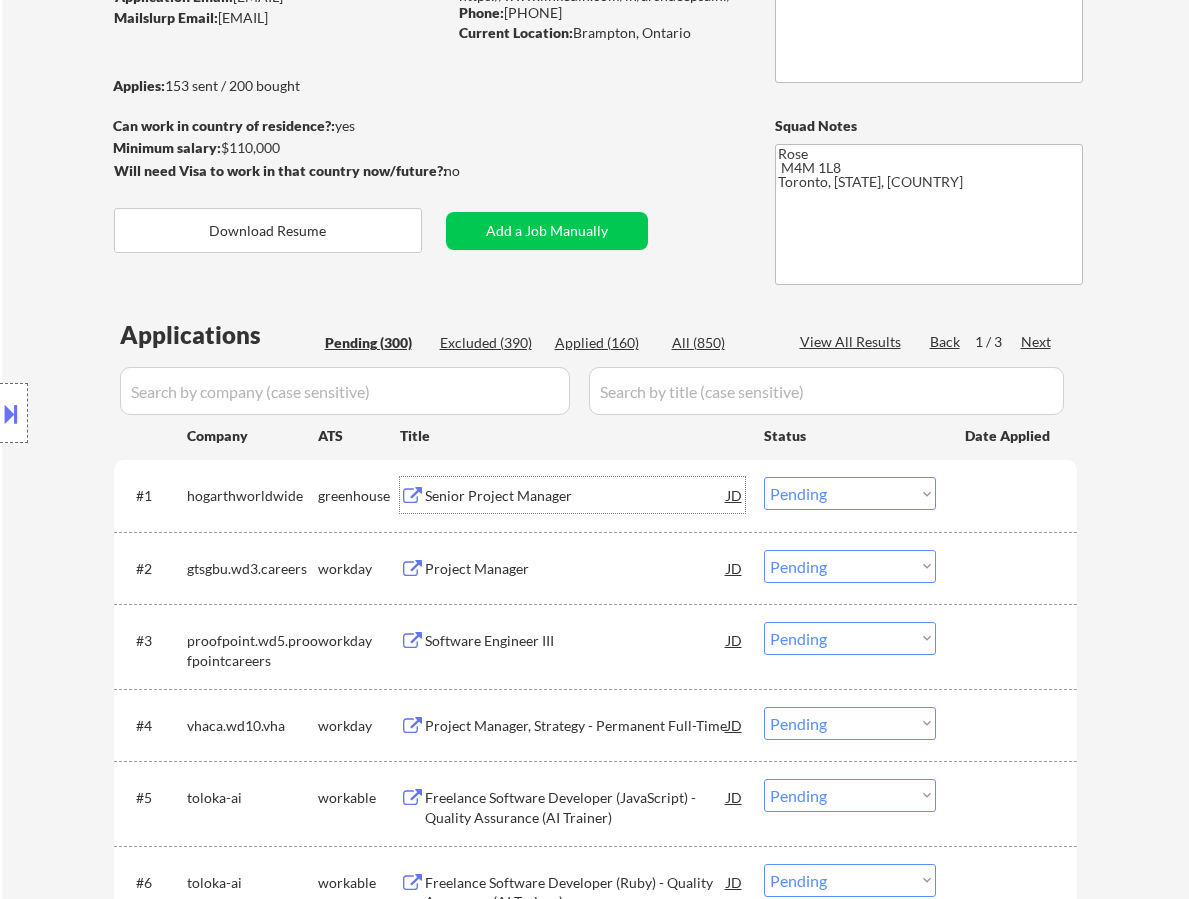 click on "Choose an option... Pending Applied Excluded (Questions) Excluded (Expired) Excluded (Location) Excluded (Bad Match) Excluded (Blocklist) Excluded (Salary) Excluded (Other)" at bounding box center (850, 493) 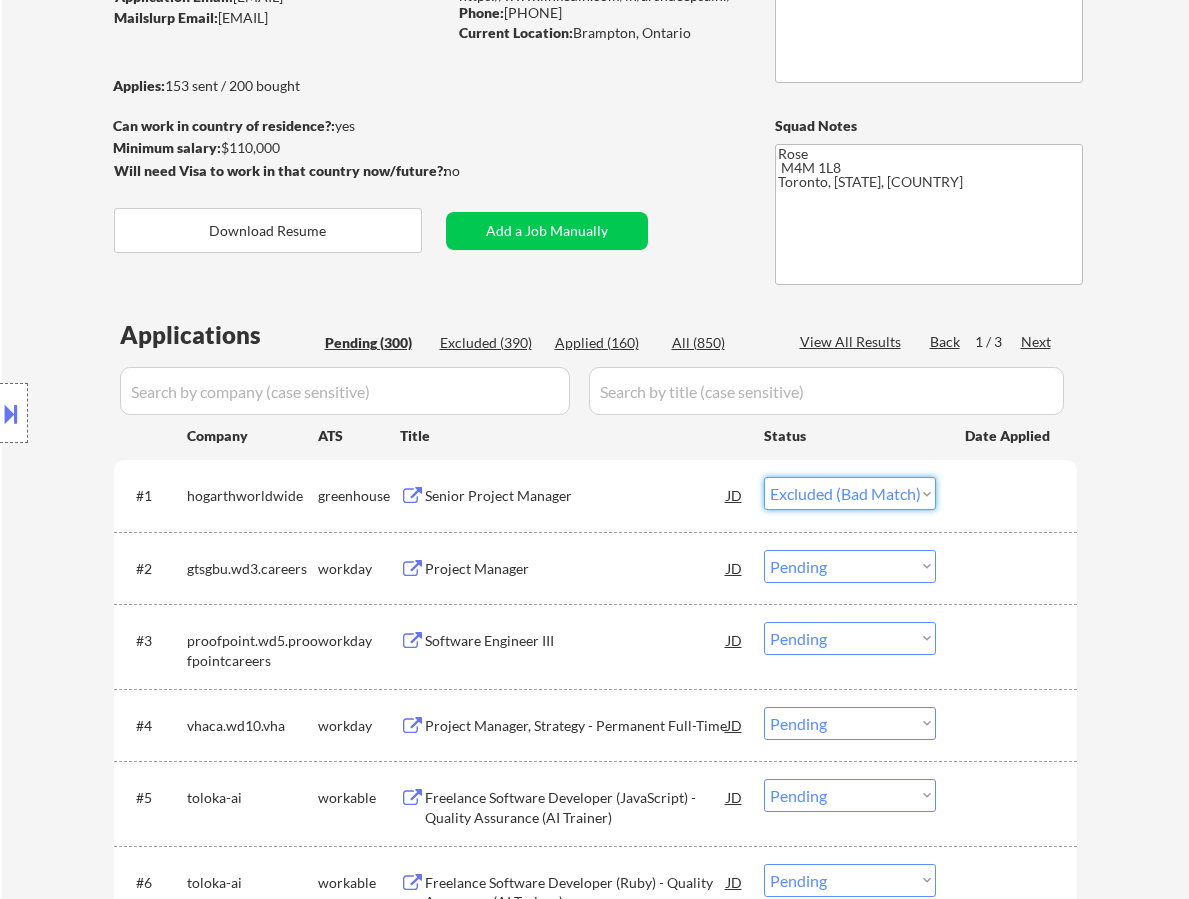 click on "Choose an option... Pending Applied Excluded (Questions) Excluded (Expired) Excluded (Location) Excluded (Bad Match) Excluded (Blocklist) Excluded (Salary) Excluded (Other)" at bounding box center [850, 493] 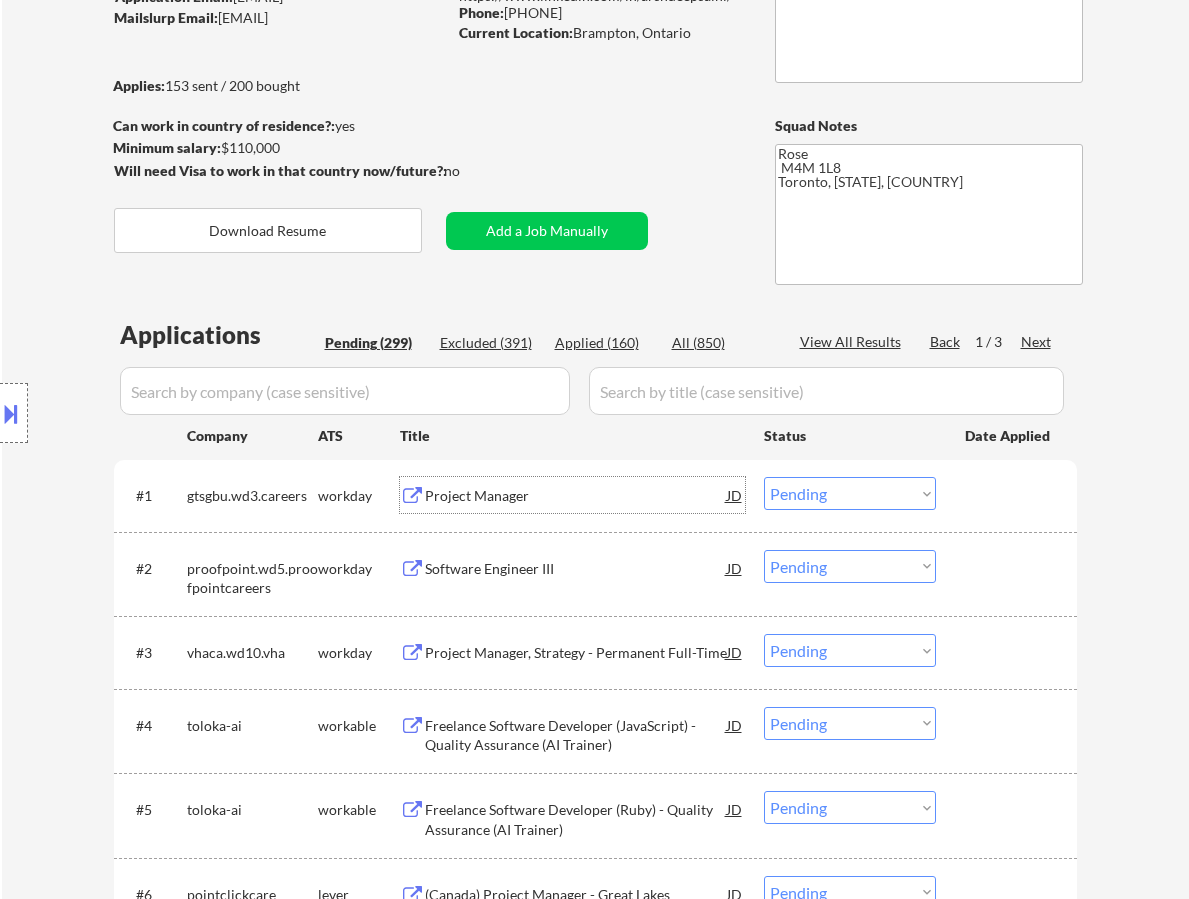 click on "Project Manager" at bounding box center (576, 496) 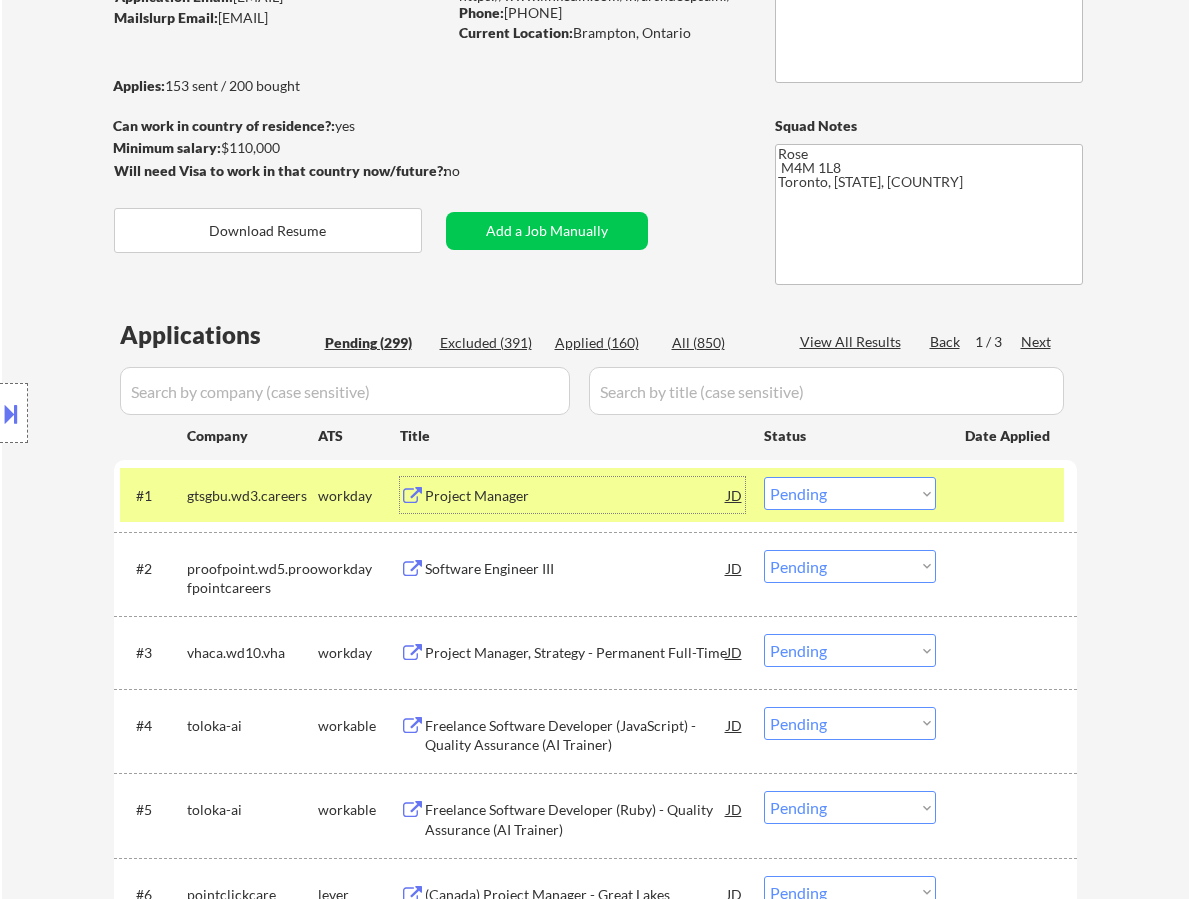 click on "Choose an option... Pending Applied Excluded (Questions) Excluded (Expired) Excluded (Location) Excluded (Bad Match) Excluded (Blocklist) Excluded (Salary) Excluded (Other)" at bounding box center [850, 493] 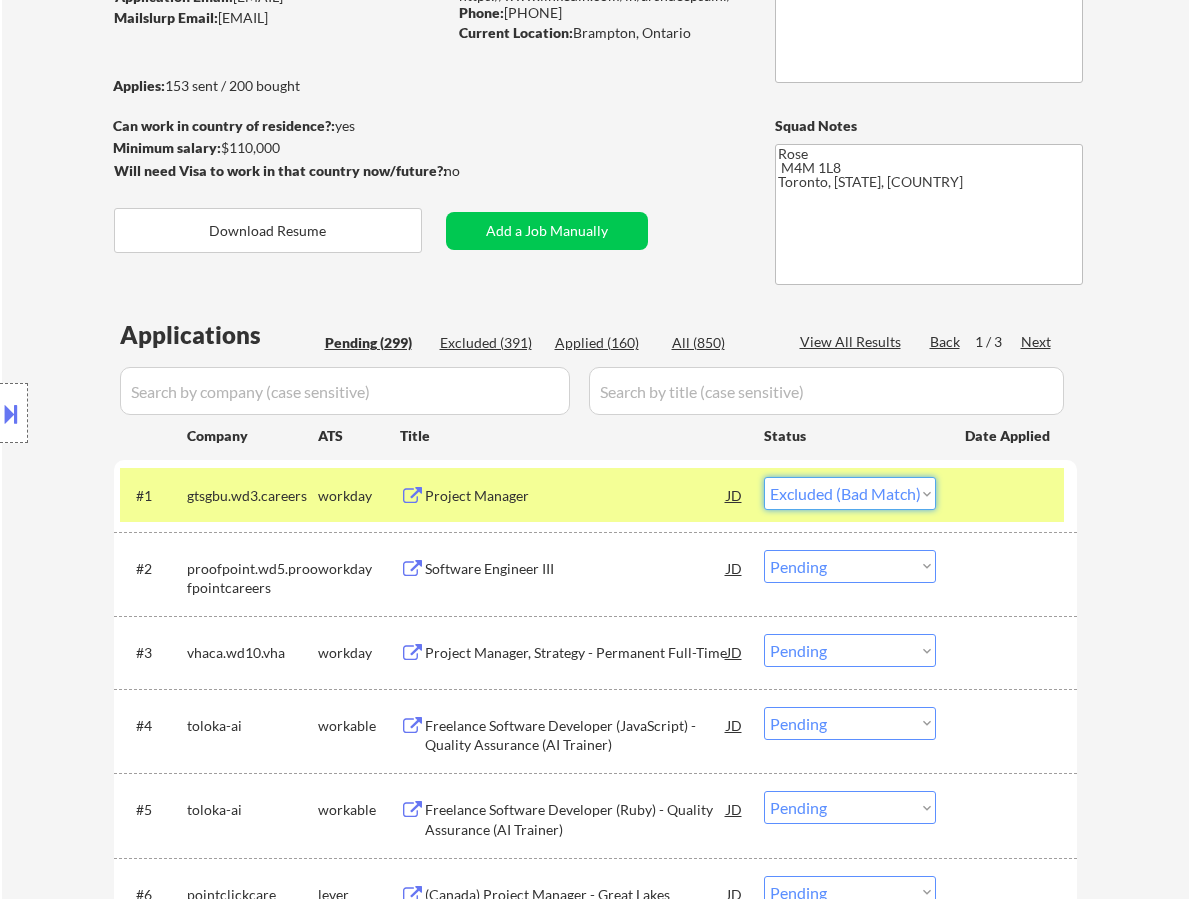 click on "Choose an option... Pending Applied Excluded (Questions) Excluded (Expired) Excluded (Location) Excluded (Bad Match) Excluded (Blocklist) Excluded (Salary) Excluded (Other)" at bounding box center (850, 493) 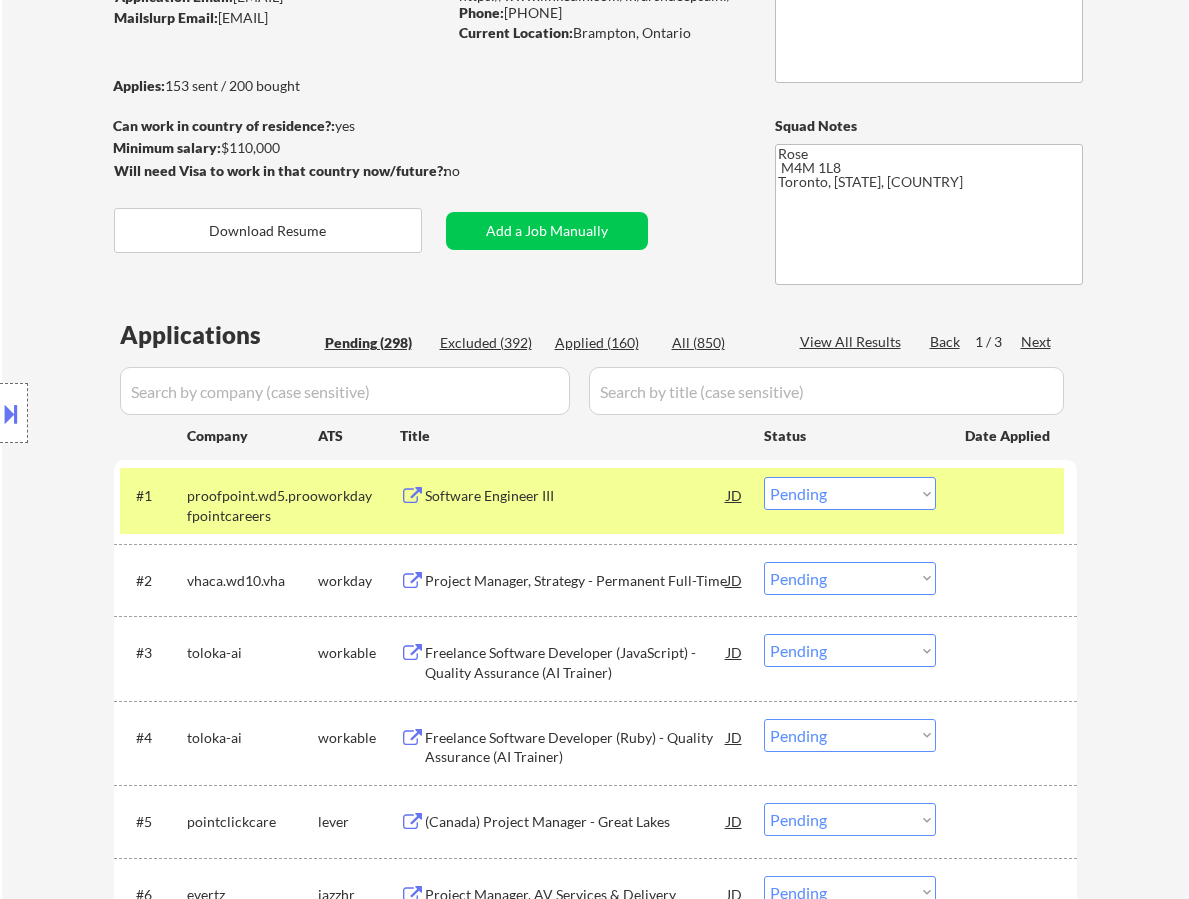 click on "Software Engineer III" at bounding box center (576, 496) 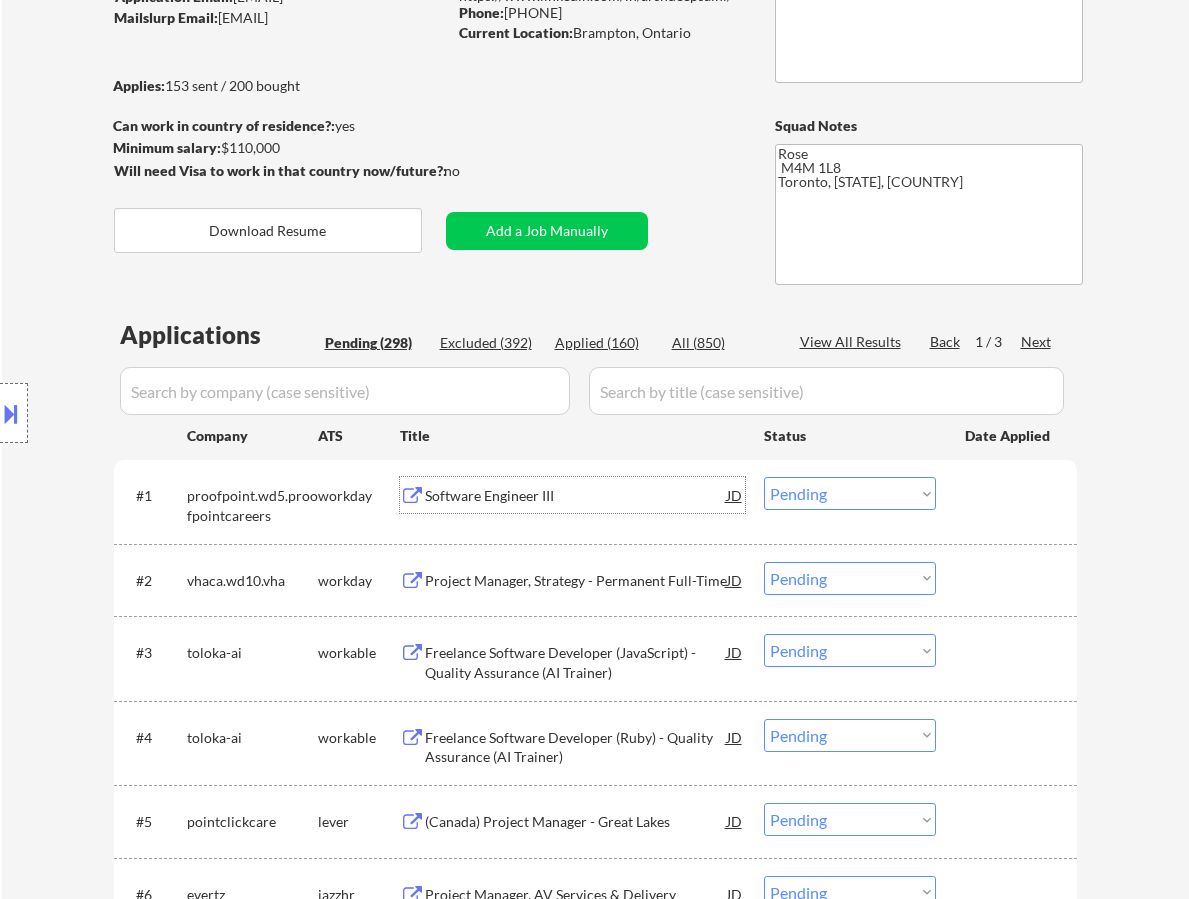 click on "Choose an option... Pending Applied Excluded (Questions) Excluded (Expired) Excluded (Location) Excluded (Bad Match) Excluded (Blocklist) Excluded (Salary) Excluded (Other)" at bounding box center (850, 493) 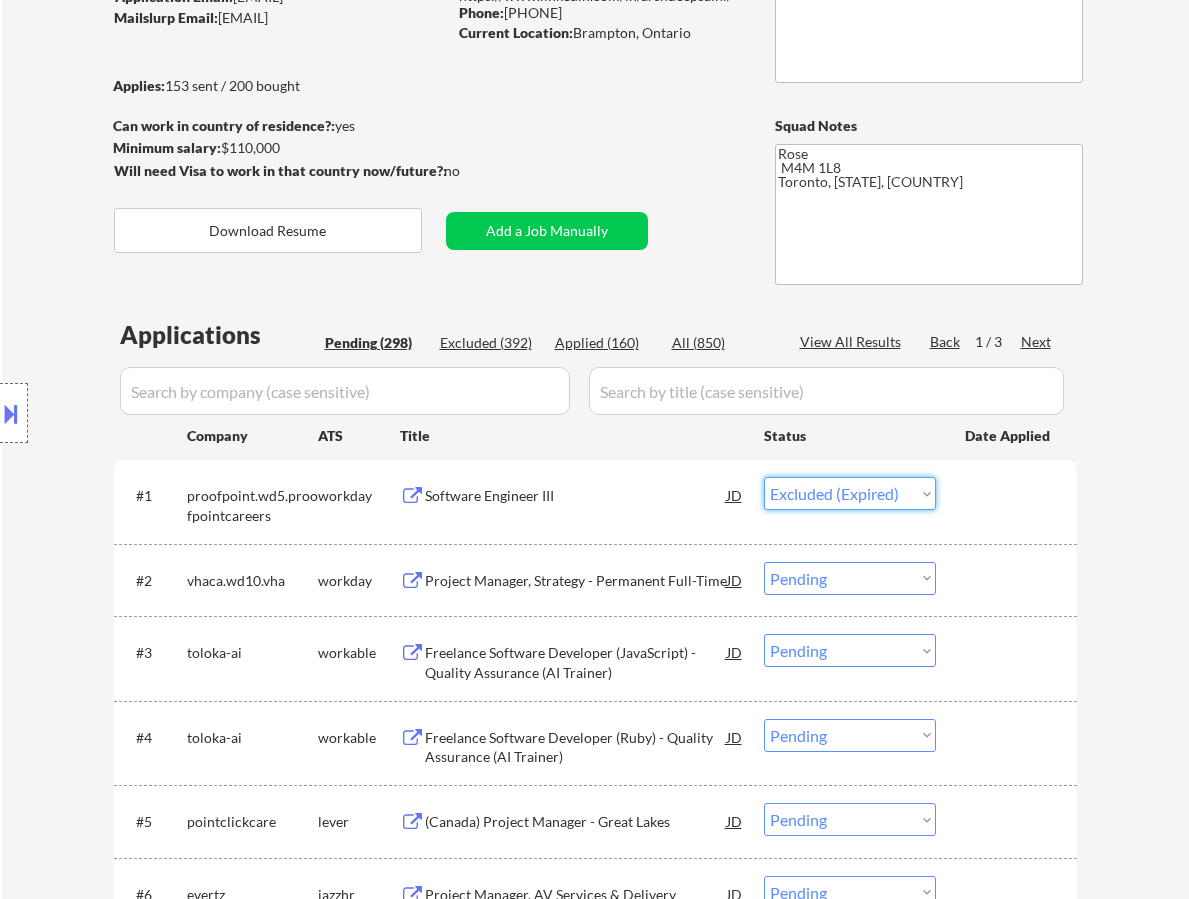 click on "Choose an option... Pending Applied Excluded (Questions) Excluded (Expired) Excluded (Location) Excluded (Bad Match) Excluded (Blocklist) Excluded (Salary) Excluded (Other)" at bounding box center (850, 493) 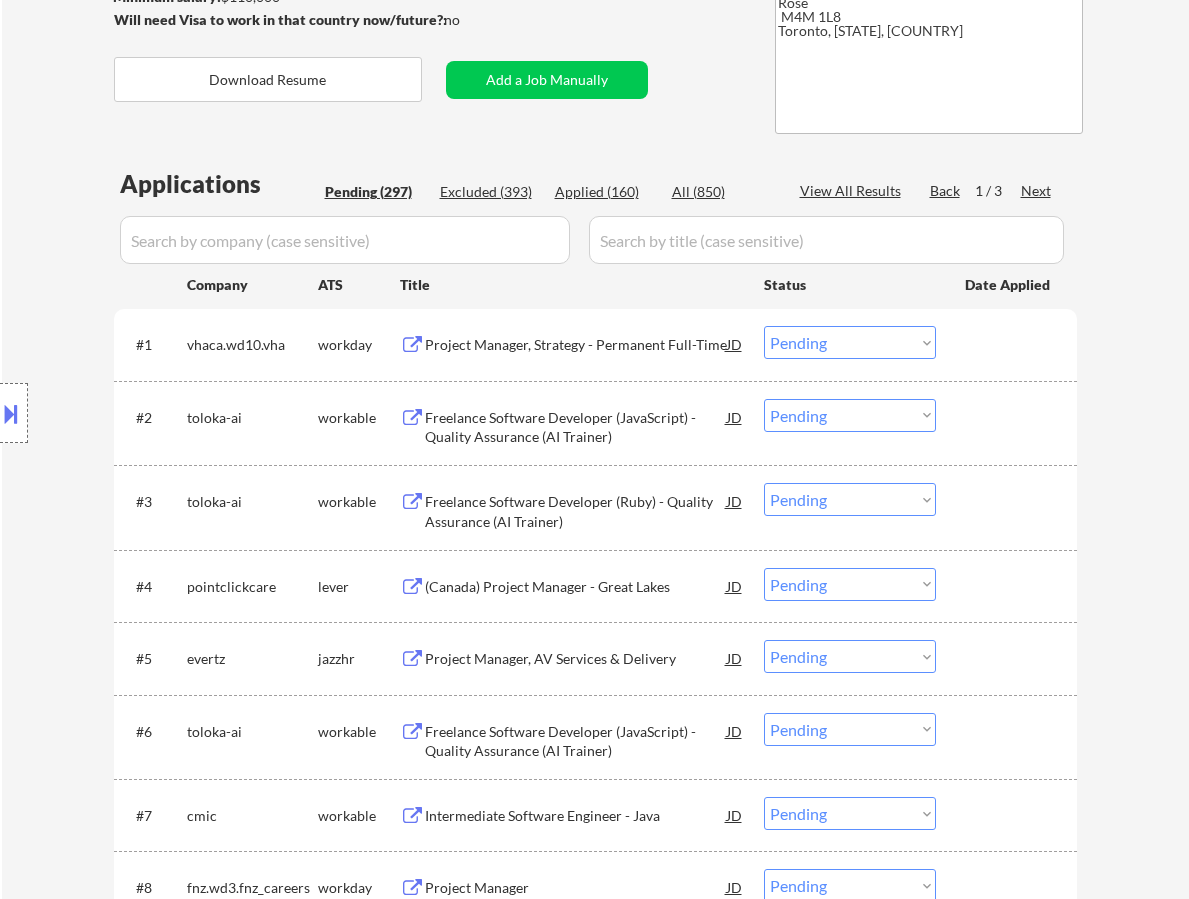 scroll, scrollTop: 400, scrollLeft: 0, axis: vertical 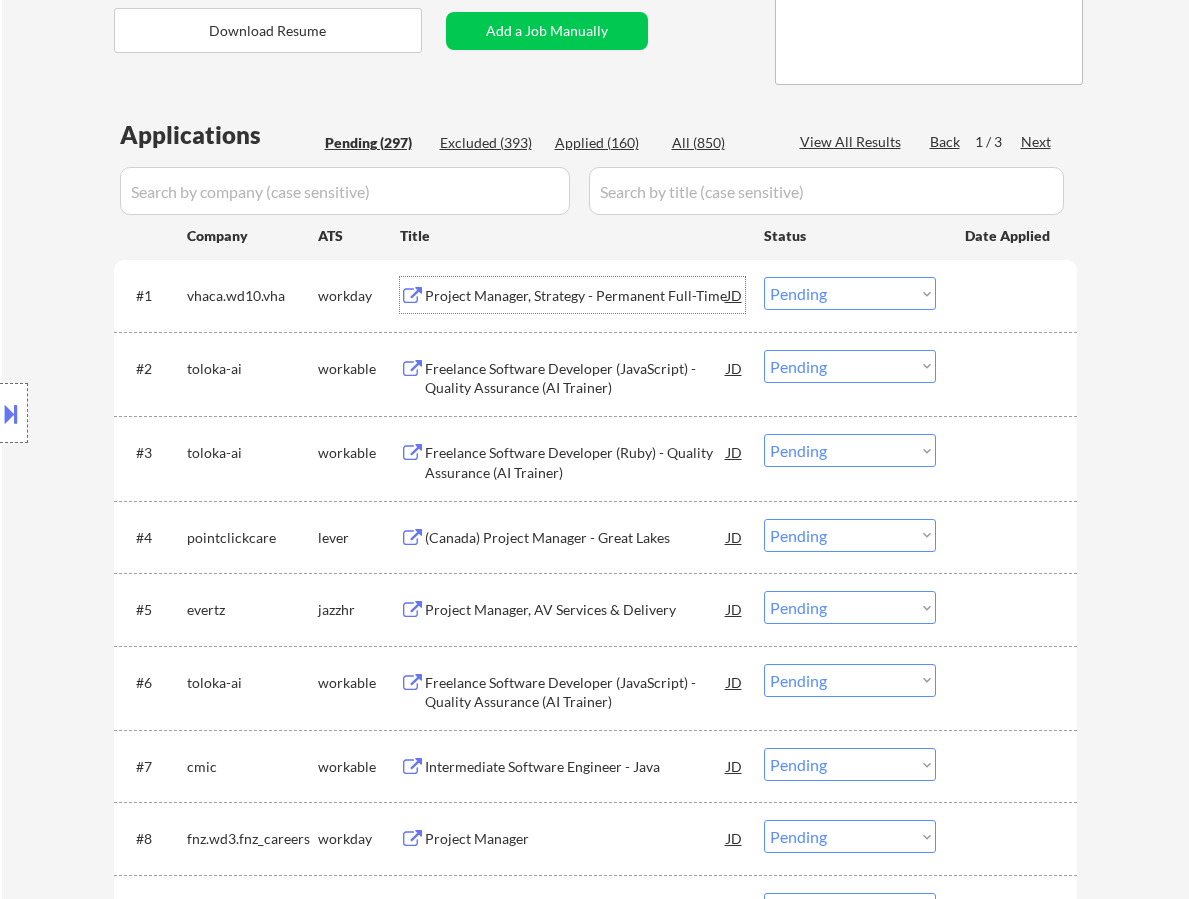 click on "Project Manager, Strategy - Permanent Full-Time" at bounding box center (576, 295) 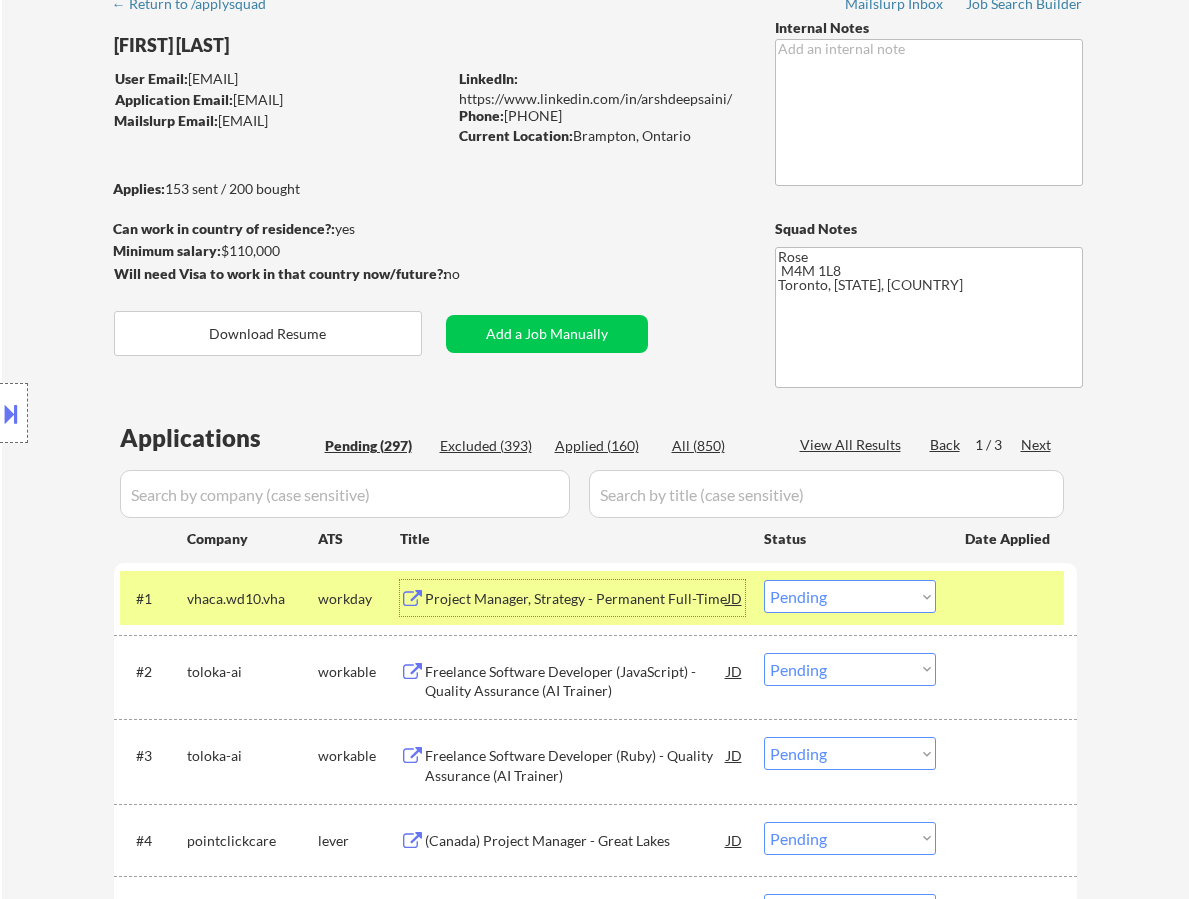 scroll, scrollTop: 0, scrollLeft: 0, axis: both 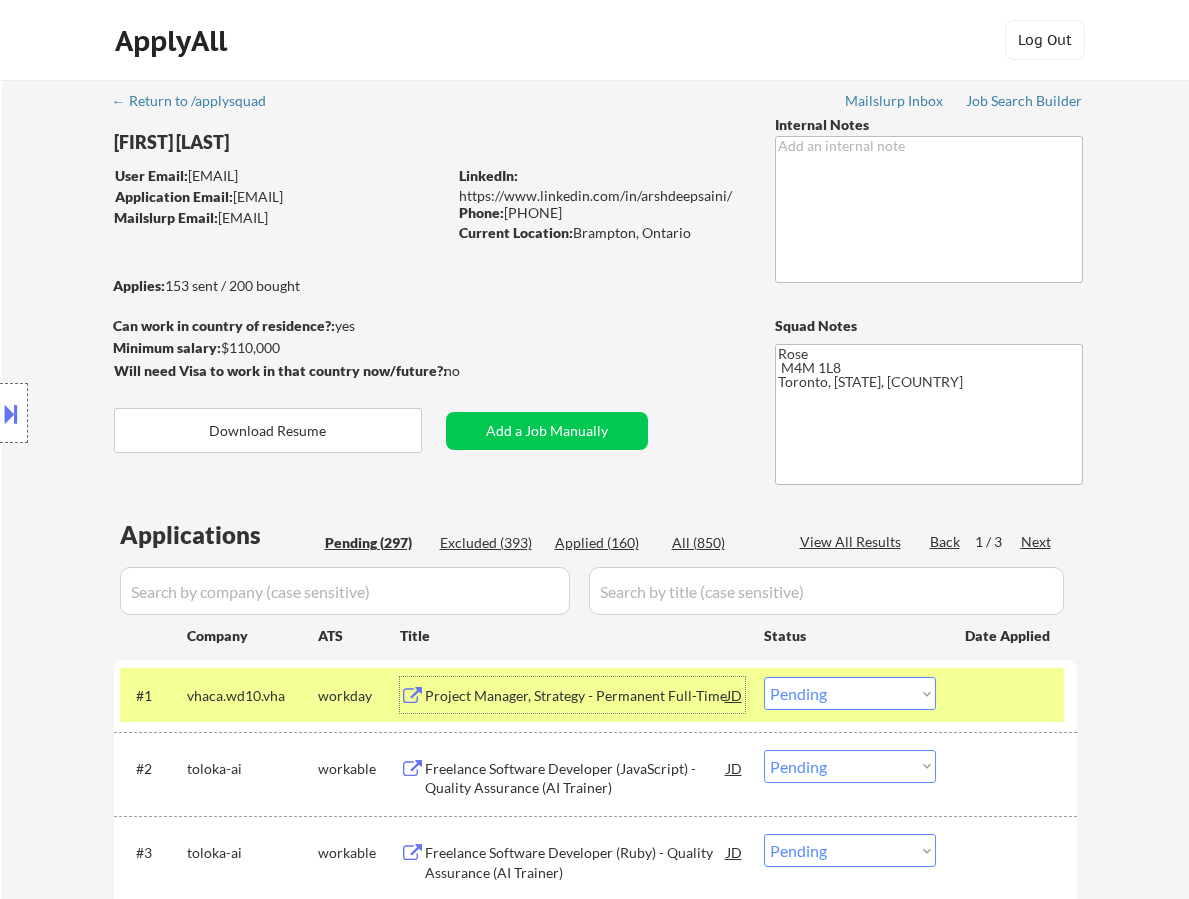 click at bounding box center (11, 413) 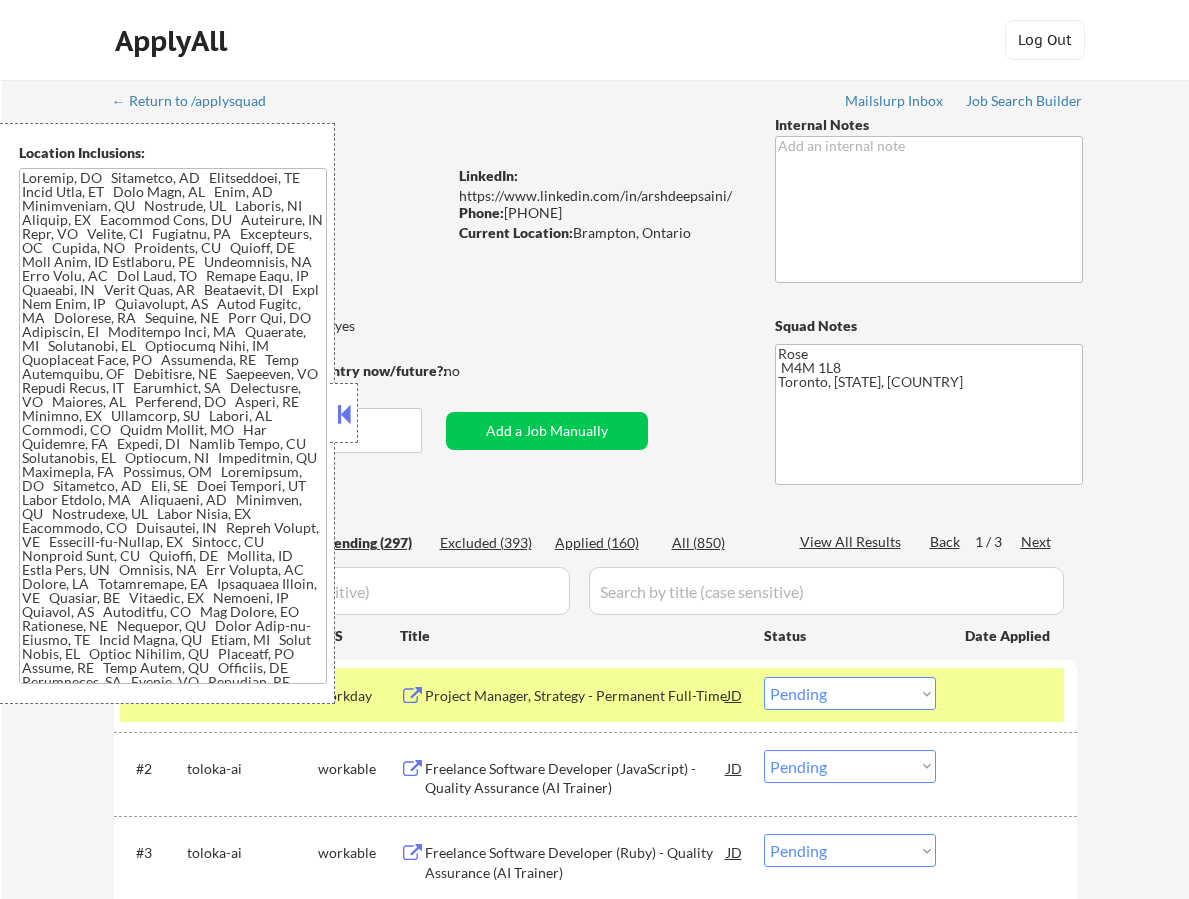 click at bounding box center (344, 414) 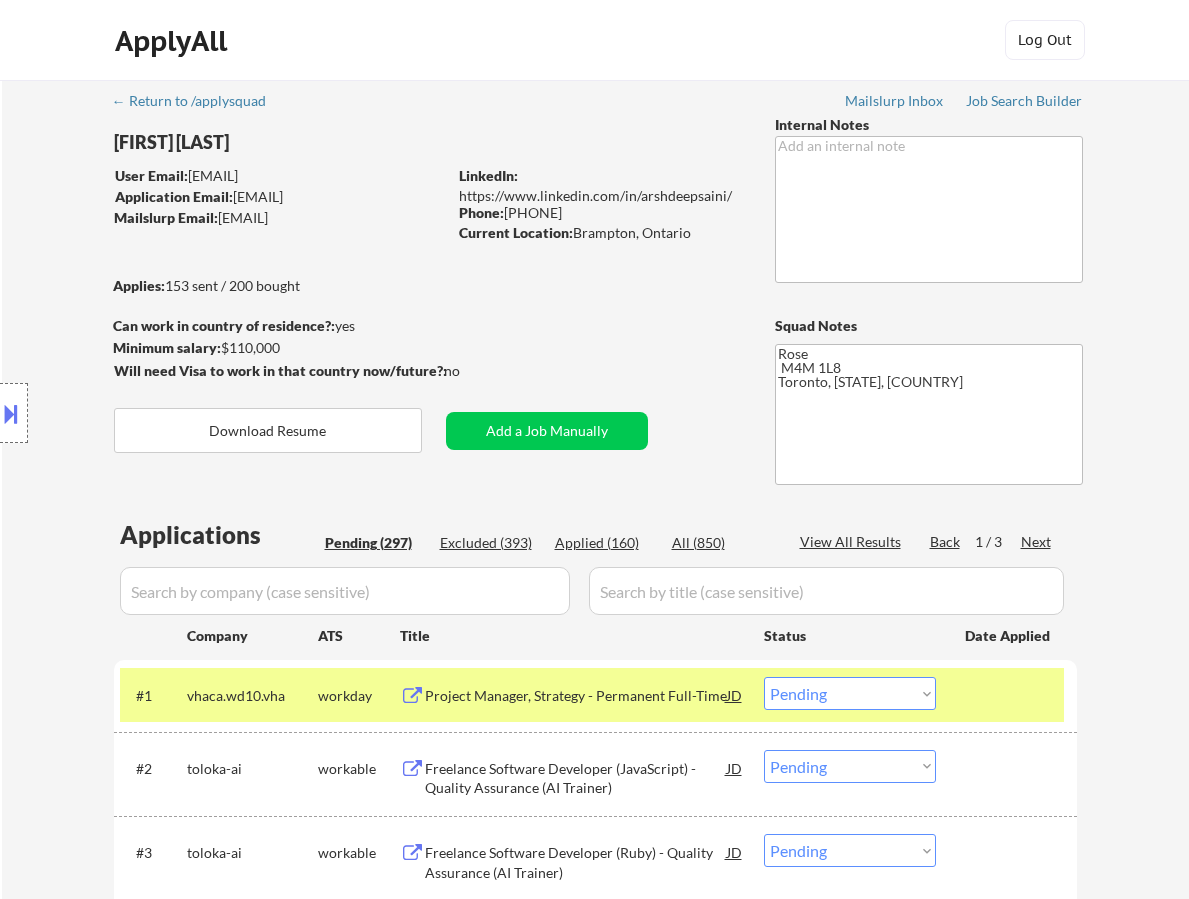 click at bounding box center (11, 413) 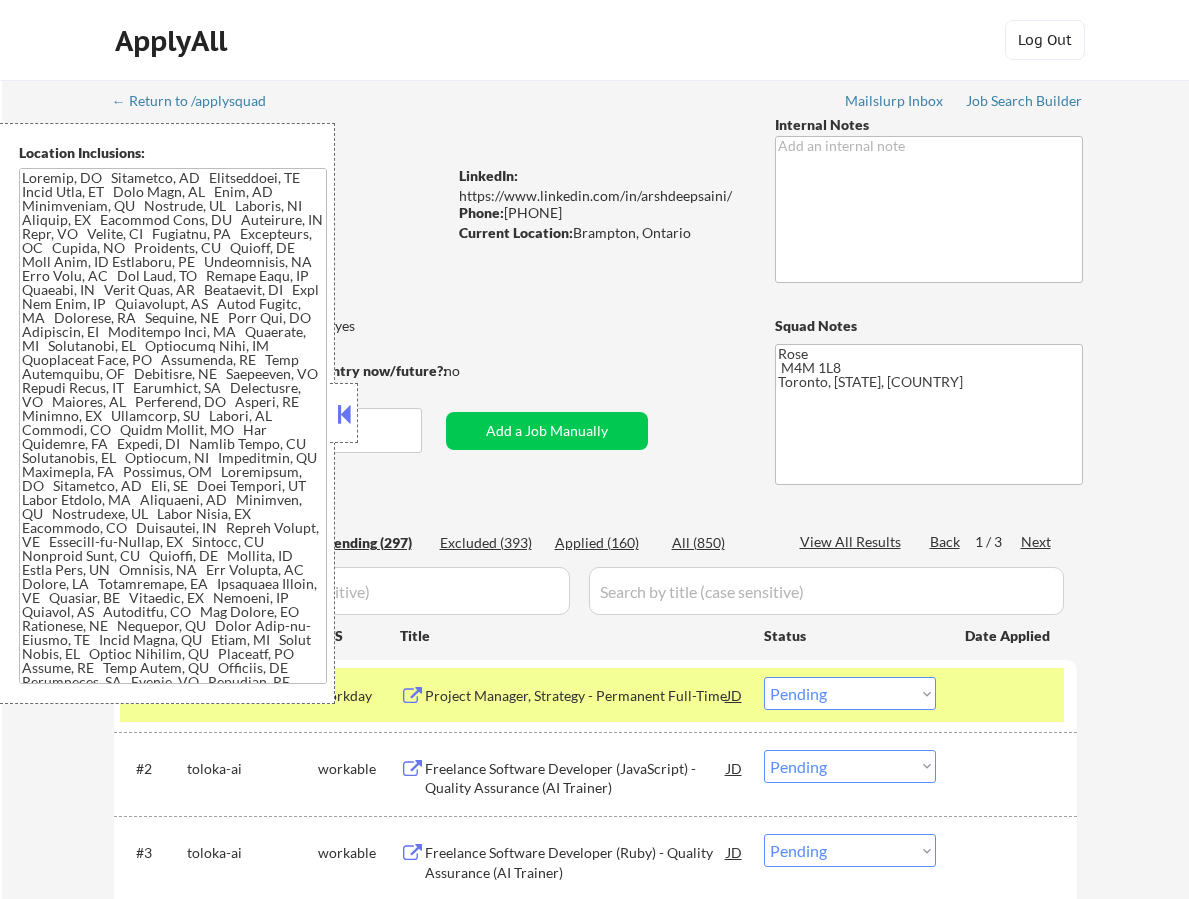 click on "← Return to /applysquad Mailslurp Inbox Job Search Builder [FIRST] [LAST] User Email: [EMAIL] Application Email: [EMAIL] Mailslurp Email: [EMAIL] LinkedIn: https://www.linkedin.com/in/[LAST]/
Phone: [PHONE] Current Location: [CITY], [STATE] Applies: 153 sent / 200 bought Internal Notes Can work in country of residence?: yes Squad Notes Minimum salary: $110,000 Will need Visa to work in that country now/future?: no Download Resume Add a Job Manually Rose
[POSTAL_CODE]
[CITY], [STATE], [COUNTRY] Applications Pending (297) Excluded (393) Applied (160) All (850) View All Results Back 1 / 3
Next Company ATS Title Status Date Applied #1 vhaca.wd10.vha workday Project Manager, Strategy - Permanent Full-Time JD warning_amber Choose an option... Pending Applied Excluded (Questions) Excluded (Expired) Excluded (Location) Excluded (Bad Match) Excluded (Blocklist) Excluded (Salary) Excluded (Other) success #2 toloka-ai workable JD Pending" at bounding box center (596, 4480) 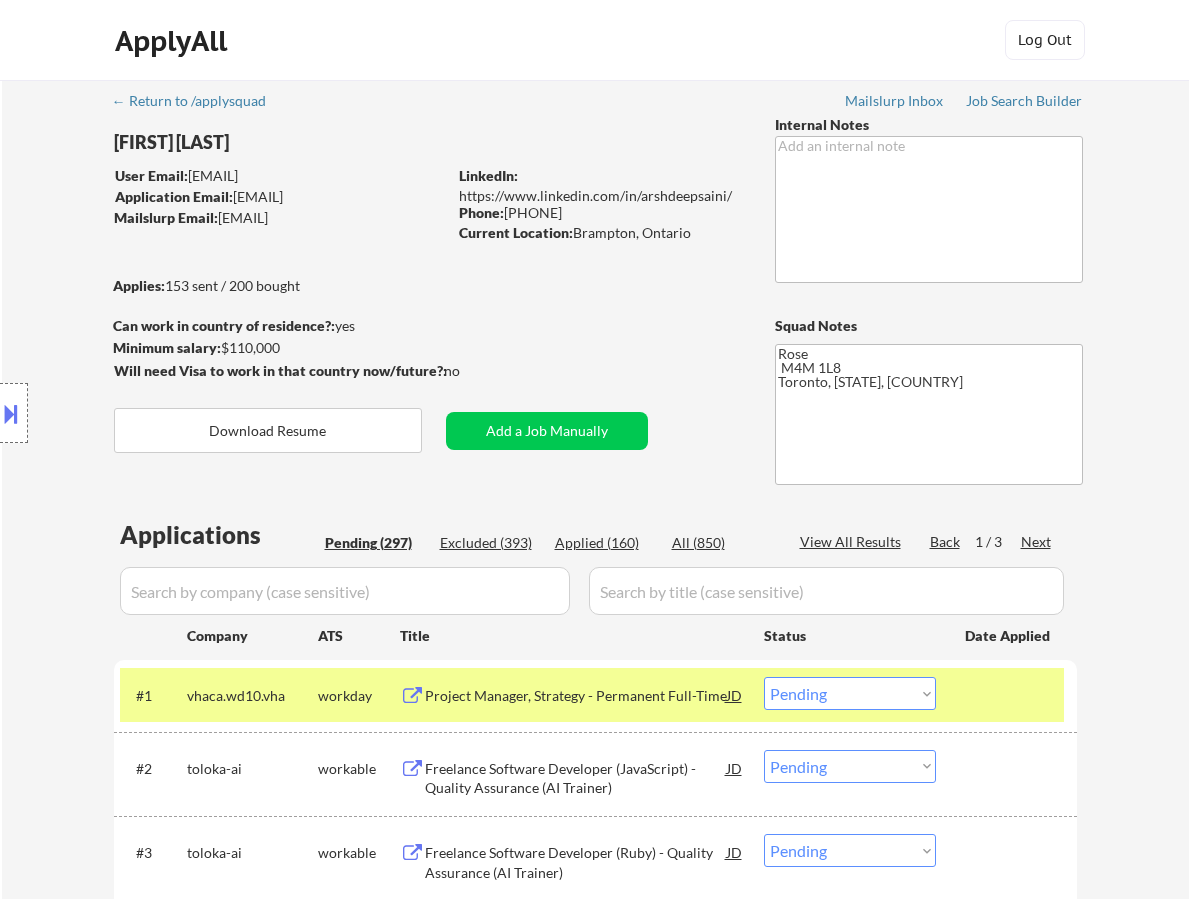 click on "Choose an option... Pending Applied Excluded (Questions) Excluded (Expired) Excluded (Location) Excluded (Bad Match) Excluded (Blocklist) Excluded (Salary) Excluded (Other)" at bounding box center [850, 693] 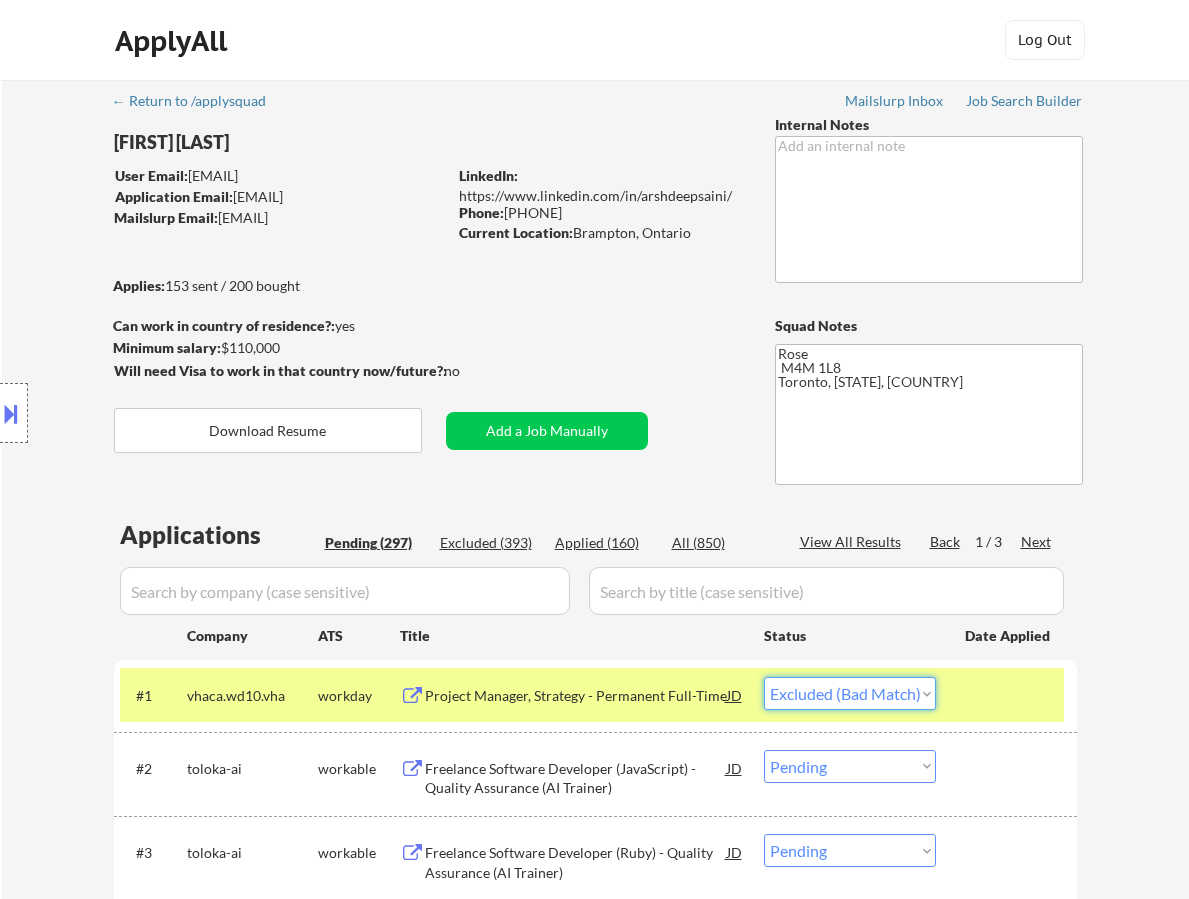 click on "Choose an option... Pending Applied Excluded (Questions) Excluded (Expired) Excluded (Location) Excluded (Bad Match) Excluded (Blocklist) Excluded (Salary) Excluded (Other)" at bounding box center (850, 693) 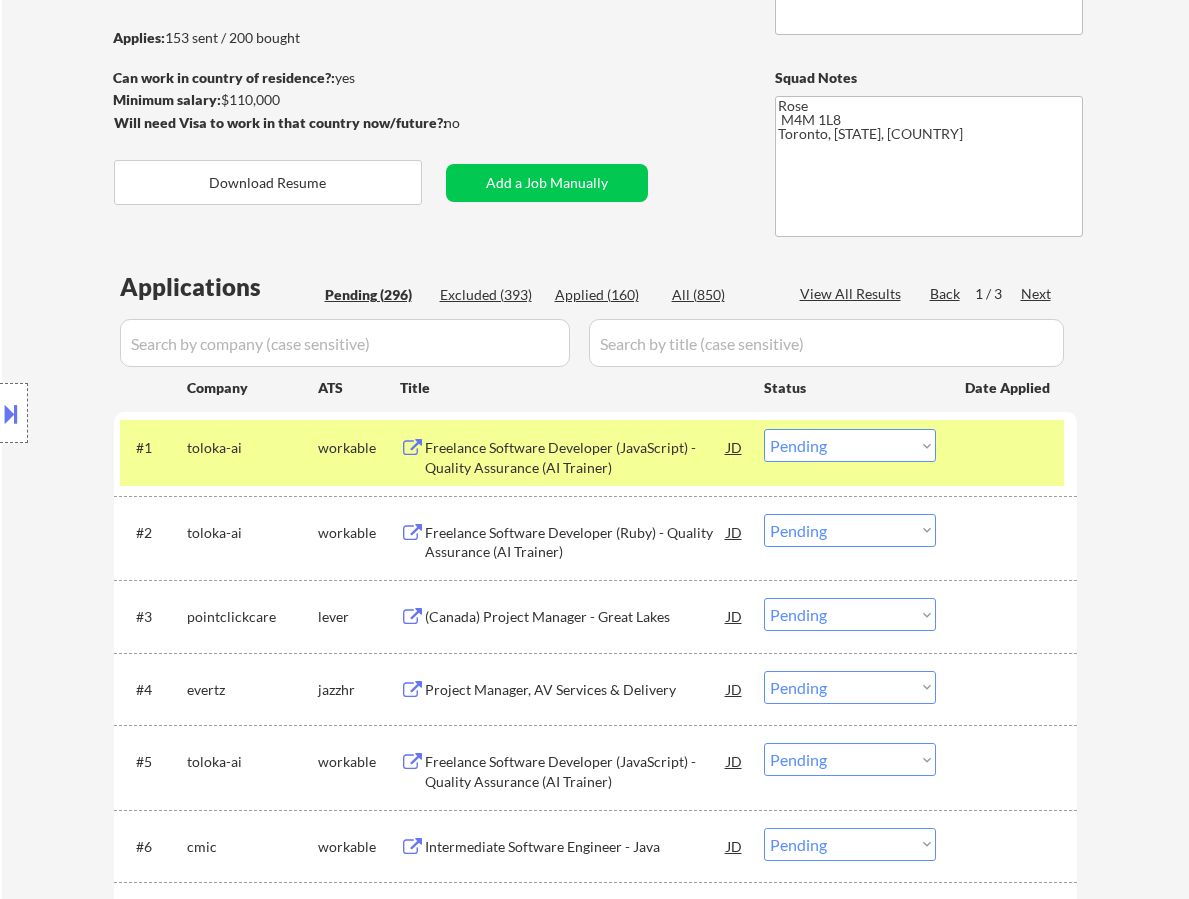 scroll, scrollTop: 300, scrollLeft: 0, axis: vertical 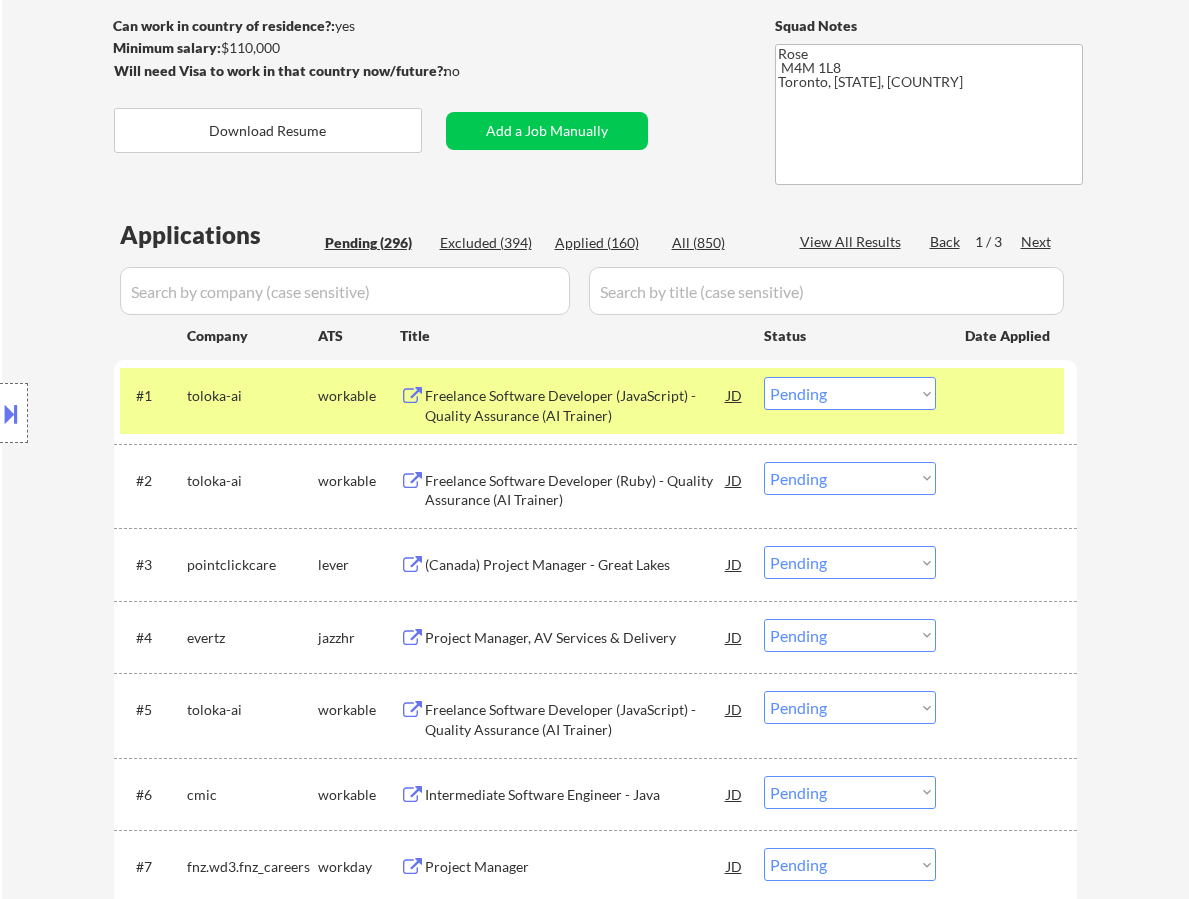click on "Freelance Software Developer (JavaScript) - Quality Assurance (AI Trainer)" at bounding box center [576, 405] 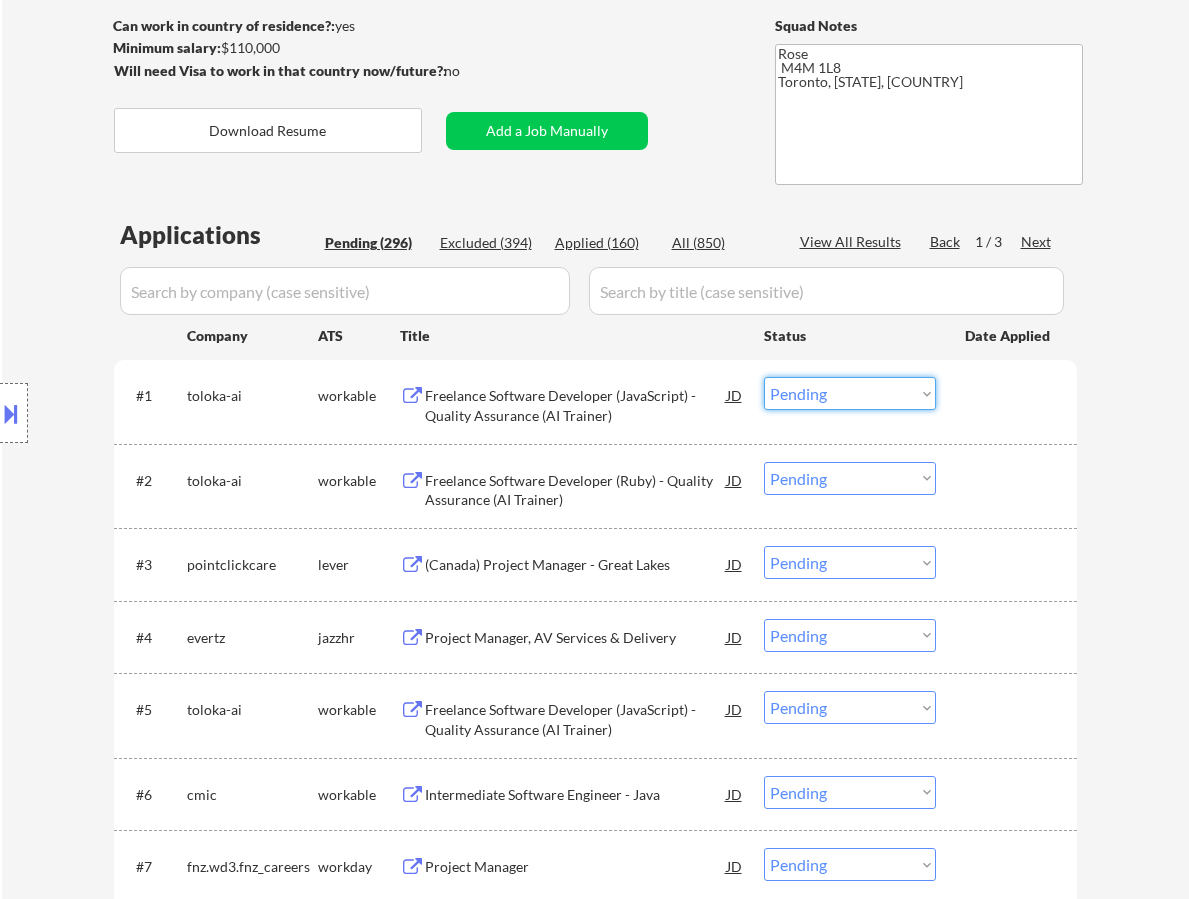 drag, startPoint x: 825, startPoint y: 399, endPoint x: 836, endPoint y: 402, distance: 11.401754 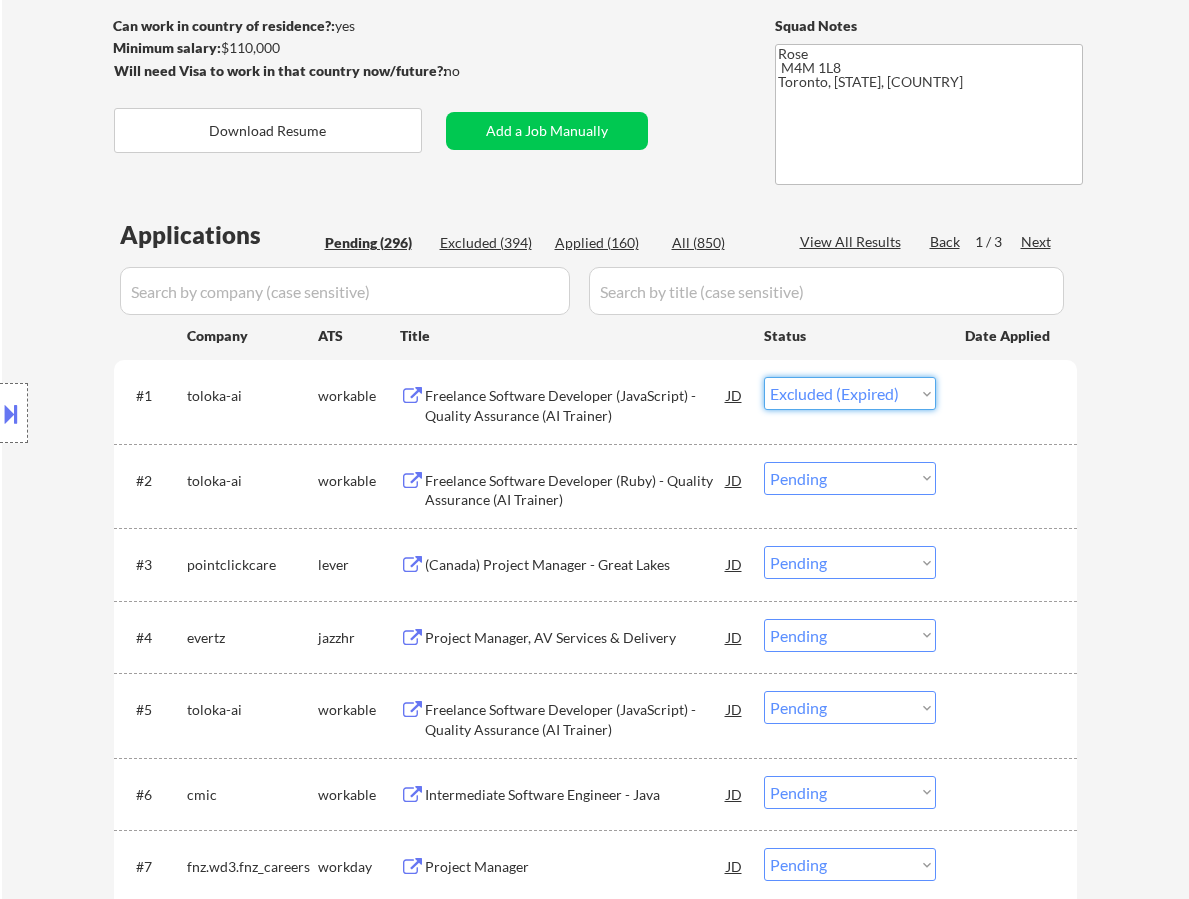click on "Choose an option... Pending Applied Excluded (Questions) Excluded (Expired) Excluded (Location) Excluded (Bad Match) Excluded (Blocklist) Excluded (Salary) Excluded (Other)" at bounding box center [850, 393] 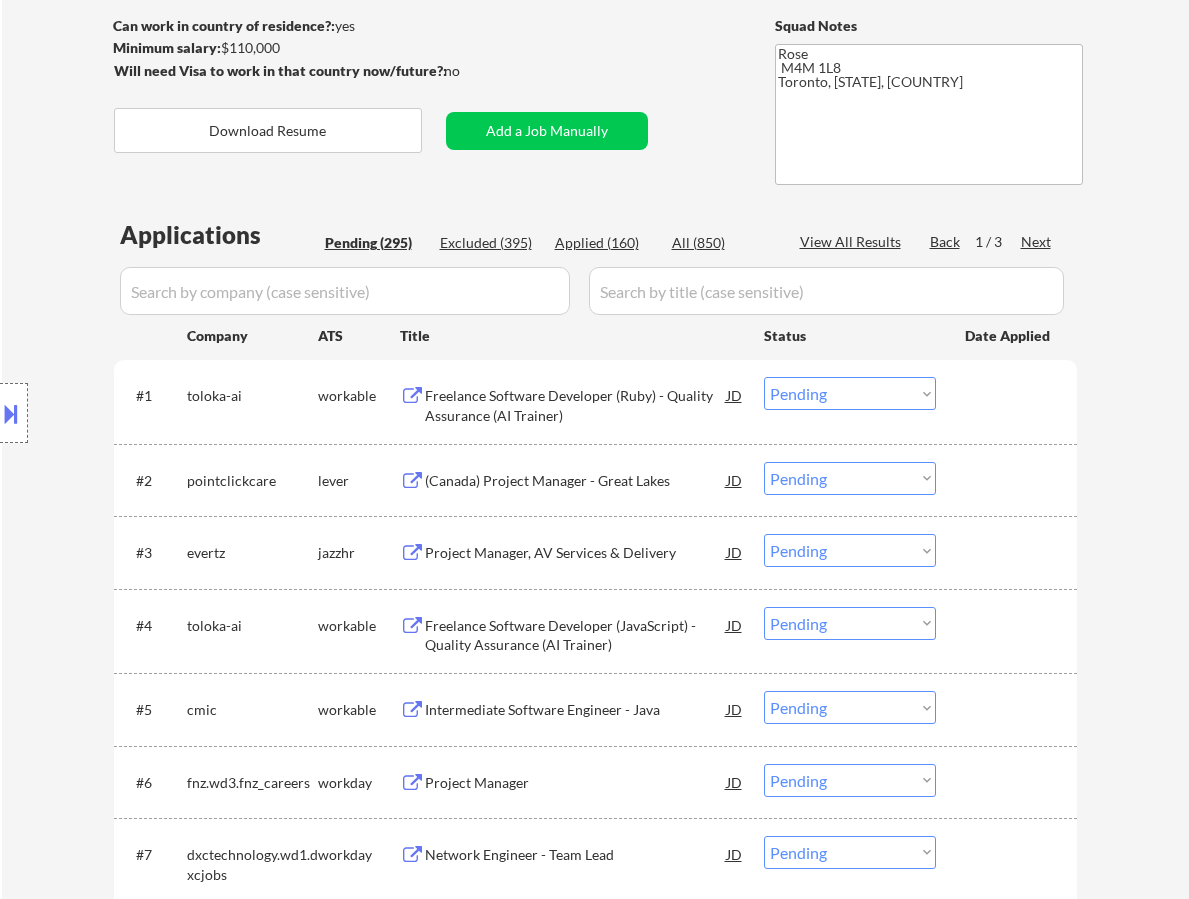 click on "Freelance Software Developer (Ruby) - Quality Assurance (AI Trainer)" at bounding box center (576, 405) 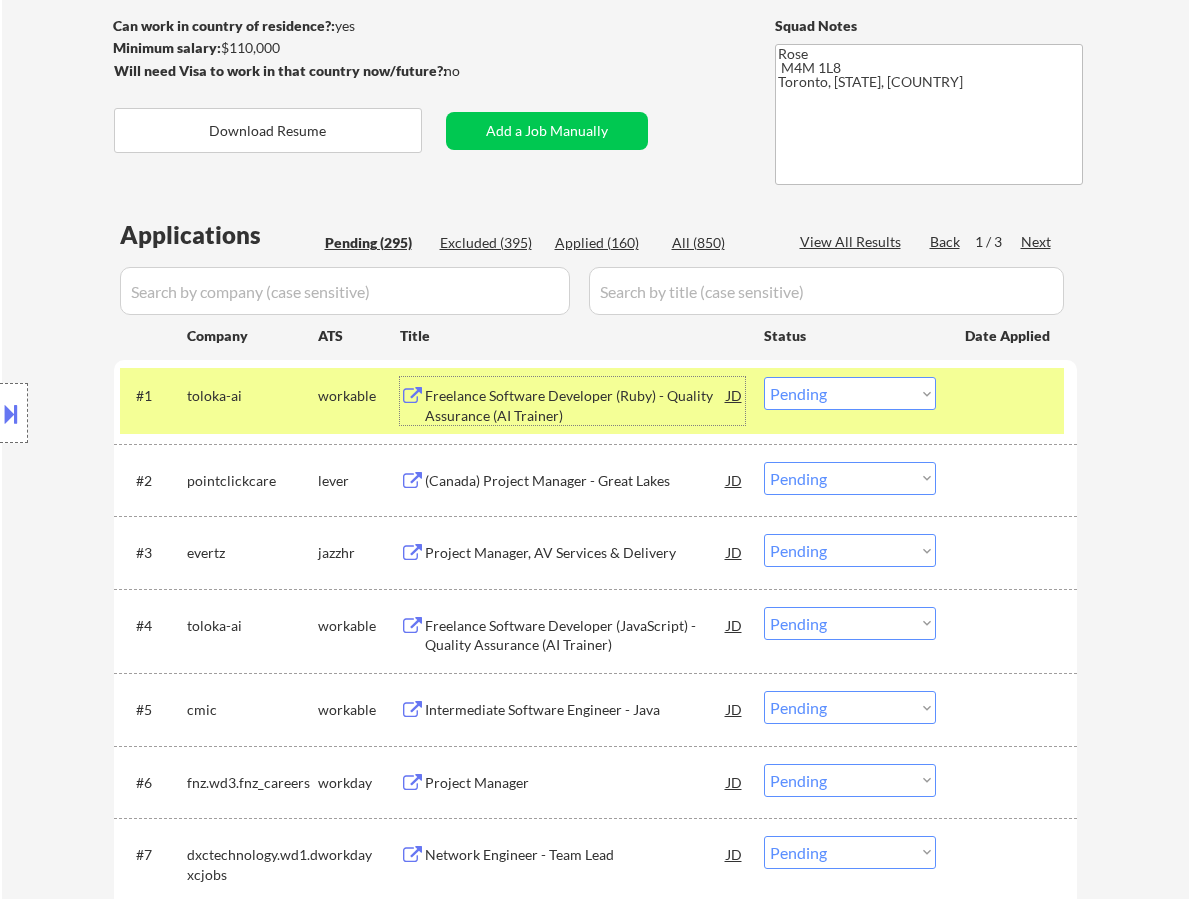 click on "Choose an option... Pending Applied Excluded (Questions) Excluded (Expired) Excluded (Location) Excluded (Bad Match) Excluded (Blocklist) Excluded (Salary) Excluded (Other)" at bounding box center (850, 393) 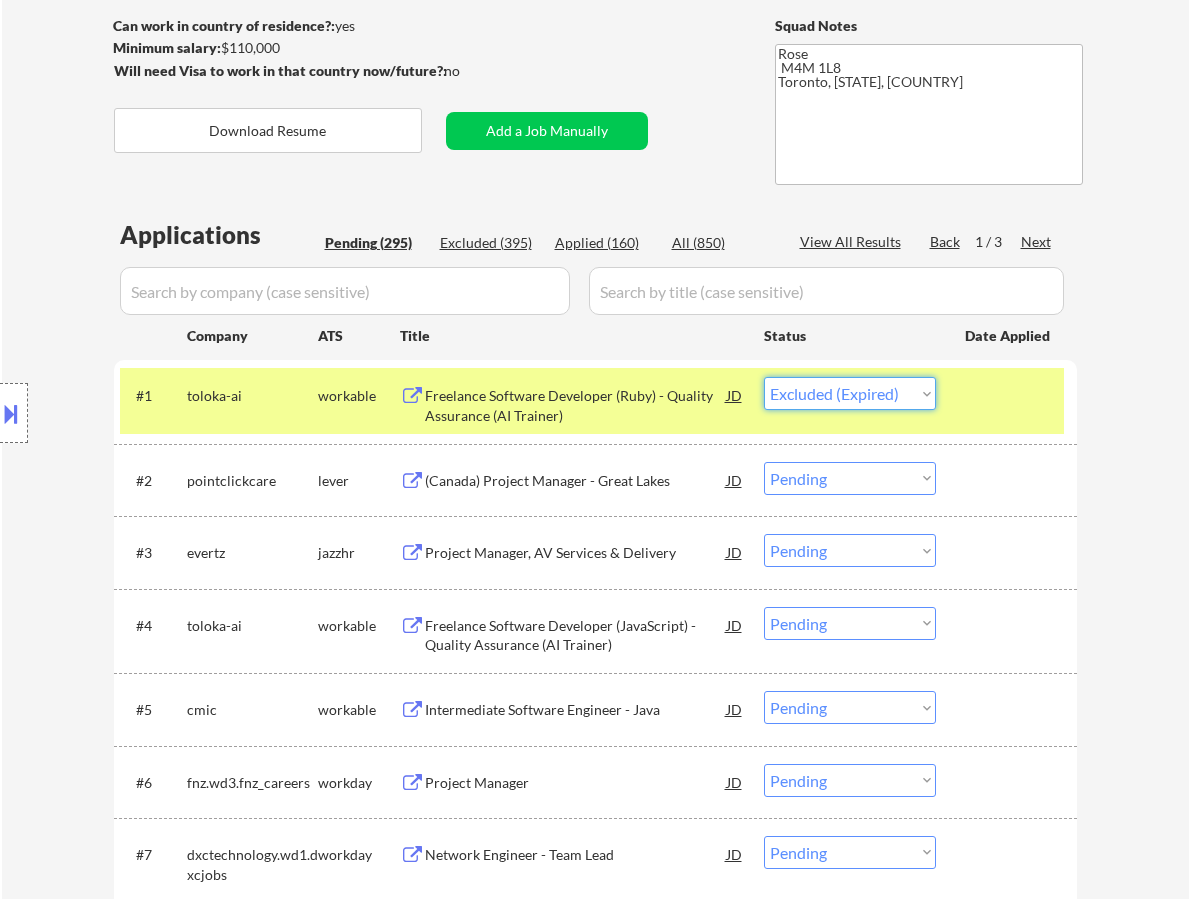 click on "Choose an option... Pending Applied Excluded (Questions) Excluded (Expired) Excluded (Location) Excluded (Bad Match) Excluded (Blocklist) Excluded (Salary) Excluded (Other)" at bounding box center [850, 393] 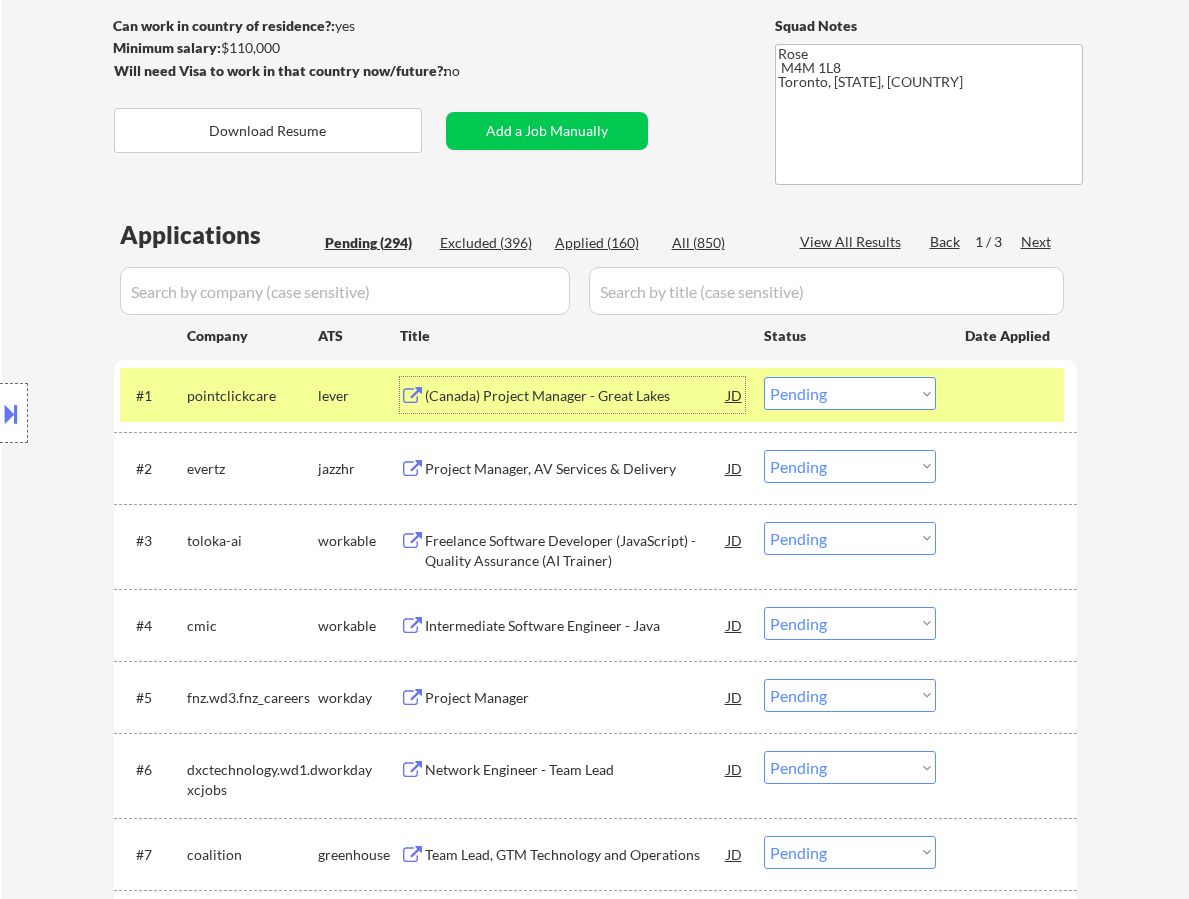 click on "(Canada) Project Manager - Great Lakes" at bounding box center (576, 395) 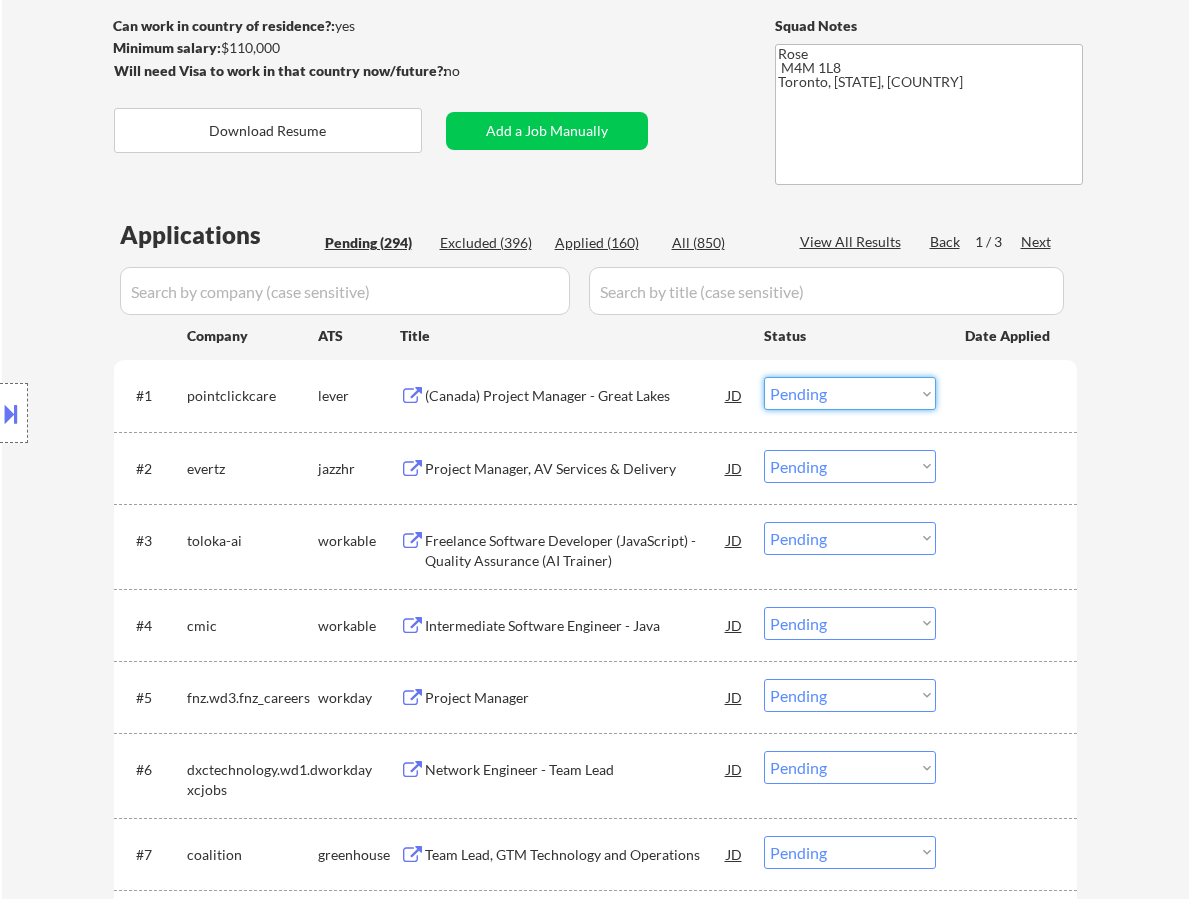 click on "Choose an option... Pending Applied Excluded (Questions) Excluded (Expired) Excluded (Location) Excluded (Bad Match) Excluded (Blocklist) Excluded (Salary) Excluded (Other)" at bounding box center (850, 393) 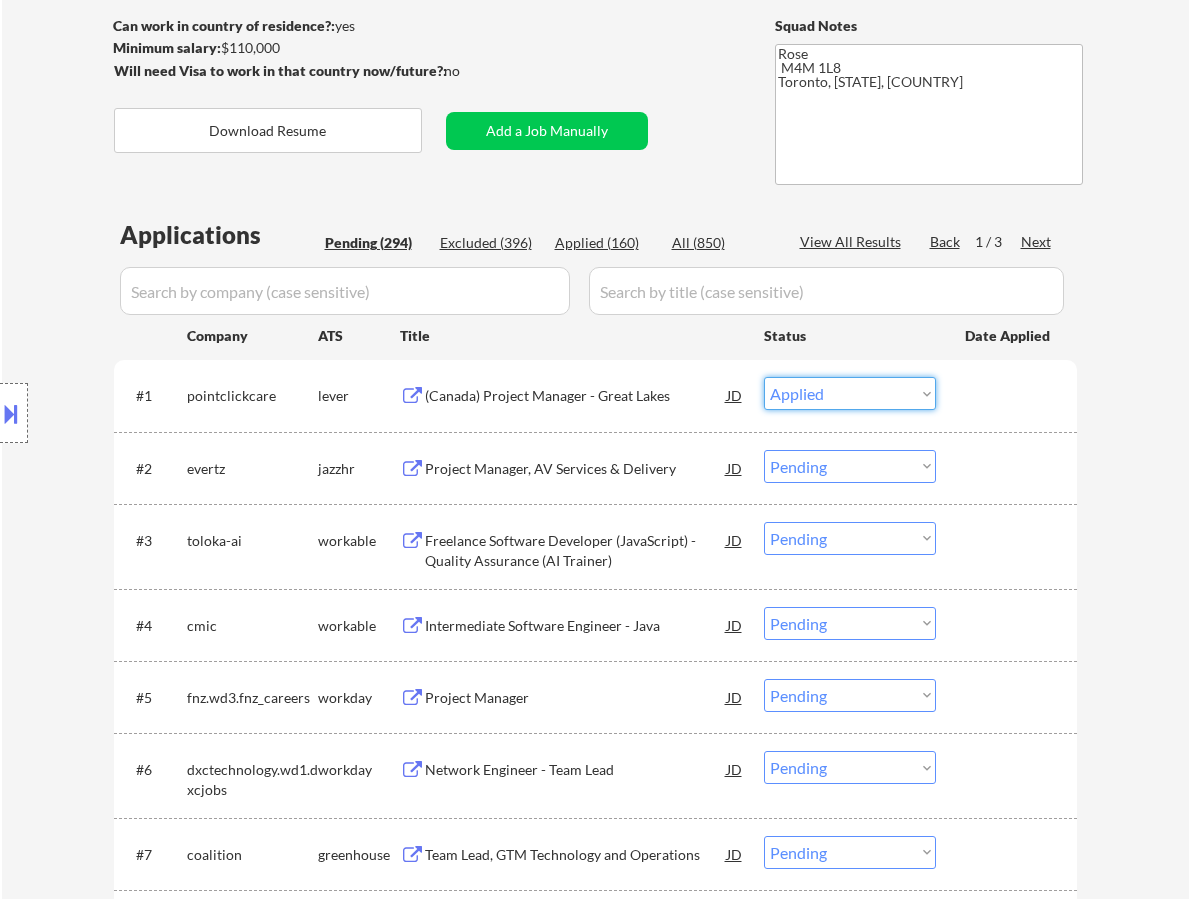 click on "Choose an option... Pending Applied Excluded (Questions) Excluded (Expired) Excluded (Location) Excluded (Bad Match) Excluded (Blocklist) Excluded (Salary) Excluded (Other)" at bounding box center (850, 393) 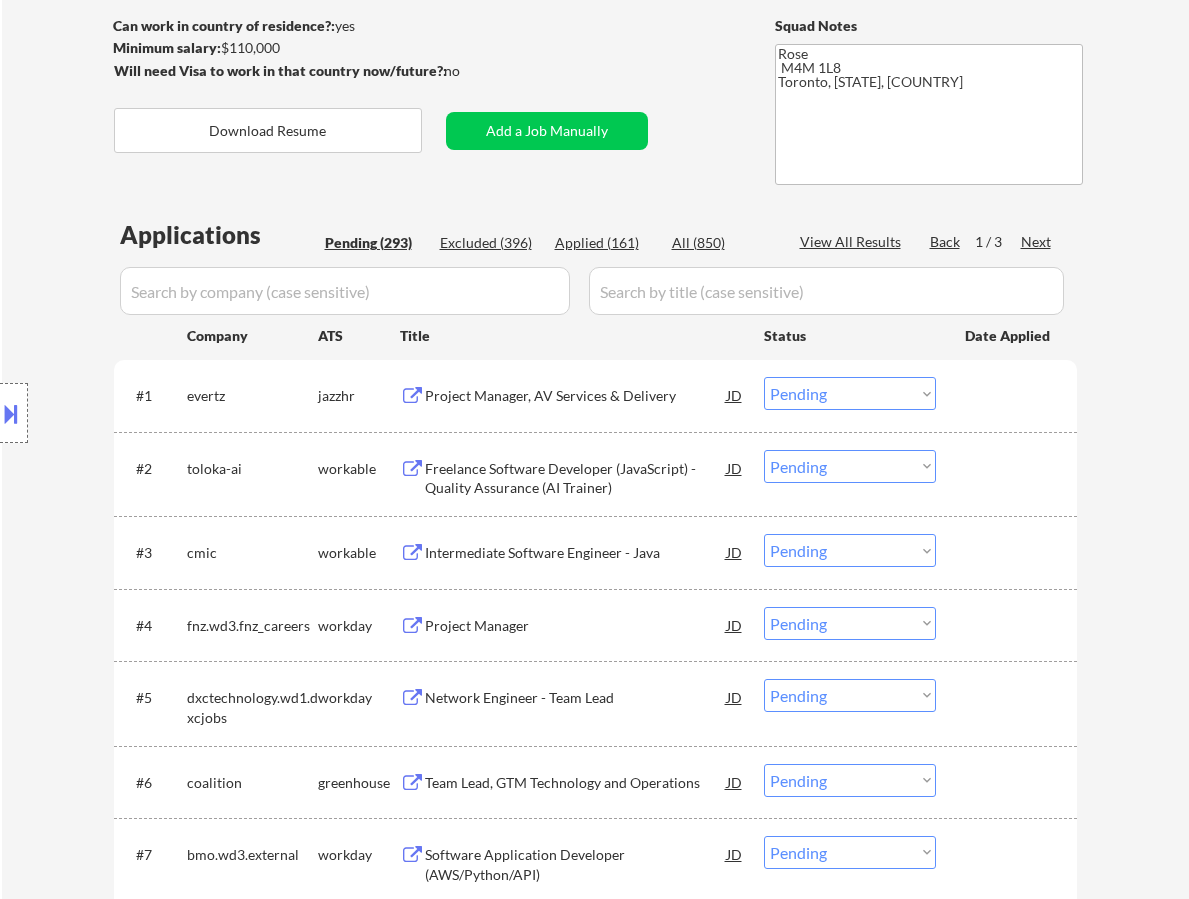 click on "Project Manager, AV Services & Delivery" at bounding box center [576, 395] 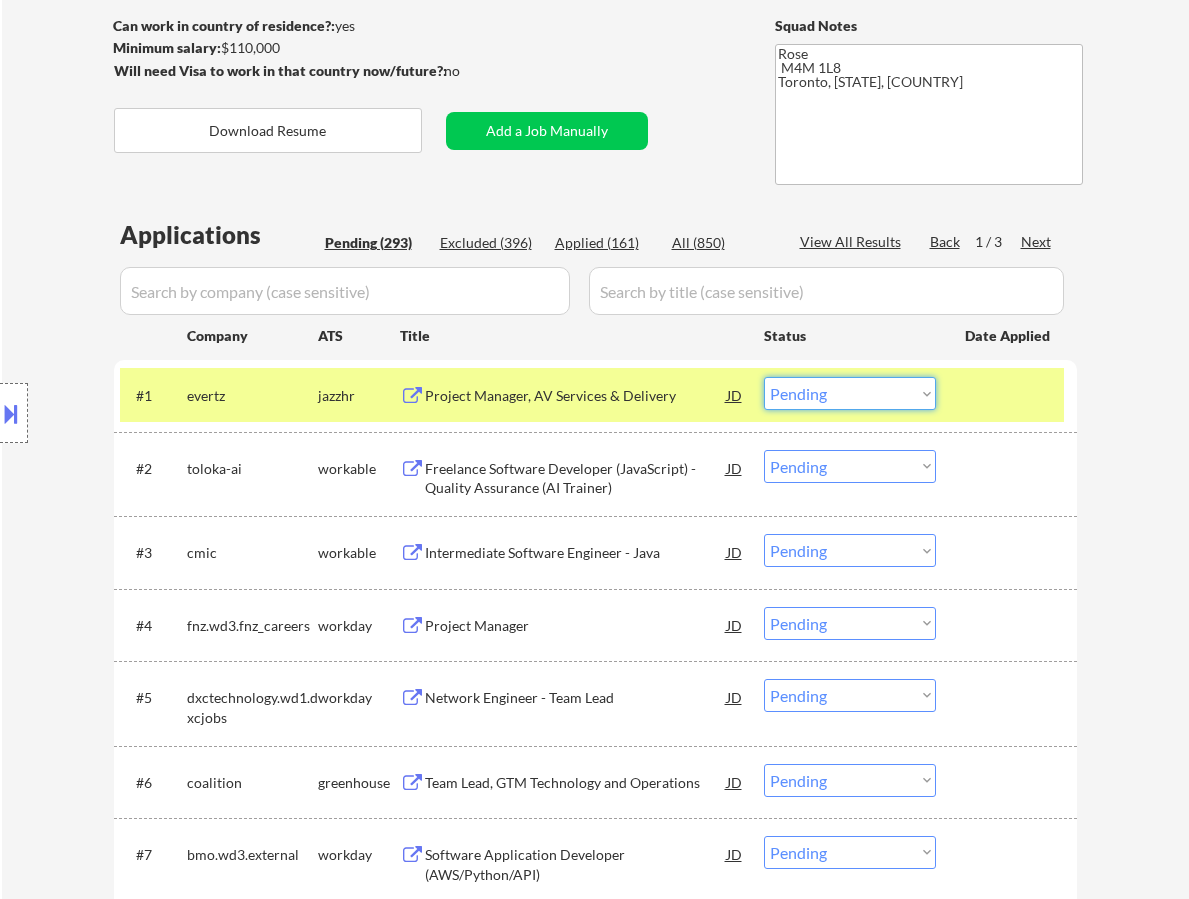 click on "Choose an option... Pending Applied Excluded (Questions) Excluded (Expired) Excluded (Location) Excluded (Bad Match) Excluded (Blocklist) Excluded (Salary) Excluded (Other)" at bounding box center [850, 393] 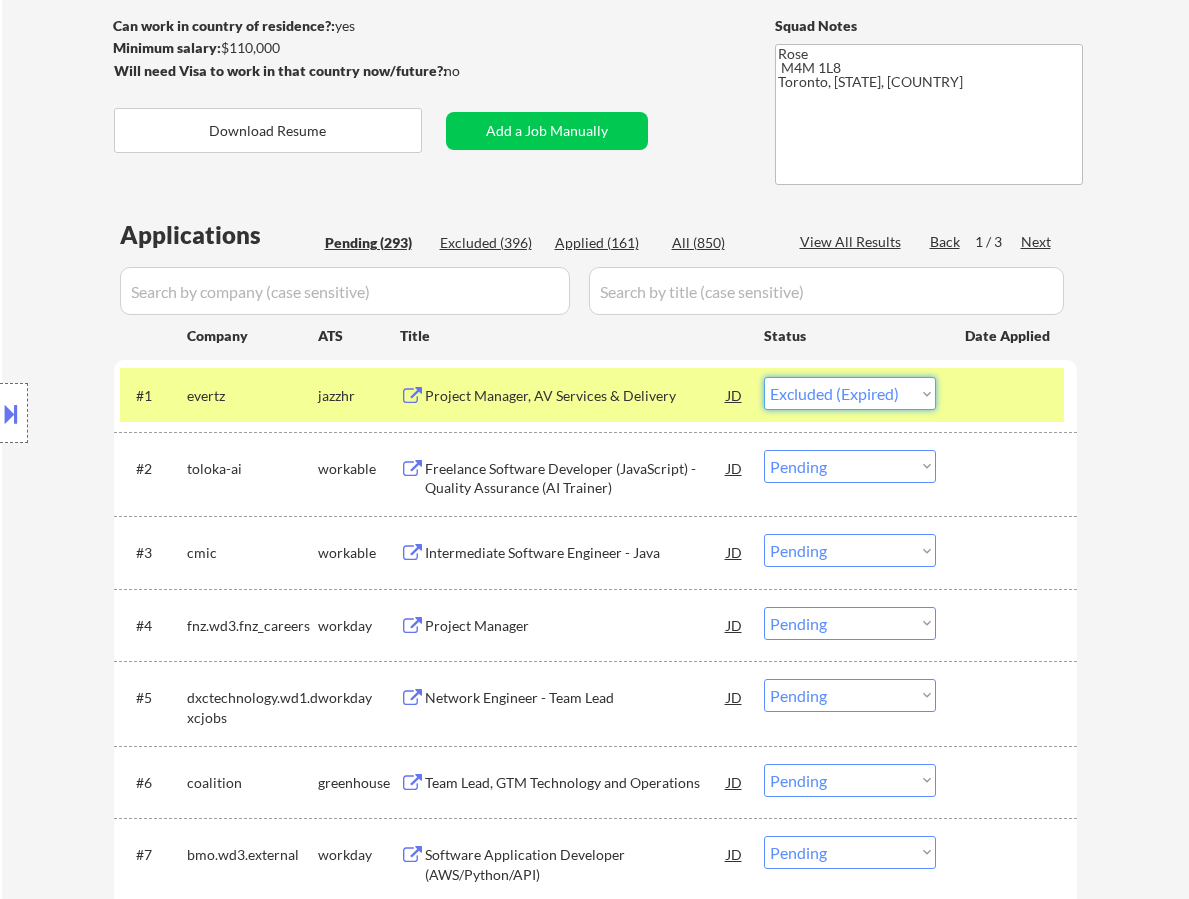 click on "Choose an option... Pending Applied Excluded (Questions) Excluded (Expired) Excluded (Location) Excluded (Bad Match) Excluded (Blocklist) Excluded (Salary) Excluded (Other)" at bounding box center (850, 393) 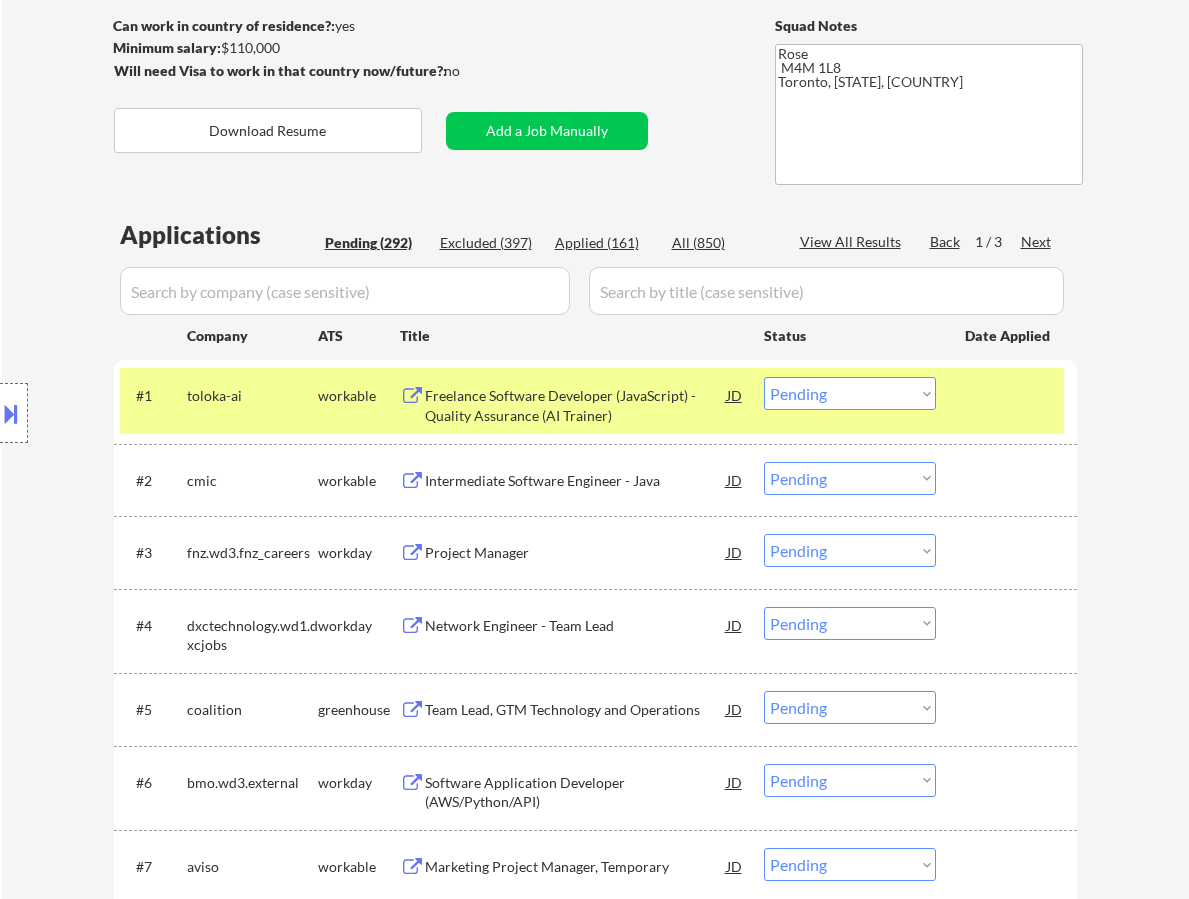 click on "Freelance Software Developer (JavaScript) - Quality Assurance (AI Trainer)" at bounding box center [576, 405] 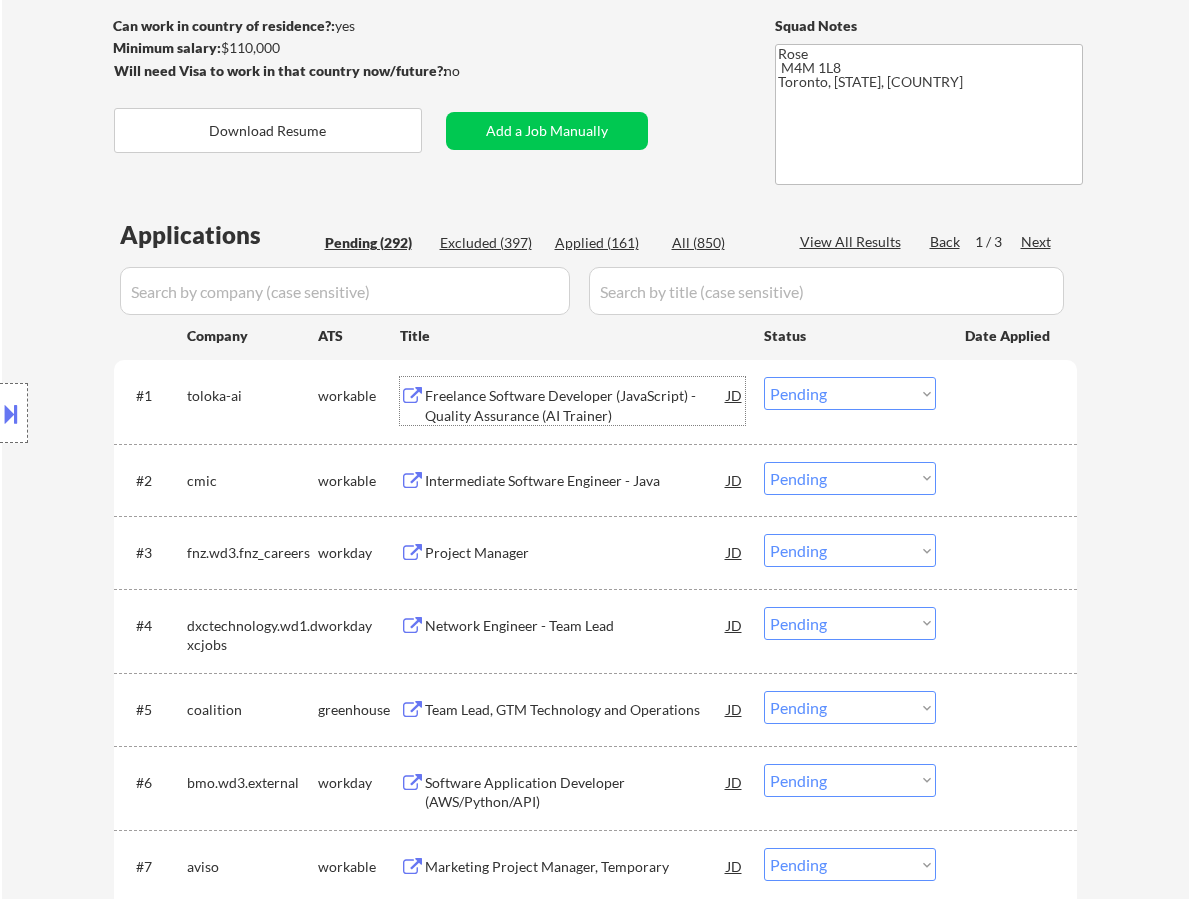 click on "Choose an option... Pending Applied Excluded (Questions) Excluded (Expired) Excluded (Location) Excluded (Bad Match) Excluded (Blocklist) Excluded (Salary) Excluded (Other)" at bounding box center [850, 393] 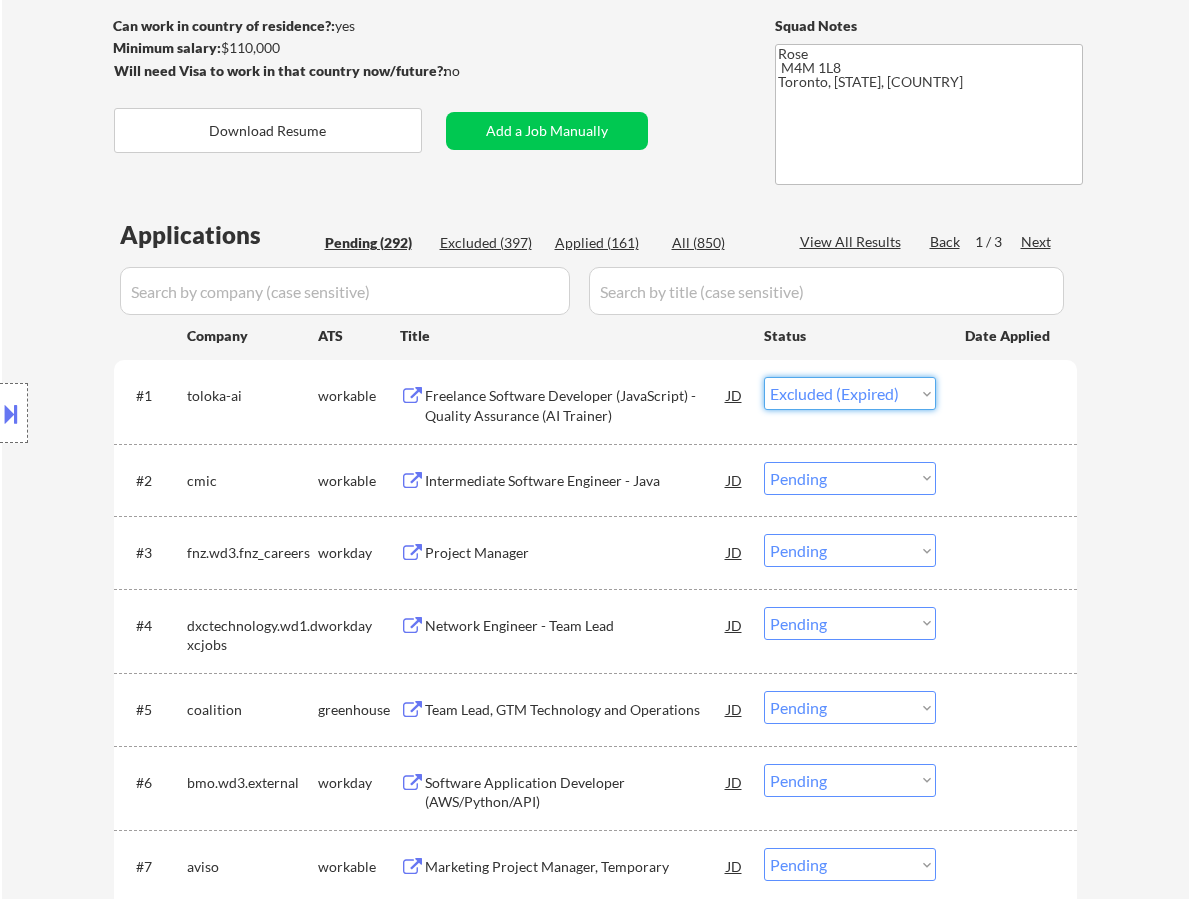 click on "Choose an option... Pending Applied Excluded (Questions) Excluded (Expired) Excluded (Location) Excluded (Bad Match) Excluded (Blocklist) Excluded (Salary) Excluded (Other)" at bounding box center (850, 393) 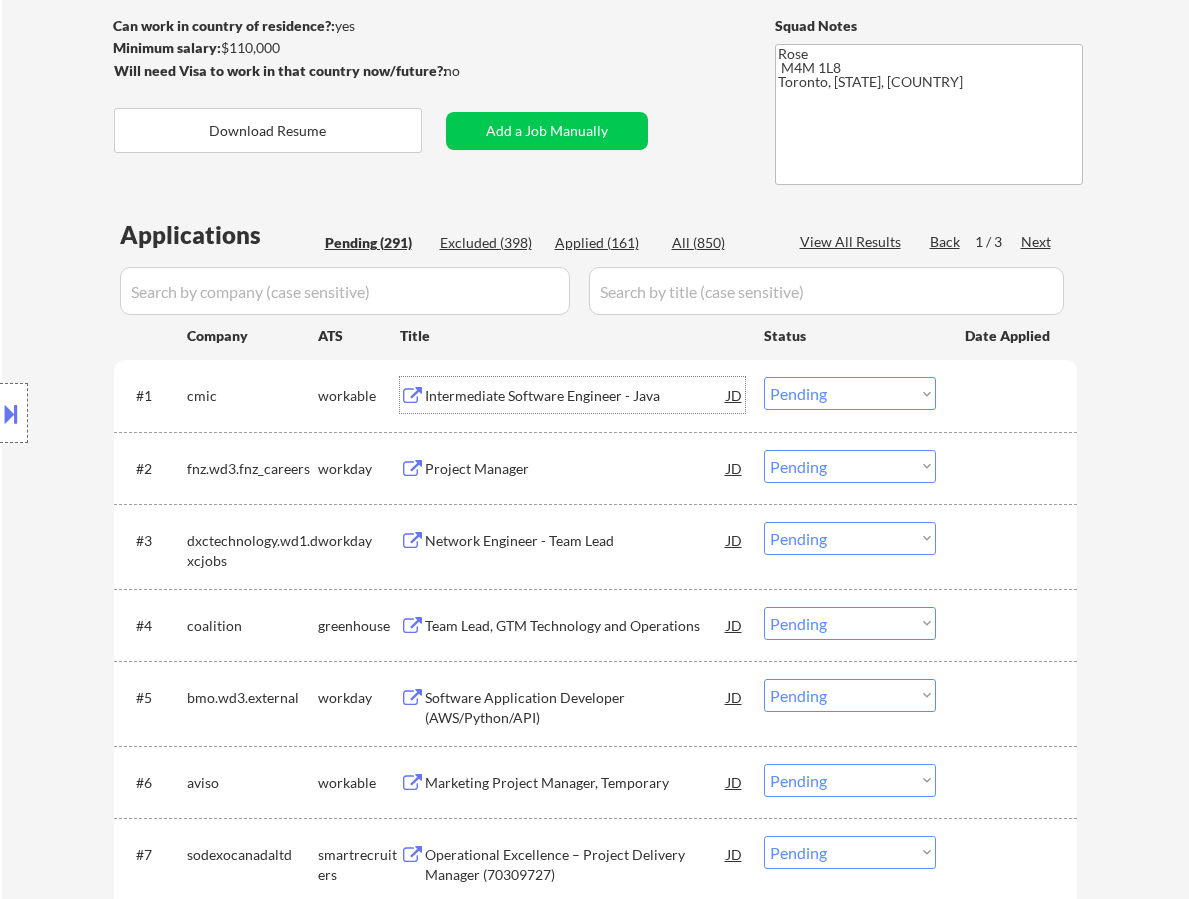 click on "Intermediate Software Engineer - Java" at bounding box center (576, 396) 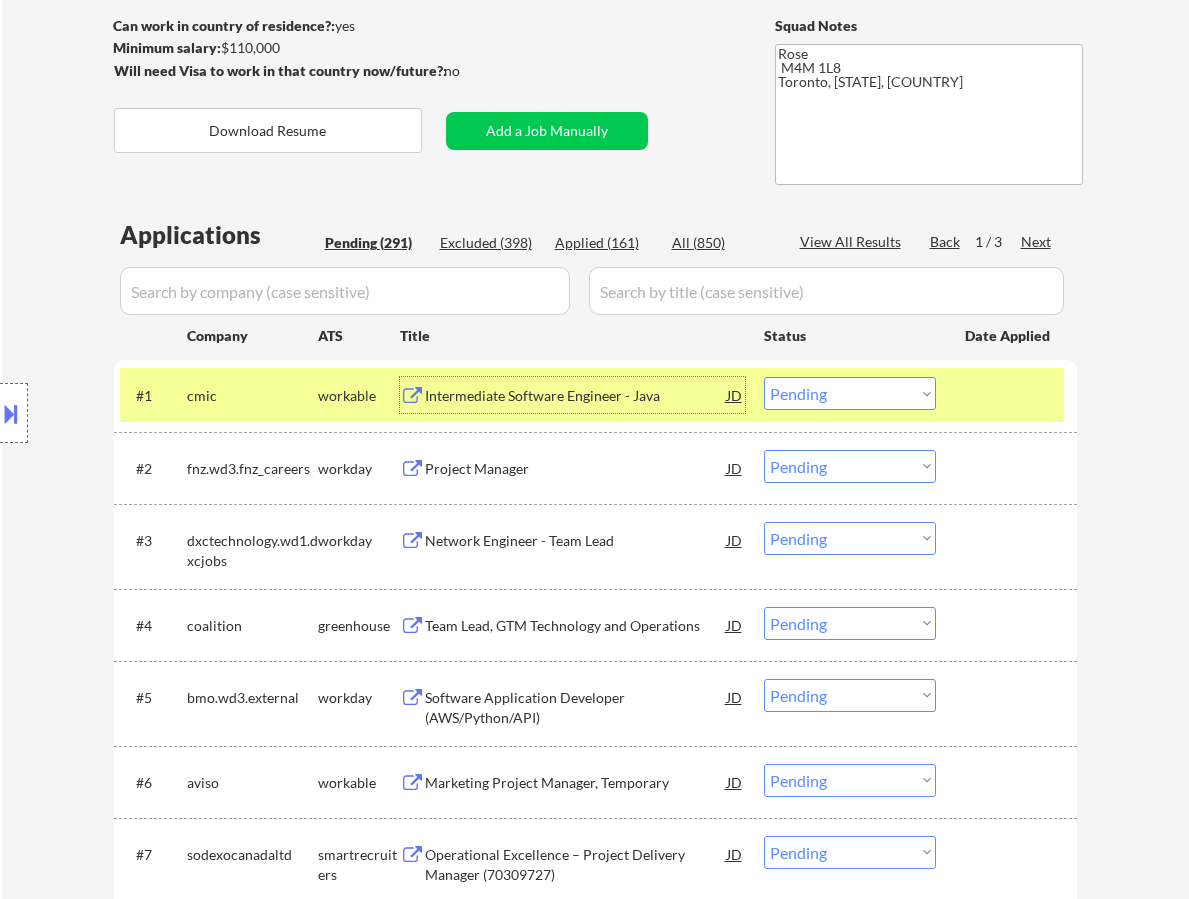 click on "Choose an option... Pending Applied Excluded (Questions) Excluded (Expired) Excluded (Location) Excluded (Bad Match) Excluded (Blocklist) Excluded (Salary) Excluded (Other)" at bounding box center (850, 393) 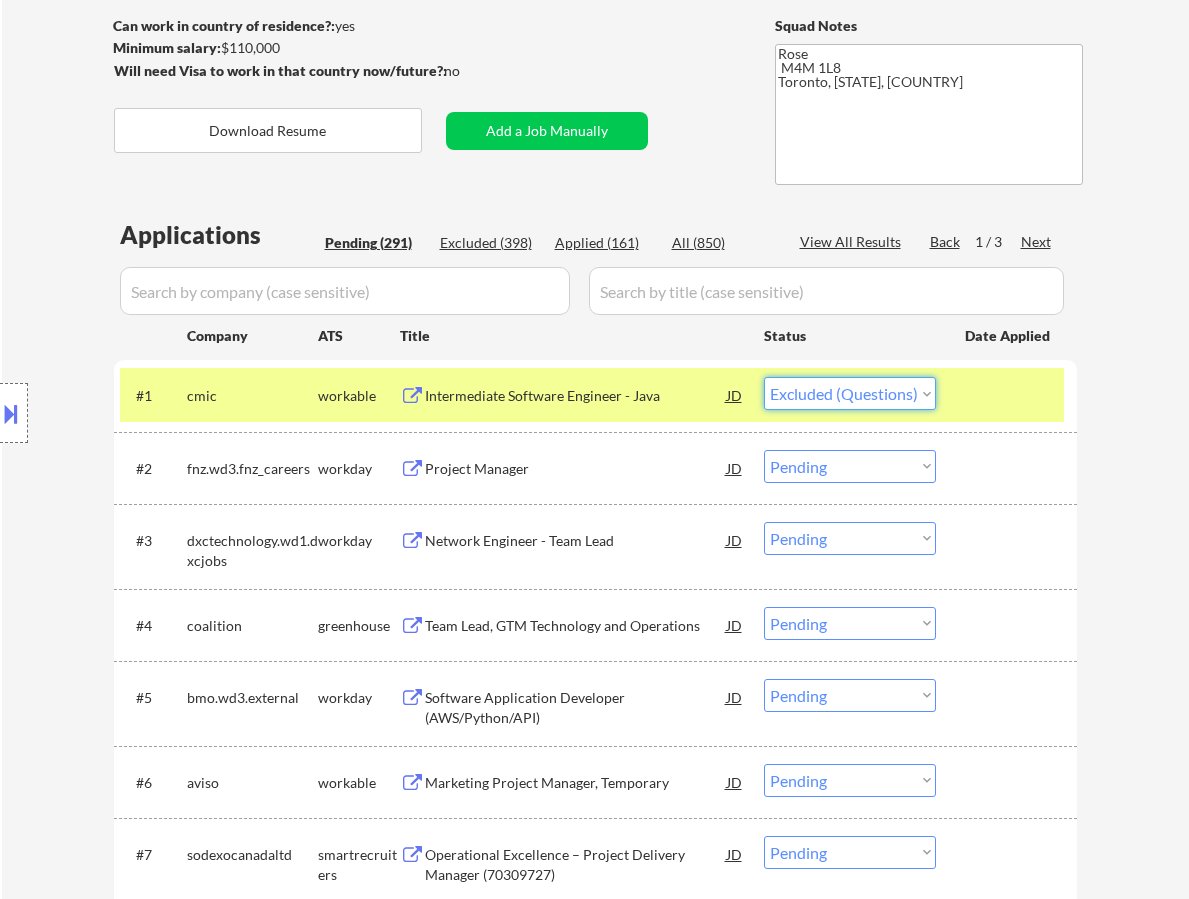 click on "Choose an option... Pending Applied Excluded (Questions) Excluded (Expired) Excluded (Location) Excluded (Bad Match) Excluded (Blocklist) Excluded (Salary) Excluded (Other)" at bounding box center [850, 393] 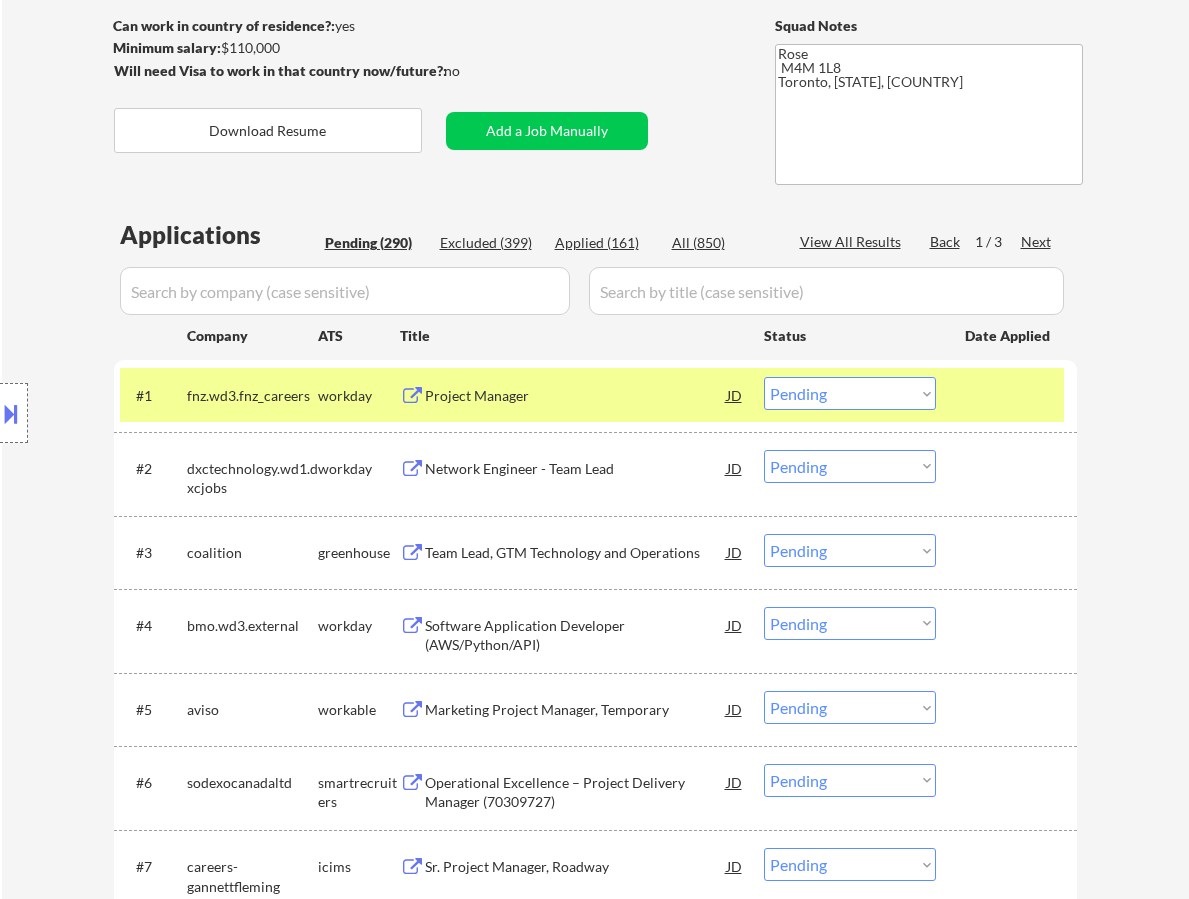click on "Project Manager" at bounding box center (576, 396) 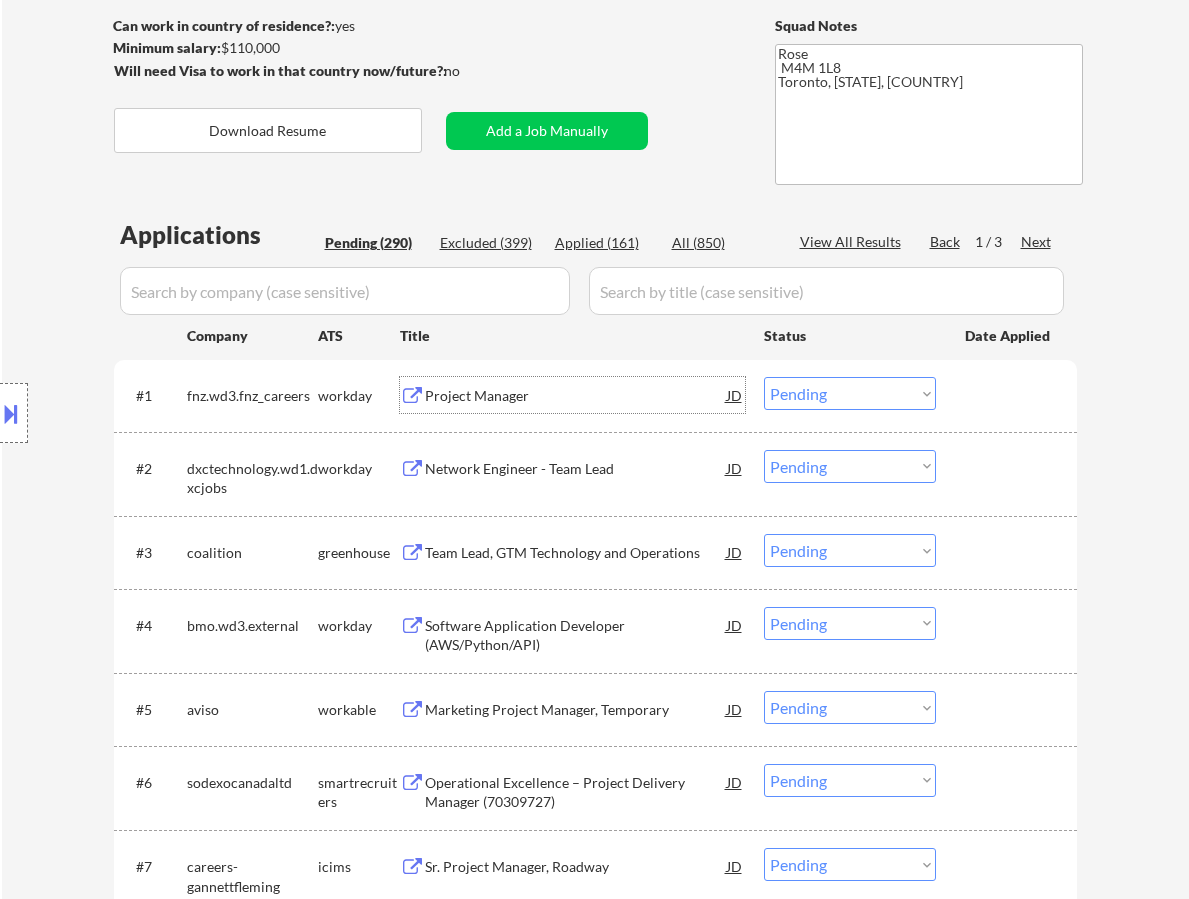 click on "Choose an option... Pending Applied Excluded (Questions) Excluded (Expired) Excluded (Location) Excluded (Bad Match) Excluded (Blocklist) Excluded (Salary) Excluded (Other)" at bounding box center (850, 393) 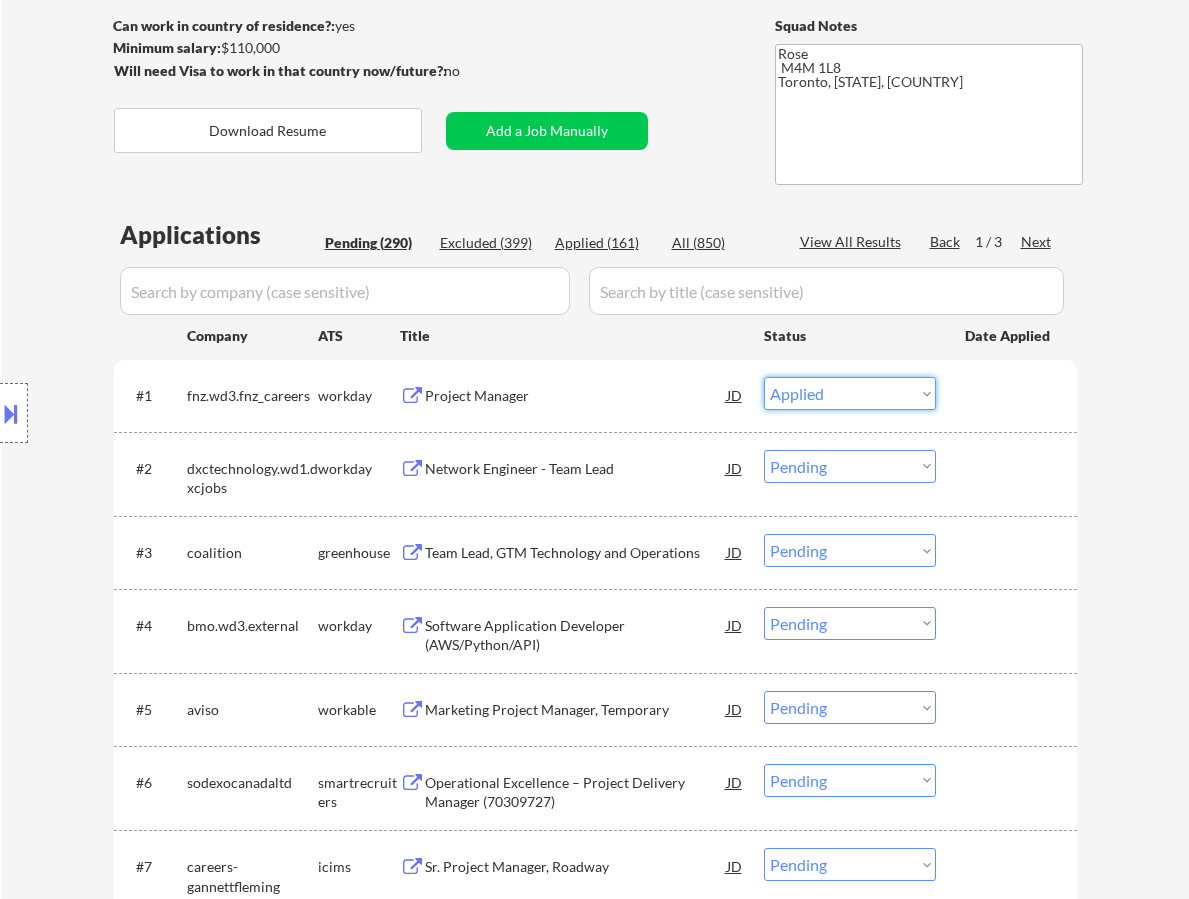 click on "Choose an option... Pending Applied Excluded (Questions) Excluded (Expired) Excluded (Location) Excluded (Bad Match) Excluded (Blocklist) Excluded (Salary) Excluded (Other)" at bounding box center (850, 393) 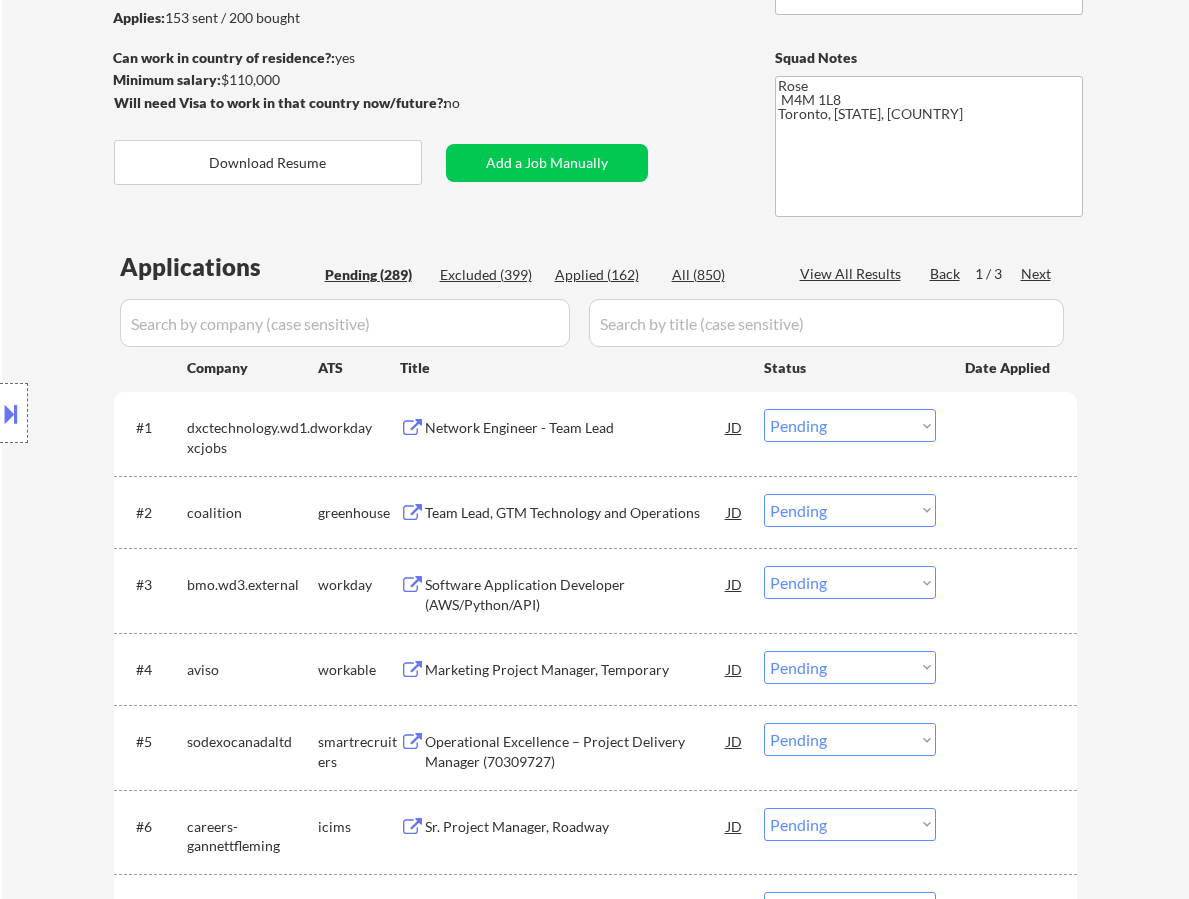 scroll, scrollTop: 300, scrollLeft: 0, axis: vertical 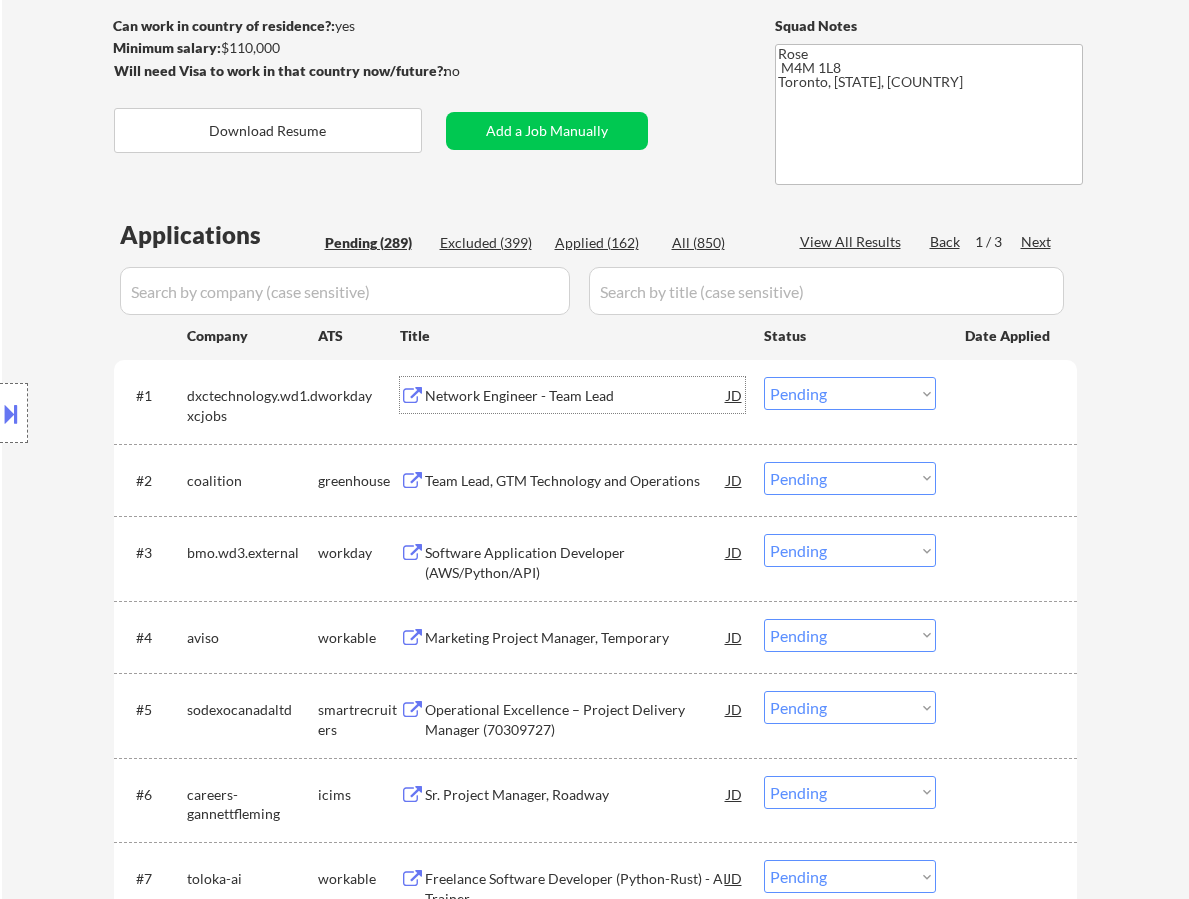 click on "Network Engineer - Team Lead" at bounding box center [576, 395] 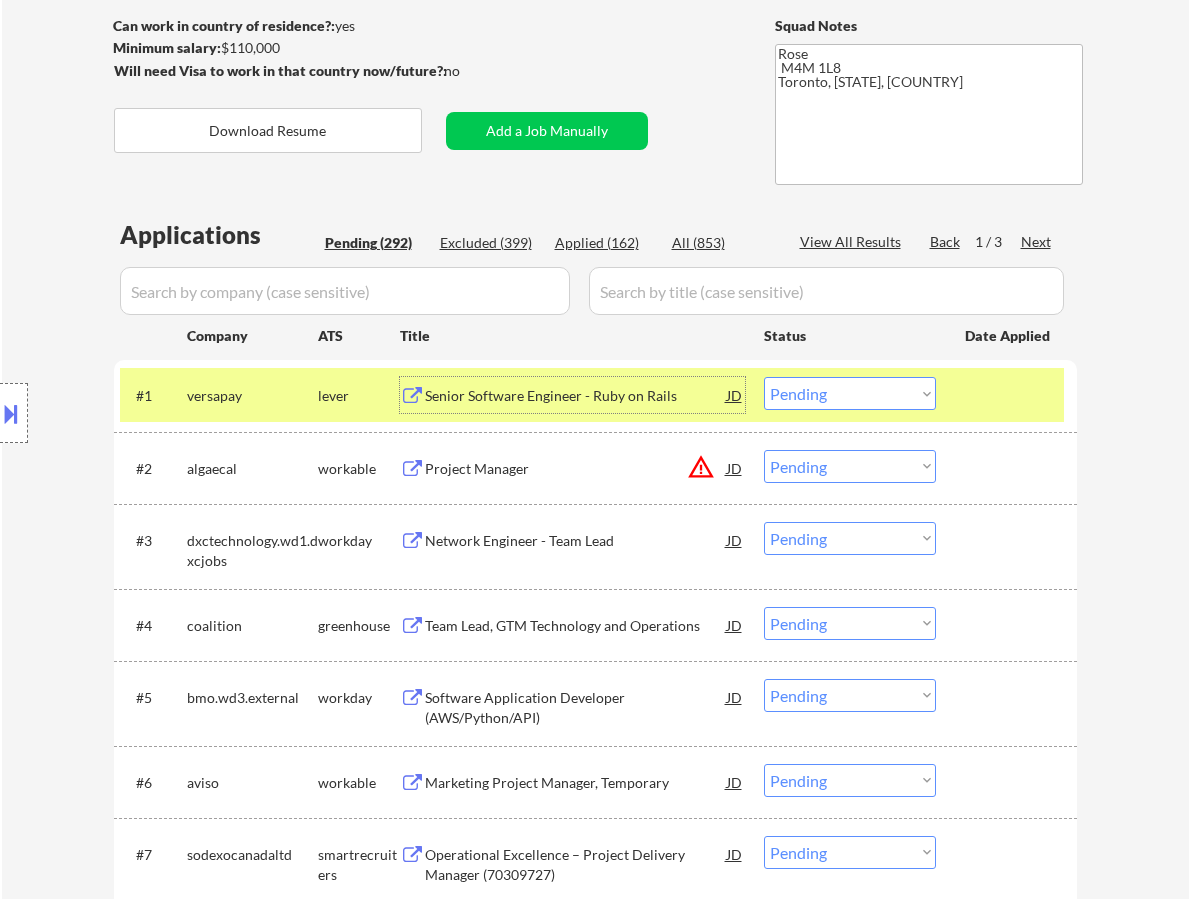 click on "Choose an option... Pending Applied Excluded (Questions) Excluded (Expired) Excluded (Location) Excluded (Bad Match) Excluded (Blocklist) Excluded (Salary) Excluded (Other)" at bounding box center (850, 393) 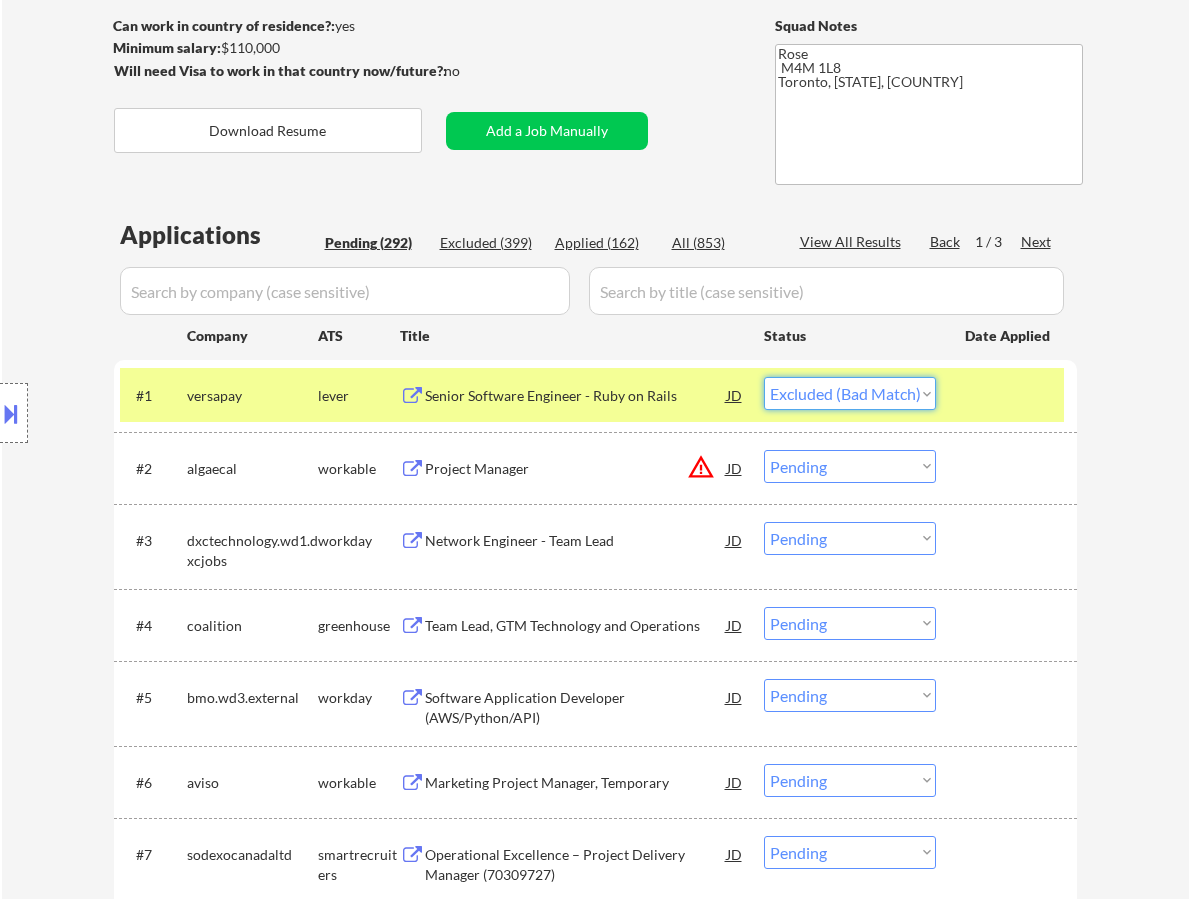 click on "Choose an option... Pending Applied Excluded (Questions) Excluded (Expired) Excluded (Location) Excluded (Bad Match) Excluded (Blocklist) Excluded (Salary) Excluded (Other)" at bounding box center (850, 393) 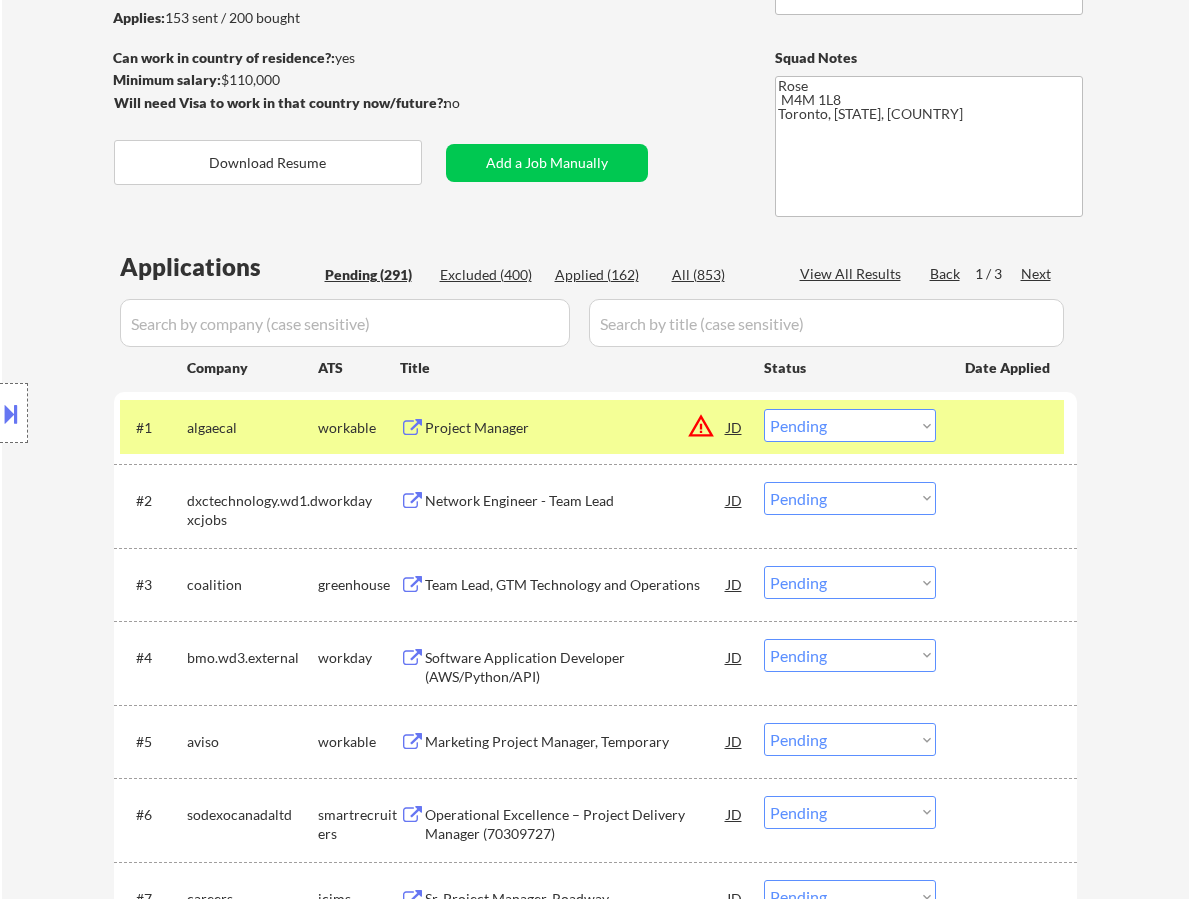 scroll, scrollTop: 300, scrollLeft: 0, axis: vertical 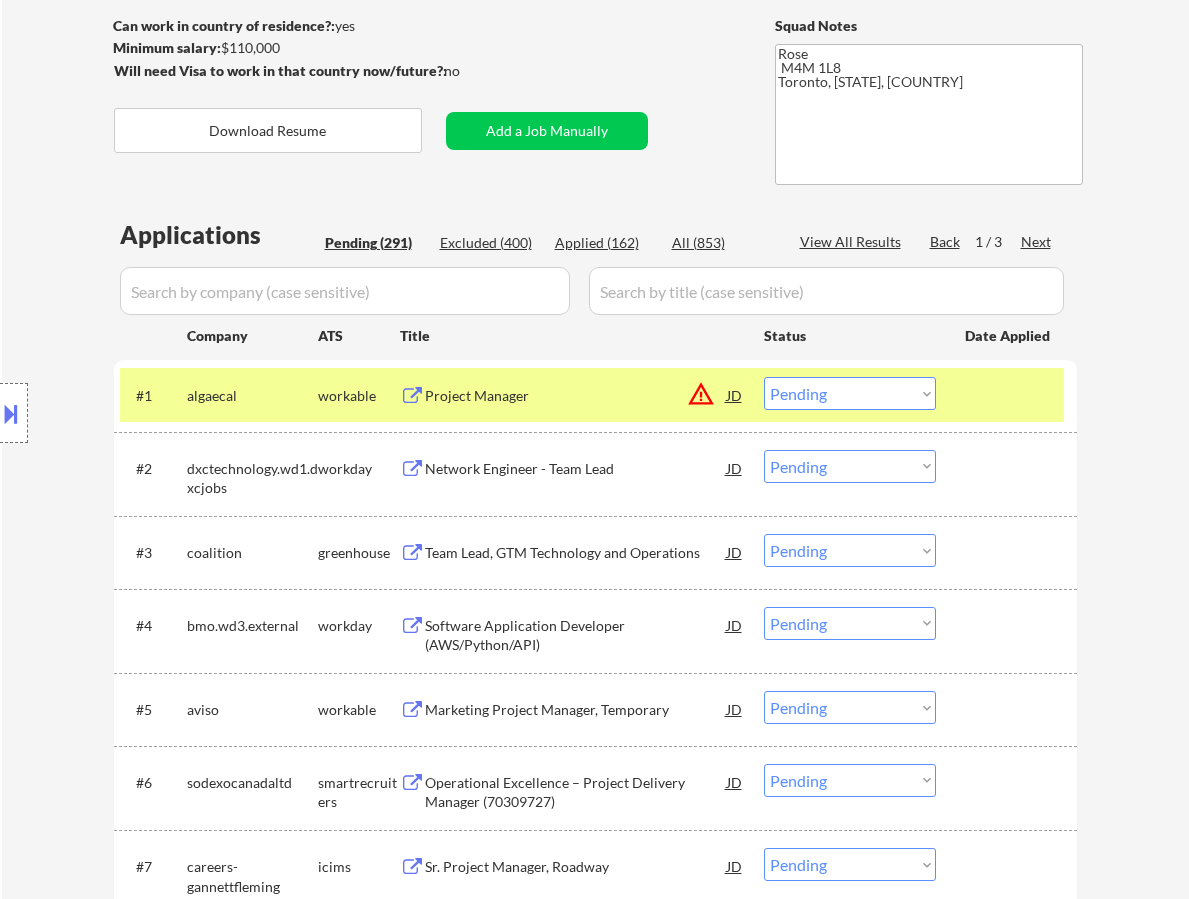 click on "Project Manager" at bounding box center [576, 396] 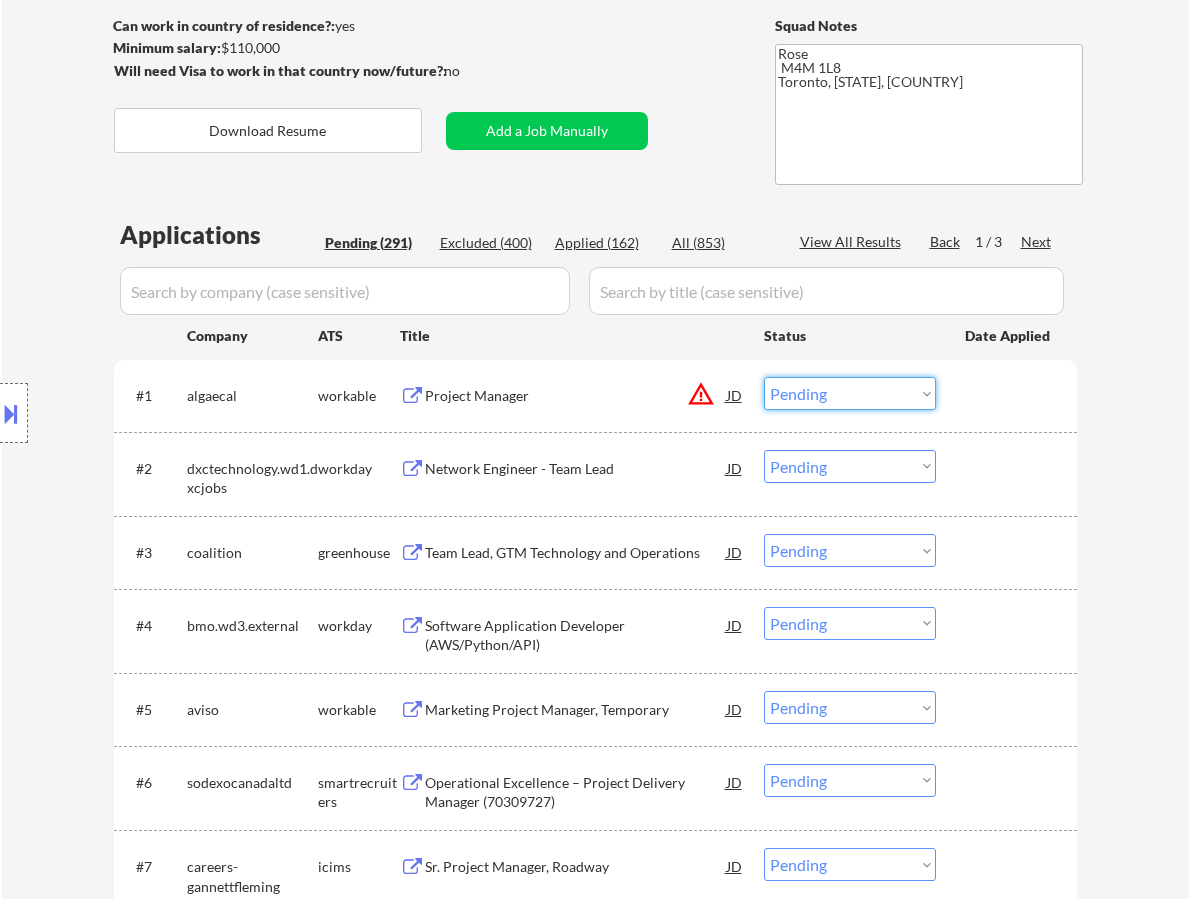 click on "Choose an option... Pending Applied Excluded (Questions) Excluded (Expired) Excluded (Location) Excluded (Bad Match) Excluded (Blocklist) Excluded (Salary) Excluded (Other)" at bounding box center [850, 393] 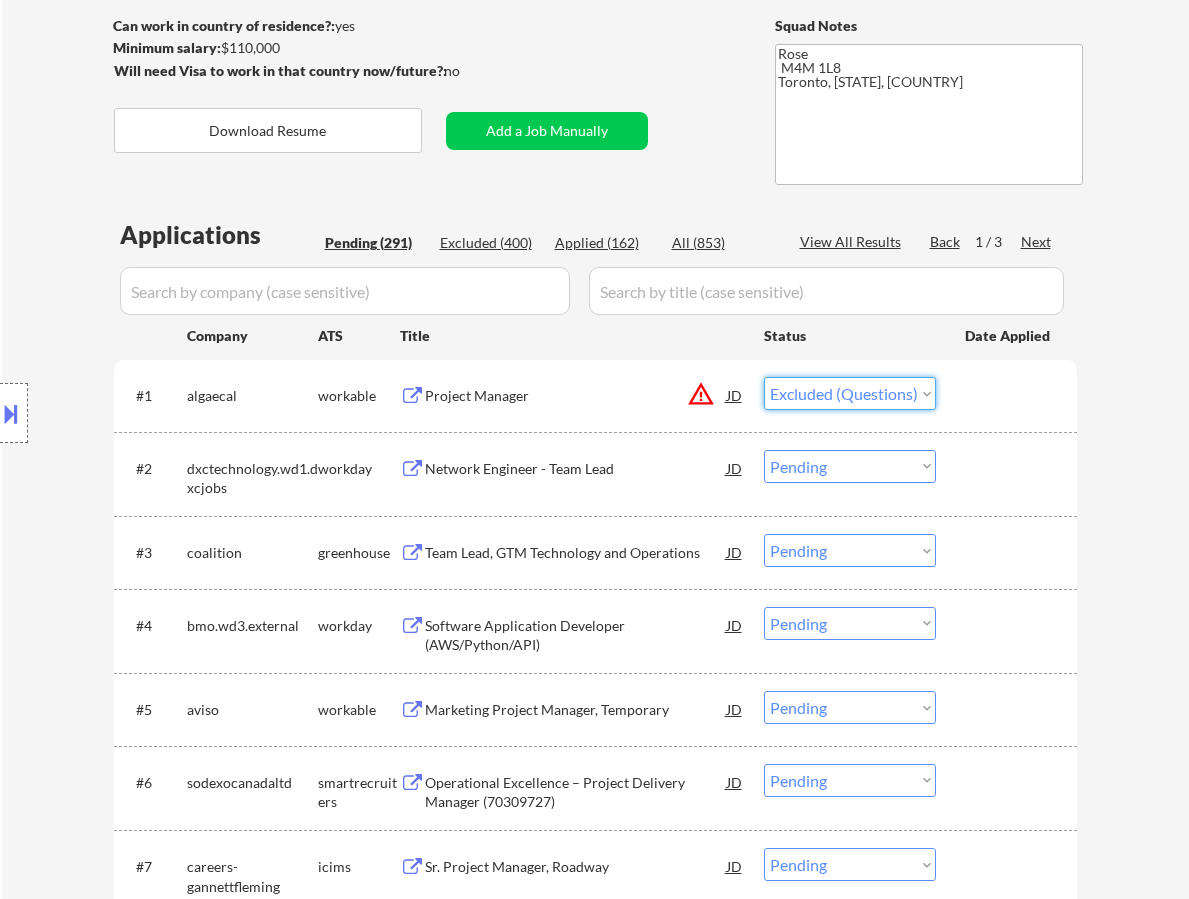 click on "Choose an option... Pending Applied Excluded (Questions) Excluded (Expired) Excluded (Location) Excluded (Bad Match) Excluded (Blocklist) Excluded (Salary) Excluded (Other)" at bounding box center [850, 393] 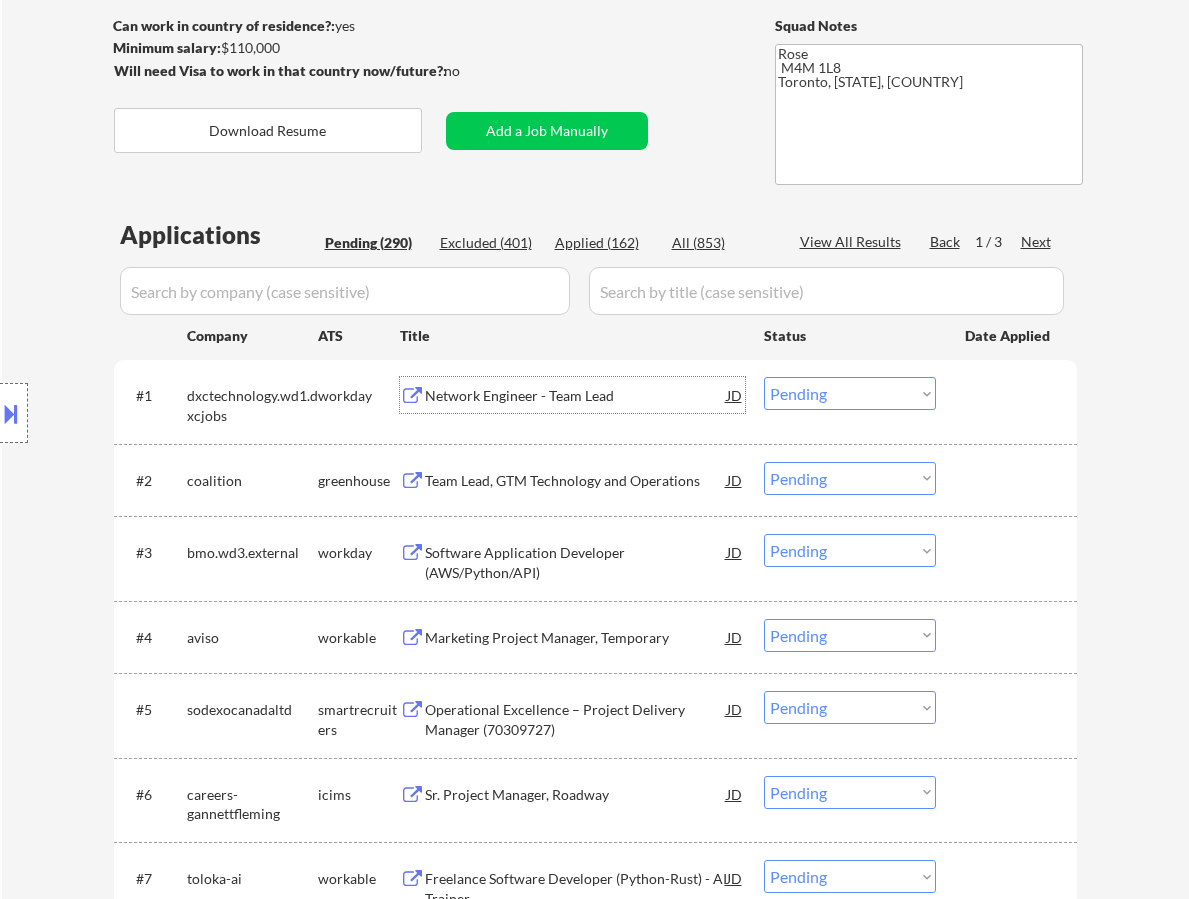 click on "Network Engineer - Team Lead" at bounding box center [576, 396] 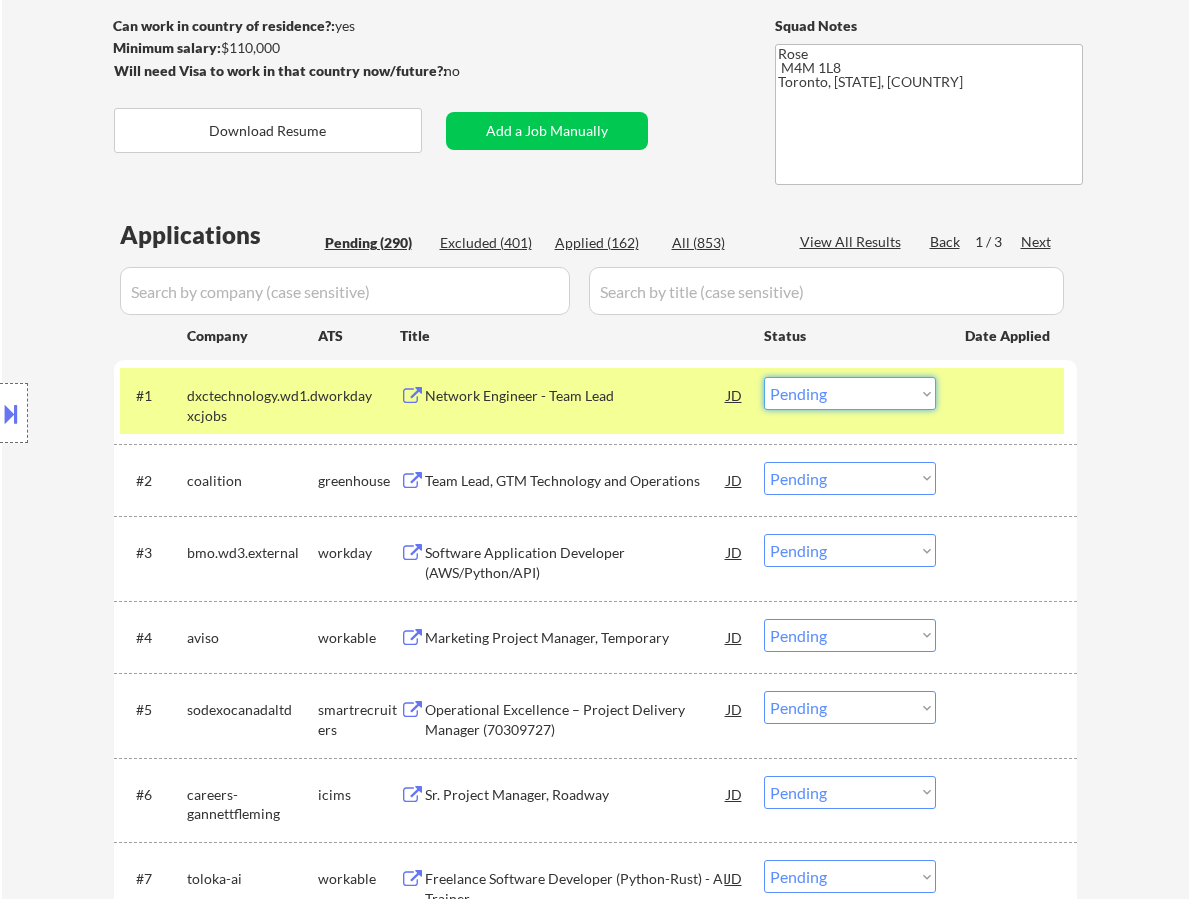 click on "Choose an option... Pending Applied Excluded (Questions) Excluded (Expired) Excluded (Location) Excluded (Bad Match) Excluded (Blocklist) Excluded (Salary) Excluded (Other)" at bounding box center (850, 393) 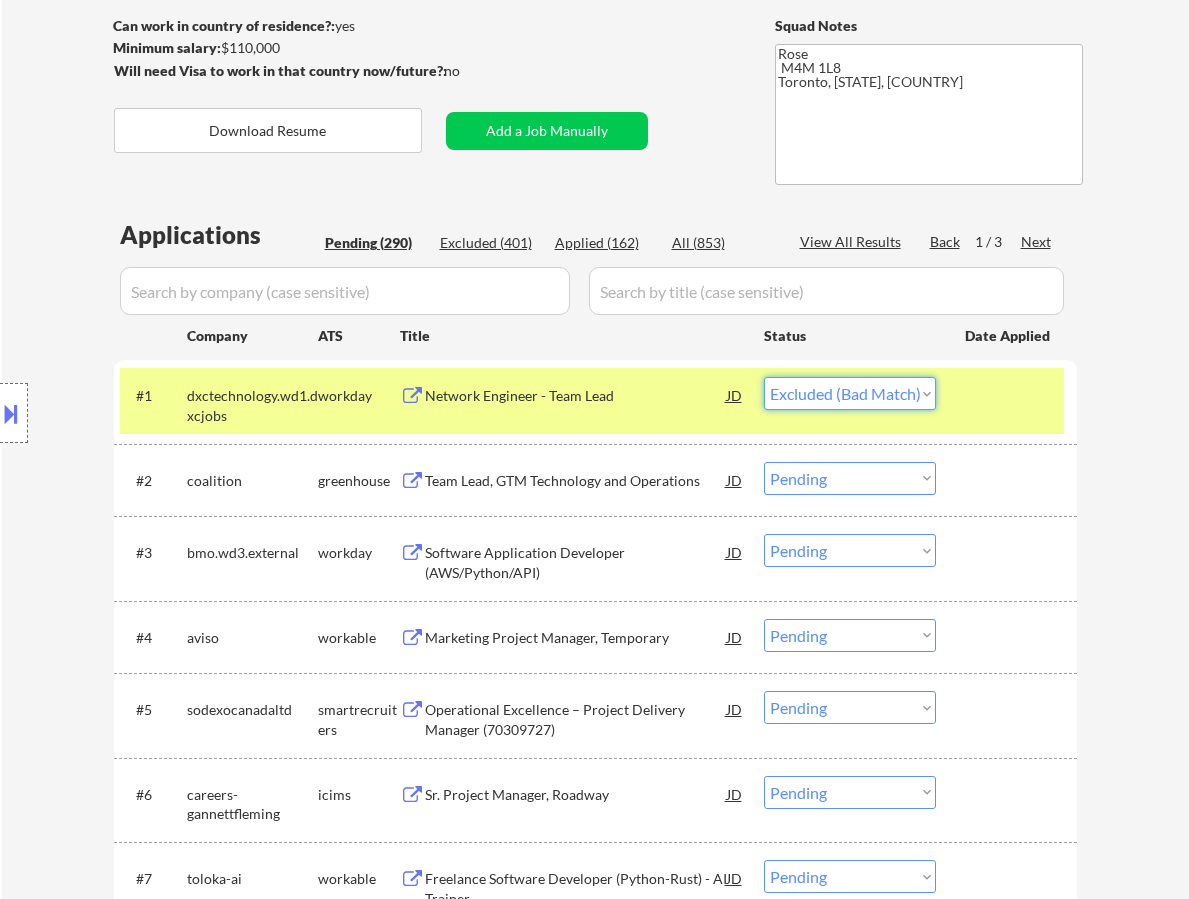 click on "Choose an option... Pending Applied Excluded (Questions) Excluded (Expired) Excluded (Location) Excluded (Bad Match) Excluded (Blocklist) Excluded (Salary) Excluded (Other)" at bounding box center [850, 393] 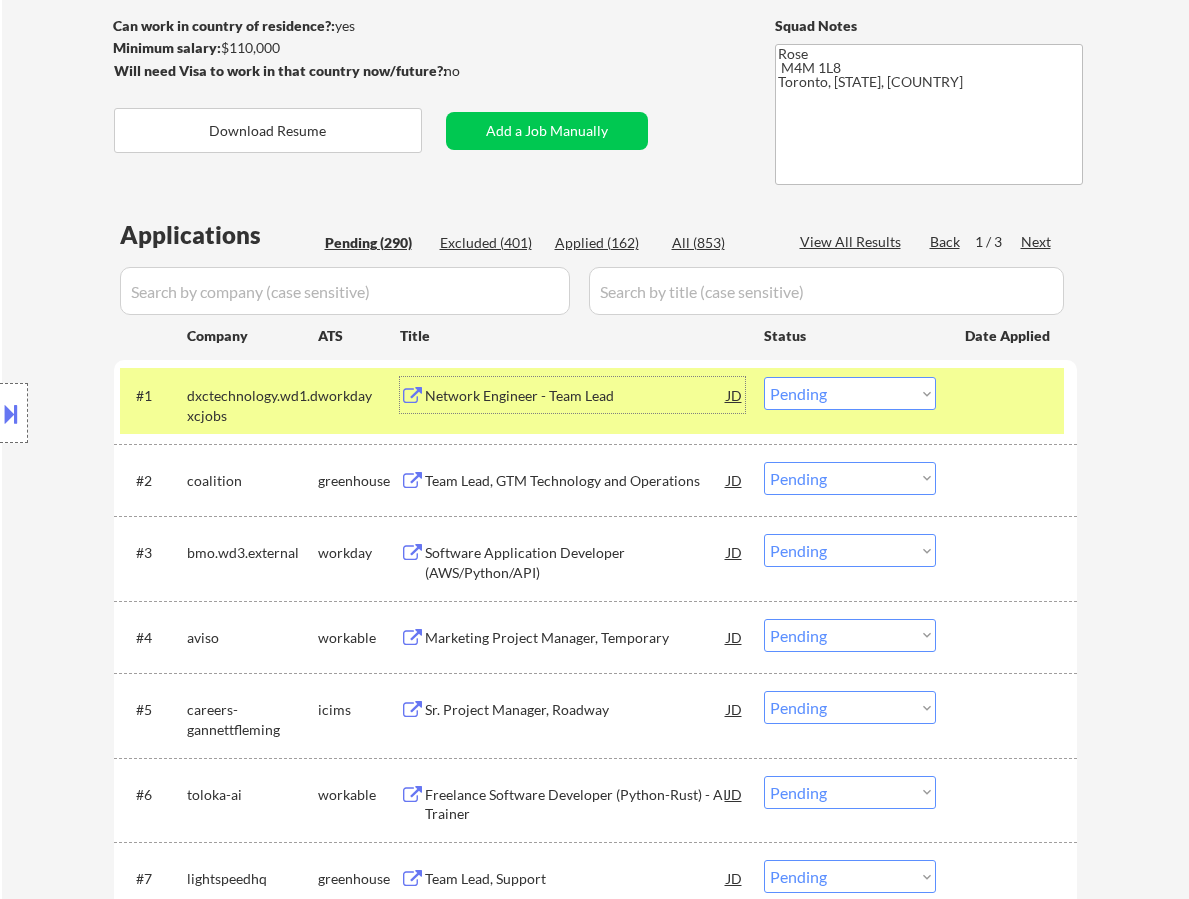 click on "Network Engineer - Team Lead" at bounding box center (576, 396) 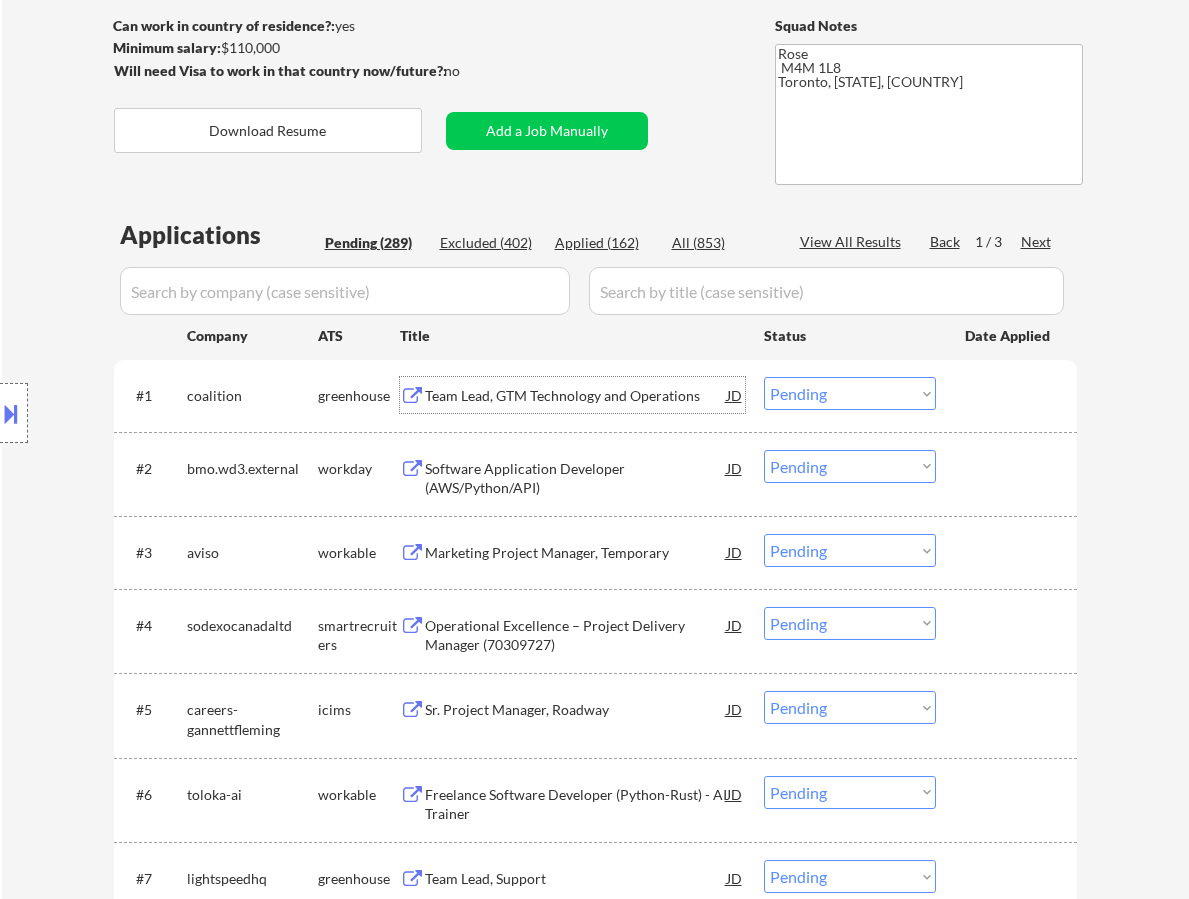 click on "Choose an option... Pending Applied Excluded (Questions) Excluded (Expired) Excluded (Location) Excluded (Bad Match) Excluded (Blocklist) Excluded (Salary) Excluded (Other)" at bounding box center [850, 393] 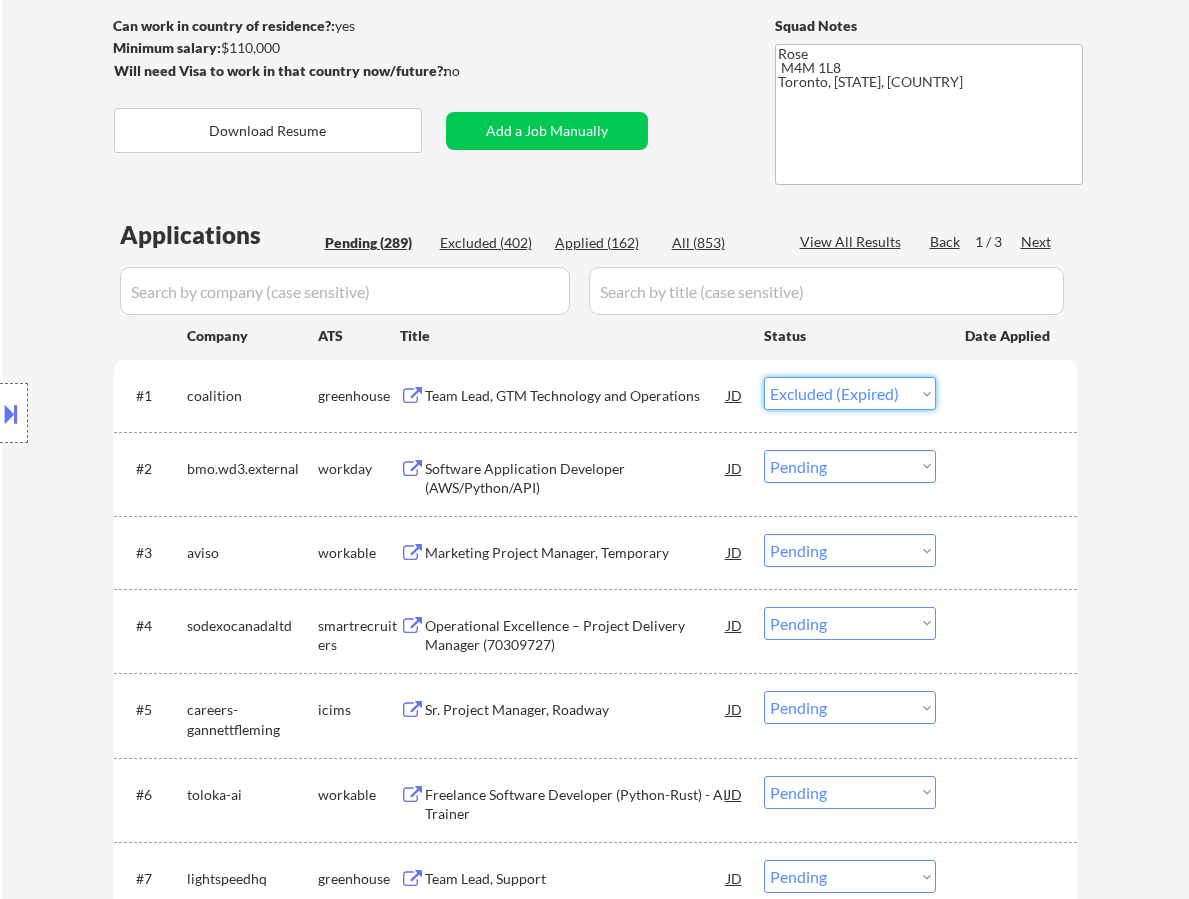 click on "Choose an option... Pending Applied Excluded (Questions) Excluded (Expired) Excluded (Location) Excluded (Bad Match) Excluded (Blocklist) Excluded (Salary) Excluded (Other)" at bounding box center [850, 393] 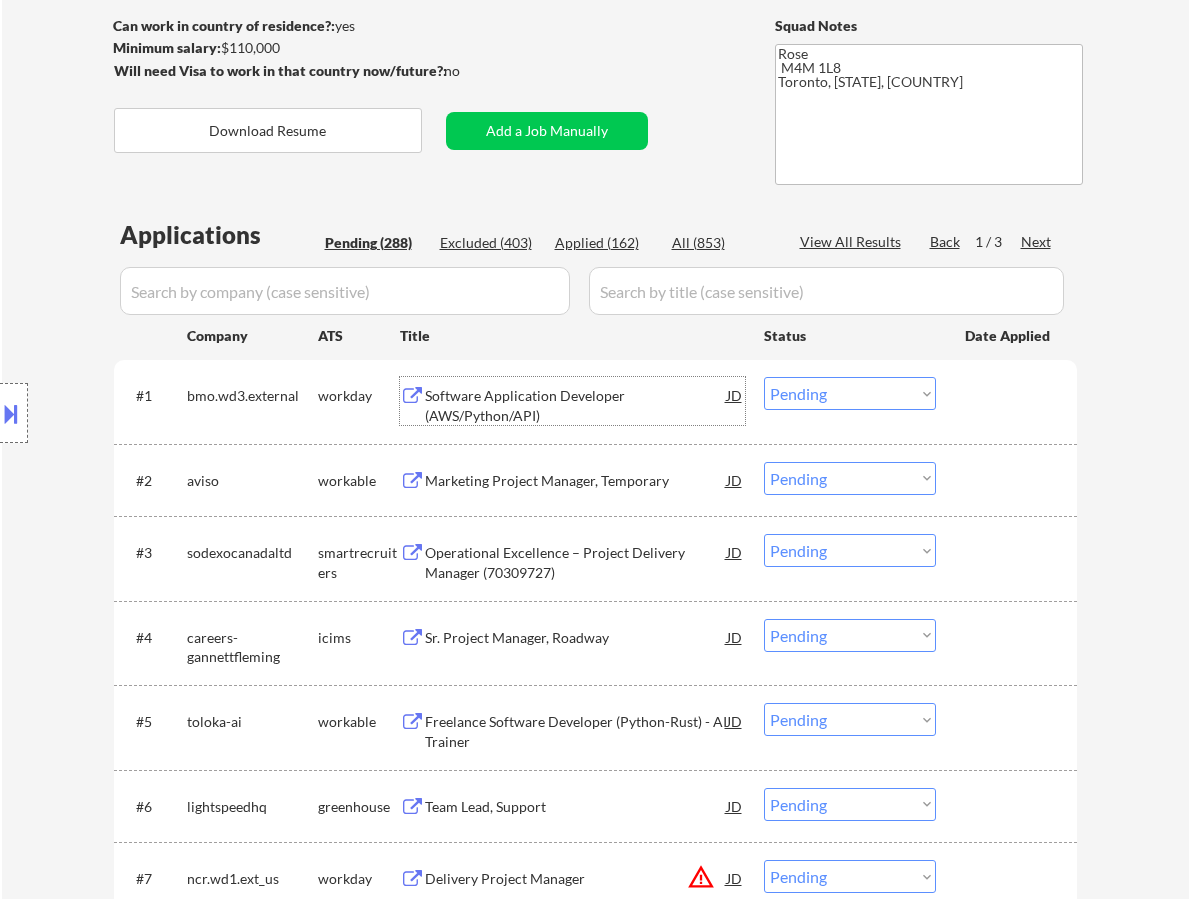 click on "Software Application Developer (AWS/Python/API)" at bounding box center [576, 405] 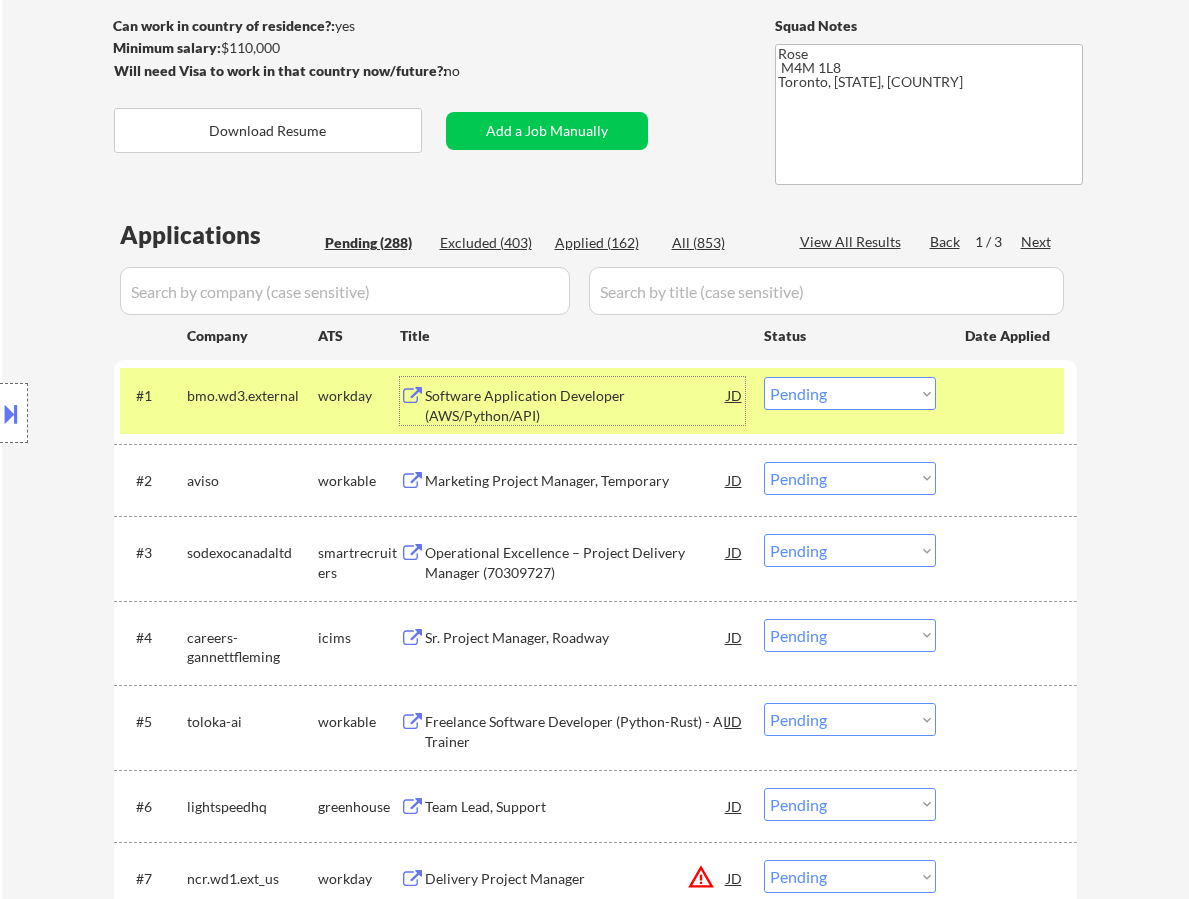 click on "Choose an option... Pending Applied Excluded (Questions) Excluded (Expired) Excluded (Location) Excluded (Bad Match) Excluded (Blocklist) Excluded (Salary) Excluded (Other)" at bounding box center (850, 393) 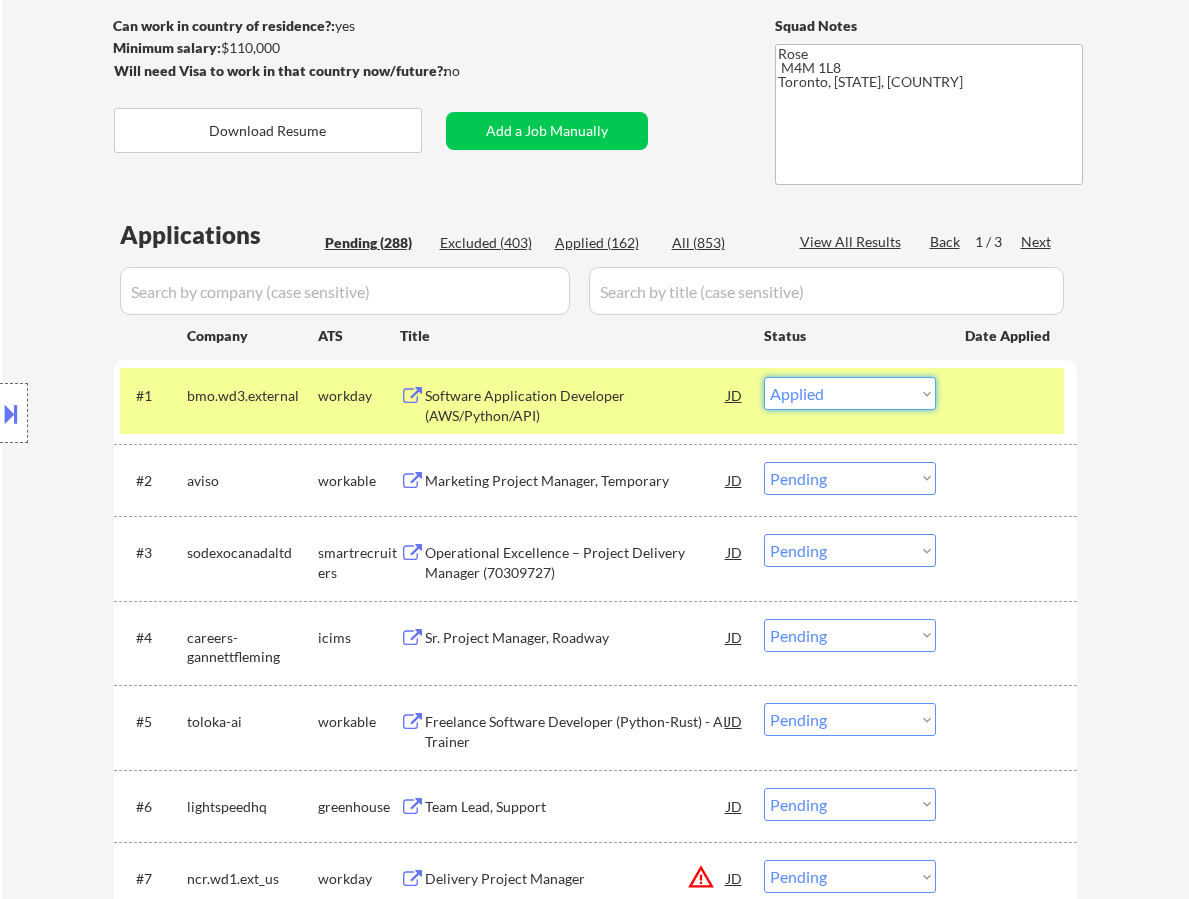 click on "Choose an option... Pending Applied Excluded (Questions) Excluded (Expired) Excluded (Location) Excluded (Bad Match) Excluded (Blocklist) Excluded (Salary) Excluded (Other)" at bounding box center (850, 393) 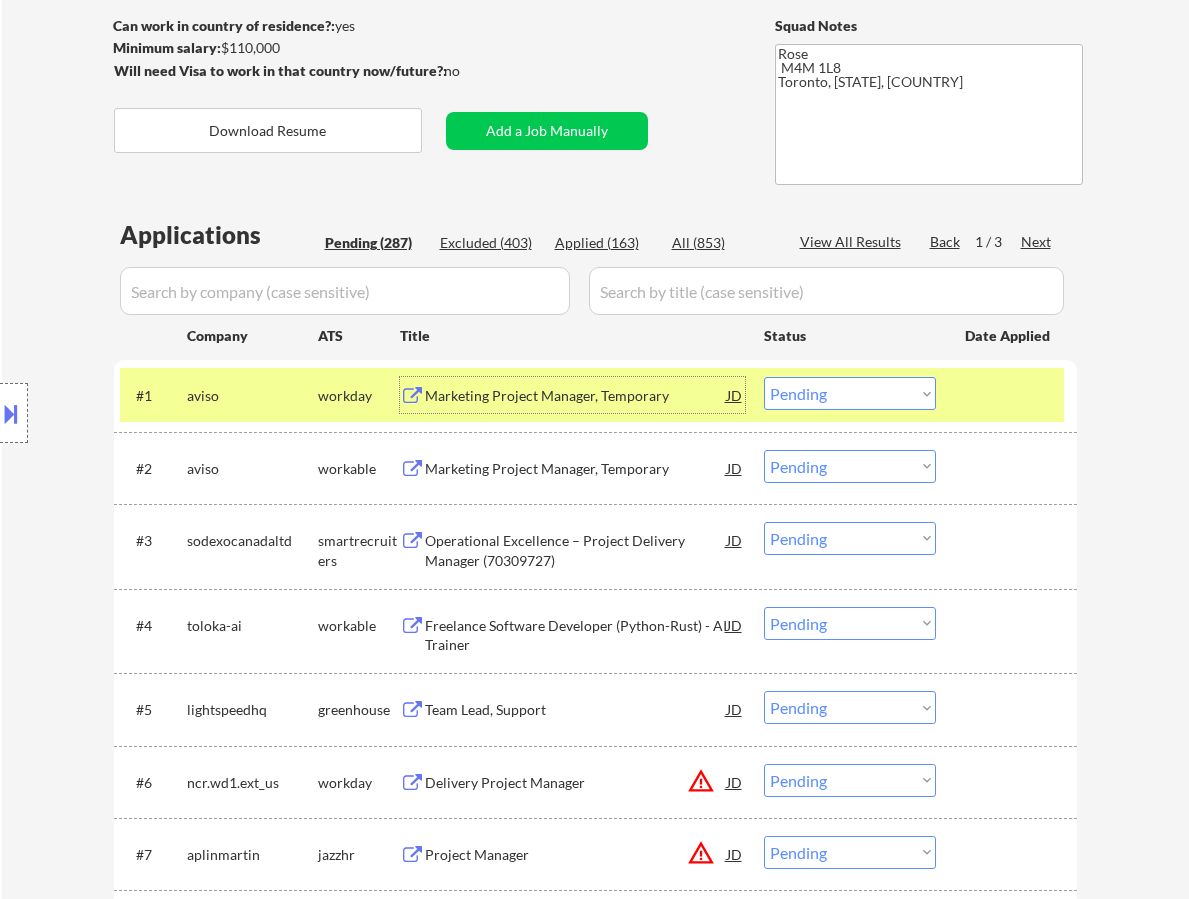 click on "Marketing Project Manager, Temporary" at bounding box center (576, 396) 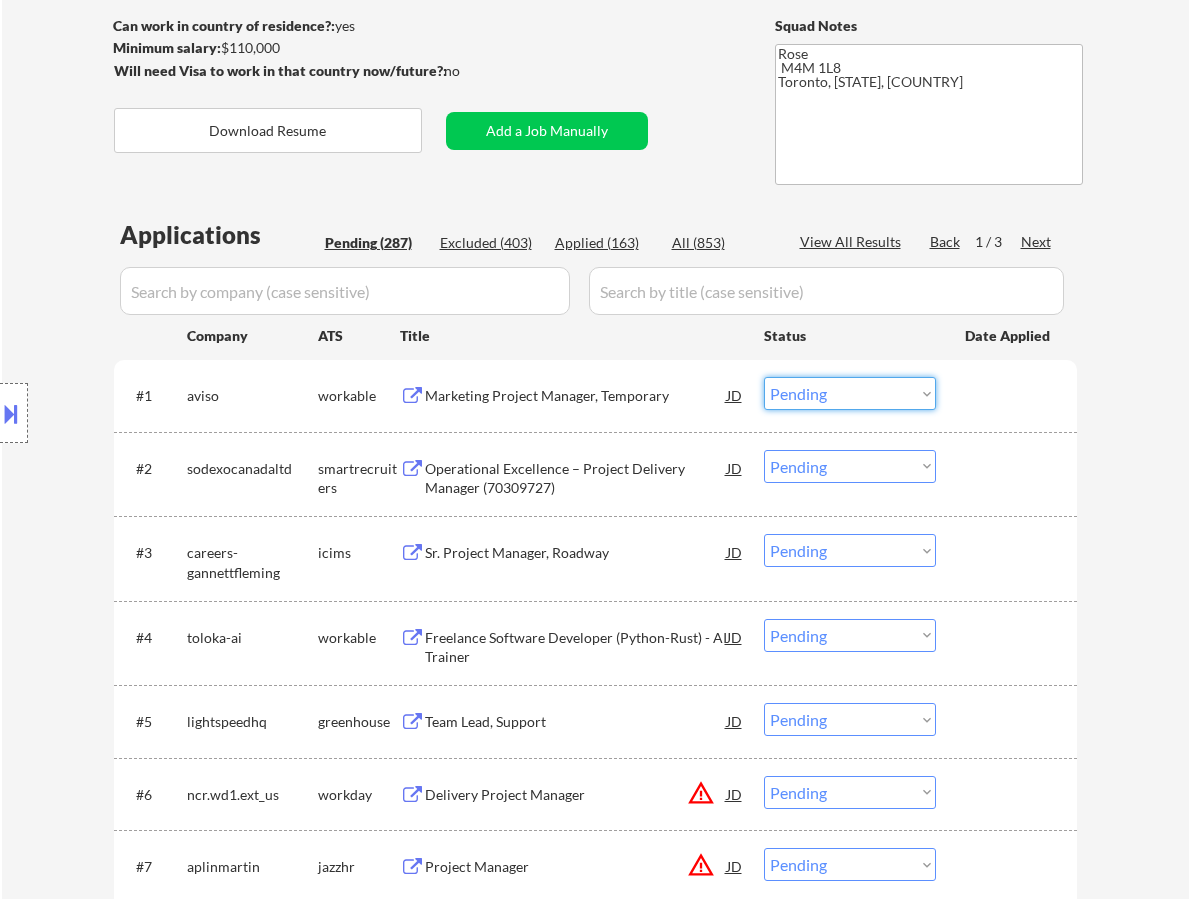 click on "Choose an option... Pending Applied Excluded (Questions) Excluded (Expired) Excluded (Location) Excluded (Bad Match) Excluded (Blocklist) Excluded (Salary) Excluded (Other)" at bounding box center [850, 393] 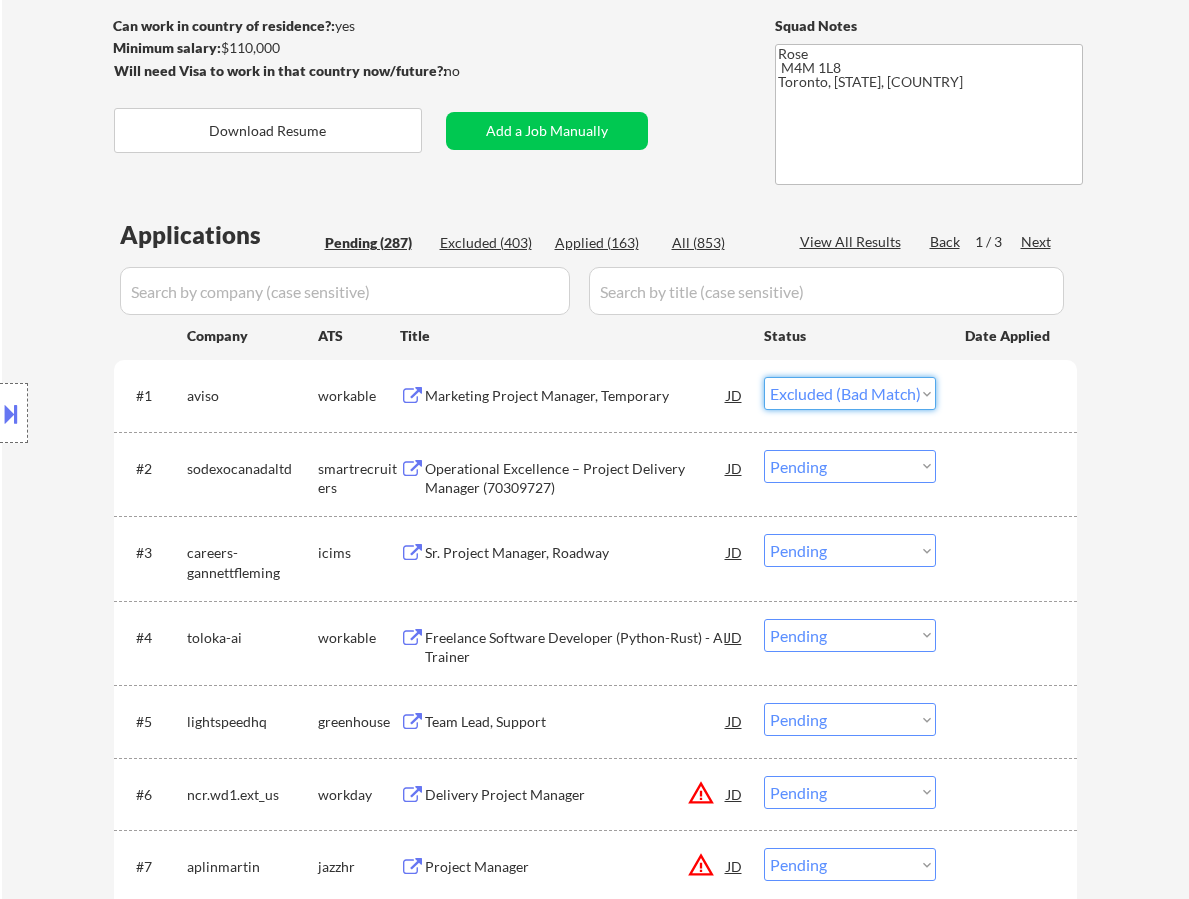 click on "Choose an option... Pending Applied Excluded (Questions) Excluded (Expired) Excluded (Location) Excluded (Bad Match) Excluded (Blocklist) Excluded (Salary) Excluded (Other)" at bounding box center (850, 393) 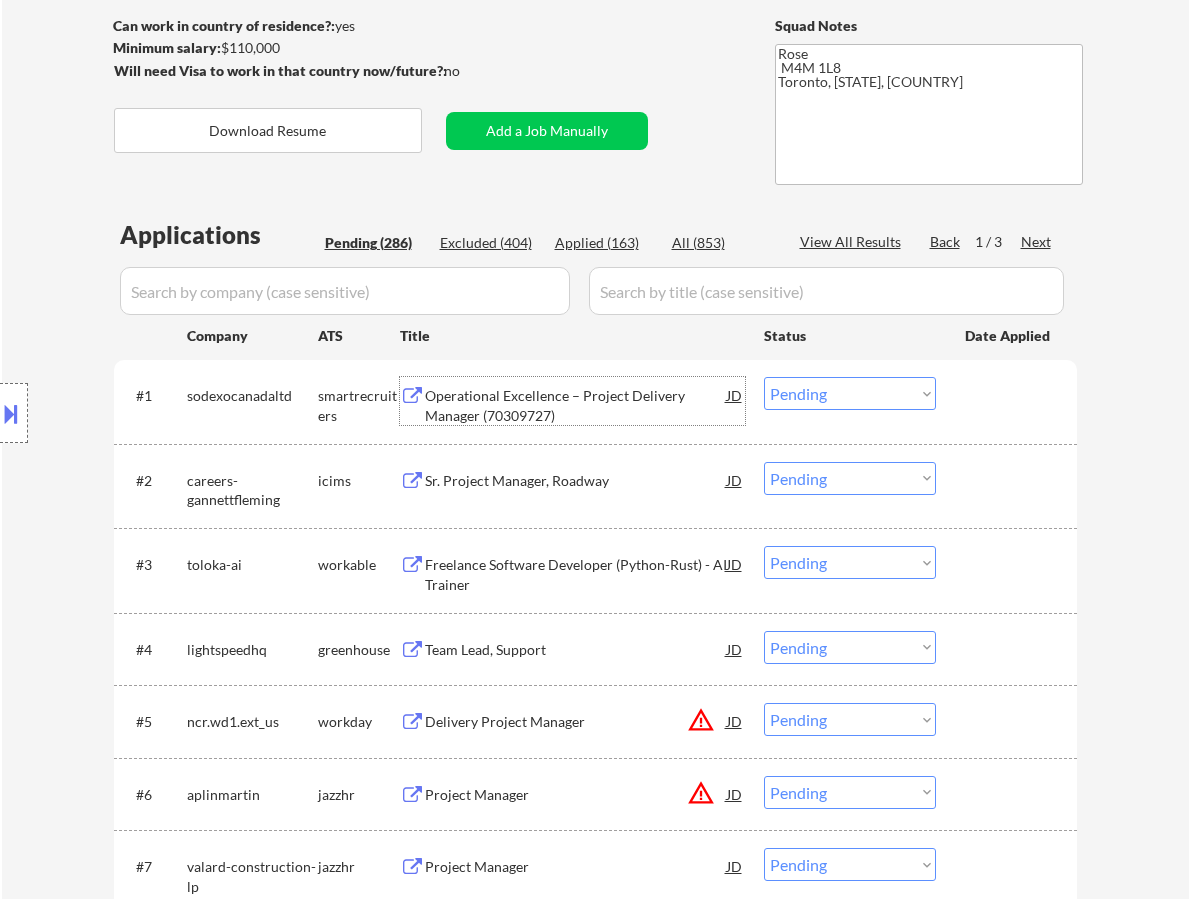 click on "Operational Excellence – Project Delivery Manager (70309727)" at bounding box center (576, 405) 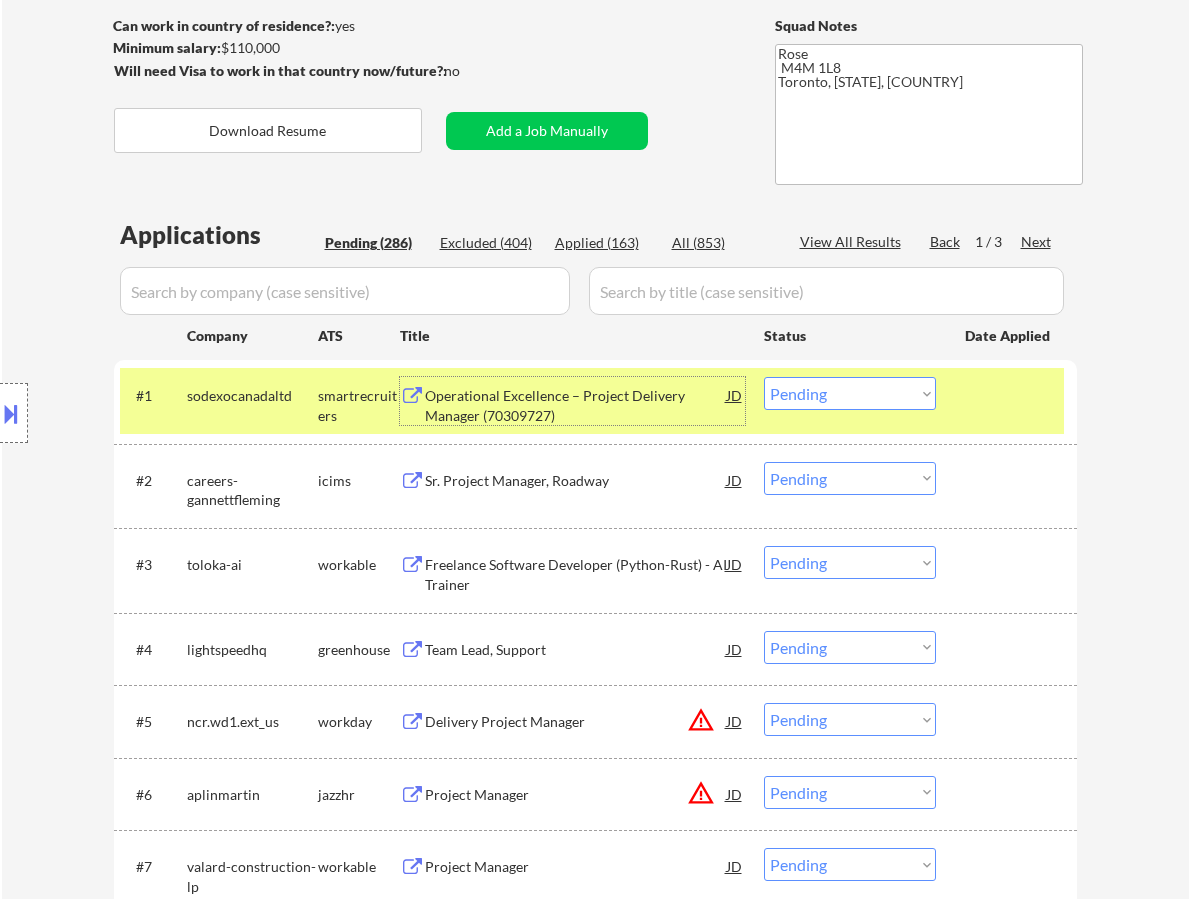 click on "Choose an option... Pending Applied Excluded (Questions) Excluded (Expired) Excluded (Location) Excluded (Bad Match) Excluded (Blocklist) Excluded (Salary) Excluded (Other)" at bounding box center [850, 393] 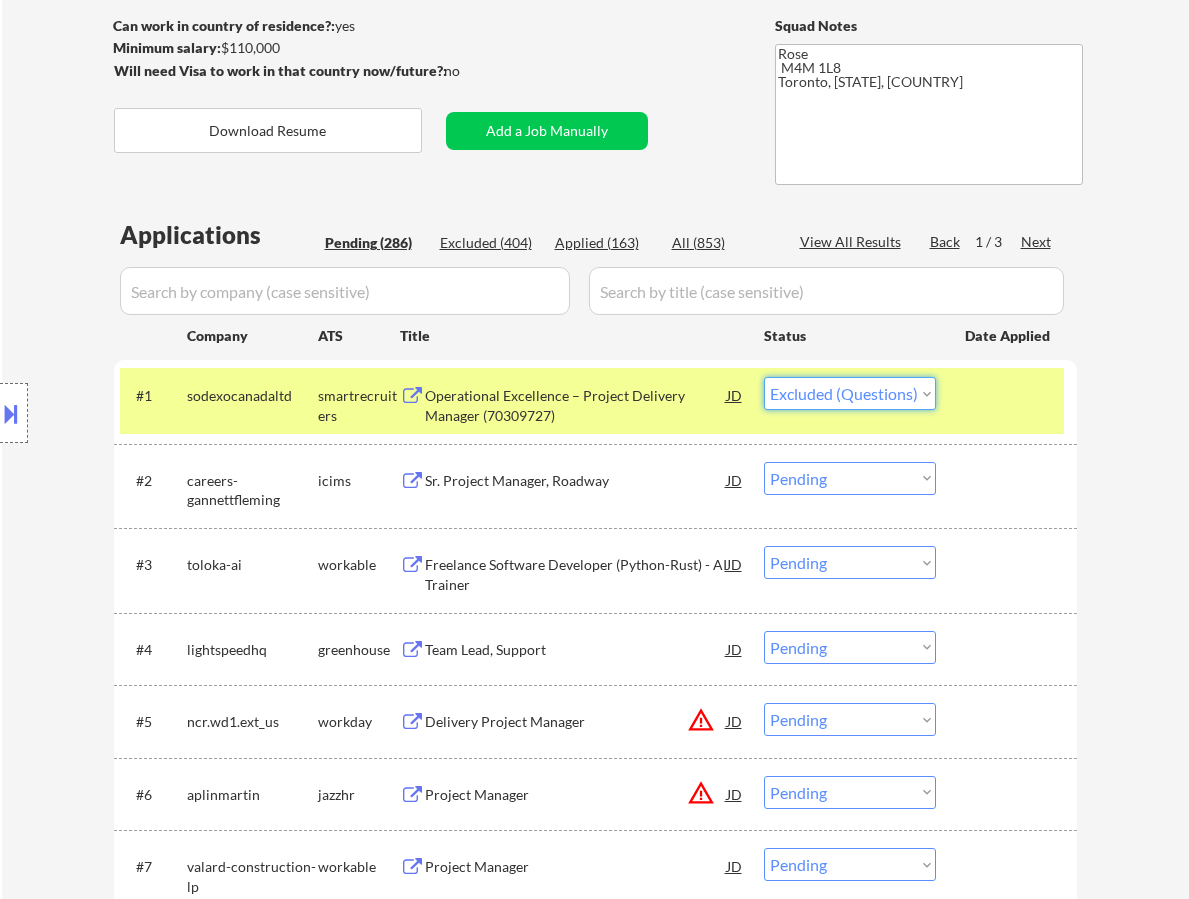 click on "Choose an option... Pending Applied Excluded (Questions) Excluded (Expired) Excluded (Location) Excluded (Bad Match) Excluded (Blocklist) Excluded (Salary) Excluded (Other)" at bounding box center (850, 393) 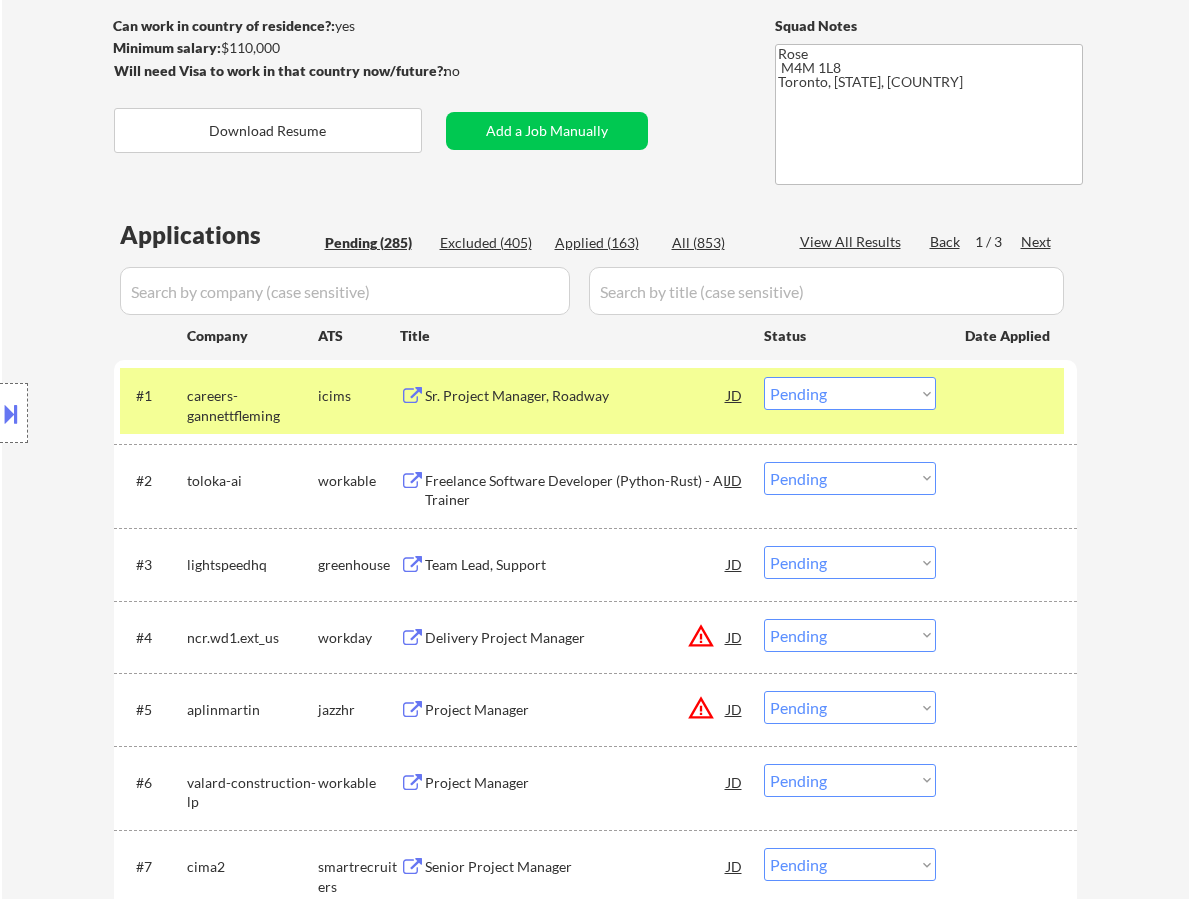 click on "Sr. Project Manager, Roadway" at bounding box center [576, 395] 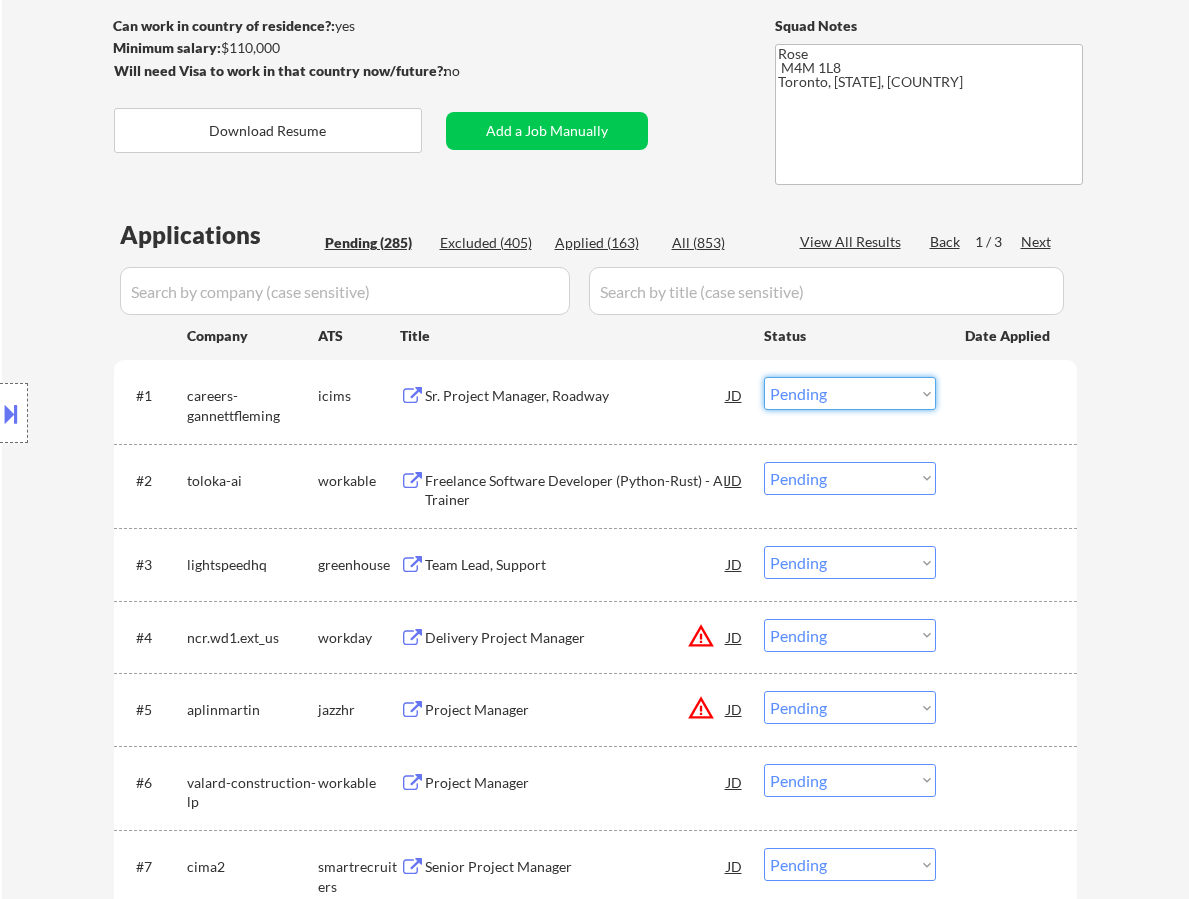 click on "Choose an option... Pending Applied Excluded (Questions) Excluded (Expired) Excluded (Location) Excluded (Bad Match) Excluded (Blocklist) Excluded (Salary) Excluded (Other)" at bounding box center [850, 393] 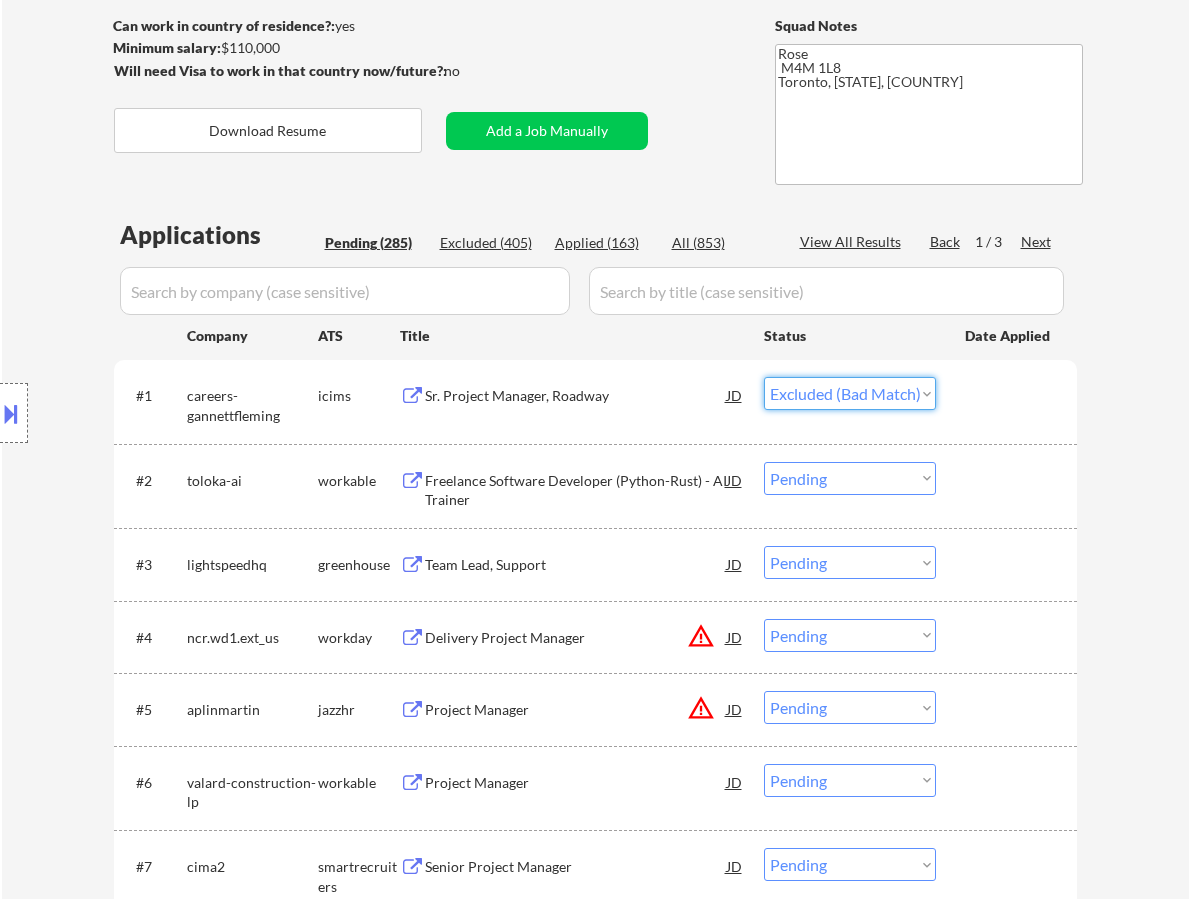 click on "Choose an option... Pending Applied Excluded (Questions) Excluded (Expired) Excluded (Location) Excluded (Bad Match) Excluded (Blocklist) Excluded (Salary) Excluded (Other)" at bounding box center (850, 393) 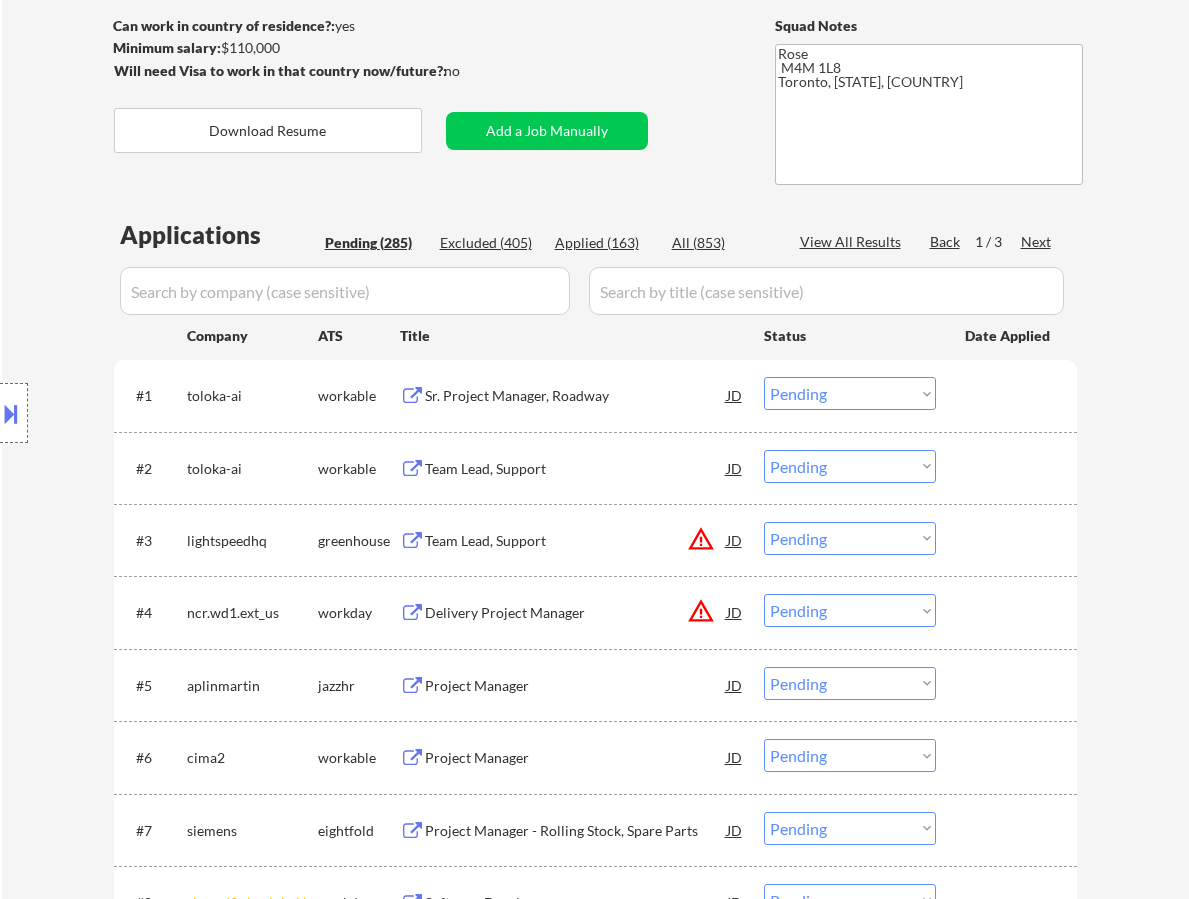 click on "Sr. Project Manager, Roadway" at bounding box center [576, 396] 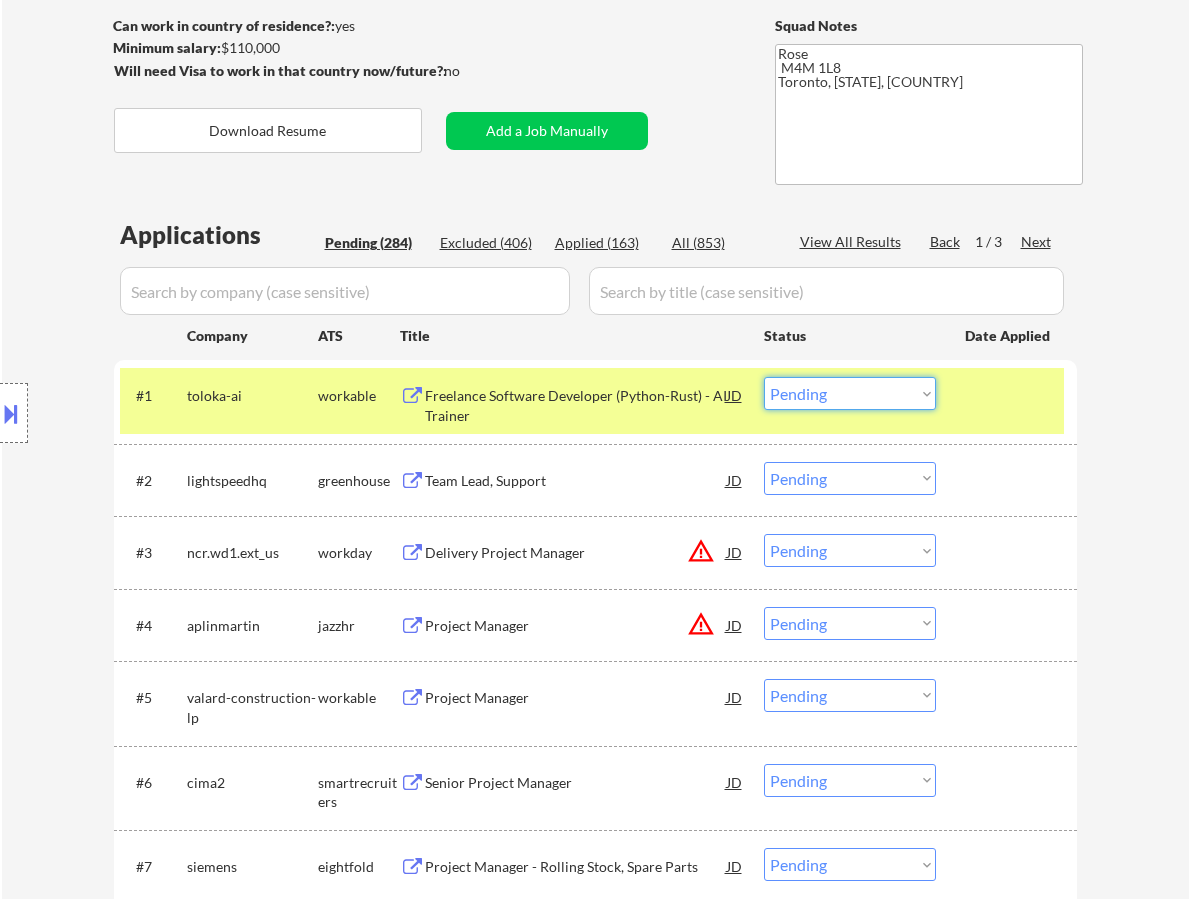 click on "Choose an option... Pending Applied Excluded (Questions) Excluded (Expired) Excluded (Location) Excluded (Bad Match) Excluded (Blocklist) Excluded (Salary) Excluded (Other)" at bounding box center [850, 393] 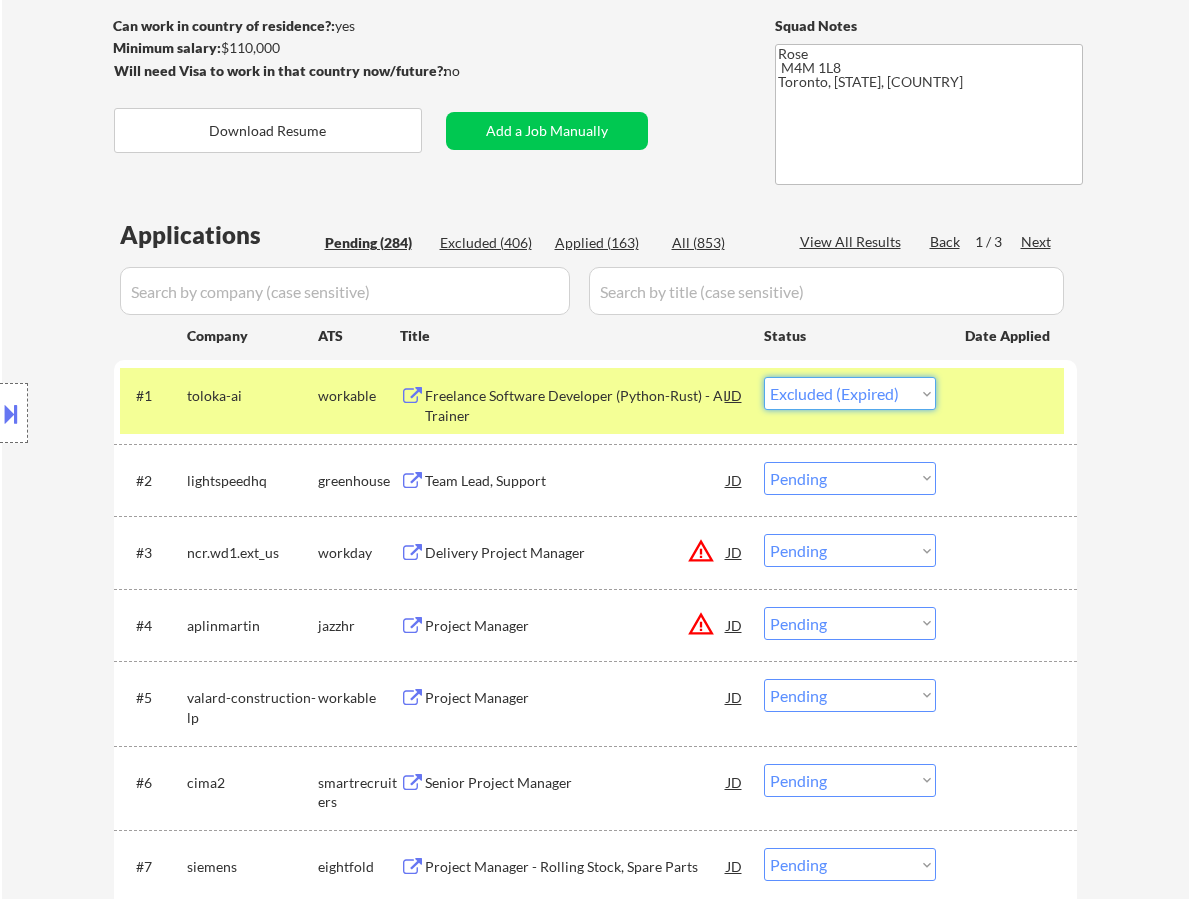 click on "Choose an option... Pending Applied Excluded (Questions) Excluded (Expired) Excluded (Location) Excluded (Bad Match) Excluded (Blocklist) Excluded (Salary) Excluded (Other)" at bounding box center [850, 393] 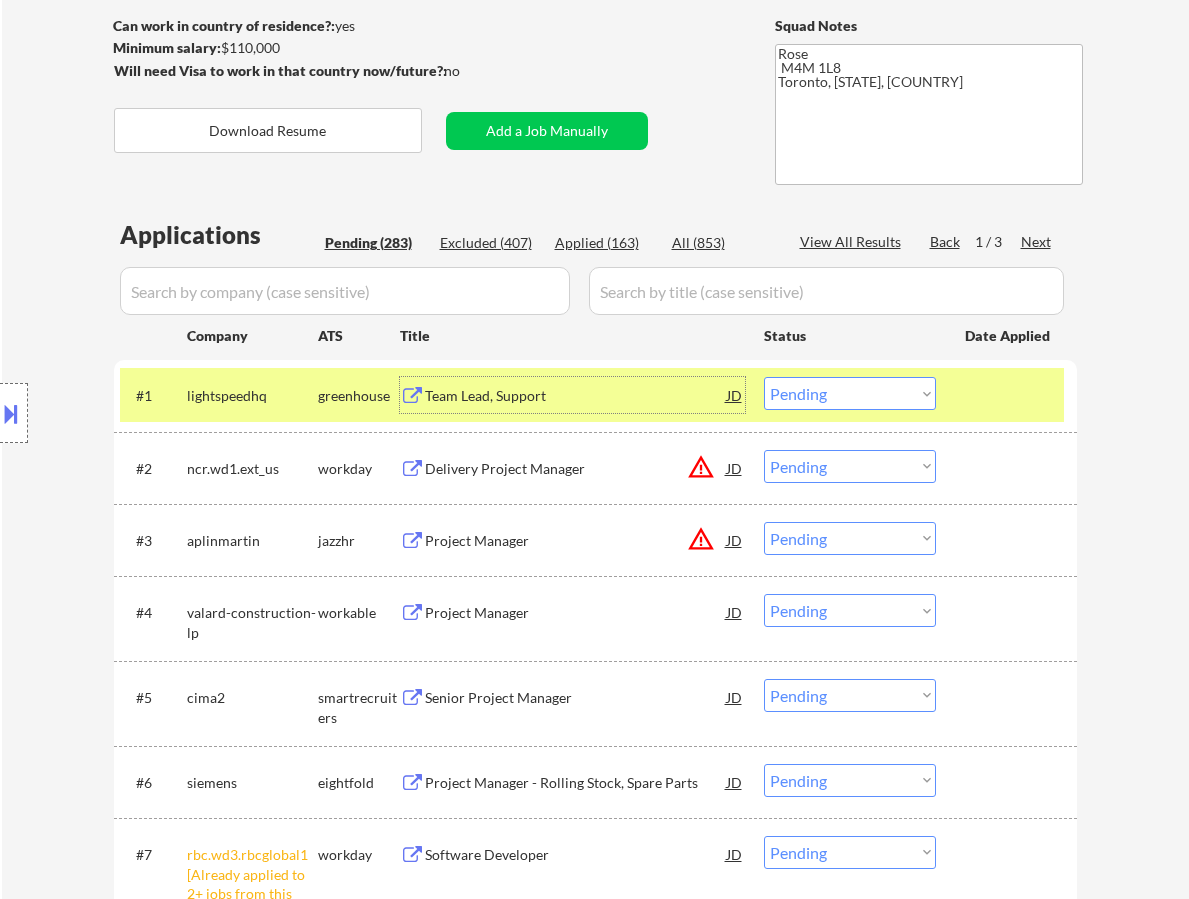 click on "Team Lead, Support" at bounding box center (576, 396) 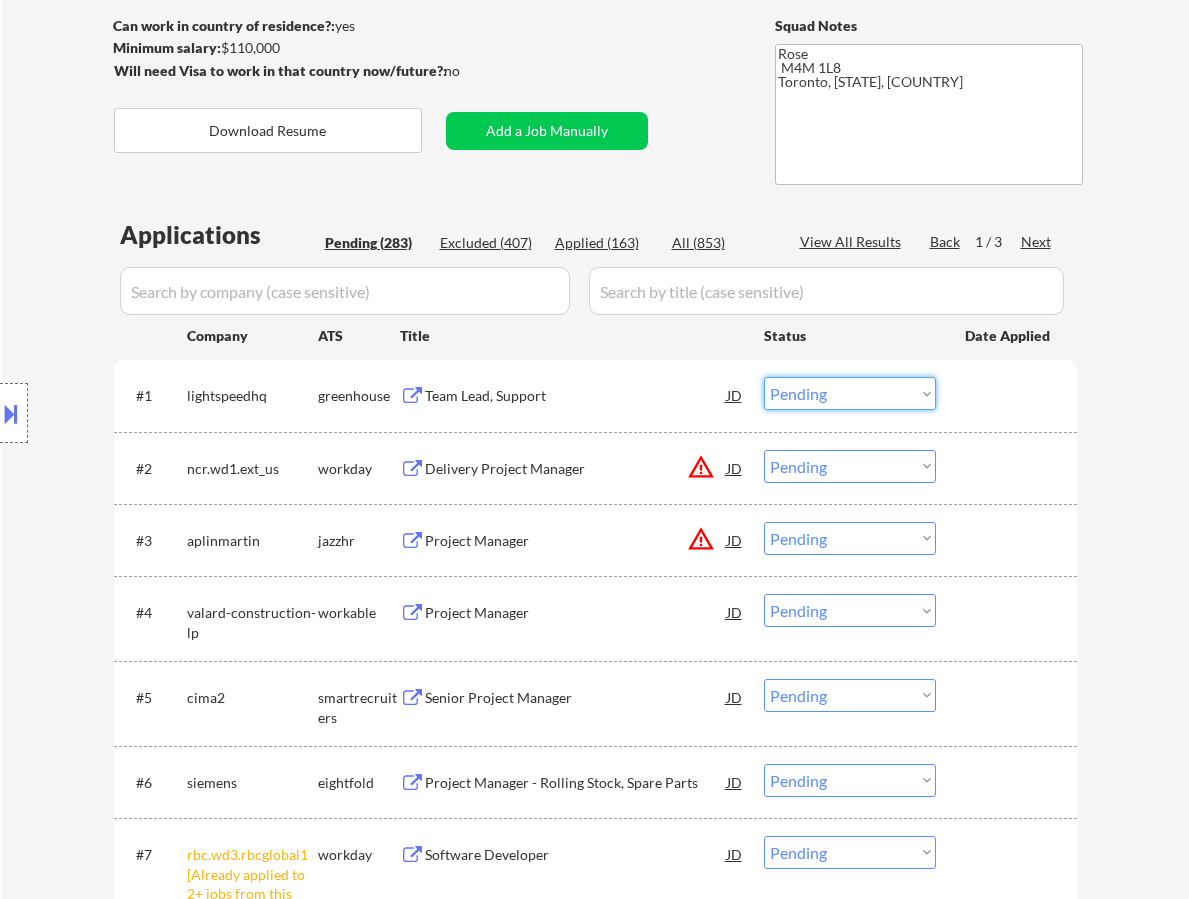click on "Choose an option... Pending Applied Excluded (Questions) Excluded (Expired) Excluded (Location) Excluded (Bad Match) Excluded (Blocklist) Excluded (Salary) Excluded (Other)" at bounding box center [850, 393] 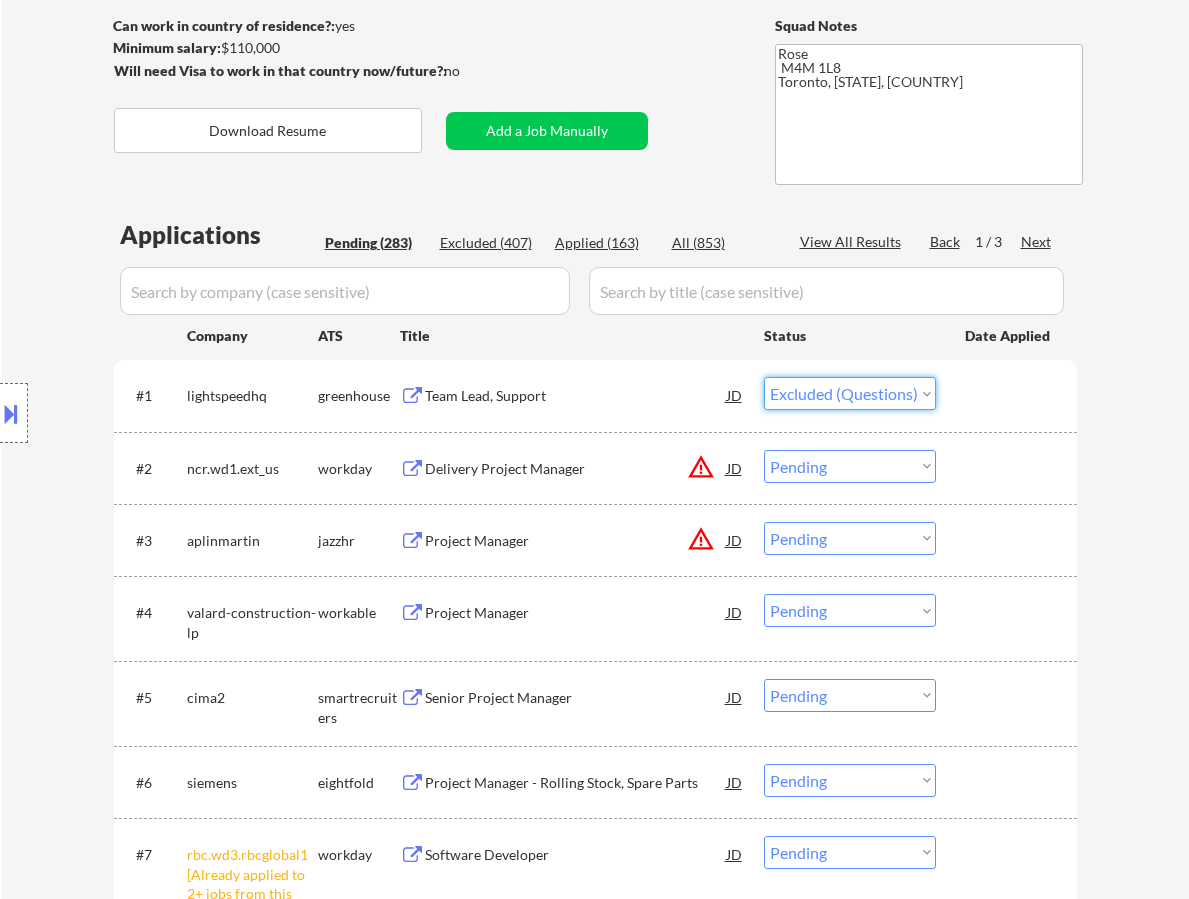 click on "Choose an option... Pending Applied Excluded (Questions) Excluded (Expired) Excluded (Location) Excluded (Bad Match) Excluded (Blocklist) Excluded (Salary) Excluded (Other)" at bounding box center [850, 393] 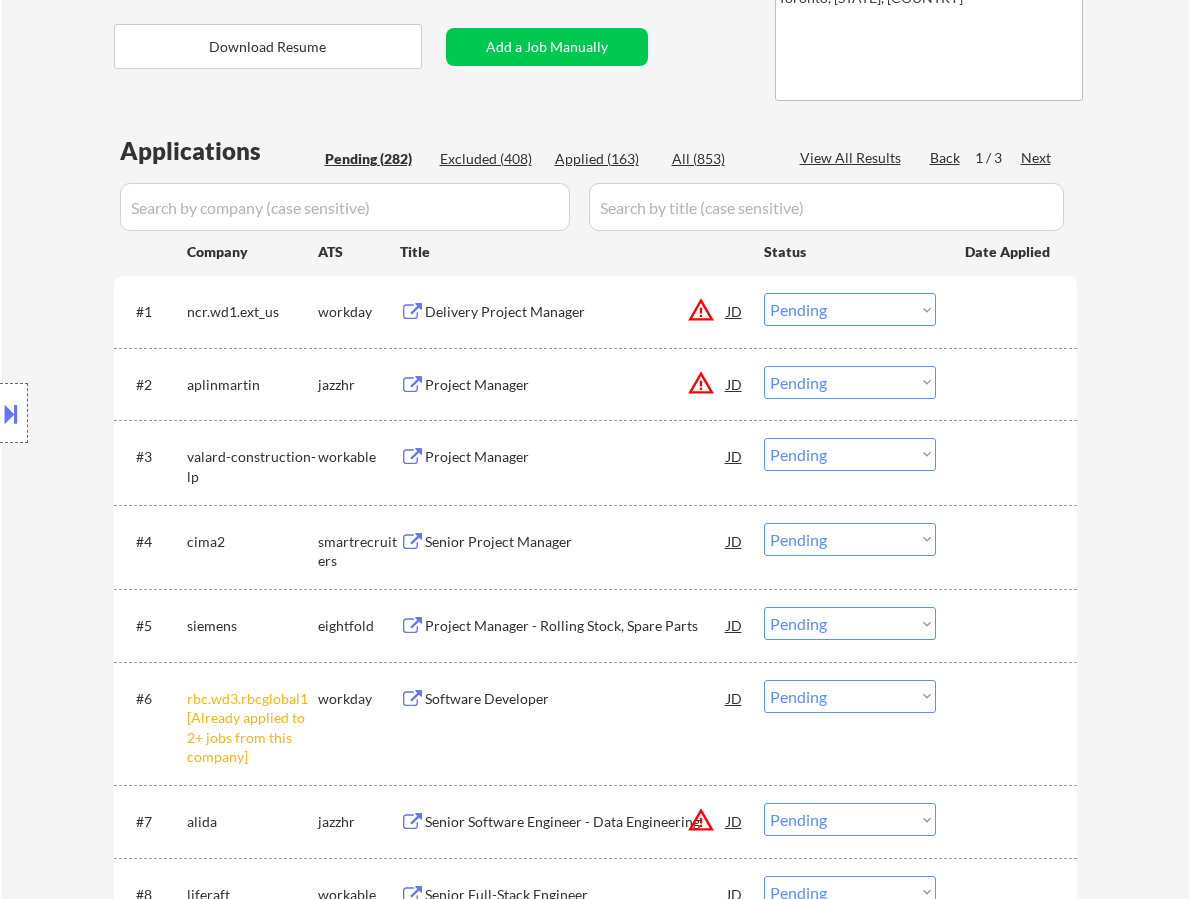 scroll, scrollTop: 500, scrollLeft: 0, axis: vertical 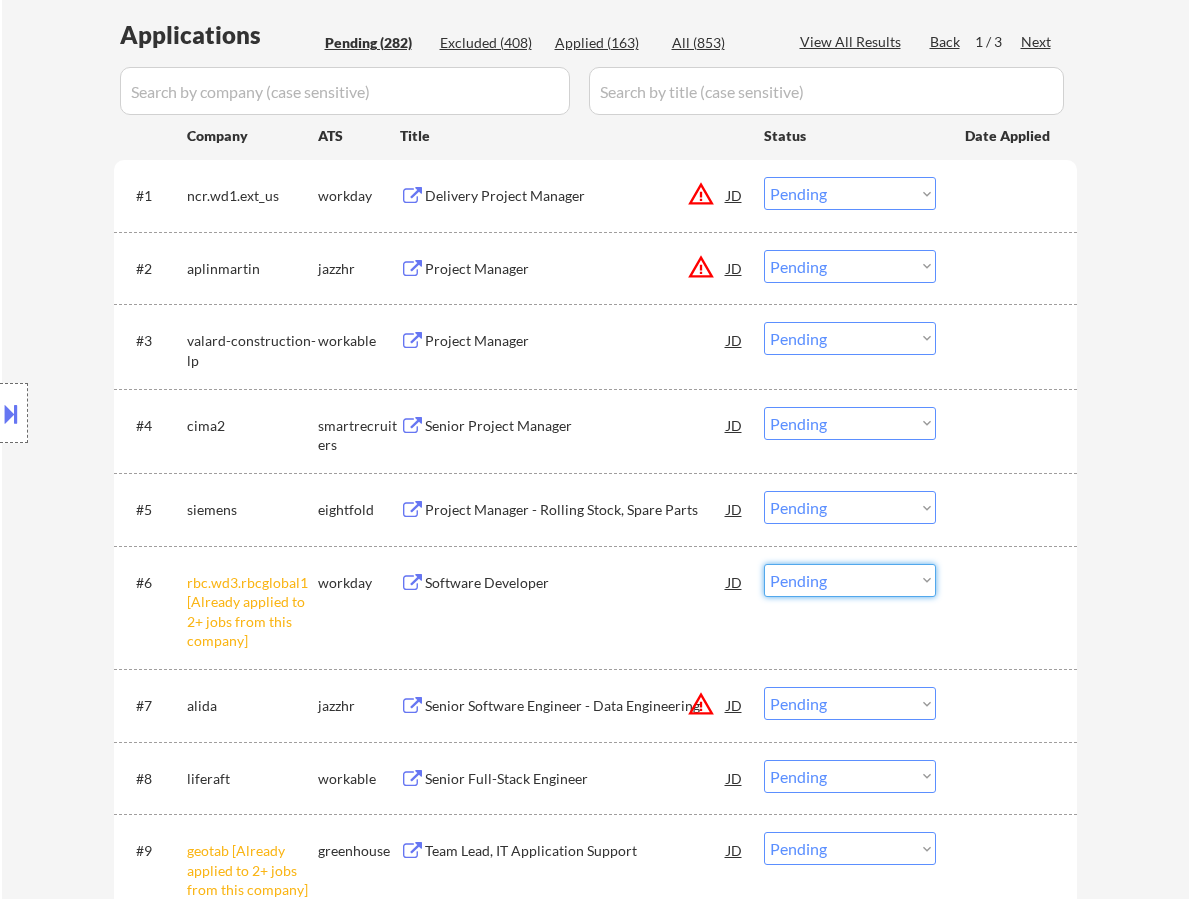 click on "Choose an option... Pending Applied Excluded (Questions) Excluded (Expired) Excluded (Location) Excluded (Bad Match) Excluded (Blocklist) Excluded (Salary) Excluded (Other)" at bounding box center (850, 580) 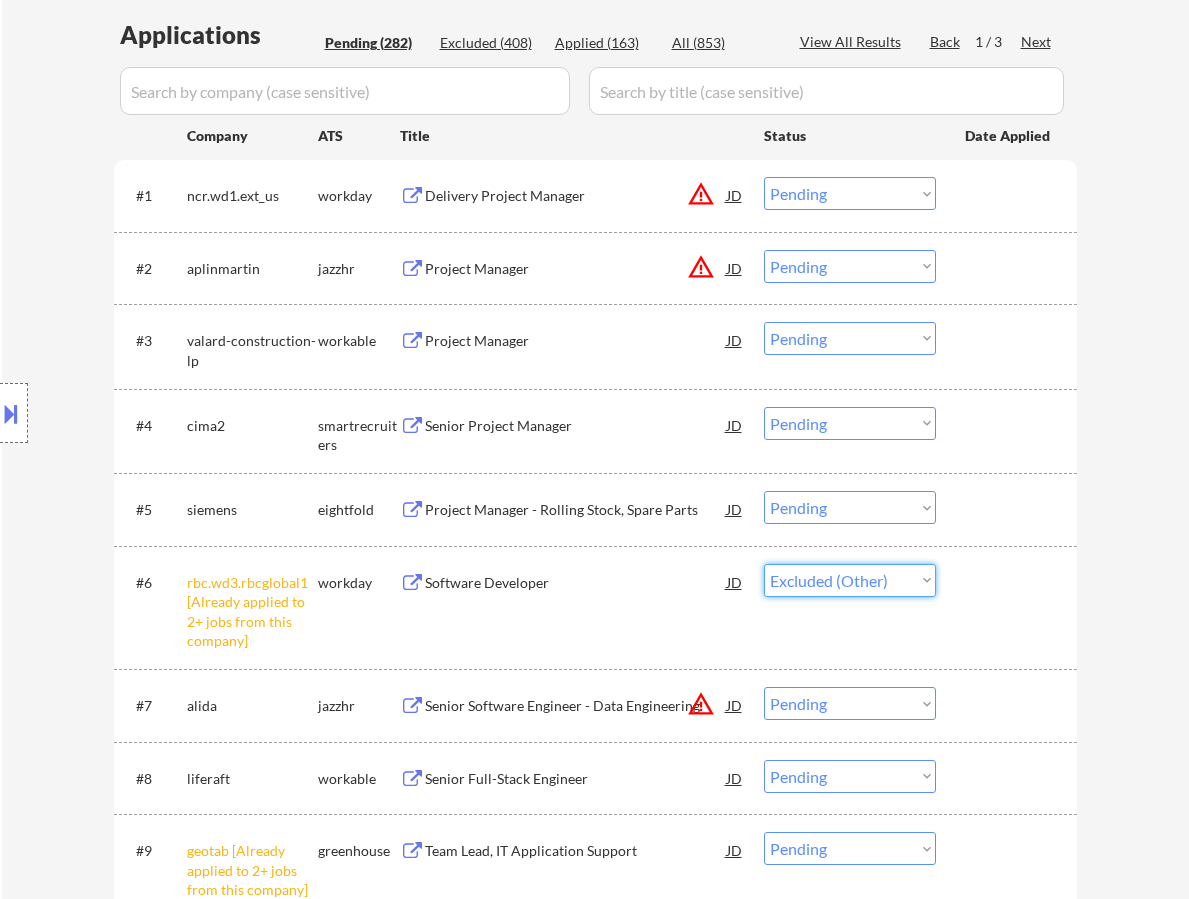click on "Choose an option... Pending Applied Excluded (Questions) Excluded (Expired) Excluded (Location) Excluded (Bad Match) Excluded (Blocklist) Excluded (Salary) Excluded (Other)" at bounding box center (850, 580) 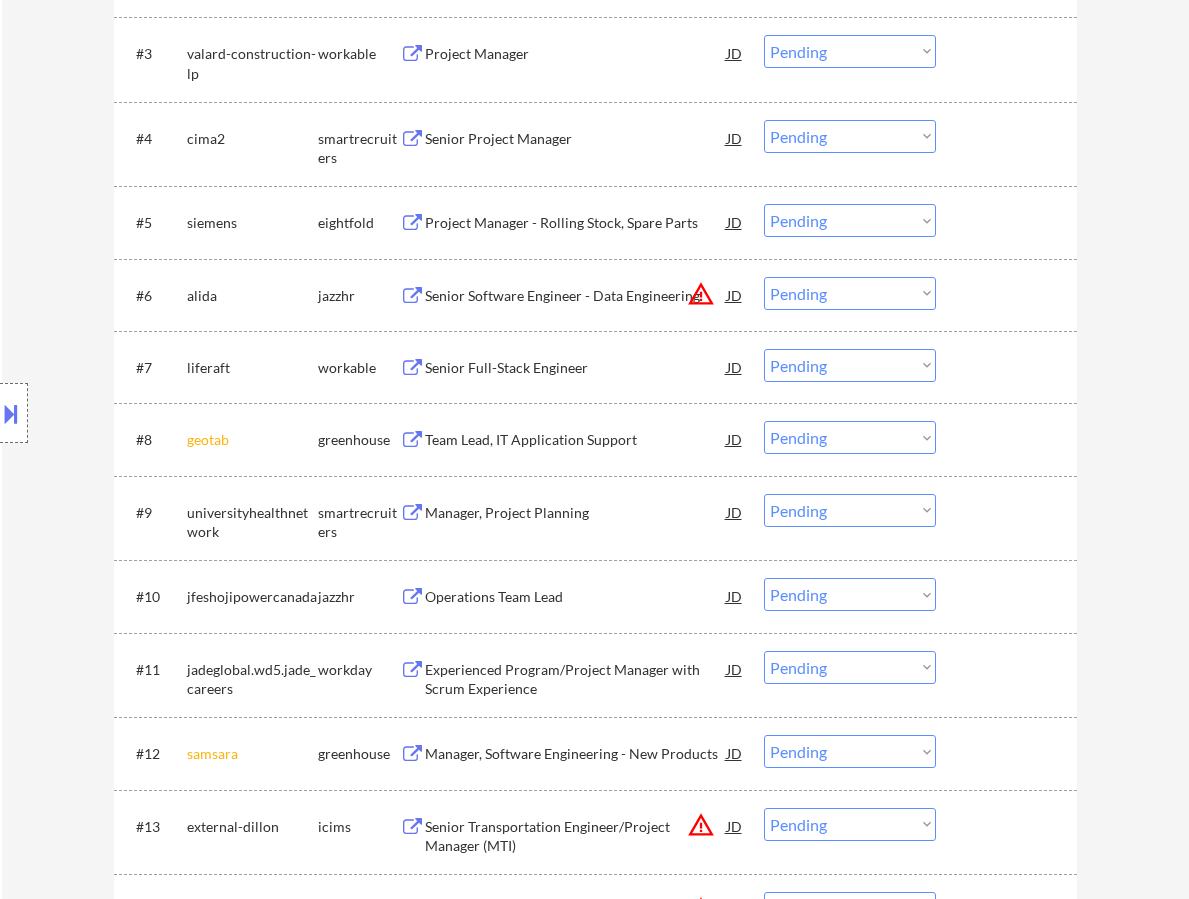 scroll, scrollTop: 800, scrollLeft: 0, axis: vertical 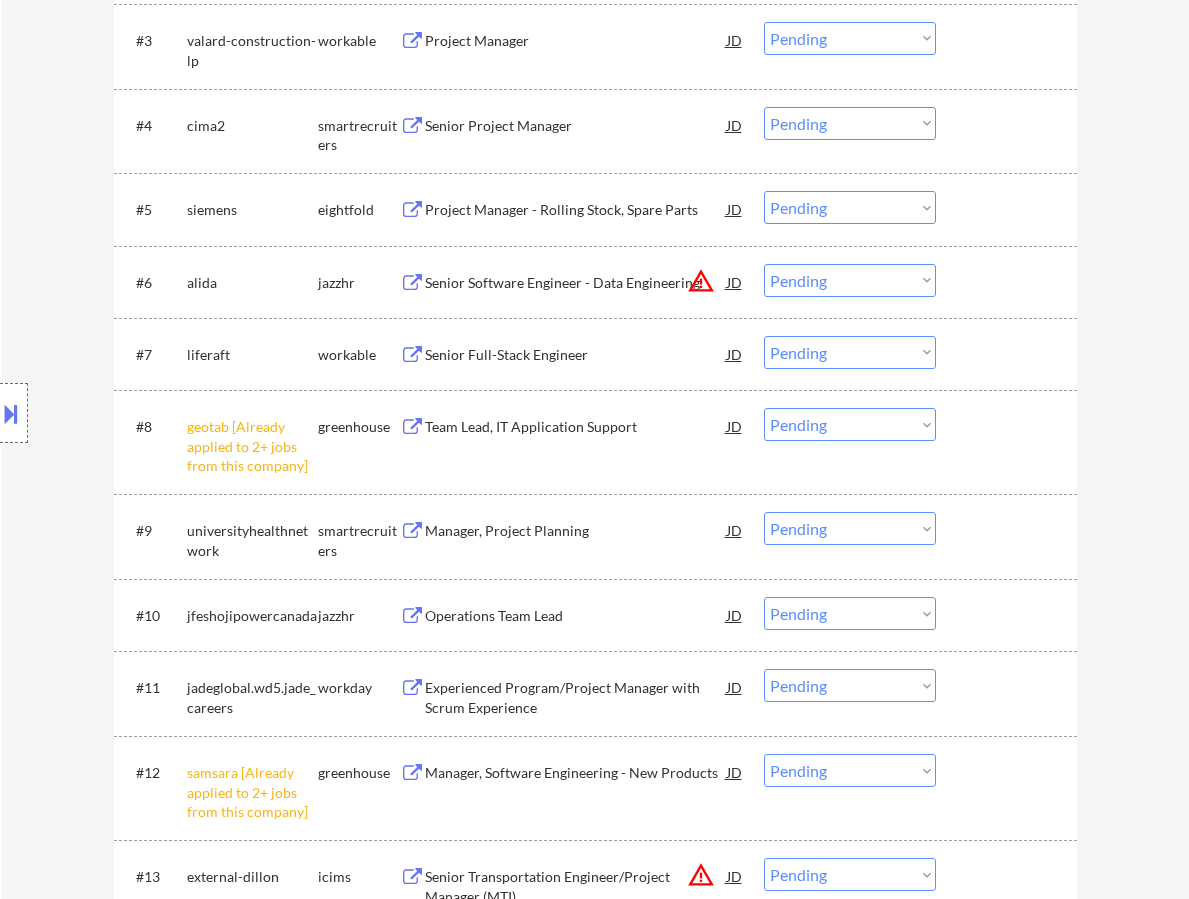 click on "Choose an option... Pending Applied Excluded (Questions) Excluded (Expired) Excluded (Location) Excluded (Bad Match) Excluded (Blocklist) Excluded (Salary) Excluded (Other)" at bounding box center (850, 424) 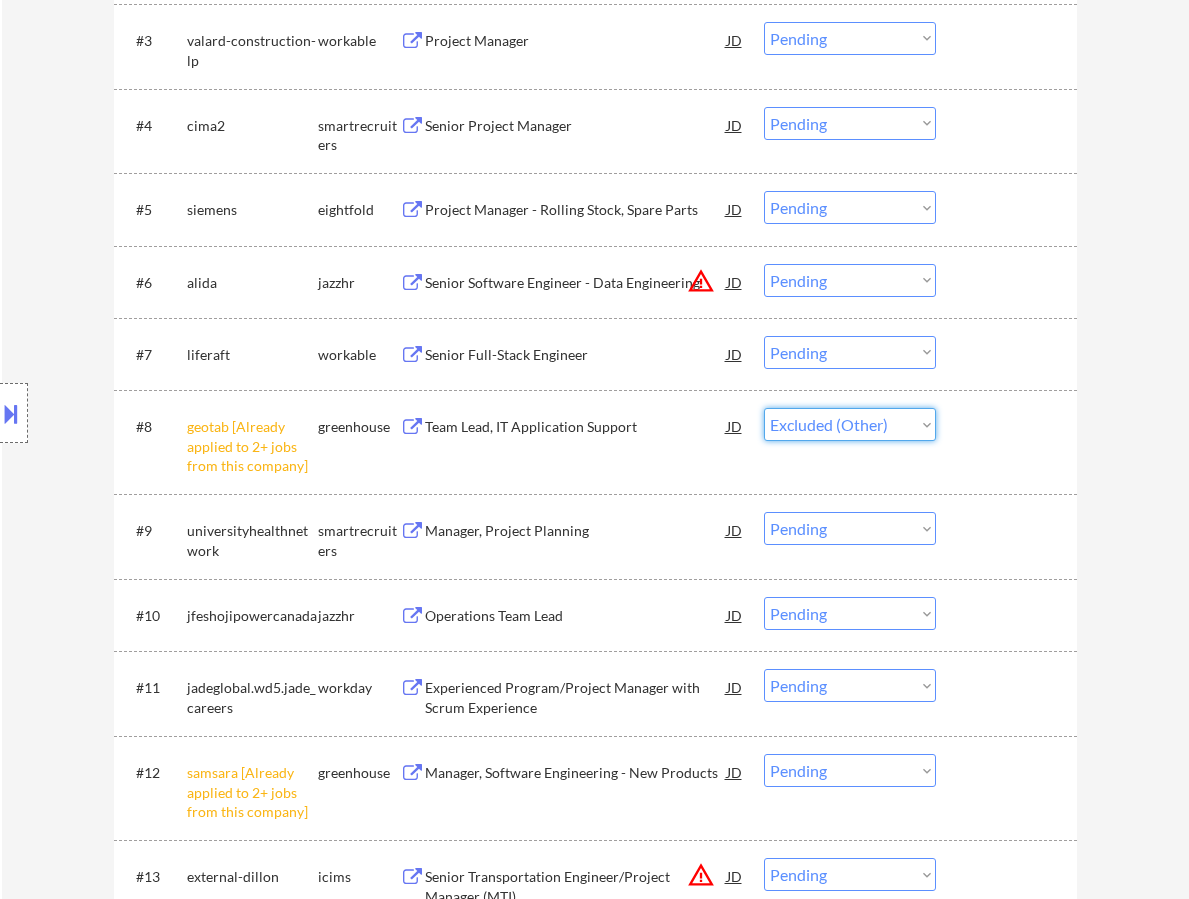 click on "Choose an option... Pending Applied Excluded (Questions) Excluded (Expired) Excluded (Location) Excluded (Bad Match) Excluded (Blocklist) Excluded (Salary) Excluded (Other)" at bounding box center [850, 424] 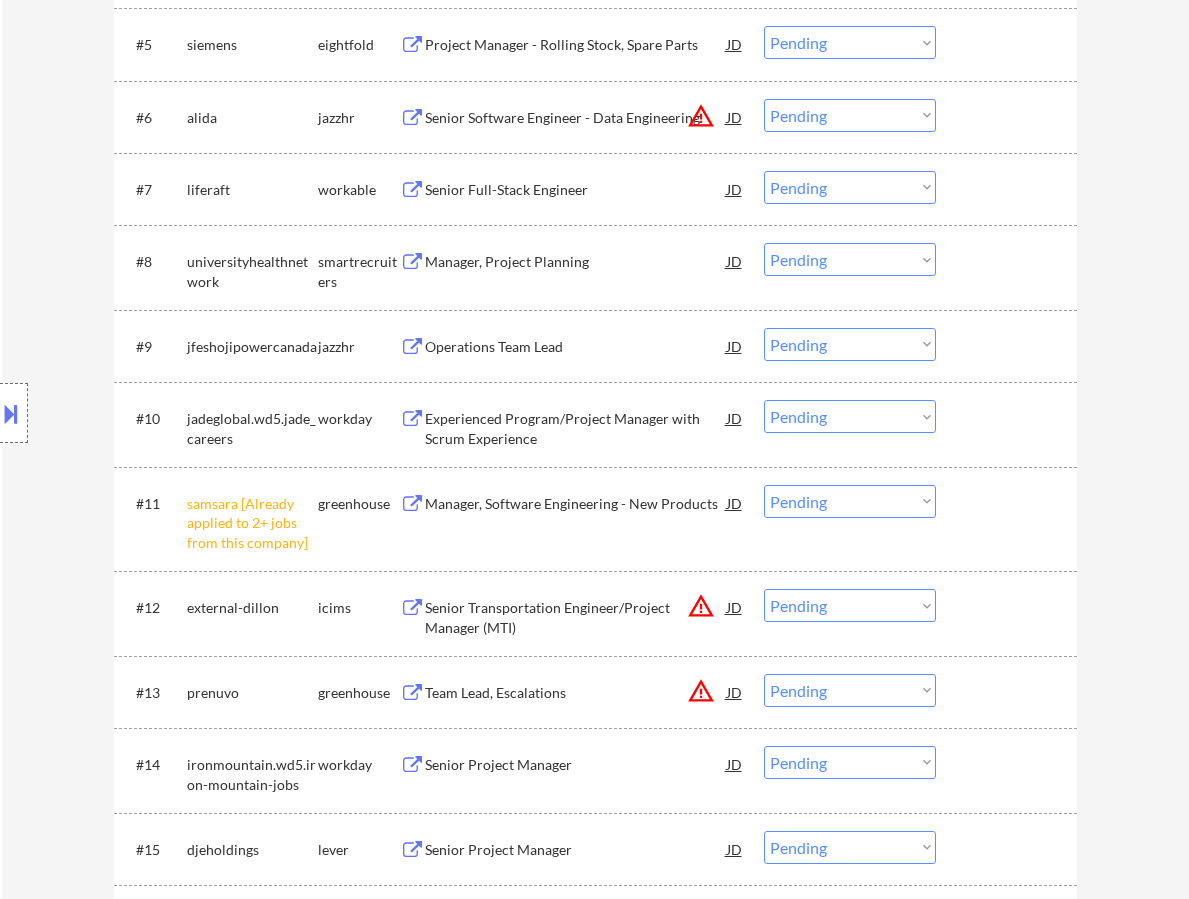 scroll, scrollTop: 1000, scrollLeft: 0, axis: vertical 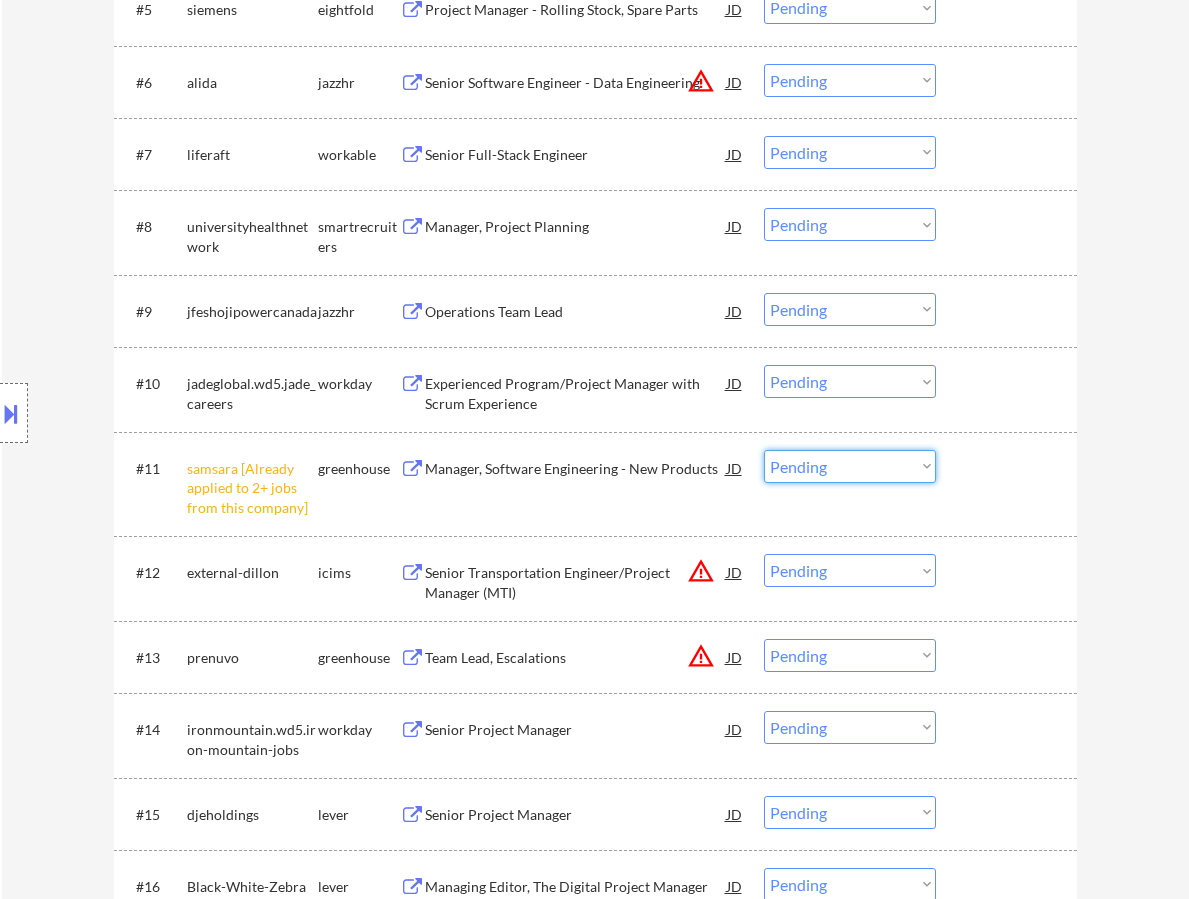 click on "Choose an option... Pending Applied Excluded (Questions) Excluded (Expired) Excluded (Location) Excluded (Bad Match) Excluded (Blocklist) Excluded (Salary) Excluded (Other)" at bounding box center (850, 466) 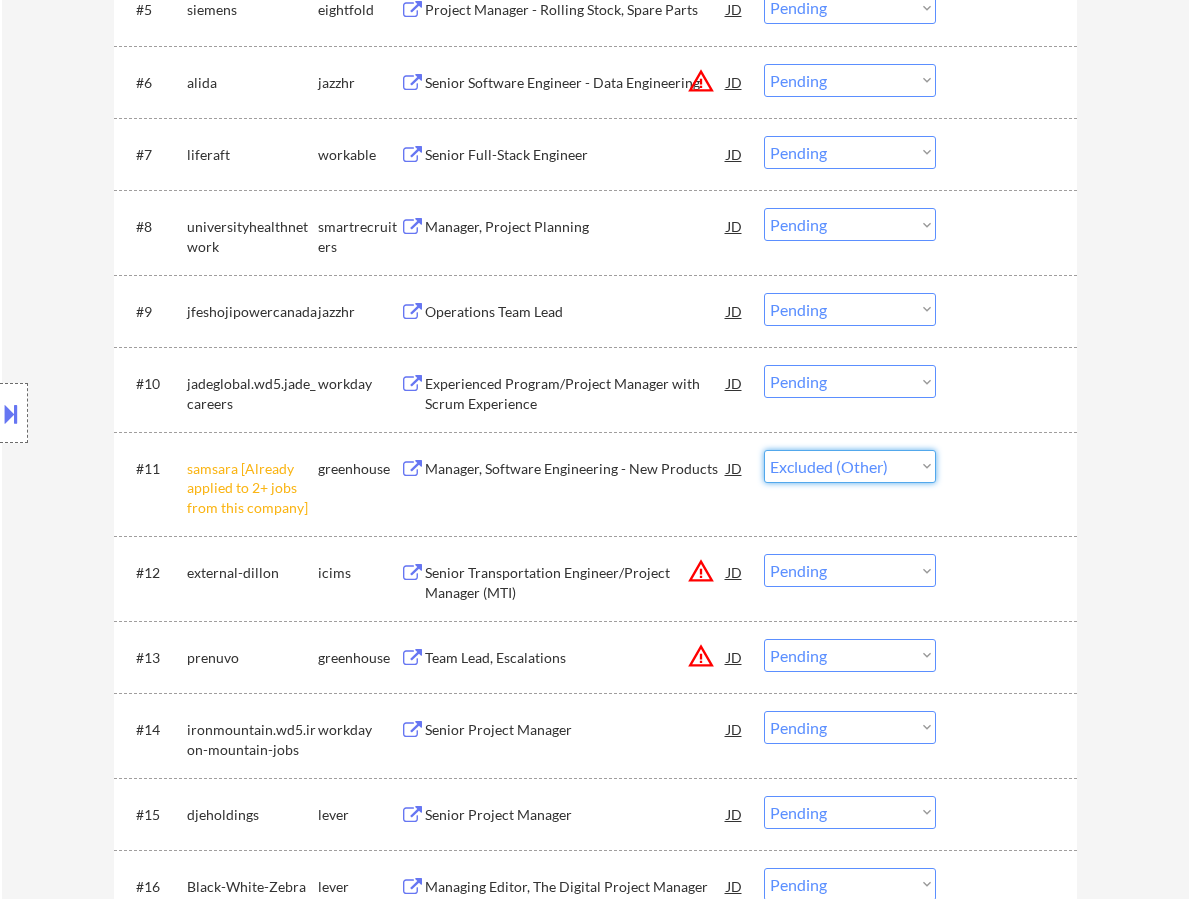 click on "Choose an option... Pending Applied Excluded (Questions) Excluded (Expired) Excluded (Location) Excluded (Bad Match) Excluded (Blocklist) Excluded (Salary) Excluded (Other)" at bounding box center (850, 466) 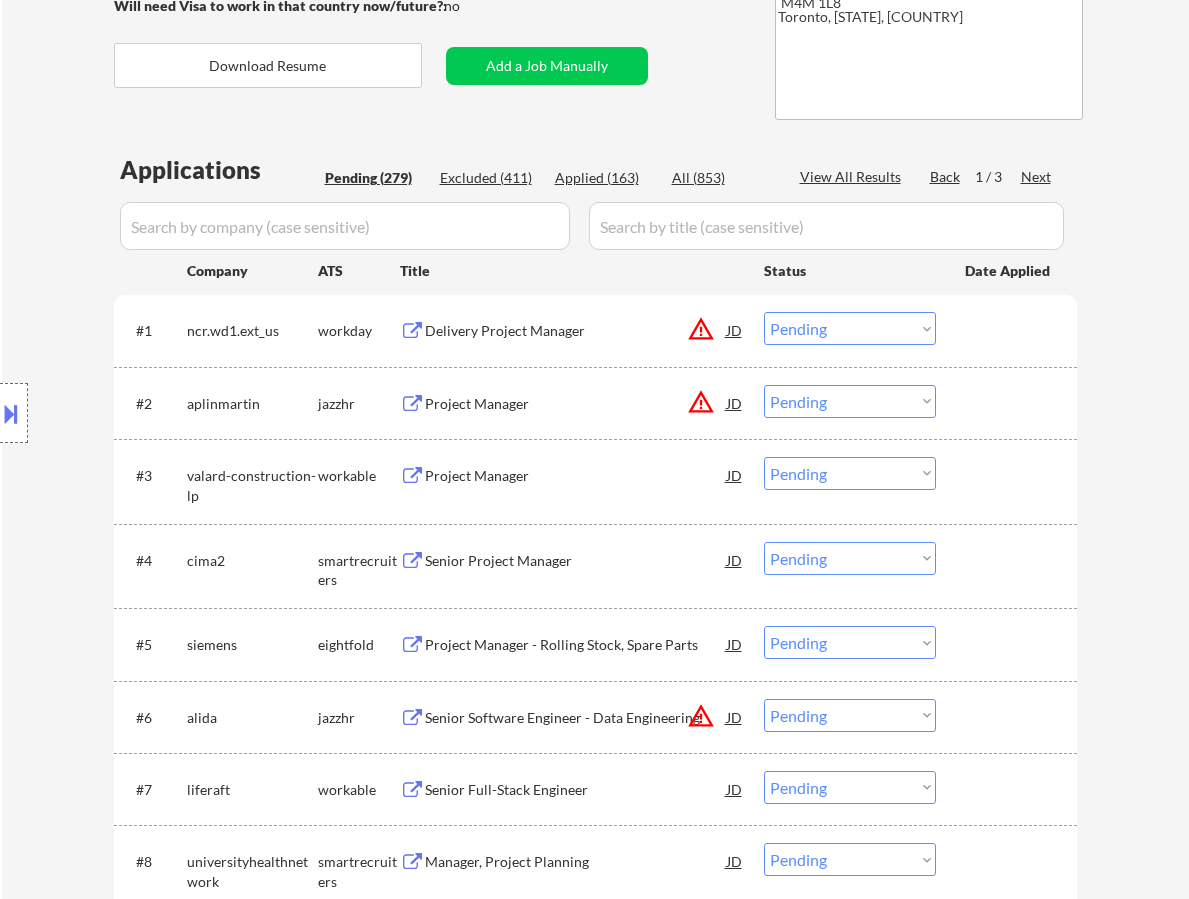 scroll, scrollTop: 400, scrollLeft: 0, axis: vertical 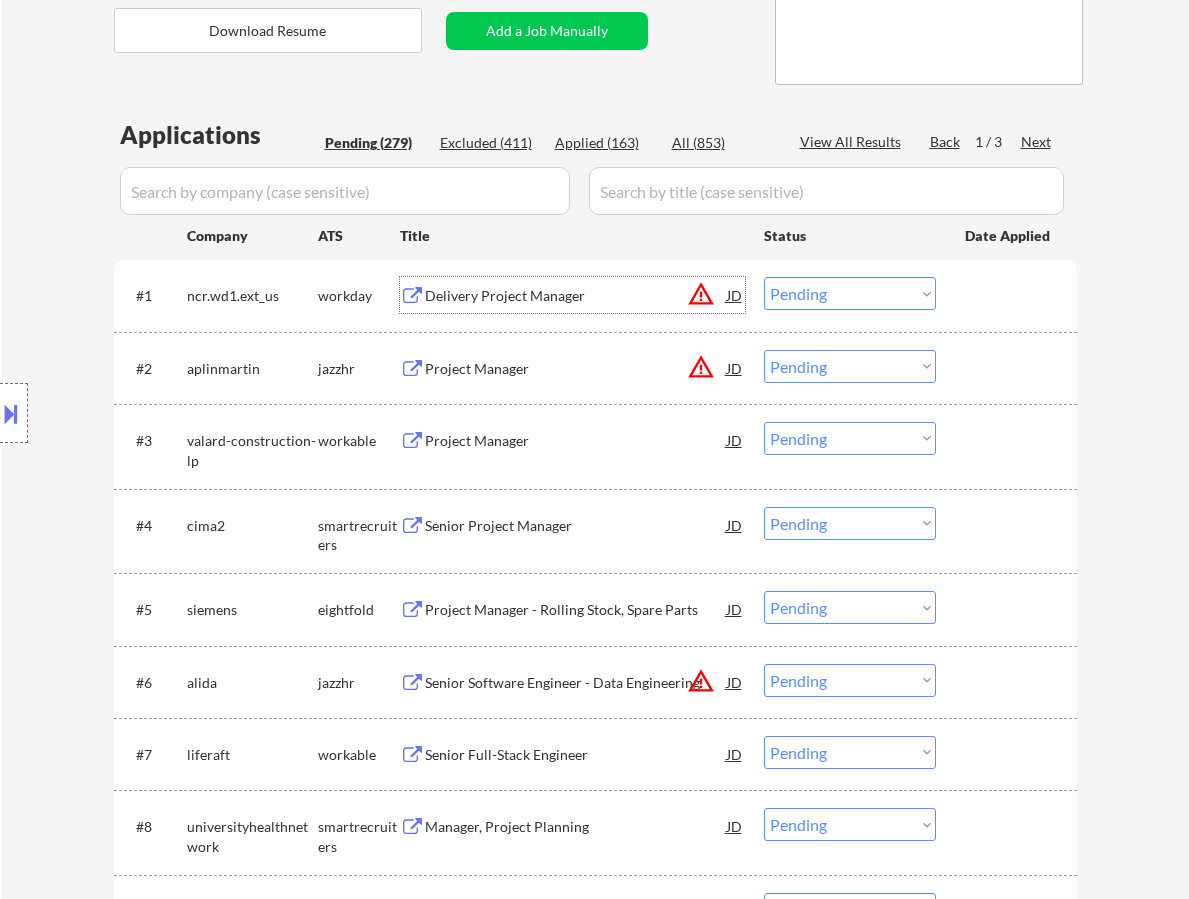 click on "Delivery Project Manager" at bounding box center (576, 295) 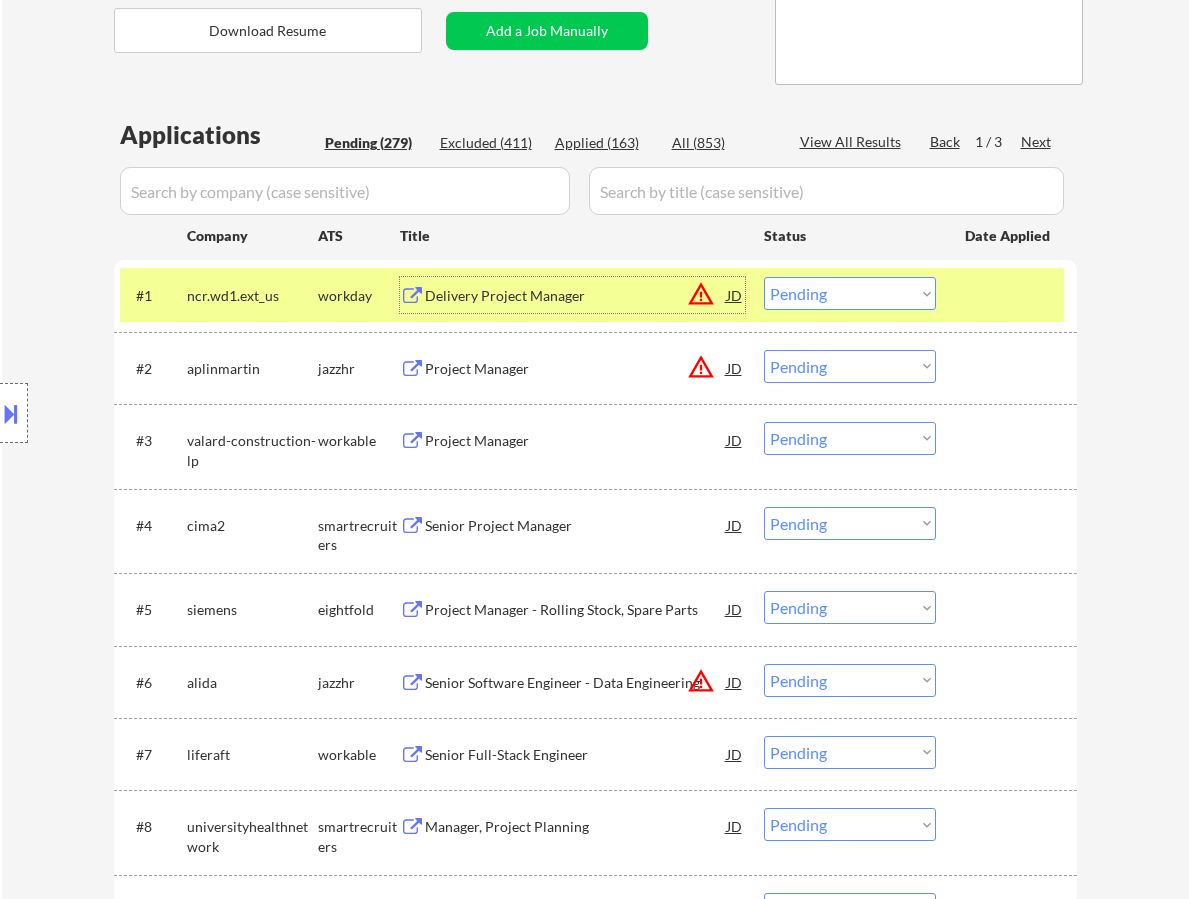 click on "Choose an option... Pending Applied Excluded (Questions) Excluded (Expired) Excluded (Location) Excluded (Bad Match) Excluded (Blocklist) Excluded (Salary) Excluded (Other)" at bounding box center [850, 293] 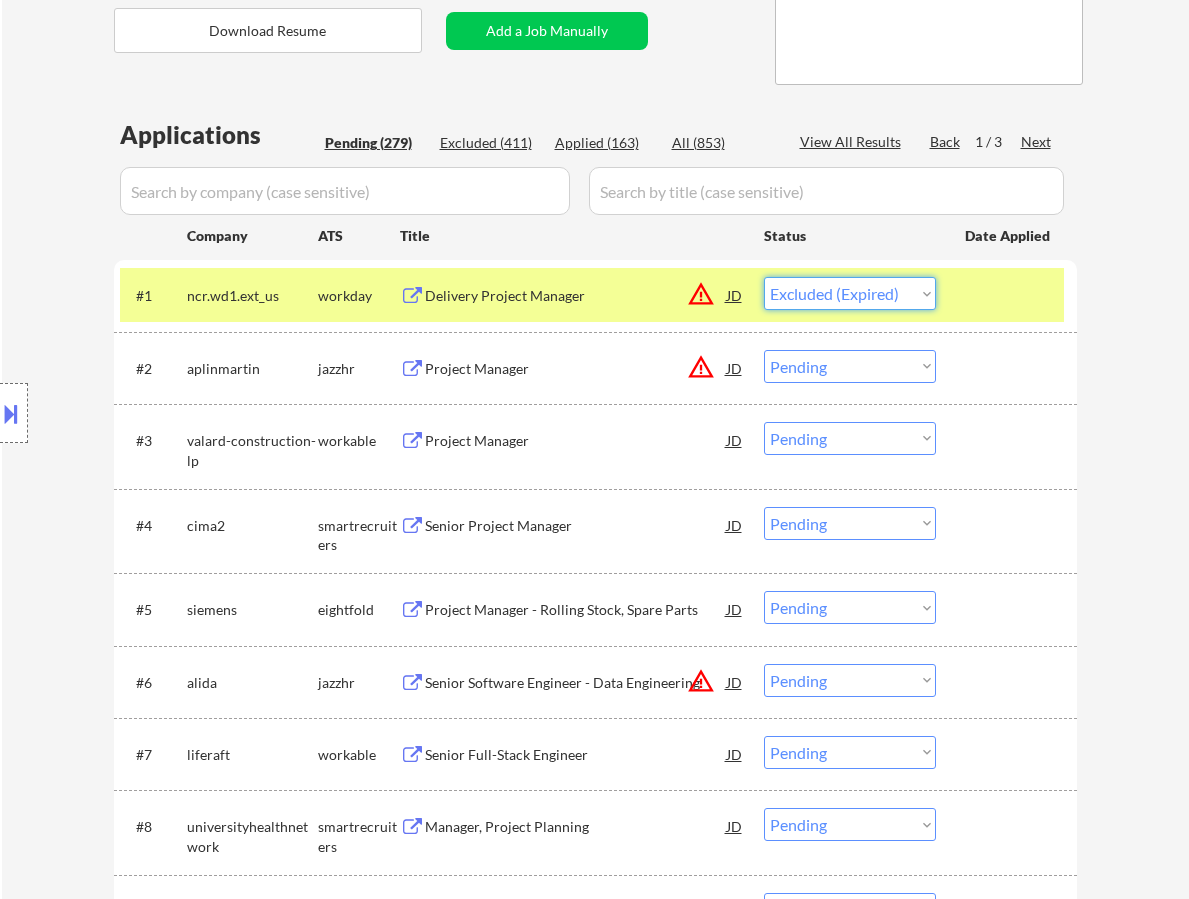 click on "Choose an option... Pending Applied Excluded (Questions) Excluded (Expired) Excluded (Location) Excluded (Bad Match) Excluded (Blocklist) Excluded (Salary) Excluded (Other)" at bounding box center (850, 293) 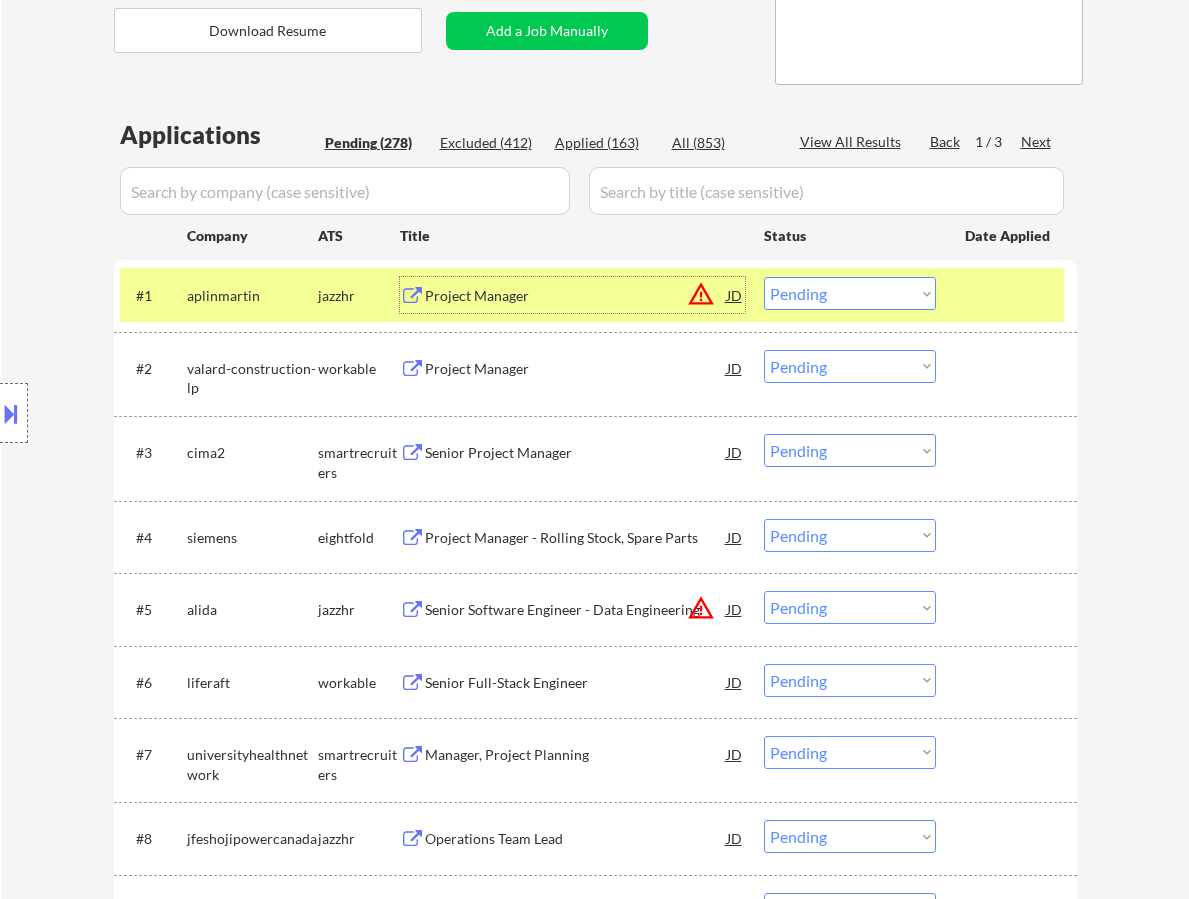 click on "Project Manager" at bounding box center (576, 296) 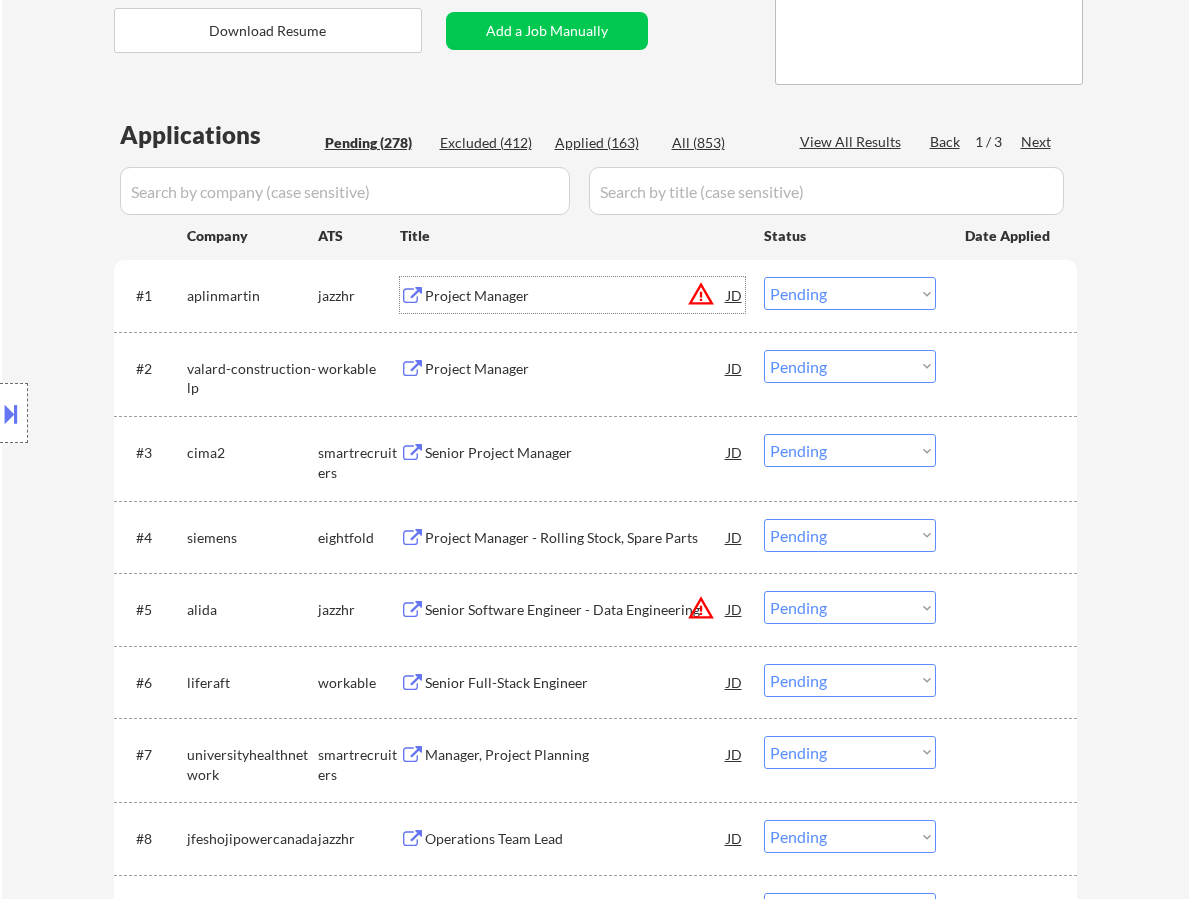 click on "Choose an option... Pending Applied Excluded (Questions) Excluded (Expired) Excluded (Location) Excluded (Bad Match) Excluded (Blocklist) Excluded (Salary) Excluded (Other)" at bounding box center (850, 293) 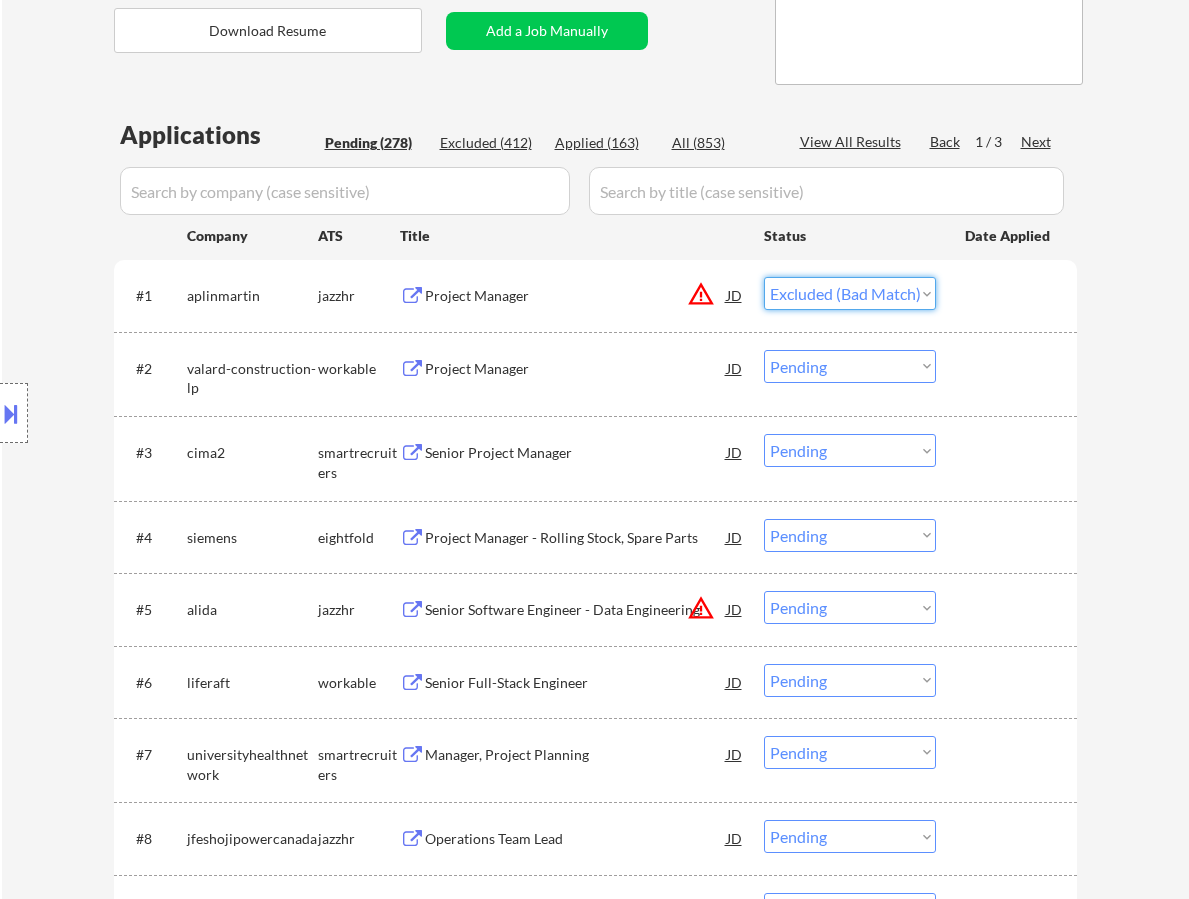 click on "Choose an option... Pending Applied Excluded (Questions) Excluded (Expired) Excluded (Location) Excluded (Bad Match) Excluded (Blocklist) Excluded (Salary) Excluded (Other)" at bounding box center [850, 293] 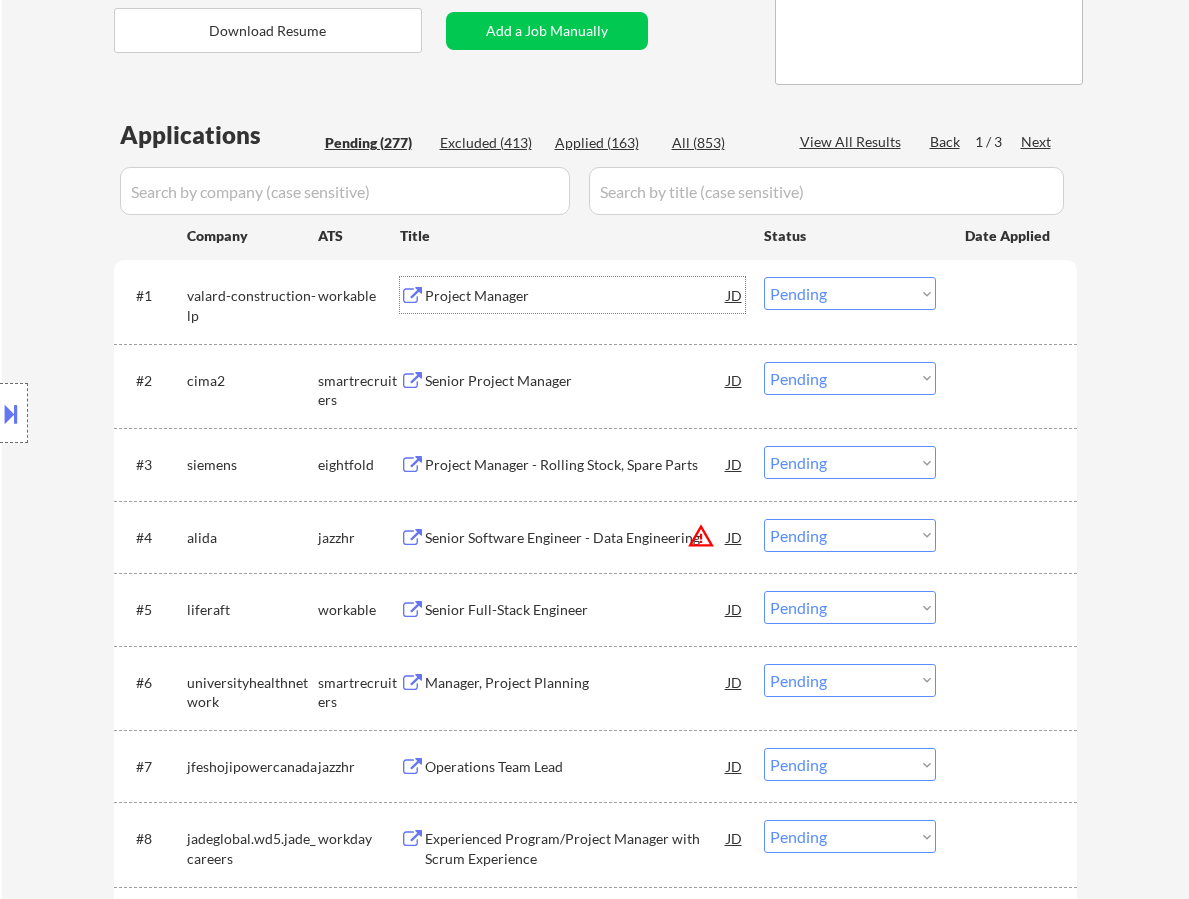 click on "Project Manager" at bounding box center [576, 296] 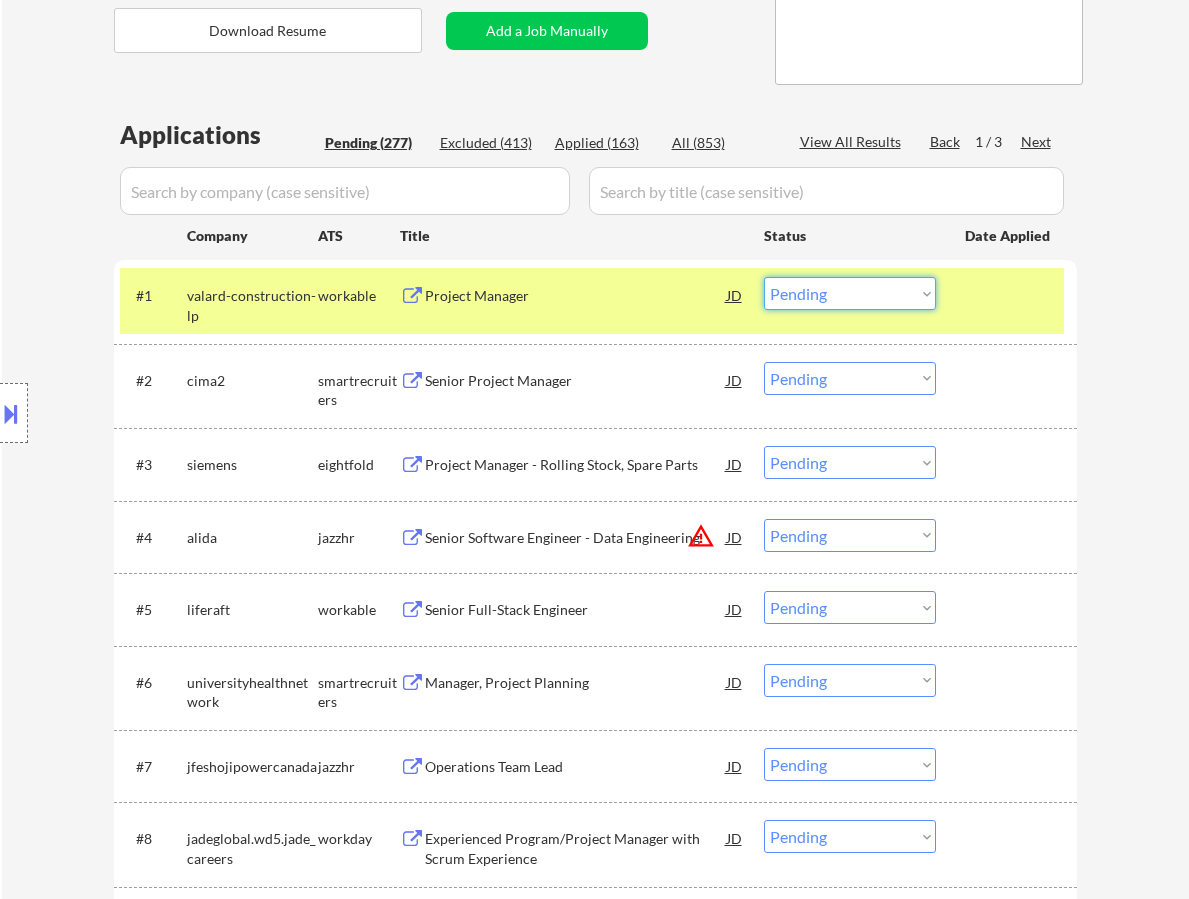 click on "Choose an option... Pending Applied Excluded (Questions) Excluded (Expired) Excluded (Location) Excluded (Bad Match) Excluded (Blocklist) Excluded (Salary) Excluded (Other)" at bounding box center [850, 293] 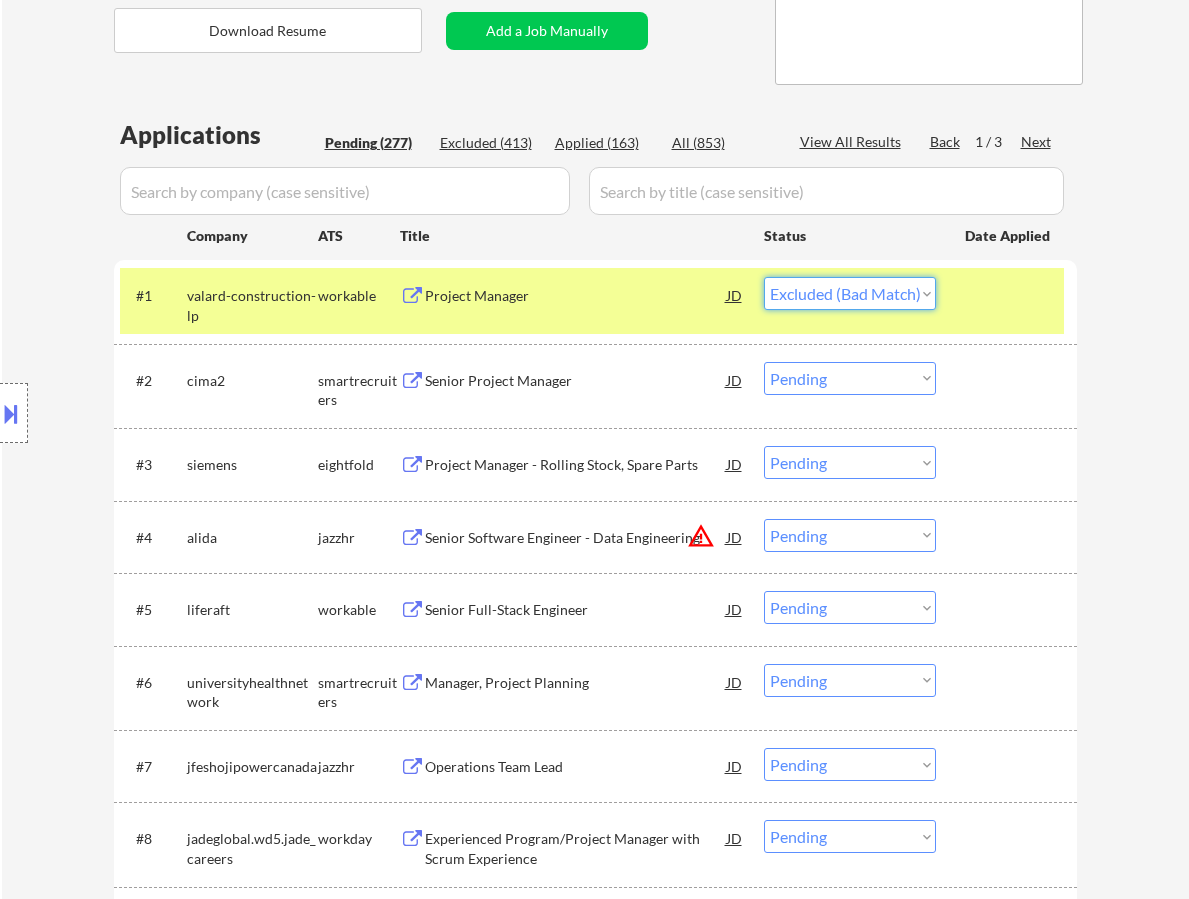 click on "Choose an option... Pending Applied Excluded (Questions) Excluded (Expired) Excluded (Location) Excluded (Bad Match) Excluded (Blocklist) Excluded (Salary) Excluded (Other)" at bounding box center (850, 293) 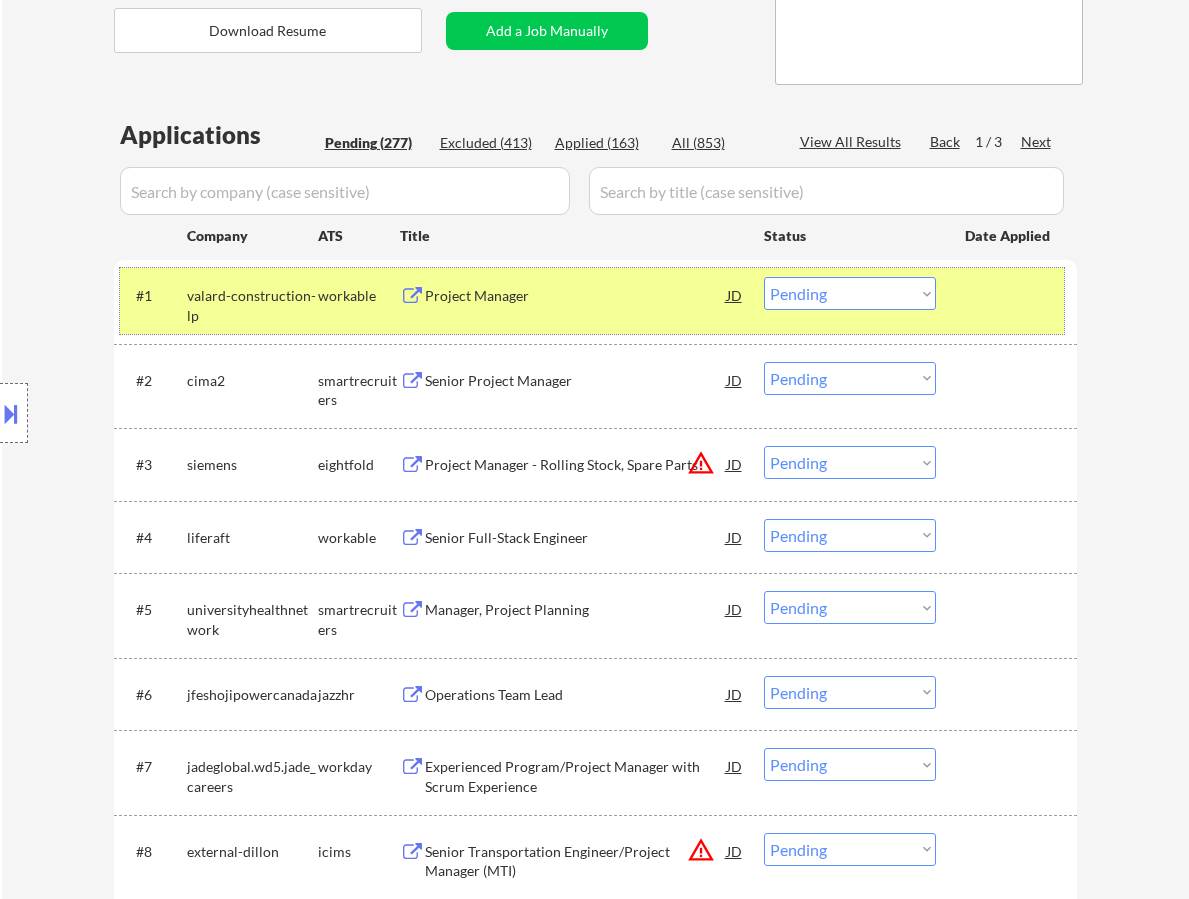 click on "#1 valard-construction-lp workable Project Manager JD warning_amber Choose an option... Pending Applied Excluded (Questions) Excluded (Expired) Excluded (Location) Excluded (Bad Match) Excluded (Blocklist) Excluded (Salary) Excluded (Other)" at bounding box center (592, 301) 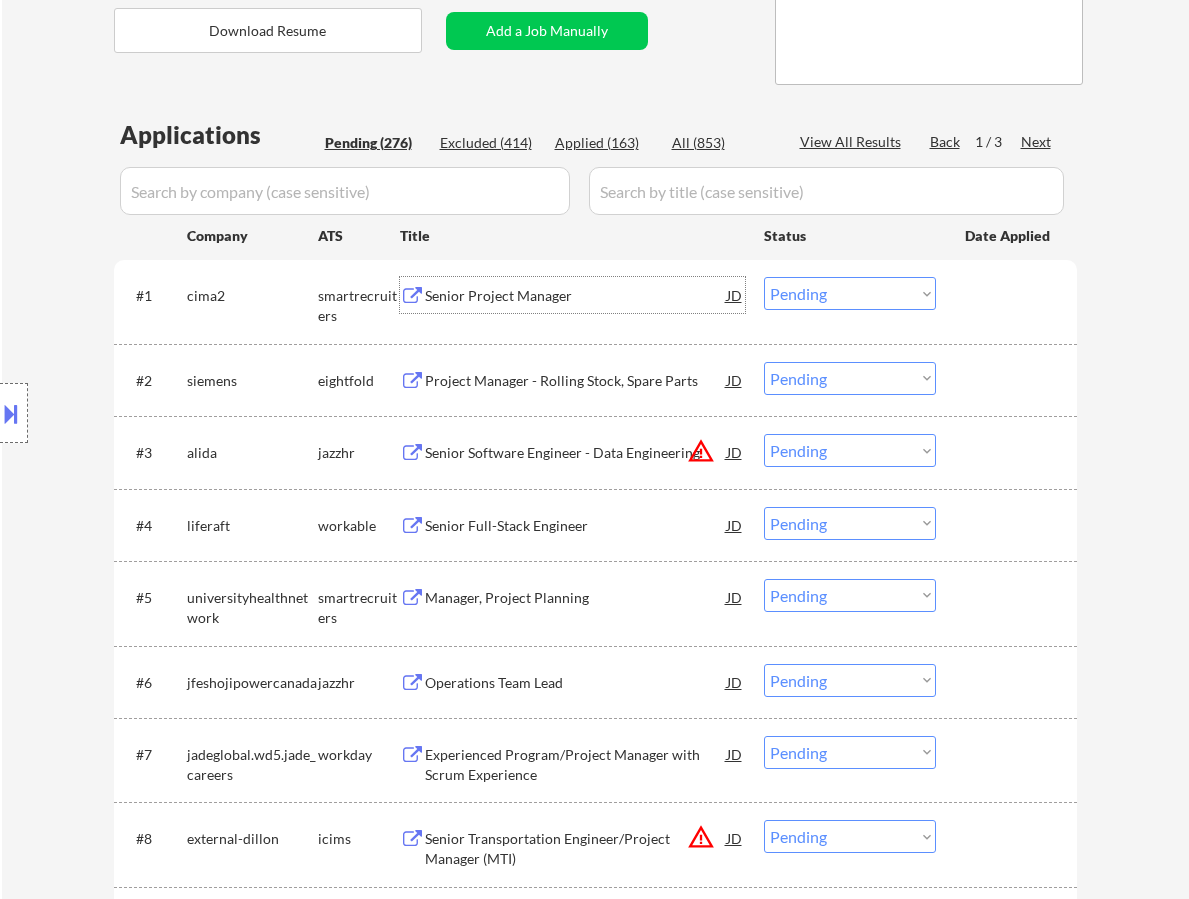 click on "Senior Project Manager" at bounding box center [576, 296] 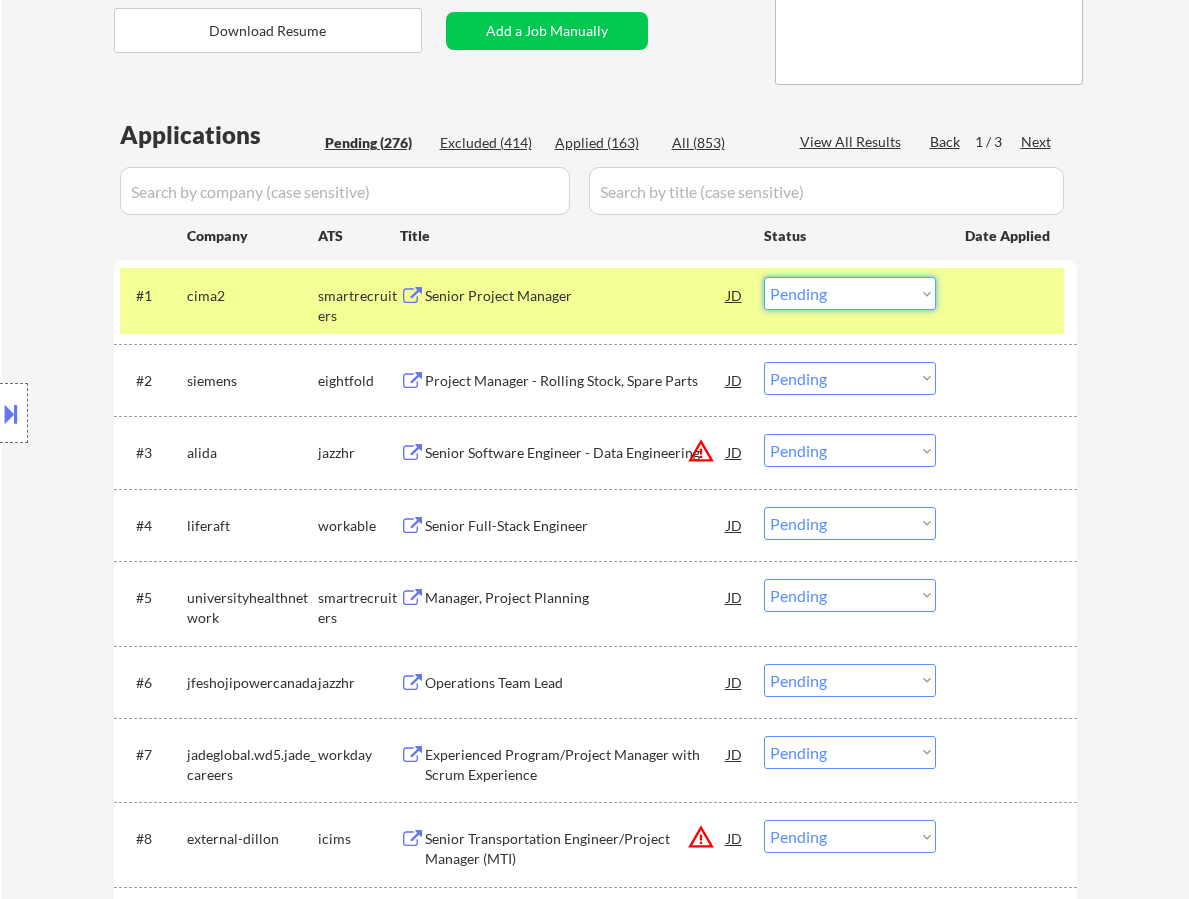 click on "Choose an option... Pending Applied Excluded (Questions) Excluded (Expired) Excluded (Location) Excluded (Bad Match) Excluded (Blocklist) Excluded (Salary) Excluded (Other)" at bounding box center (850, 293) 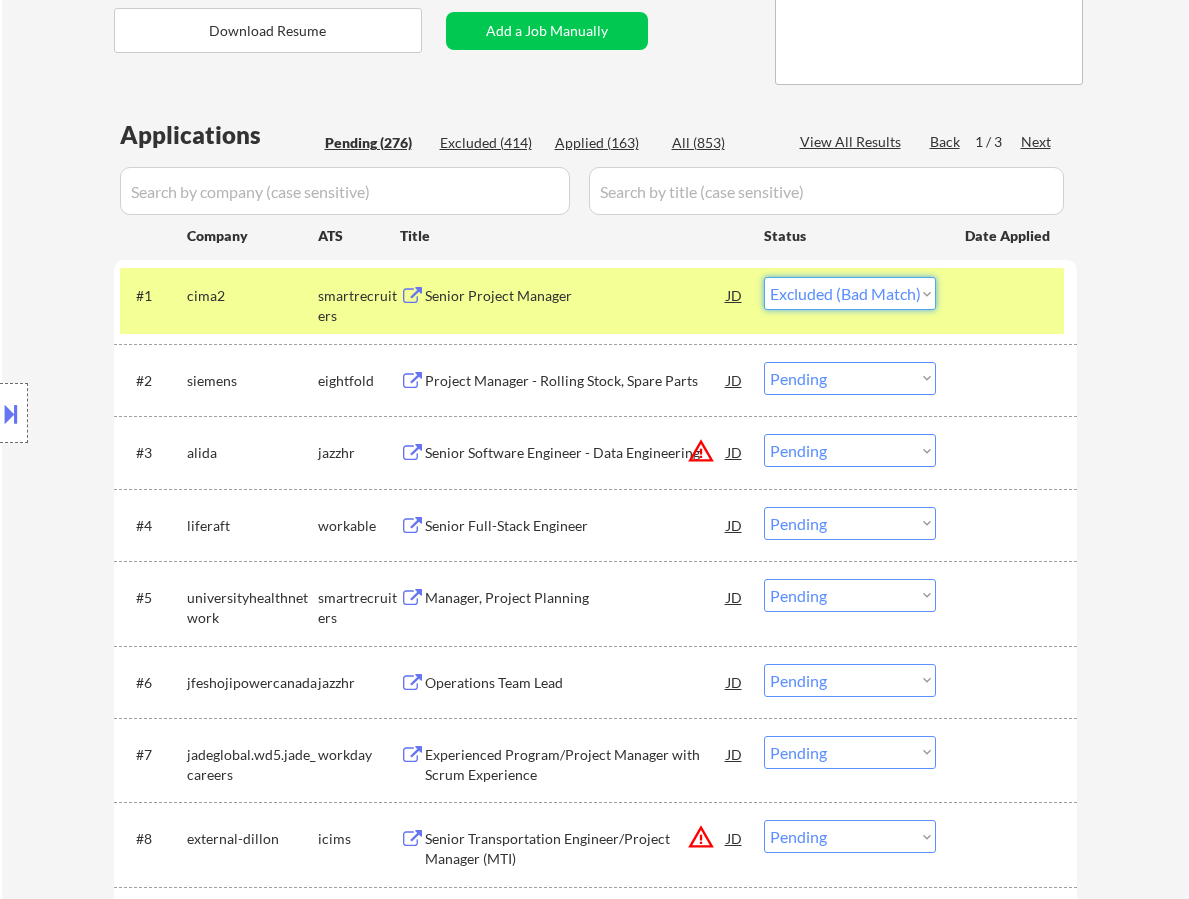 click on "Choose an option... Pending Applied Excluded (Questions) Excluded (Expired) Excluded (Location) Excluded (Bad Match) Excluded (Blocklist) Excluded (Salary) Excluded (Other)" at bounding box center (850, 293) 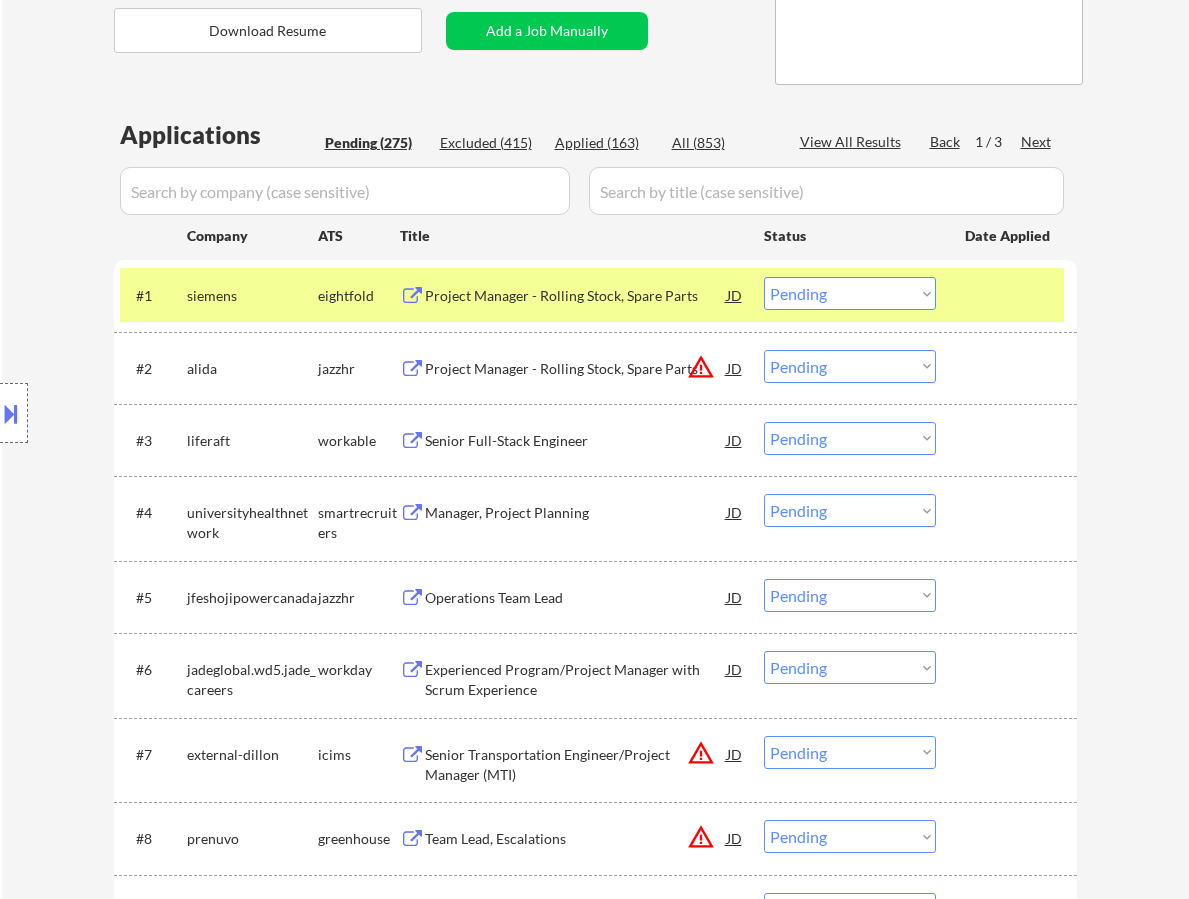 click on "Project Manager - Rolling Stock, Spare Parts" at bounding box center [576, 295] 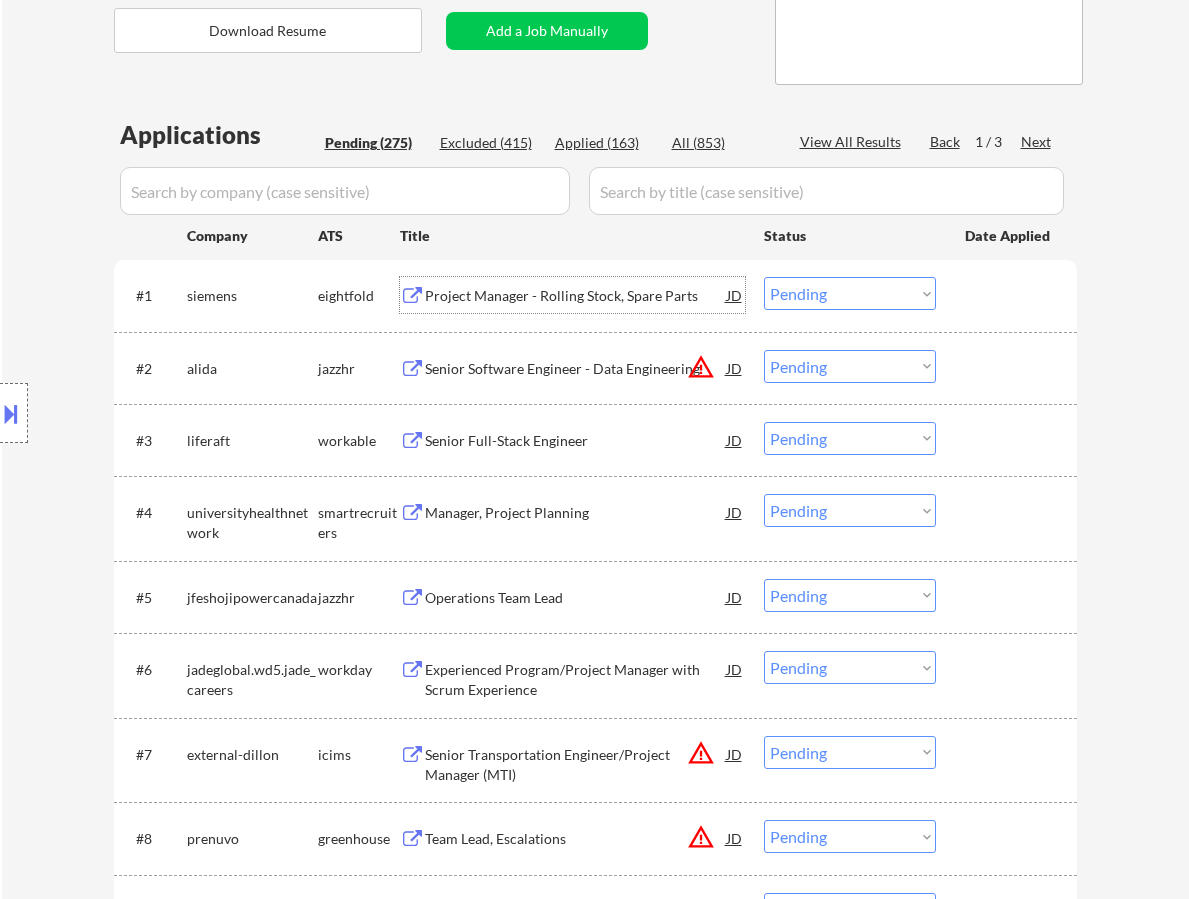 click on "Choose an option... Pending Applied Excluded (Questions) Excluded (Expired) Excluded (Location) Excluded (Bad Match) Excluded (Blocklist) Excluded (Salary) Excluded (Other)" at bounding box center (850, 293) 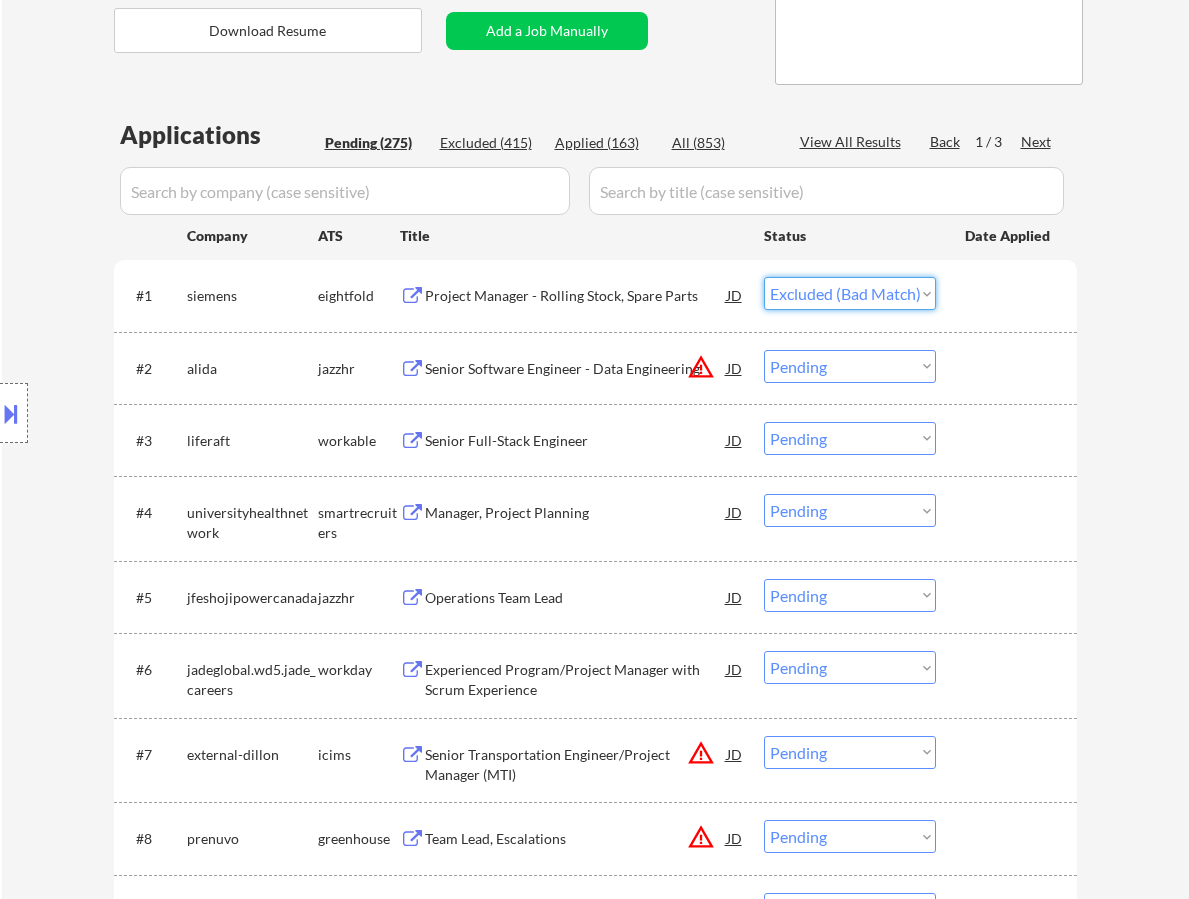 click on "Choose an option... Pending Applied Excluded (Questions) Excluded (Expired) Excluded (Location) Excluded (Bad Match) Excluded (Blocklist) Excluded (Salary) Excluded (Other)" at bounding box center (850, 293) 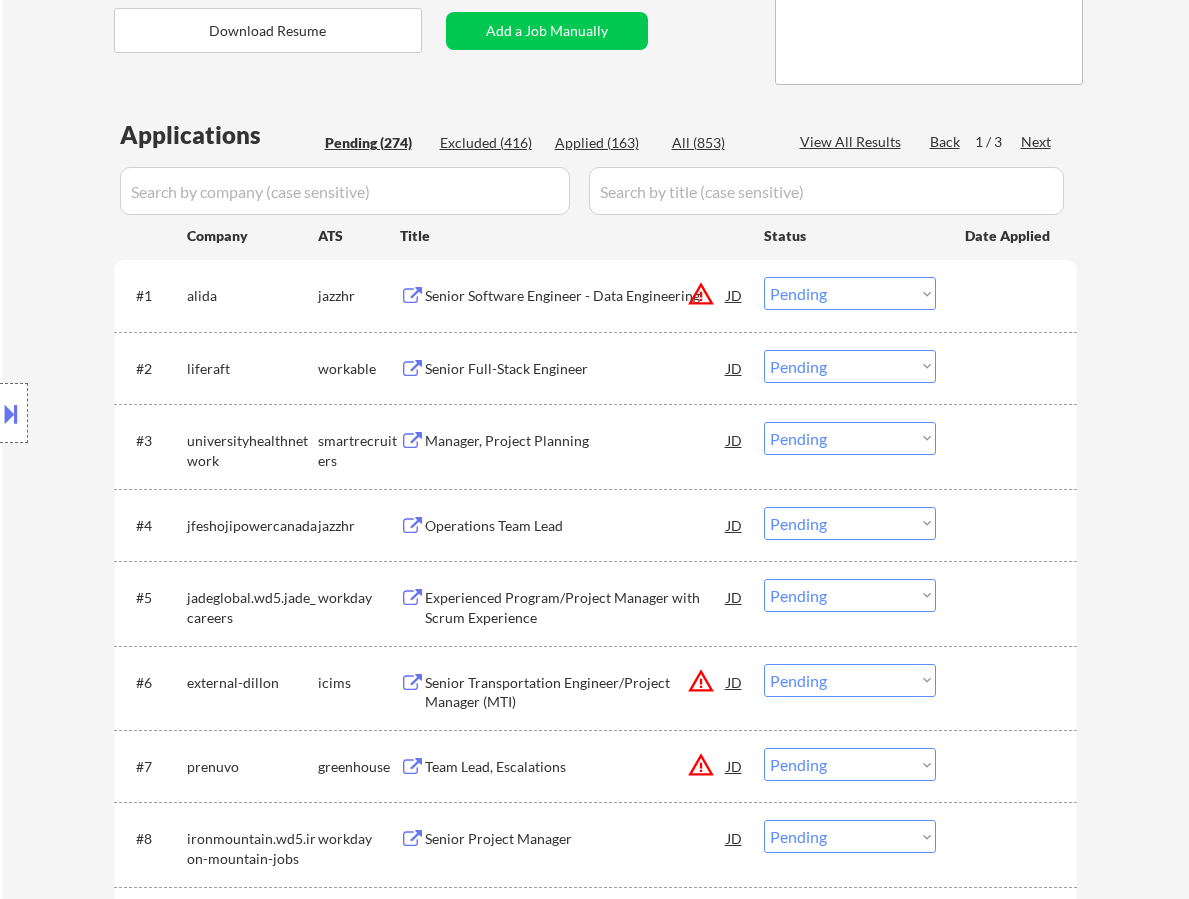 click on "Senior Software Engineer - Data Engineering" at bounding box center (576, 296) 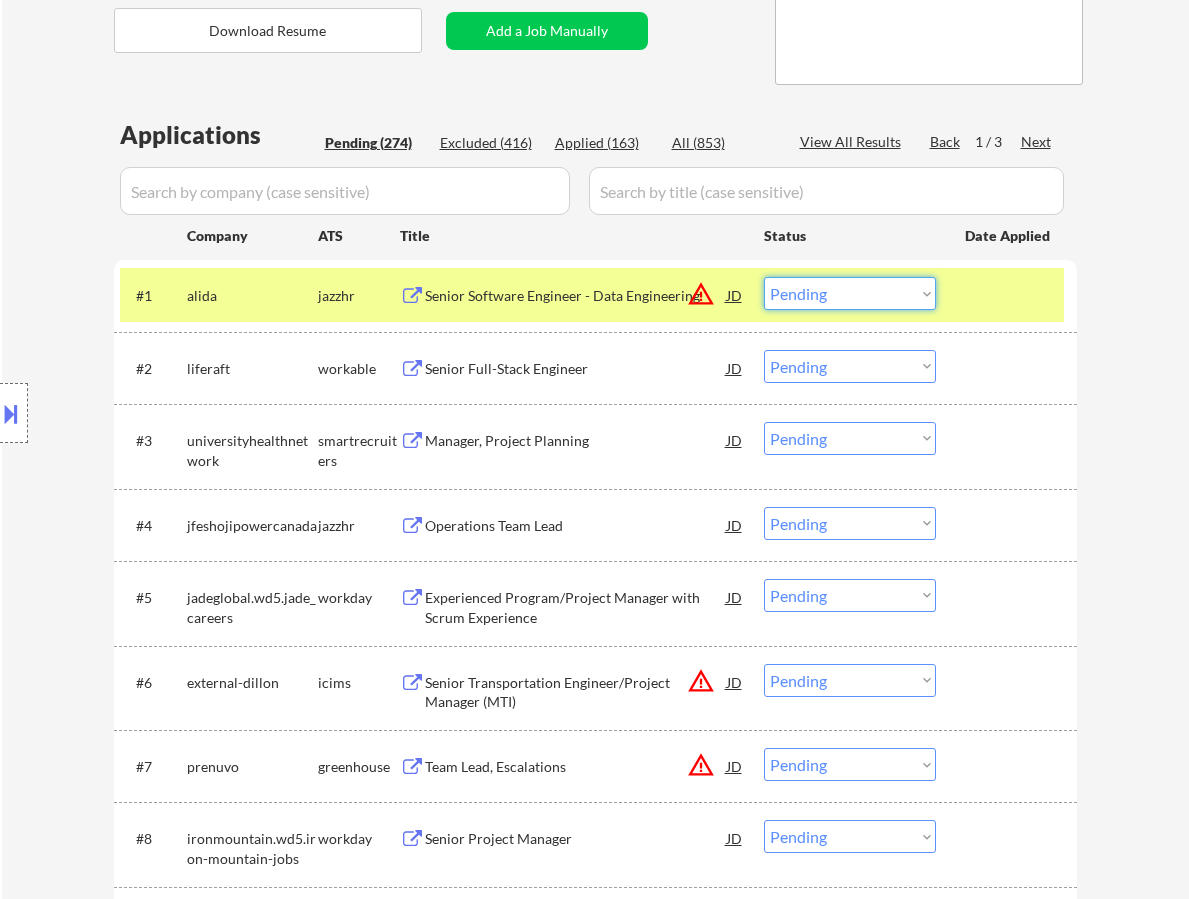 click on "Choose an option... Pending Applied Excluded (Questions) Excluded (Expired) Excluded (Location) Excluded (Bad Match) Excluded (Blocklist) Excluded (Salary) Excluded (Other)" at bounding box center (850, 293) 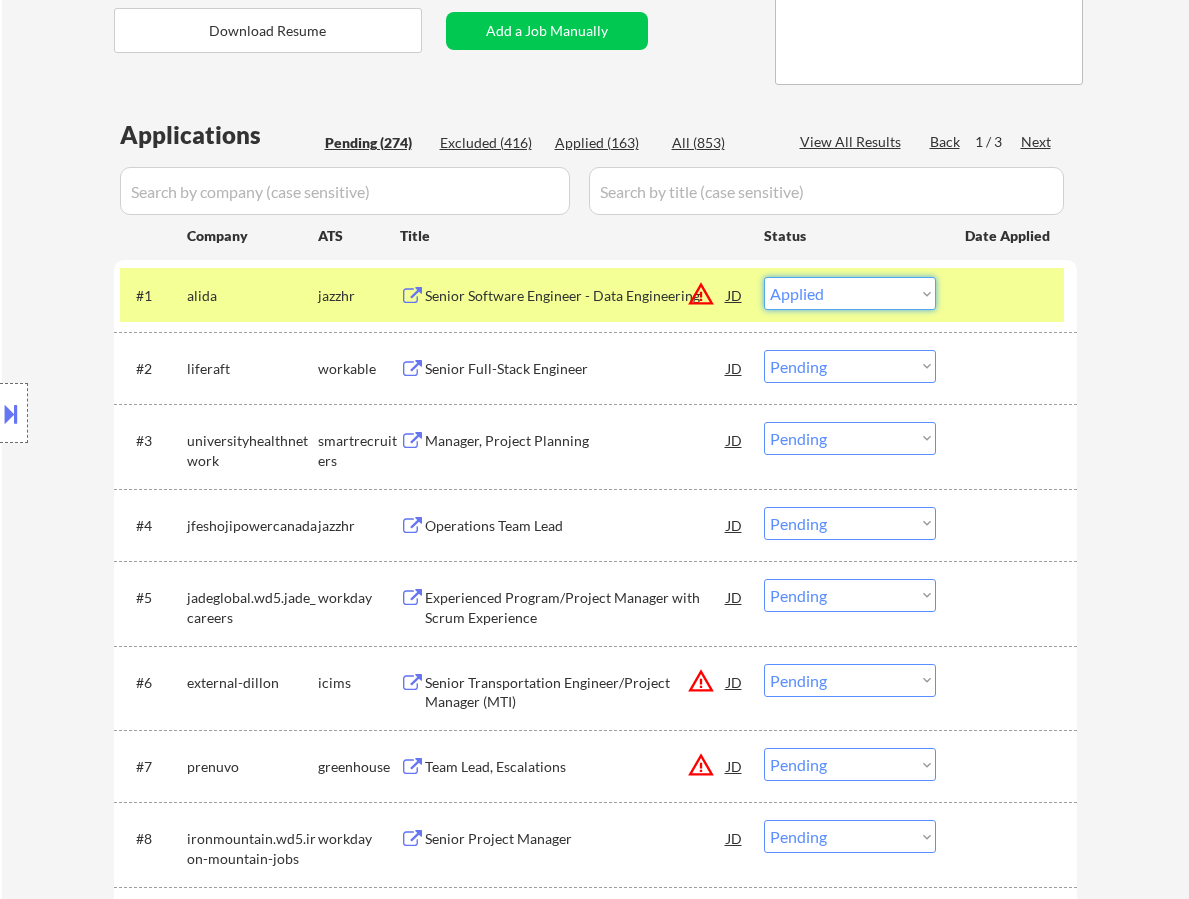 click on "Choose an option... Pending Applied Excluded (Questions) Excluded (Expired) Excluded (Location) Excluded (Bad Match) Excluded (Blocklist) Excluded (Salary) Excluded (Other)" at bounding box center (850, 293) 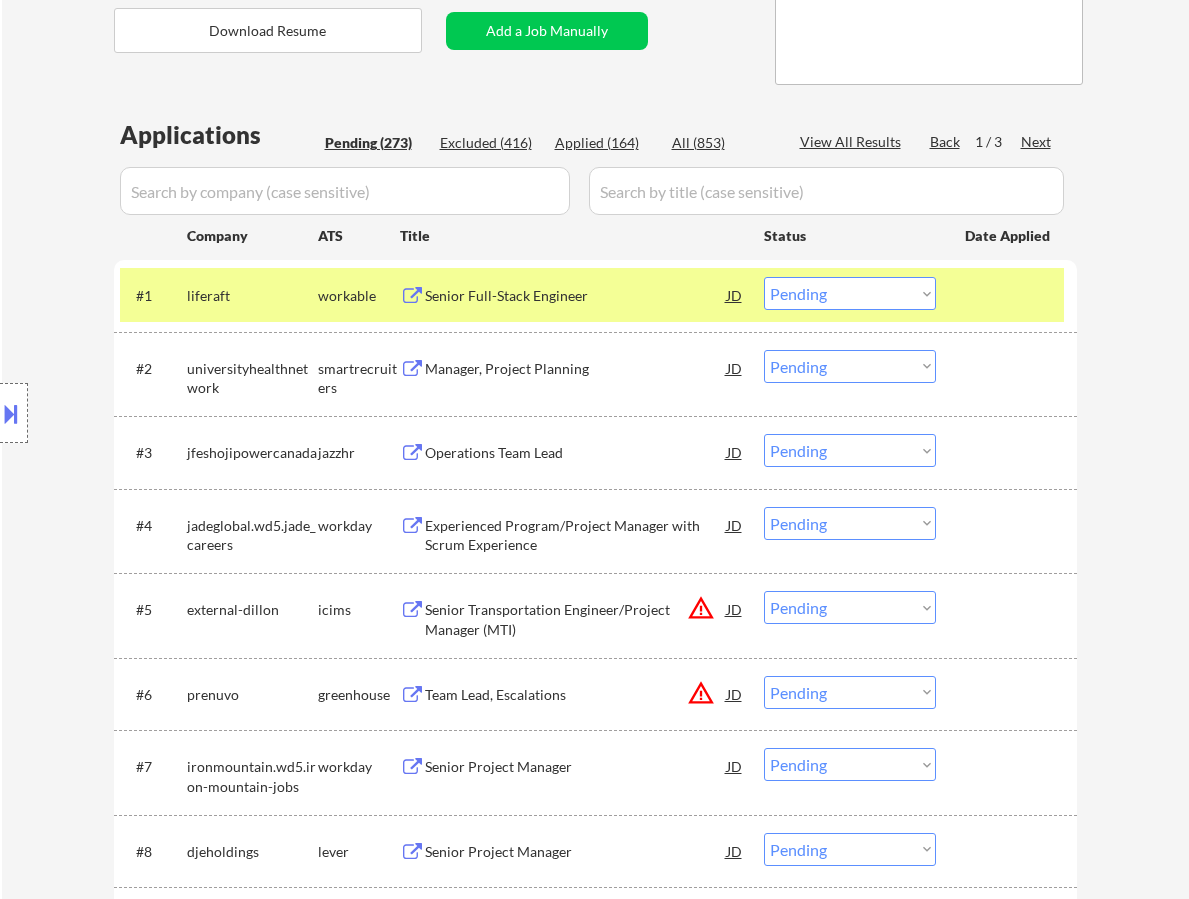 click on "Senior Full-Stack Engineer" at bounding box center (576, 296) 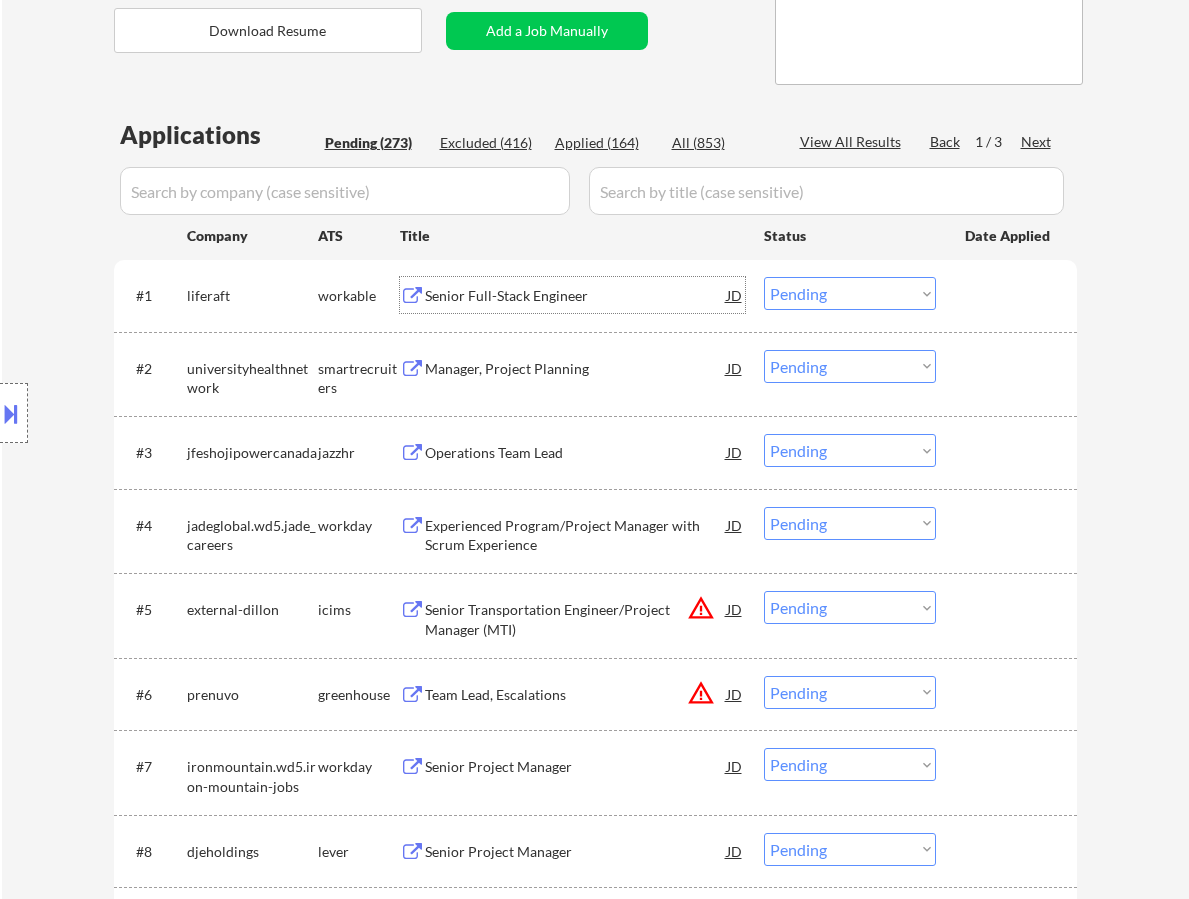 click on "Choose an option... Pending Applied Excluded (Questions) Excluded (Expired) Excluded (Location) Excluded (Bad Match) Excluded (Blocklist) Excluded (Salary) Excluded (Other)" at bounding box center (850, 293) 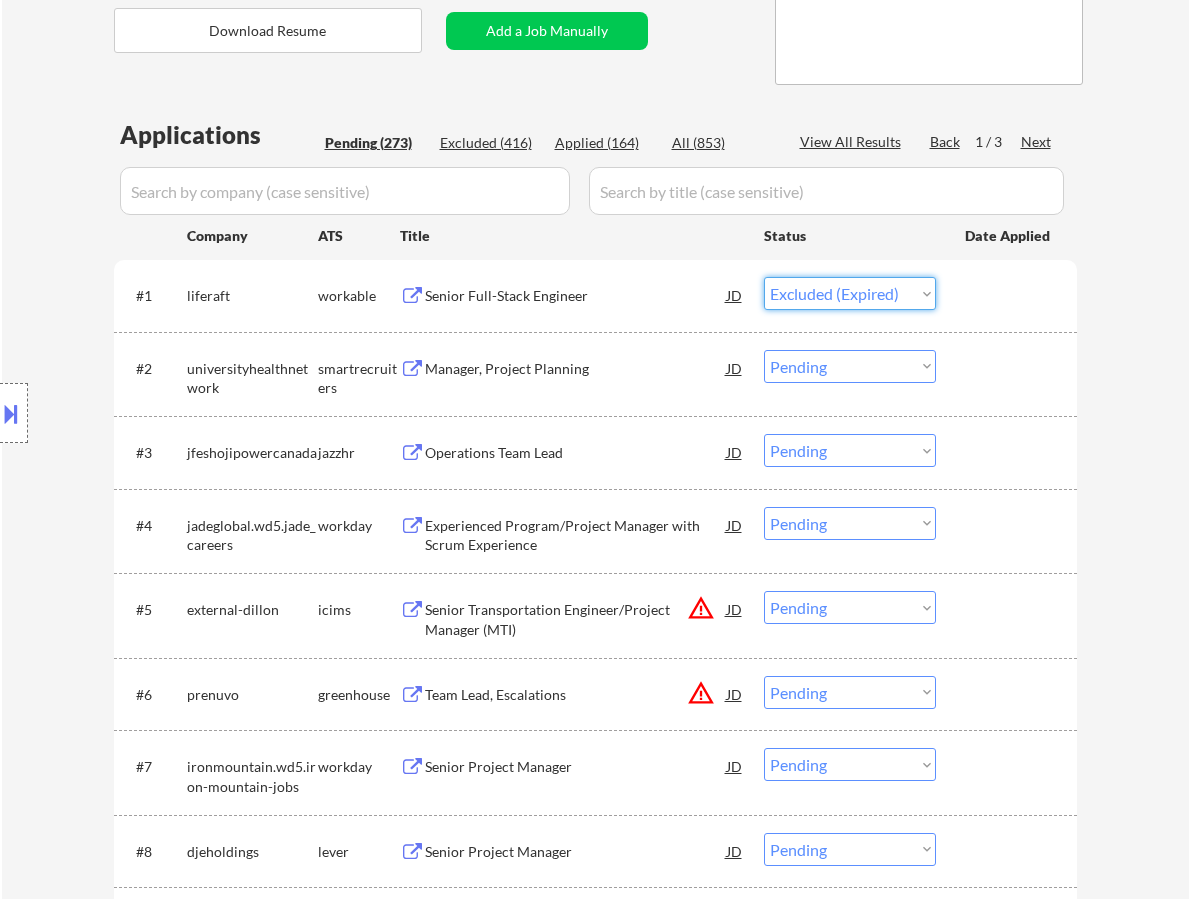 click on "Choose an option... Pending Applied Excluded (Questions) Excluded (Expired) Excluded (Location) Excluded (Bad Match) Excluded (Blocklist) Excluded (Salary) Excluded (Other)" at bounding box center [850, 293] 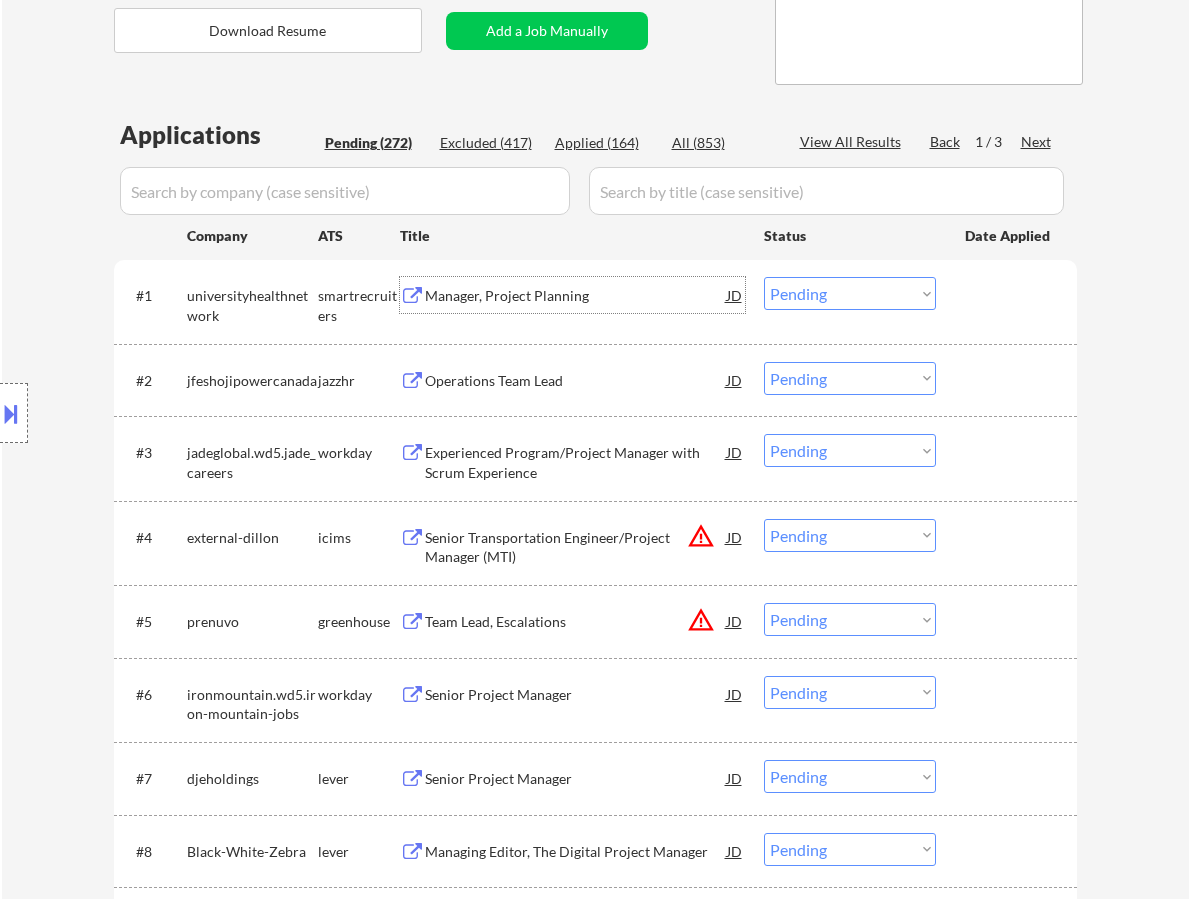 click on "Manager, Project Planning" at bounding box center (576, 296) 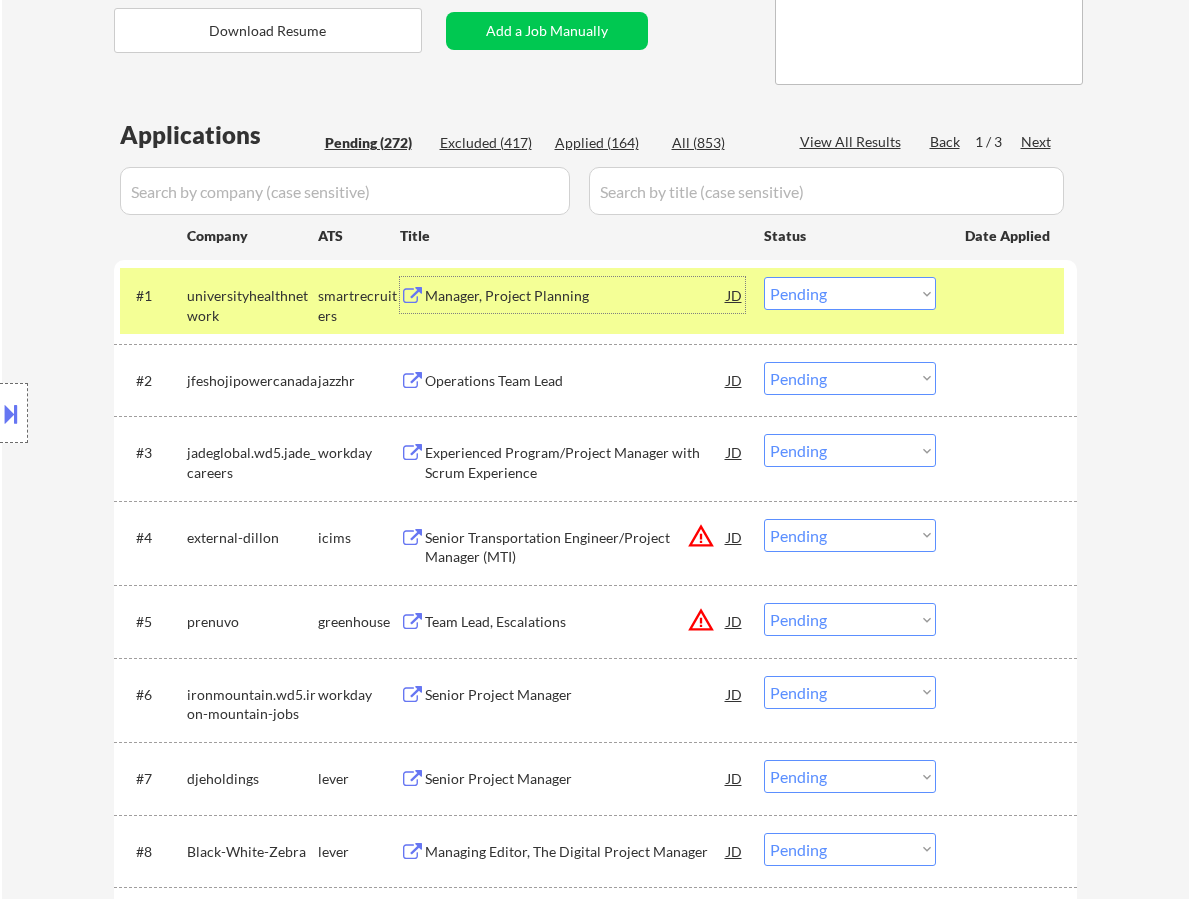 drag, startPoint x: 825, startPoint y: 296, endPoint x: 815, endPoint y: 300, distance: 10.770329 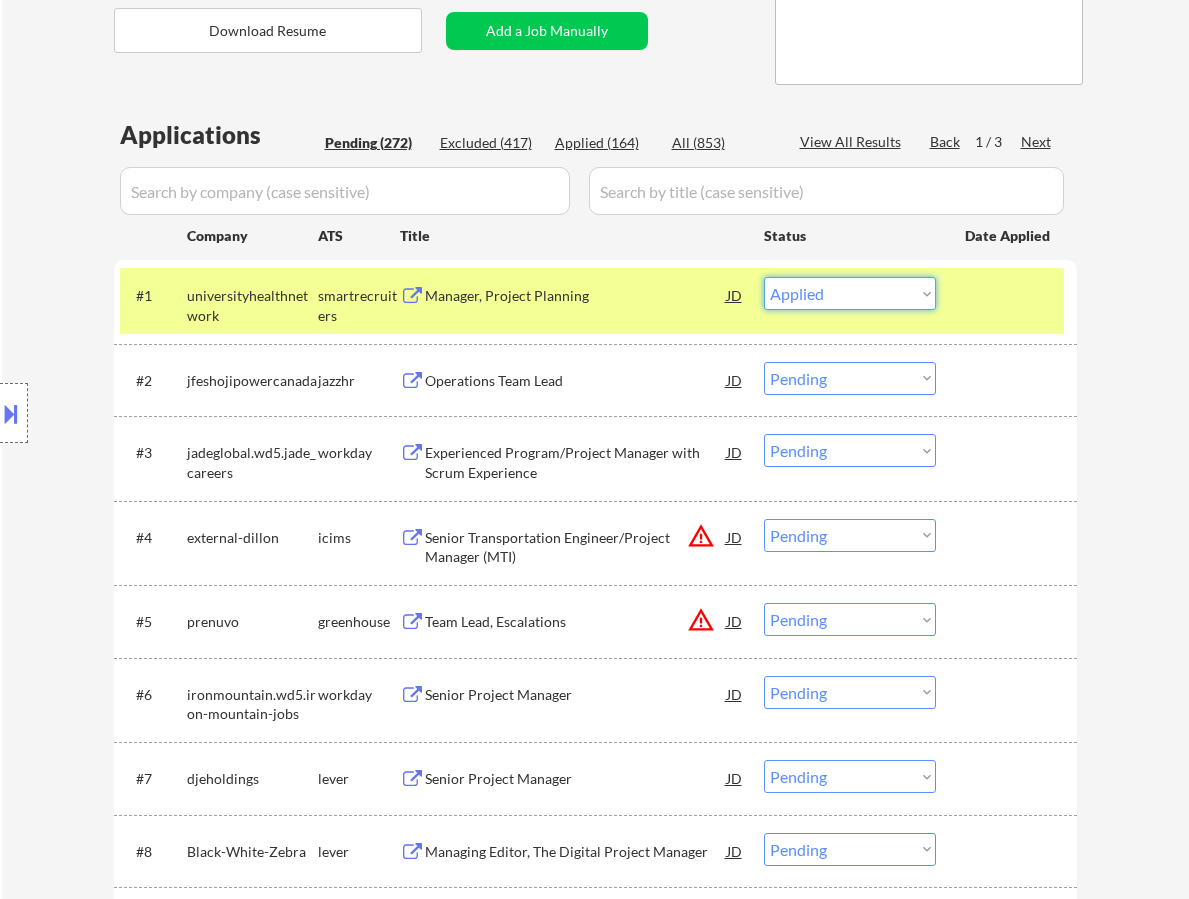 click on "Choose an option... Pending Applied Excluded (Questions) Excluded (Expired) Excluded (Location) Excluded (Bad Match) Excluded (Blocklist) Excluded (Salary) Excluded (Other)" at bounding box center (850, 293) 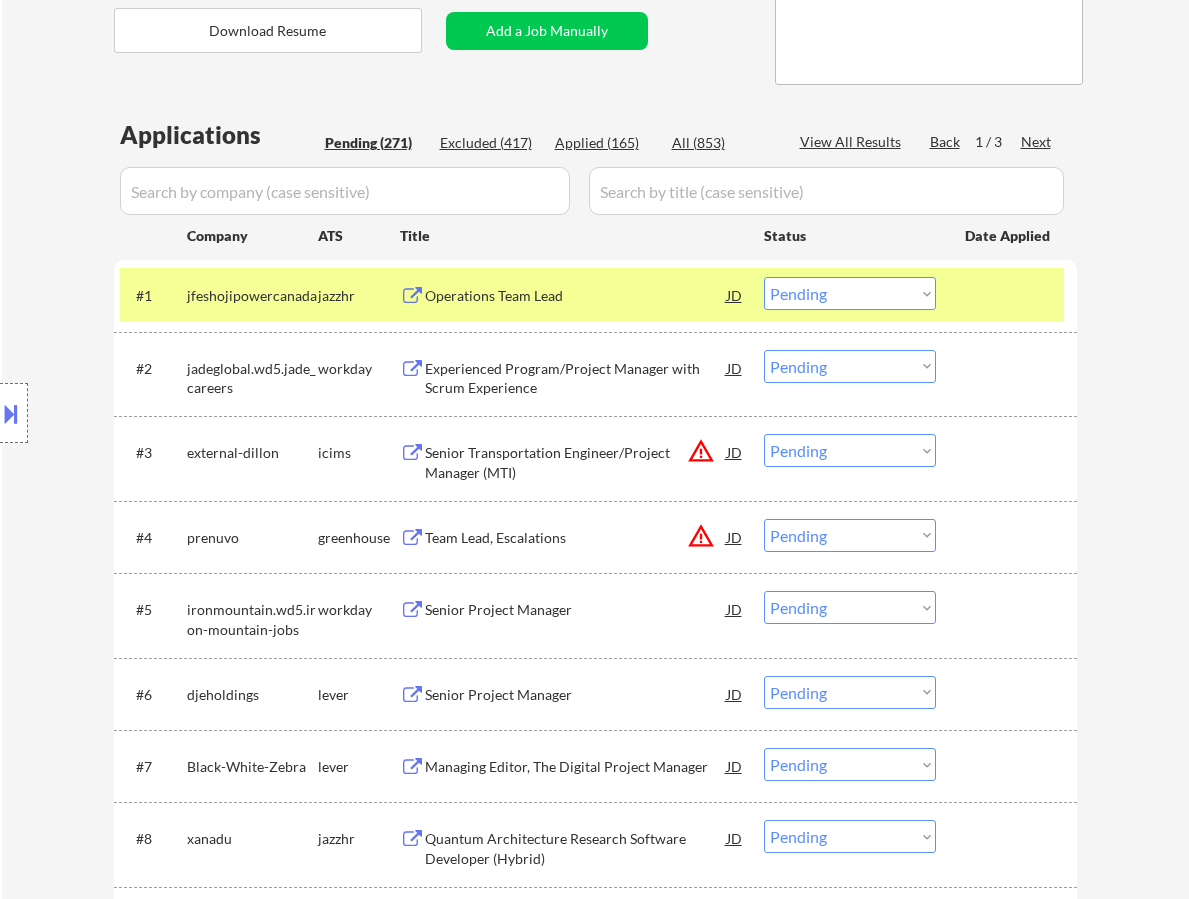click on "Operations Team Lead" at bounding box center [576, 296] 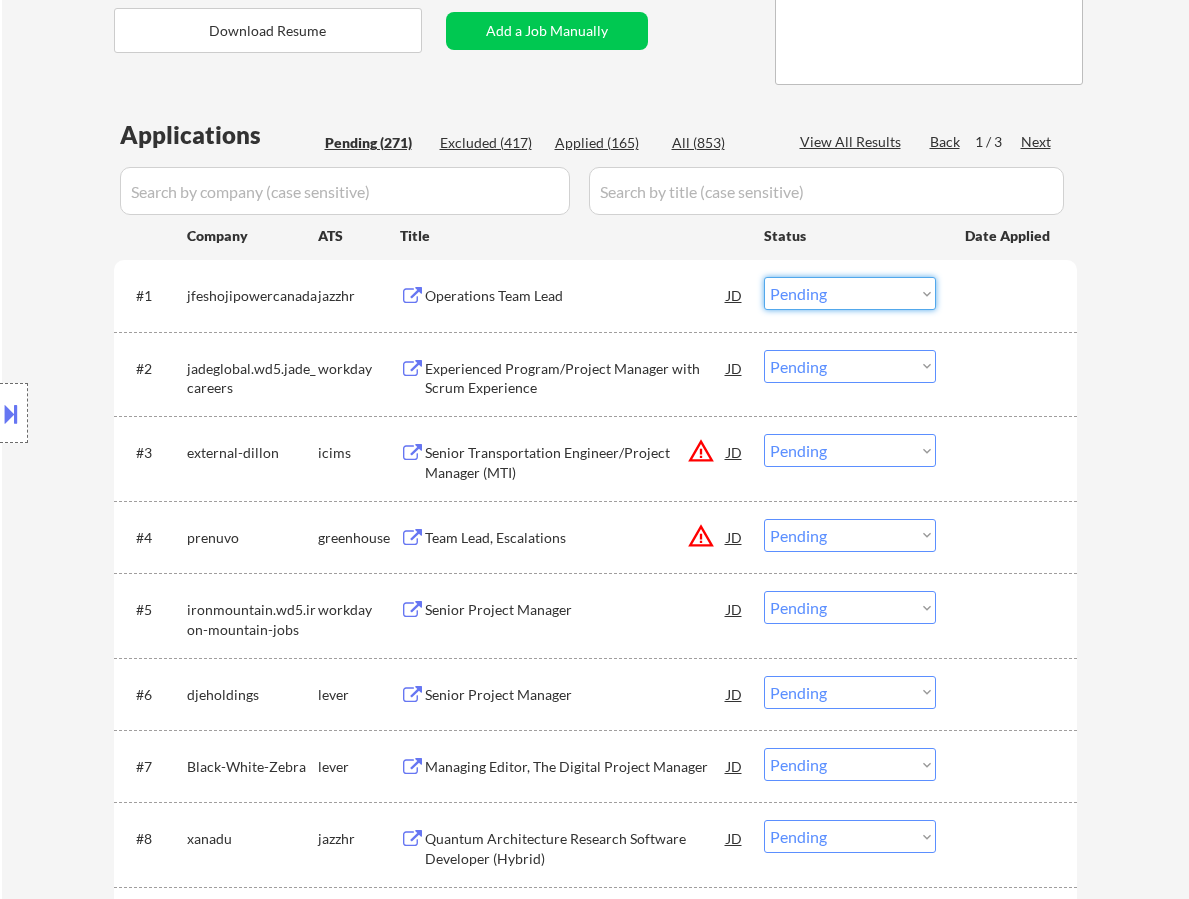 click on "Choose an option... Pending Applied Excluded (Questions) Excluded (Expired) Excluded (Location) Excluded (Bad Match) Excluded (Blocklist) Excluded (Salary) Excluded (Other)" at bounding box center [850, 293] 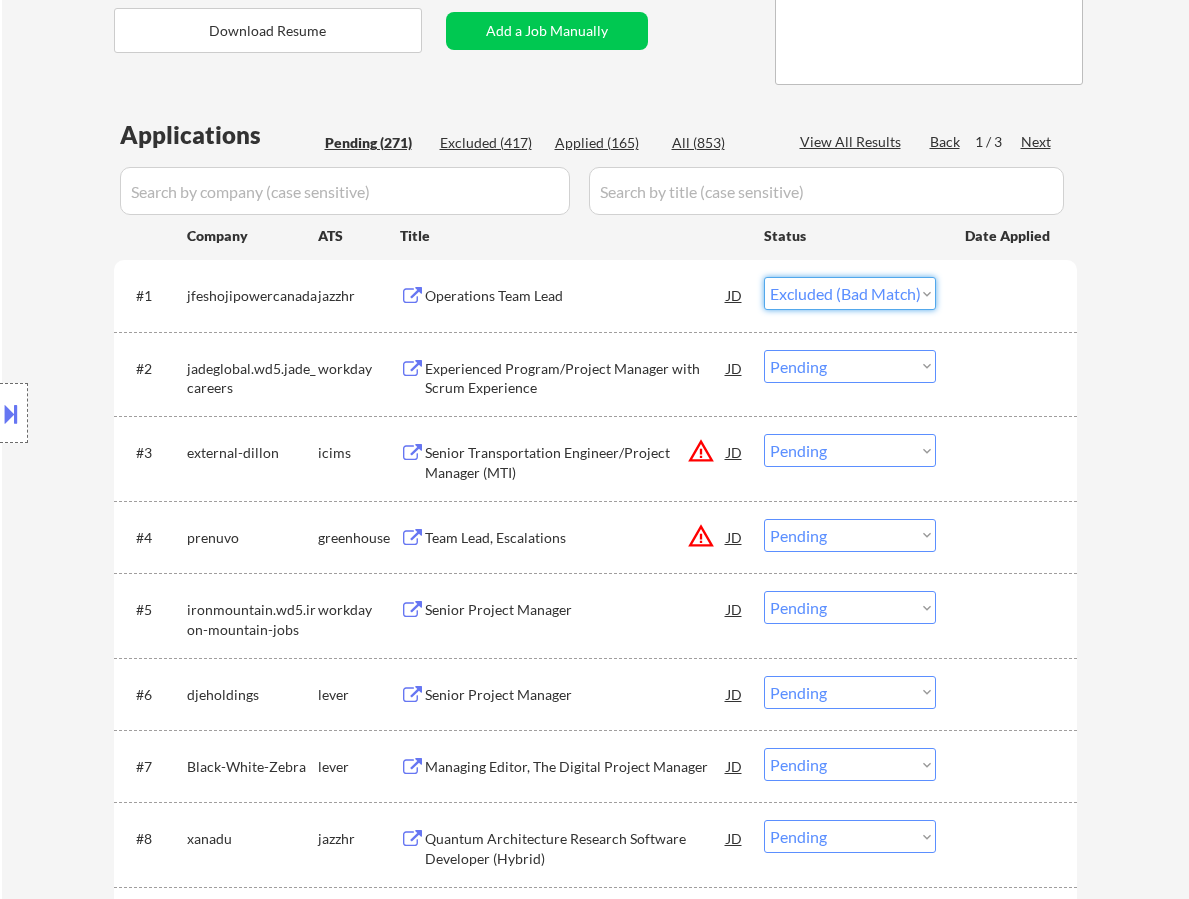 click on "Choose an option... Pending Applied Excluded (Questions) Excluded (Expired) Excluded (Location) Excluded (Bad Match) Excluded (Blocklist) Excluded (Salary) Excluded (Other)" at bounding box center [850, 293] 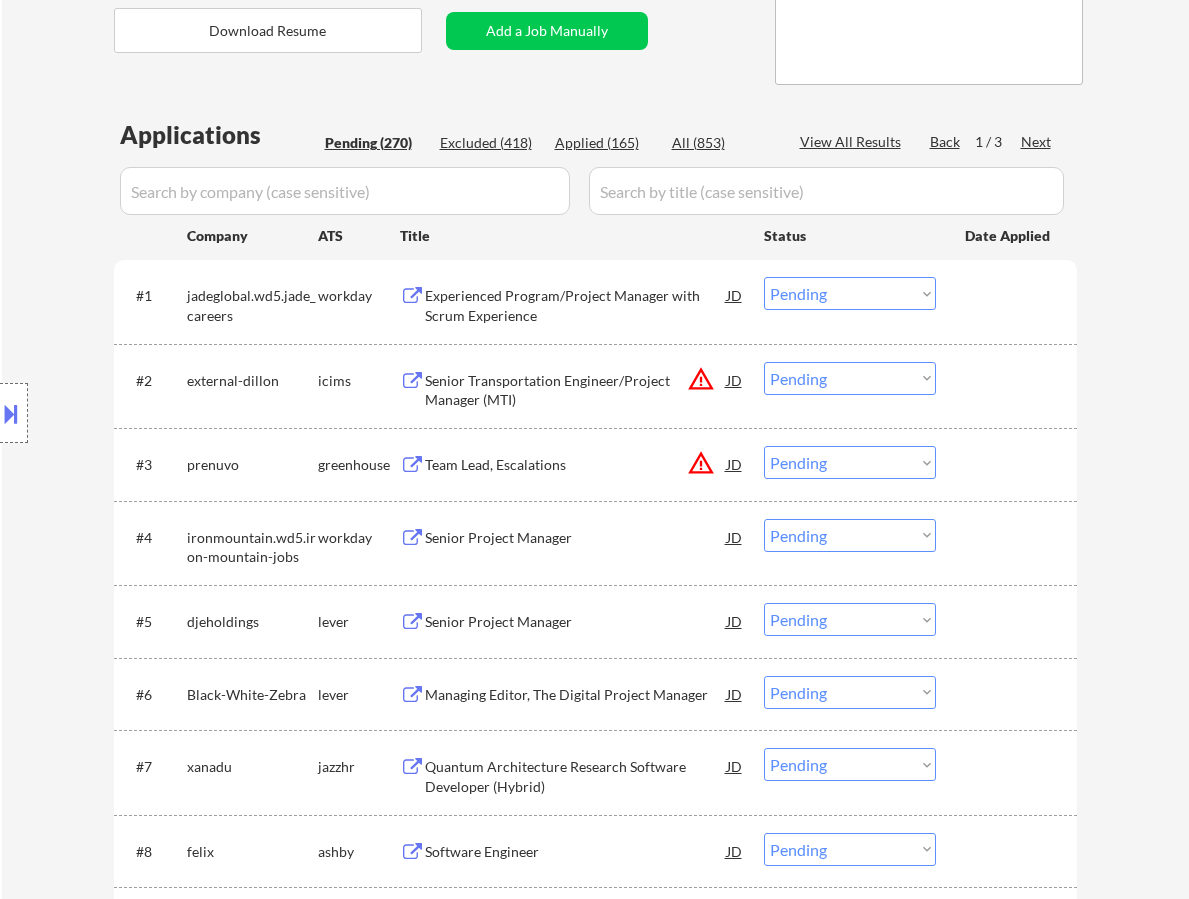 click on "Experienced Program/Project Manager with Scrum Experience" at bounding box center (576, 305) 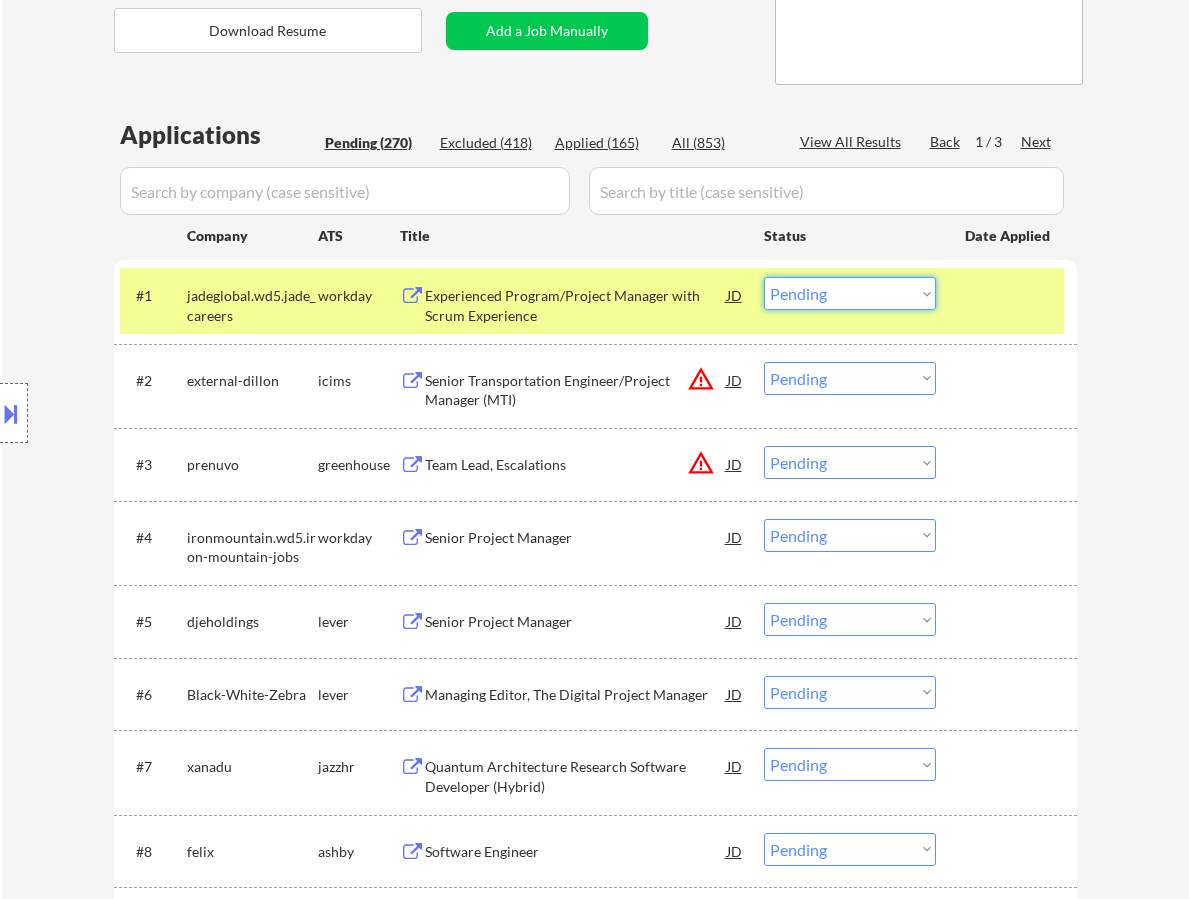 click on "Choose an option... Pending Applied Excluded (Questions) Excluded (Expired) Excluded (Location) Excluded (Bad Match) Excluded (Blocklist) Excluded (Salary) Excluded (Other)" at bounding box center [850, 293] 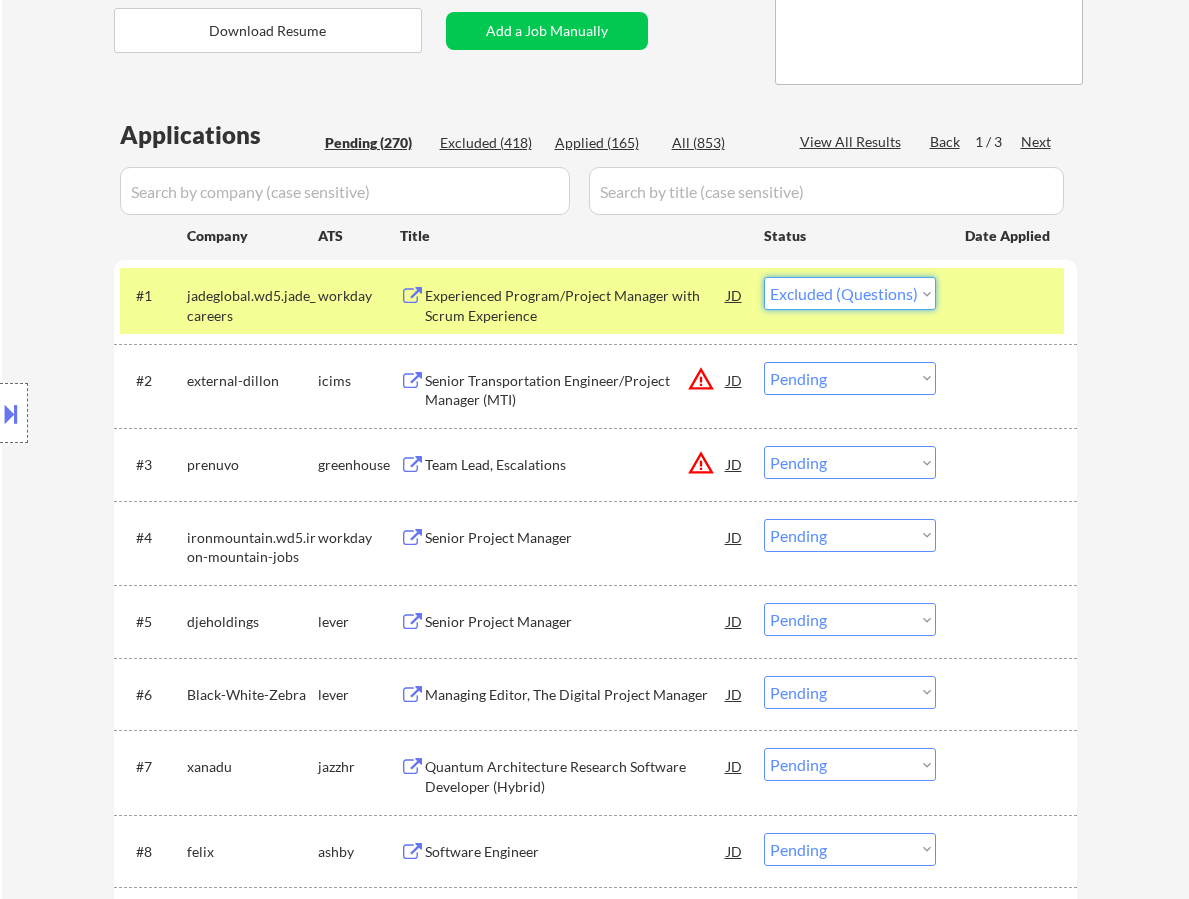 click on "Choose an option... Pending Applied Excluded (Questions) Excluded (Expired) Excluded (Location) Excluded (Bad Match) Excluded (Blocklist) Excluded (Salary) Excluded (Other)" at bounding box center (850, 293) 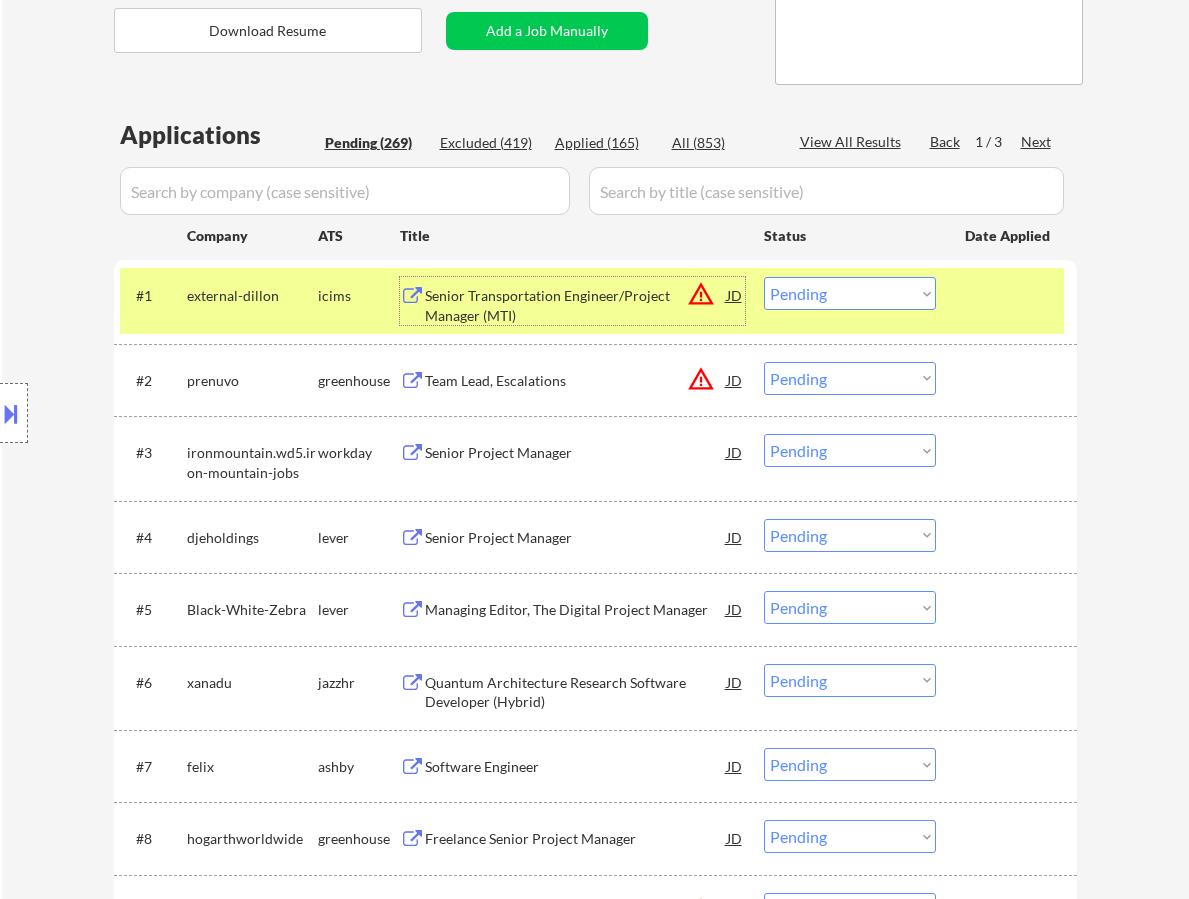 click on "Senior Transportation Engineer/Project Manager (MTI)" at bounding box center (576, 305) 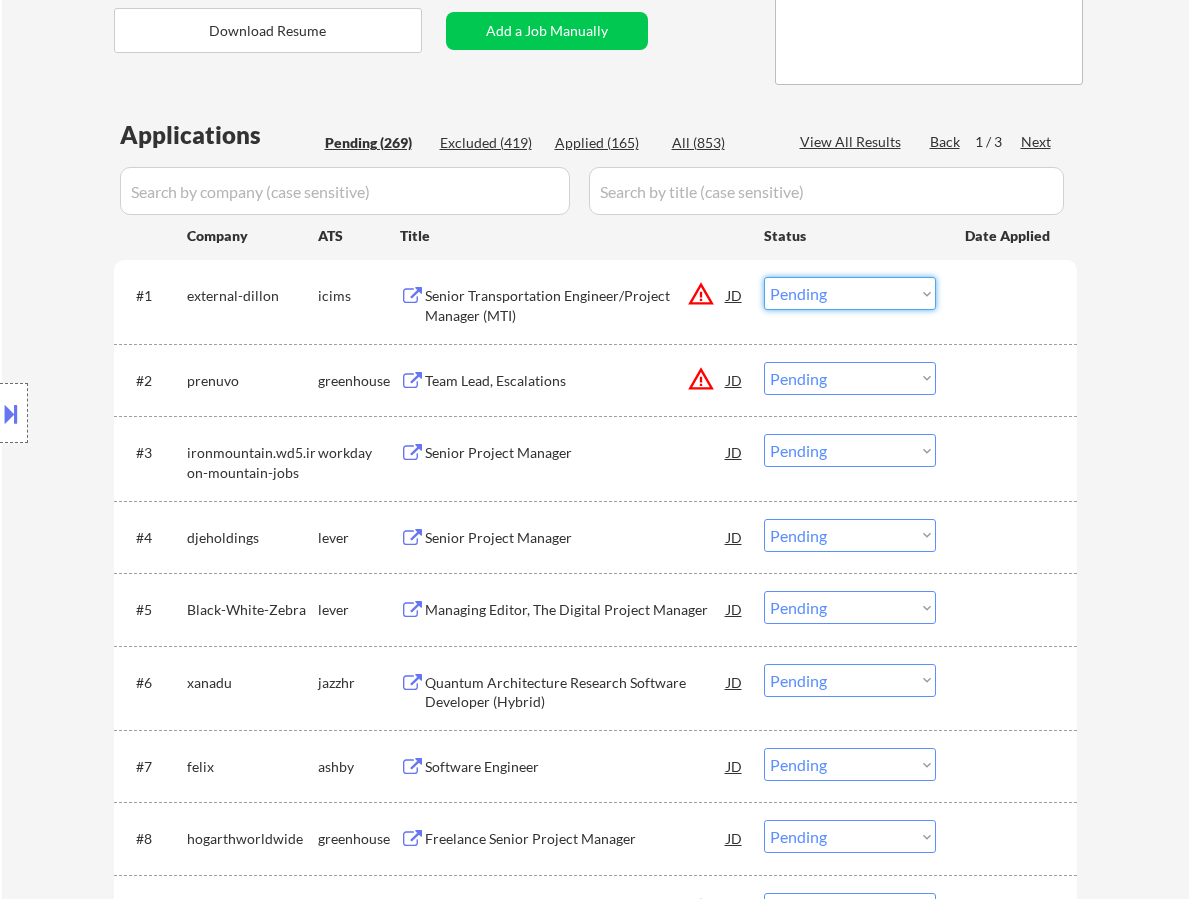 click on "Choose an option... Pending Applied Excluded (Questions) Excluded (Expired) Excluded (Location) Excluded (Bad Match) Excluded (Blocklist) Excluded (Salary) Excluded (Other)" at bounding box center (850, 293) 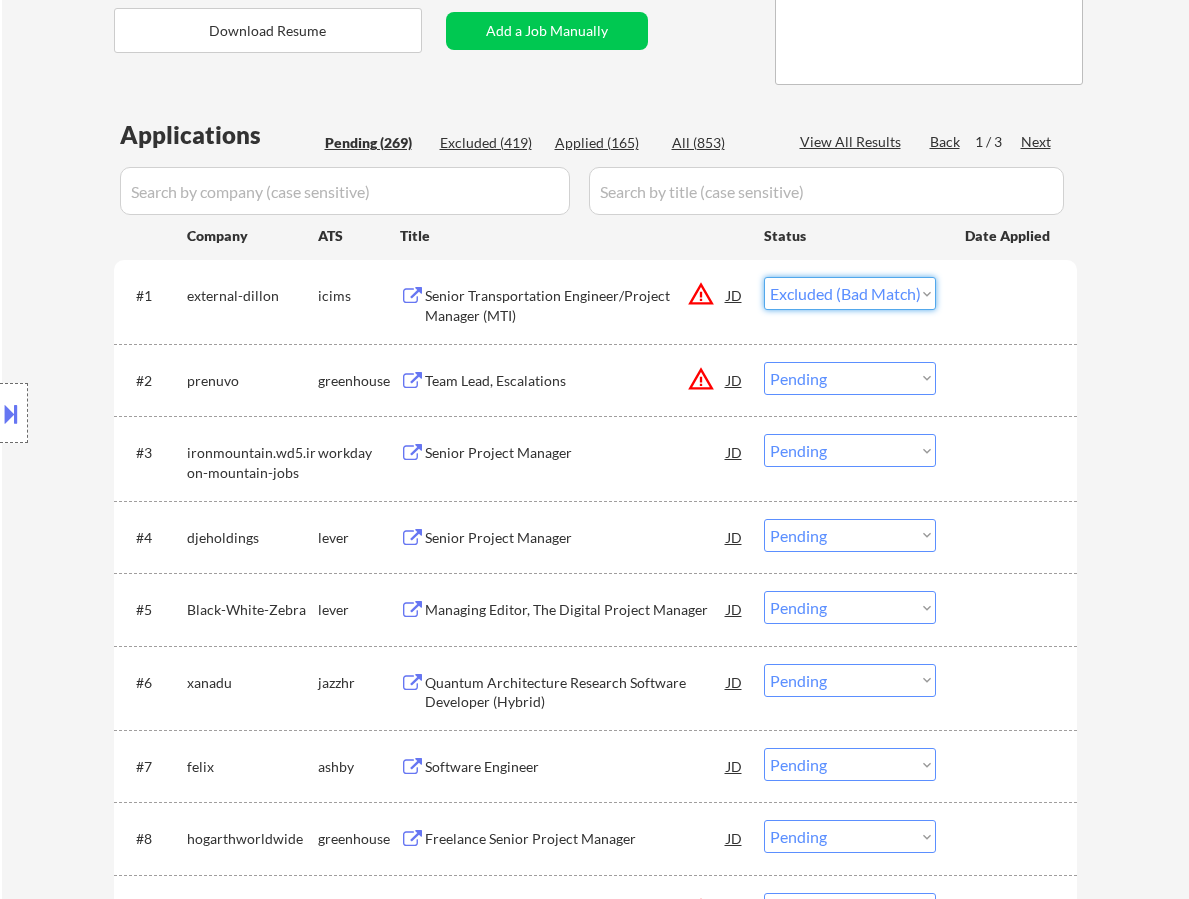 click on "Choose an option... Pending Applied Excluded (Questions) Excluded (Expired) Excluded (Location) Excluded (Bad Match) Excluded (Blocklist) Excluded (Salary) Excluded (Other)" at bounding box center [850, 293] 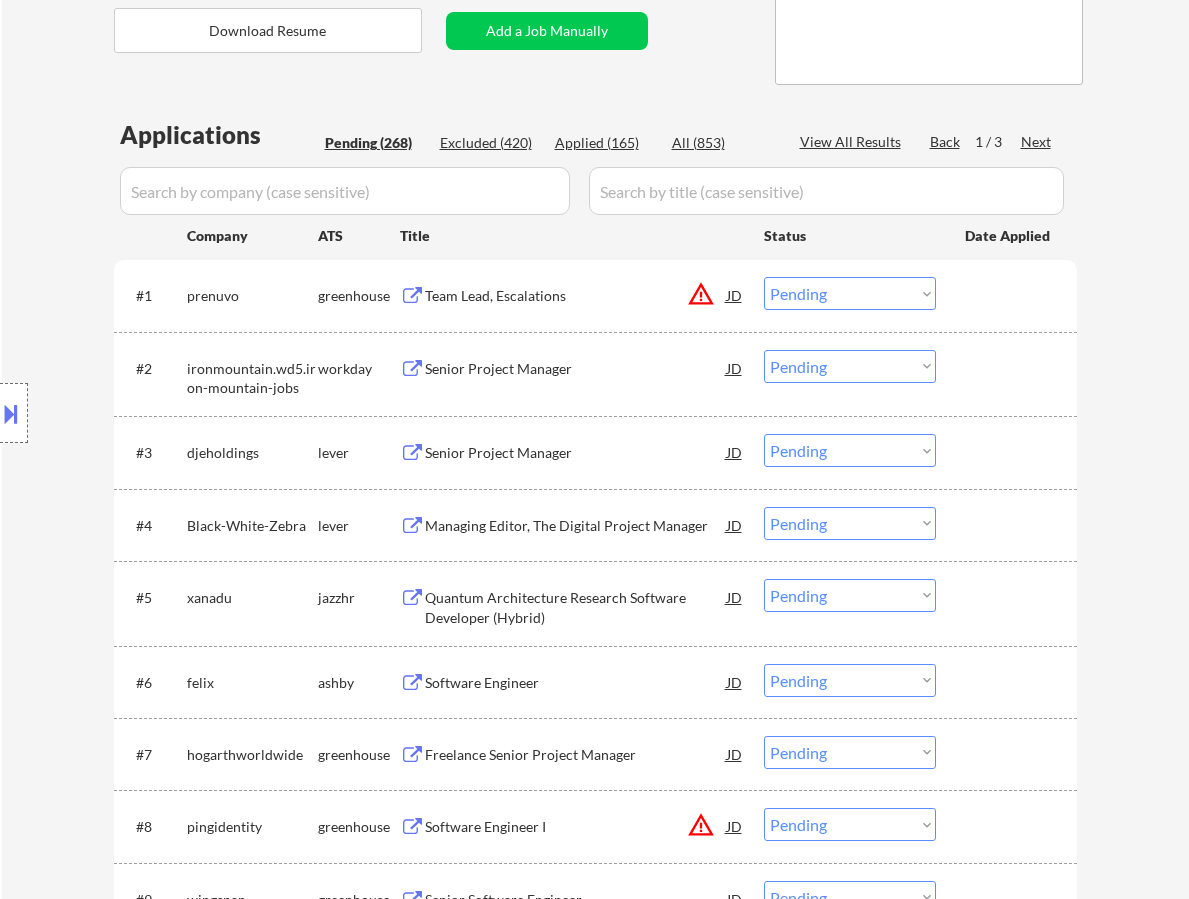 click on "Team Lead, Escalations" at bounding box center (576, 296) 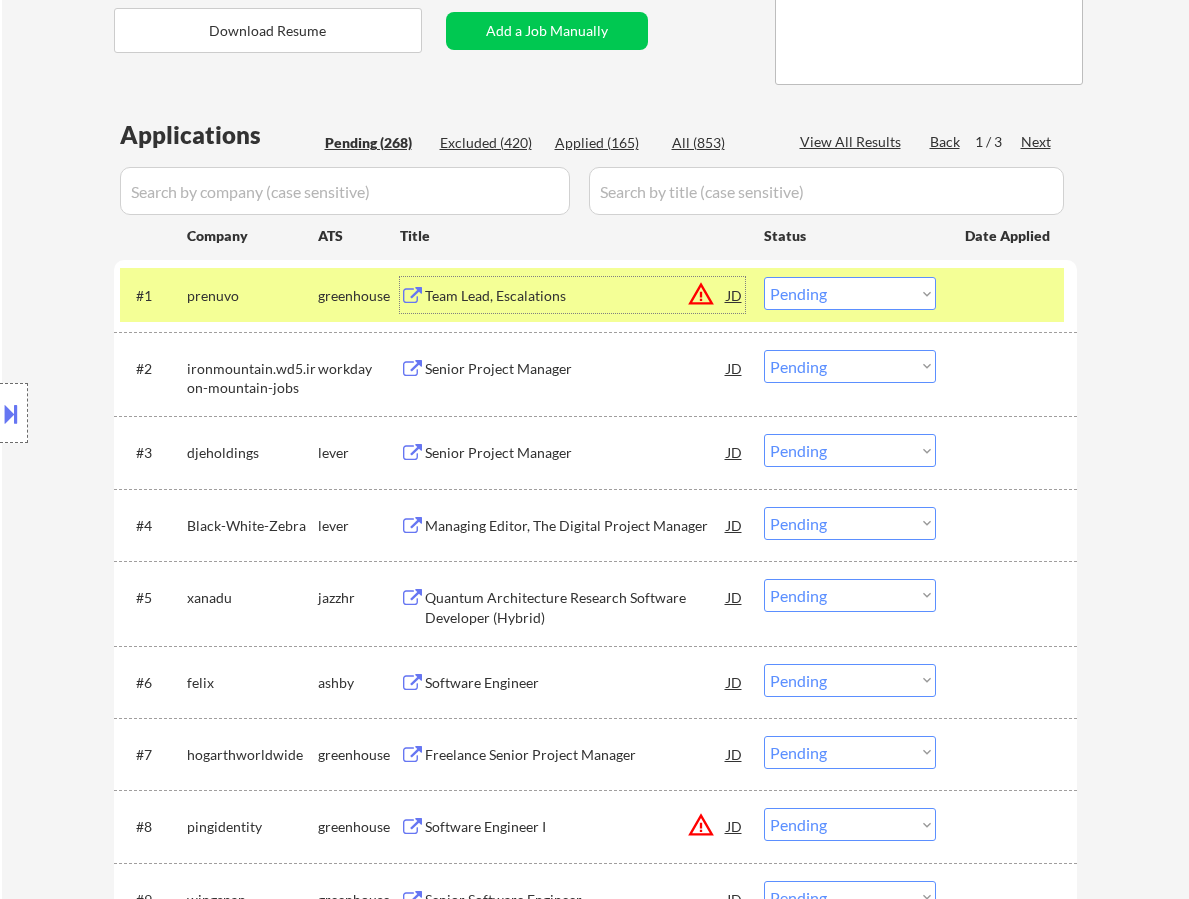 click on "Choose an option... Pending Applied Excluded (Questions) Excluded (Expired) Excluded (Location) Excluded (Bad Match) Excluded (Blocklist) Excluded (Salary) Excluded (Other)" at bounding box center (850, 293) 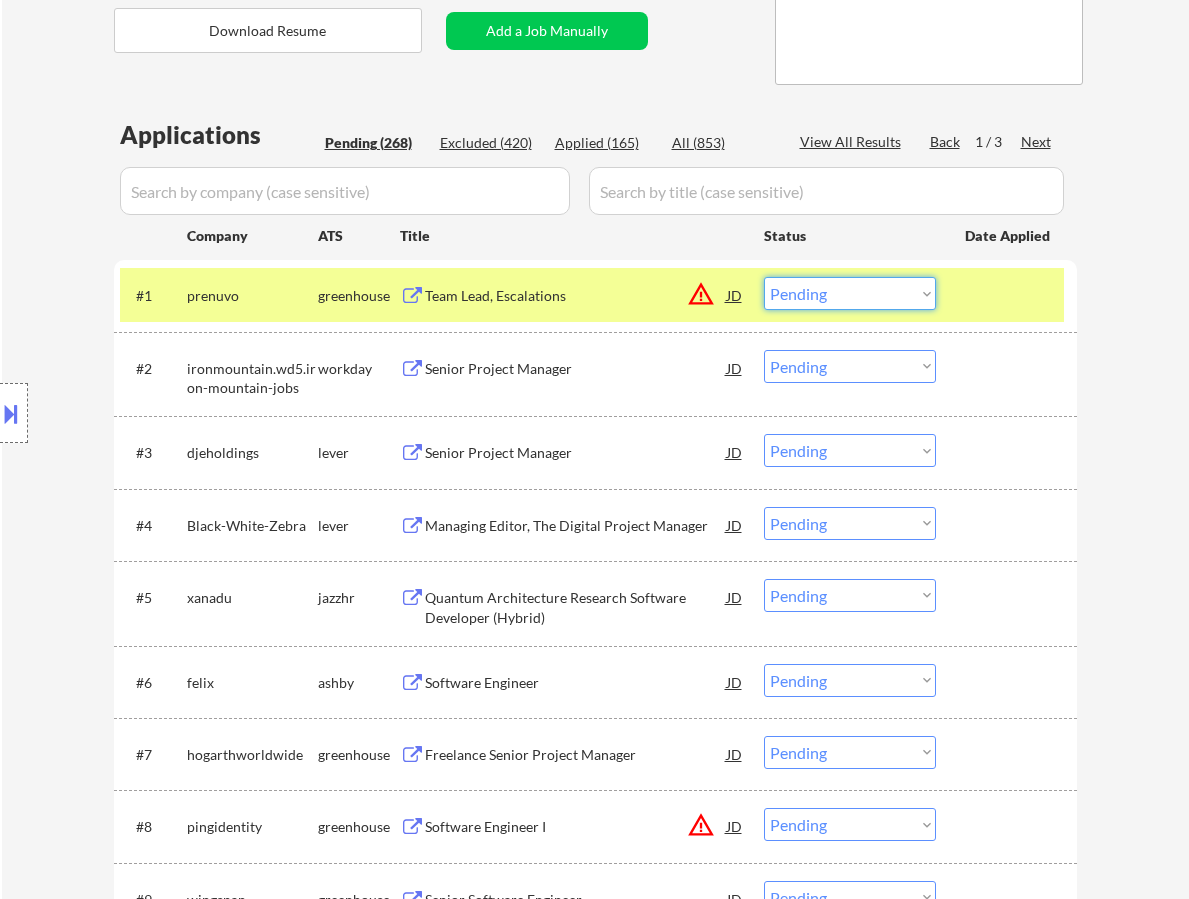 click on "Team Lead, Escalations" at bounding box center [576, 296] 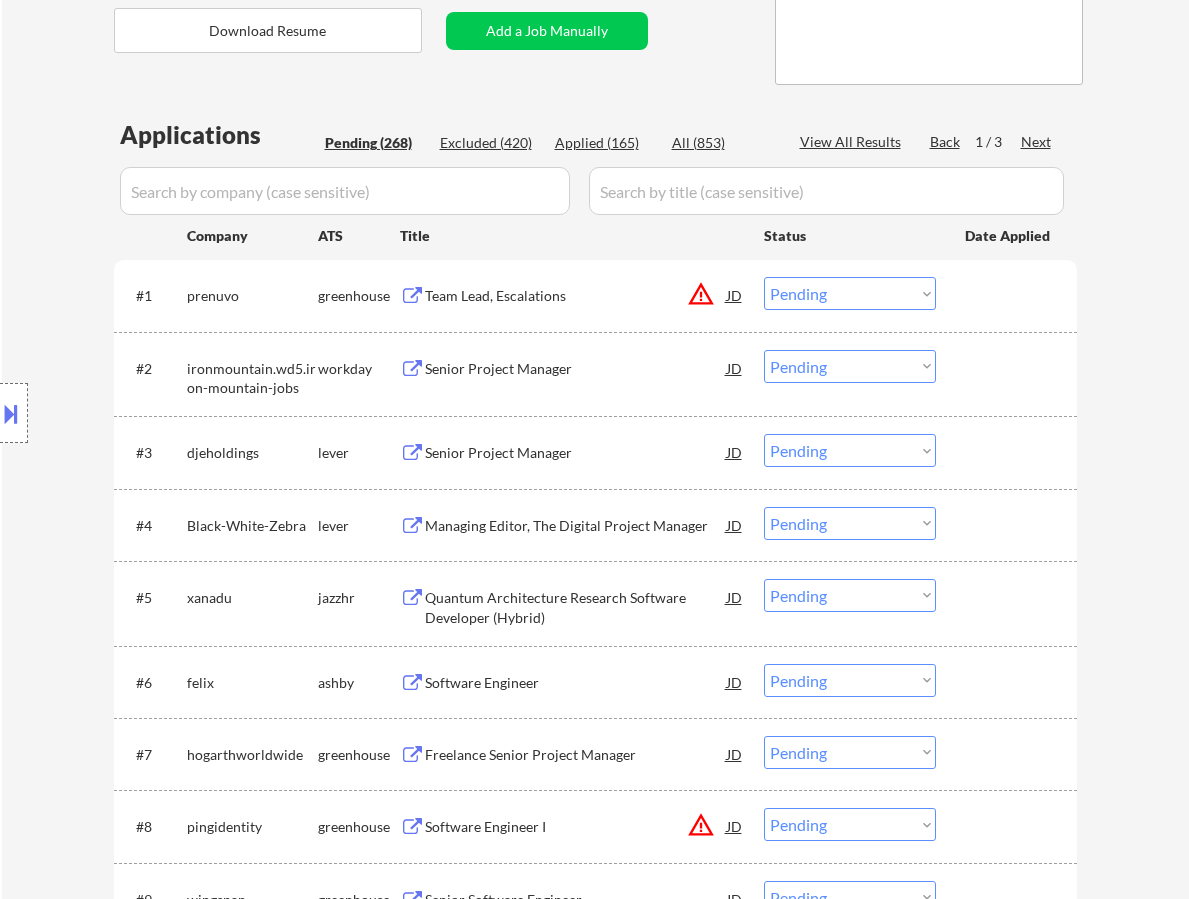 click at bounding box center [11, 413] 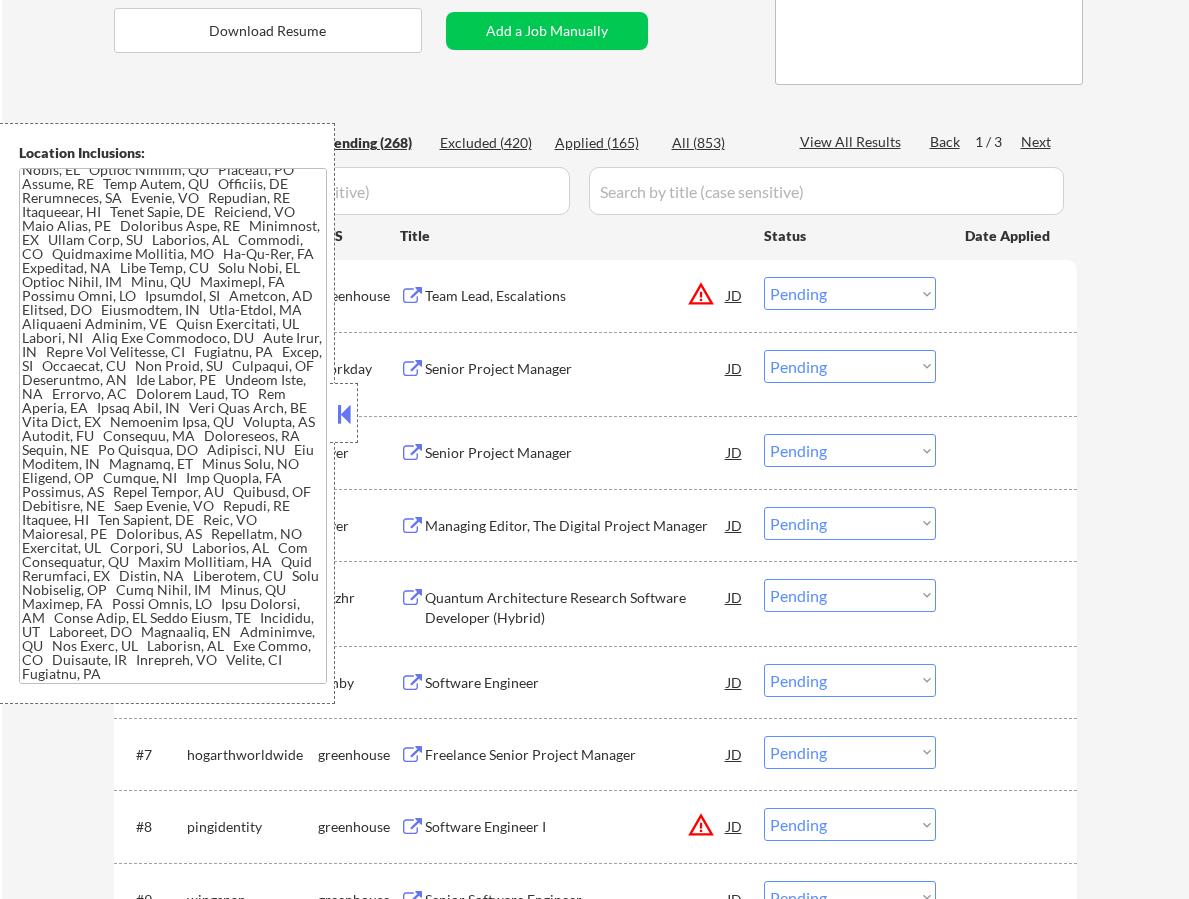 scroll, scrollTop: 498, scrollLeft: 0, axis: vertical 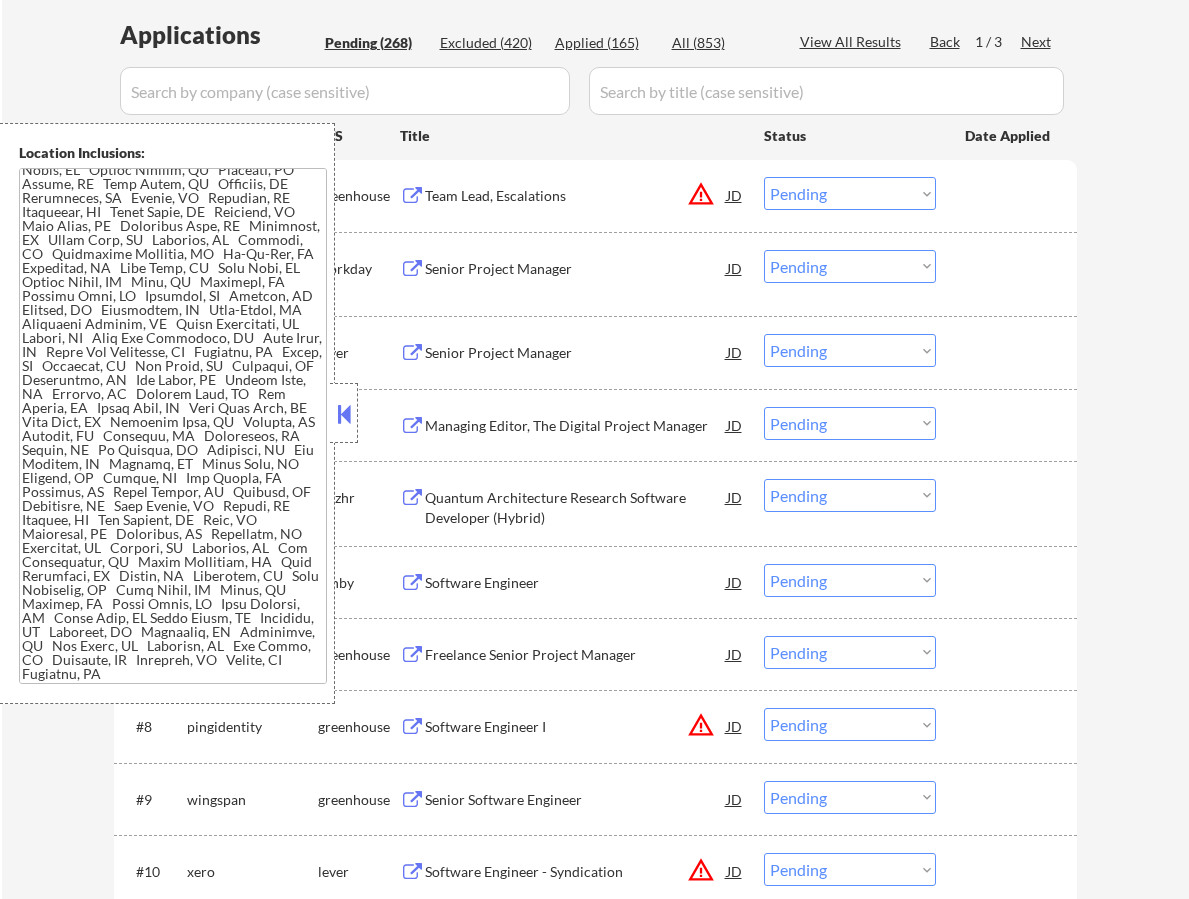 click on "Title" at bounding box center [572, 136] 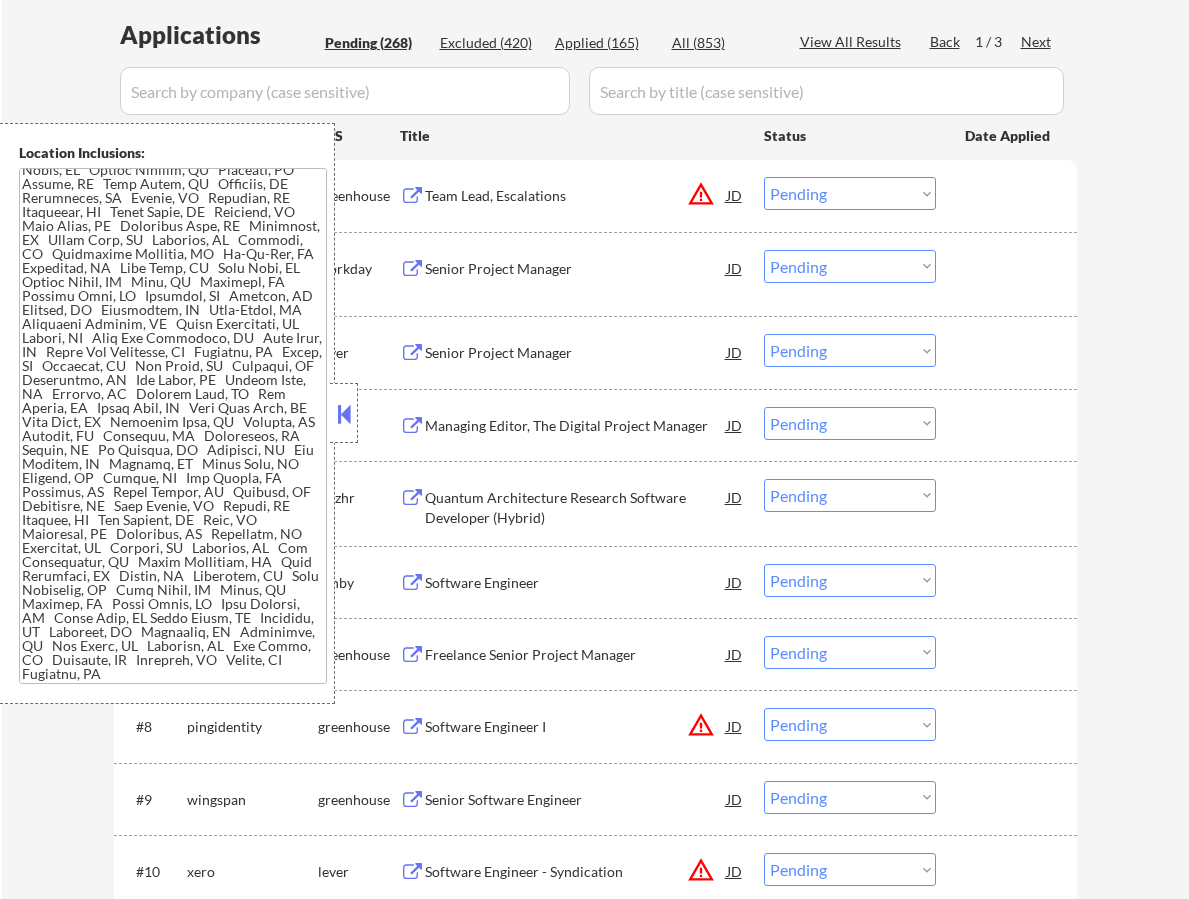 click at bounding box center (344, 414) 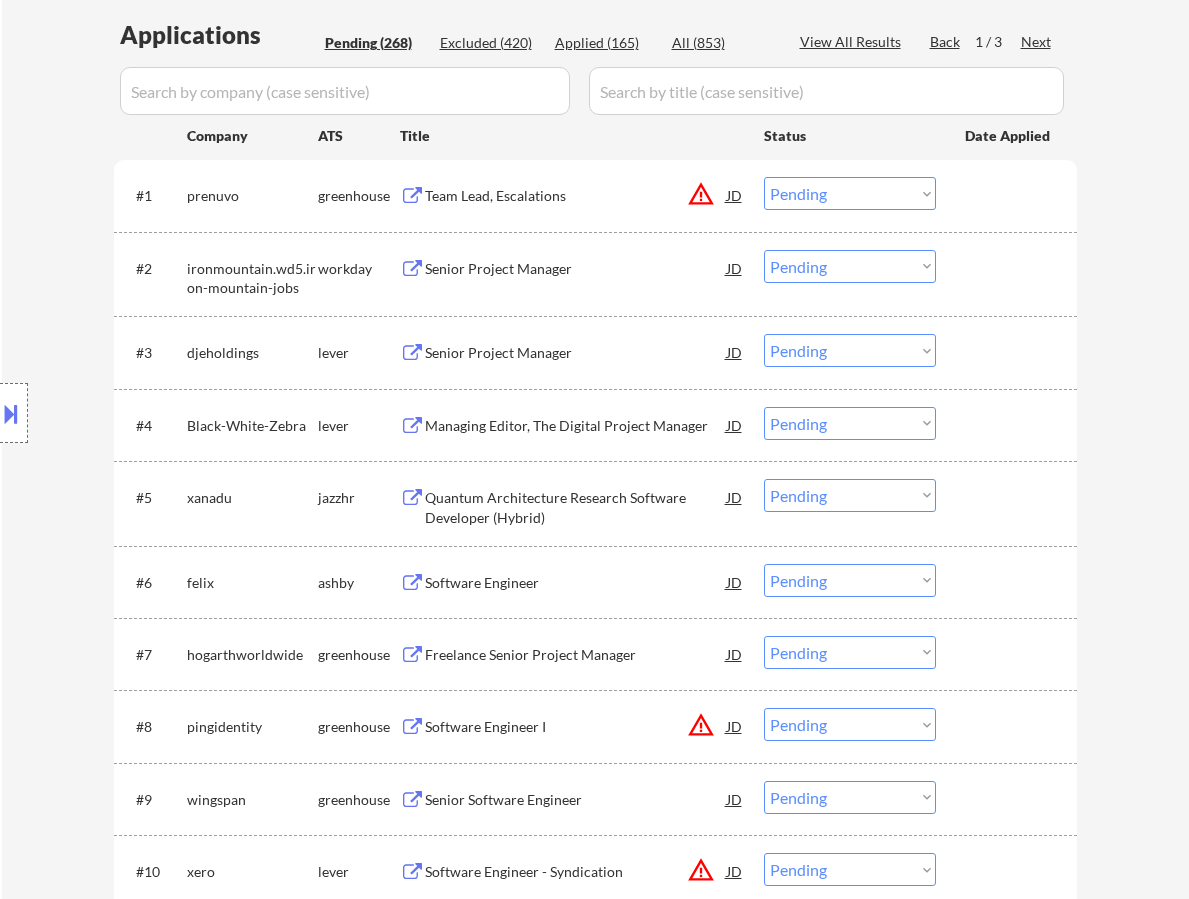 click on "Choose an option... Pending Applied Excluded (Questions) Excluded (Expired) Excluded (Location) Excluded (Bad Match) Excluded (Blocklist) Excluded (Salary) Excluded (Other)" at bounding box center (850, 193) 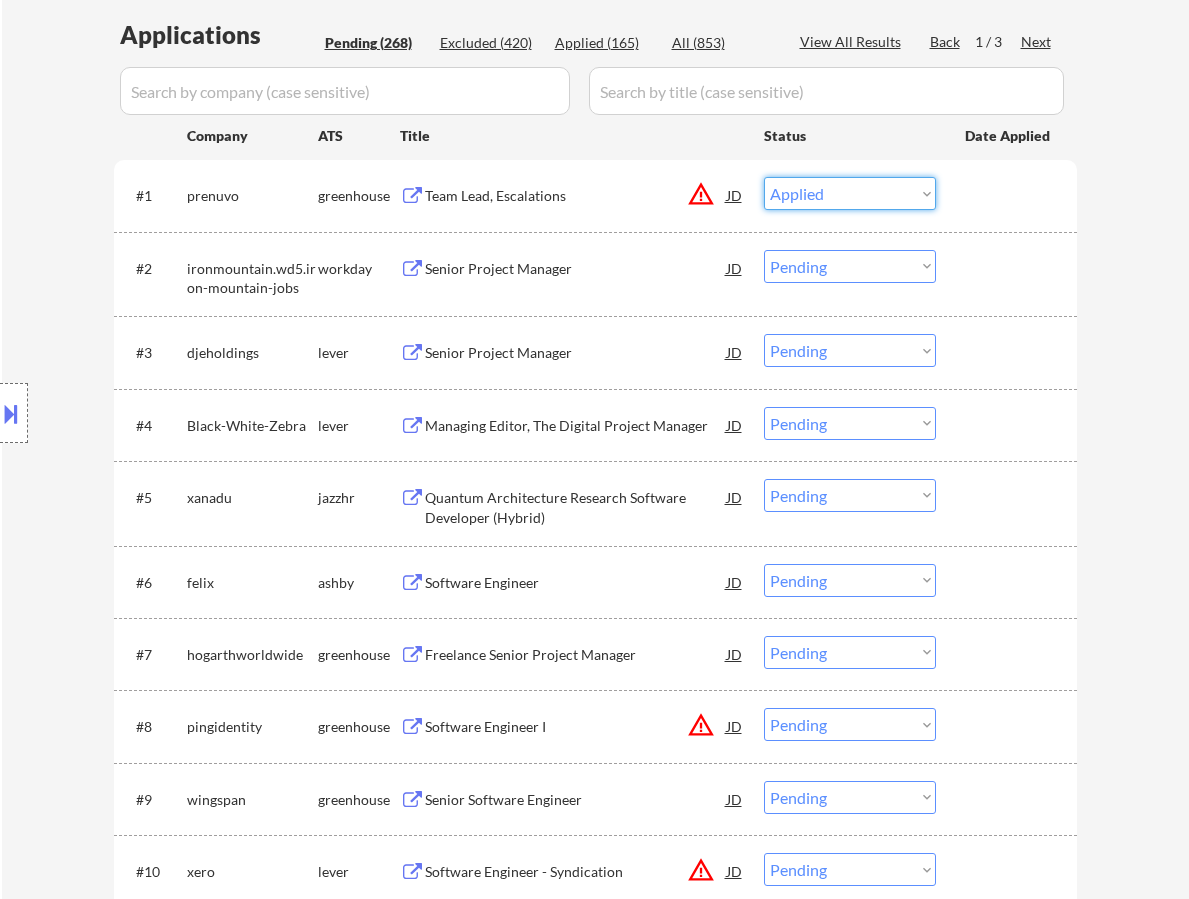 click on "Choose an option... Pending Applied Excluded (Questions) Excluded (Expired) Excluded (Location) Excluded (Bad Match) Excluded (Blocklist) Excluded (Salary) Excluded (Other)" at bounding box center (850, 193) 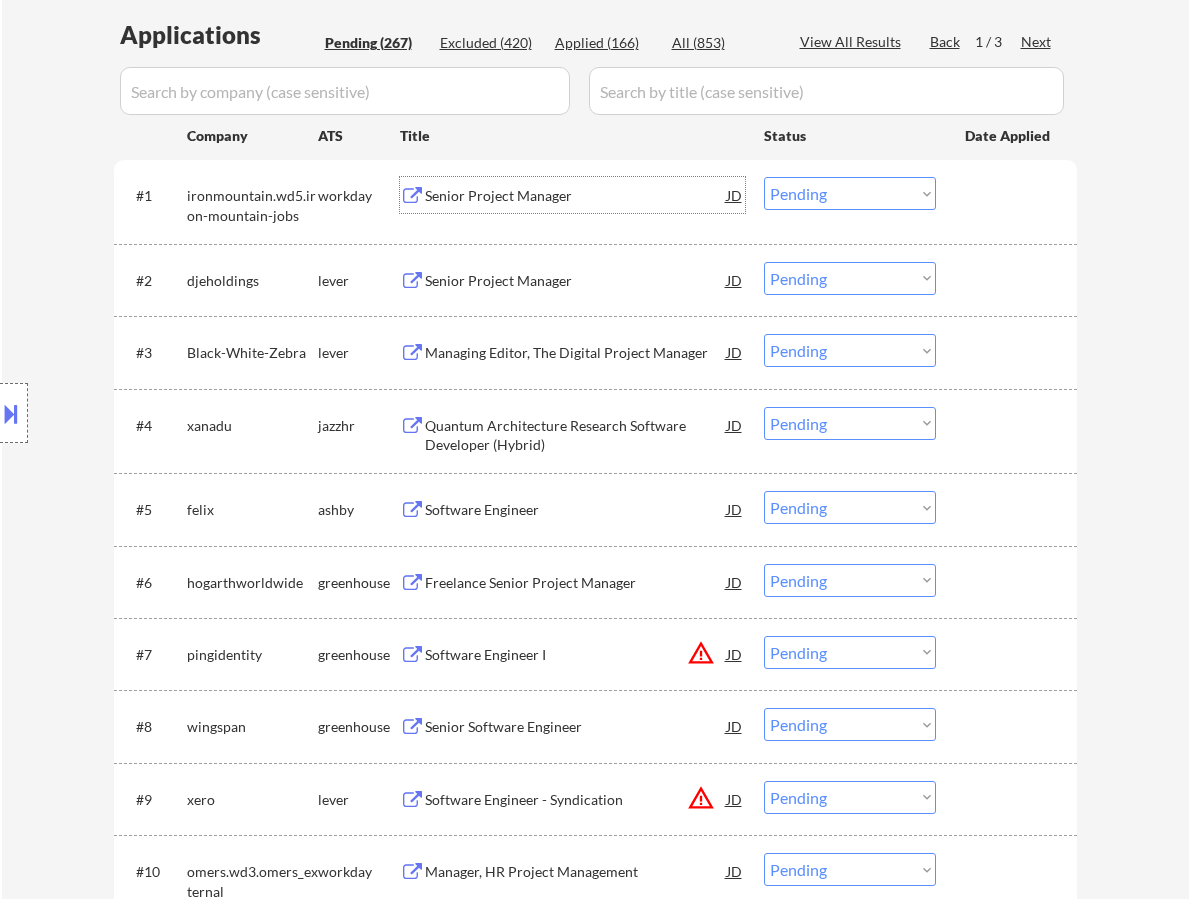 click on "Senior Project Manager" at bounding box center (576, 196) 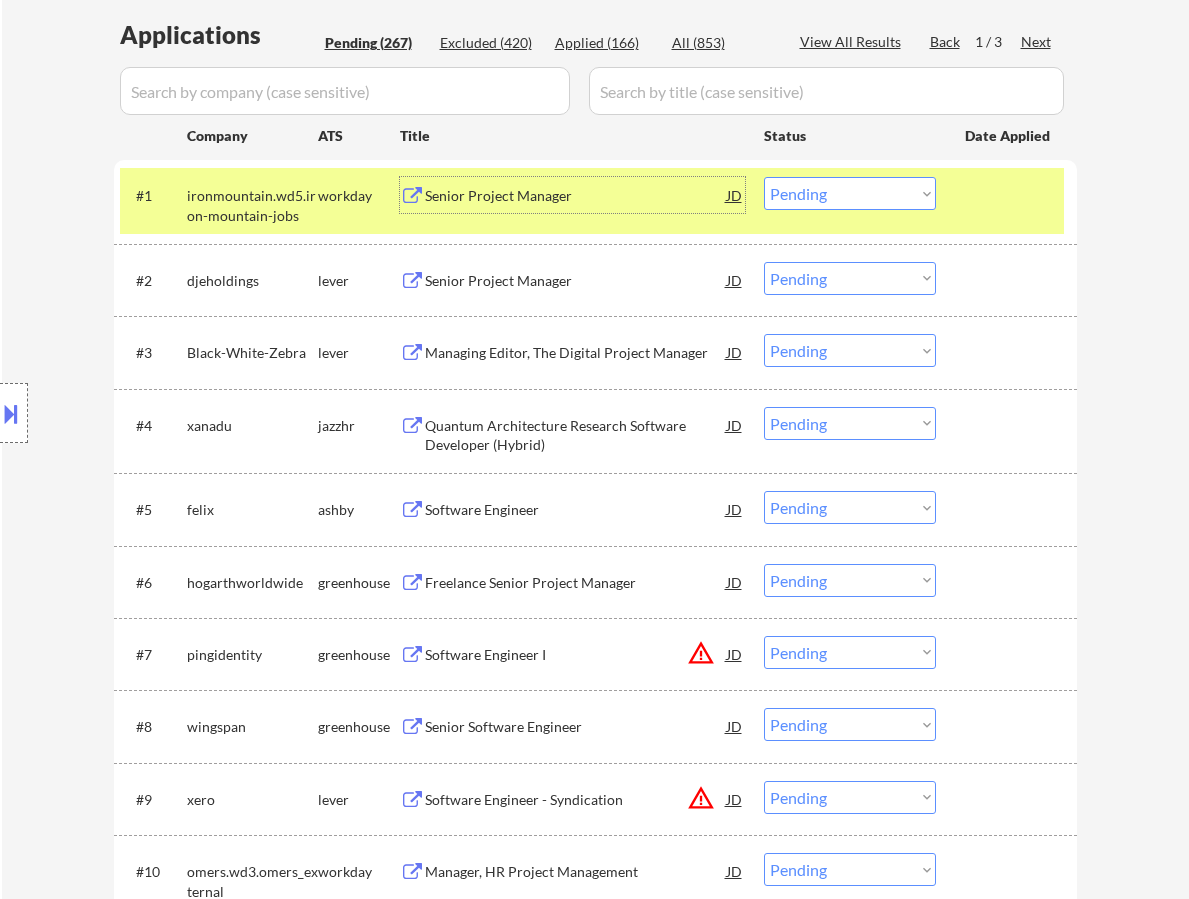 click on "Choose an option... Pending Applied Excluded (Questions) Excluded (Expired) Excluded (Location) Excluded (Bad Match) Excluded (Blocklist) Excluded (Salary) Excluded (Other)" at bounding box center (850, 193) 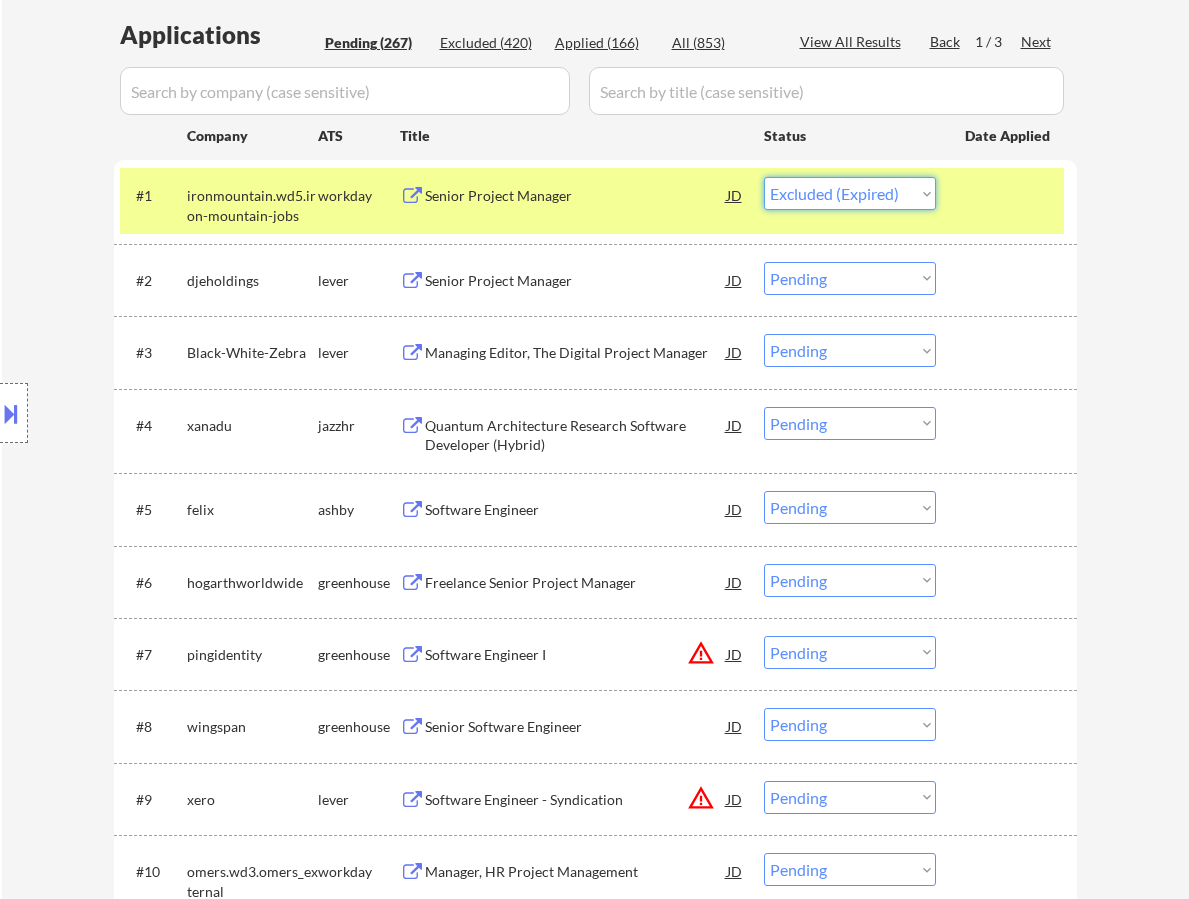 click on "Choose an option... Pending Applied Excluded (Questions) Excluded (Expired) Excluded (Location) Excluded (Bad Match) Excluded (Blocklist) Excluded (Salary) Excluded (Other)" at bounding box center (850, 193) 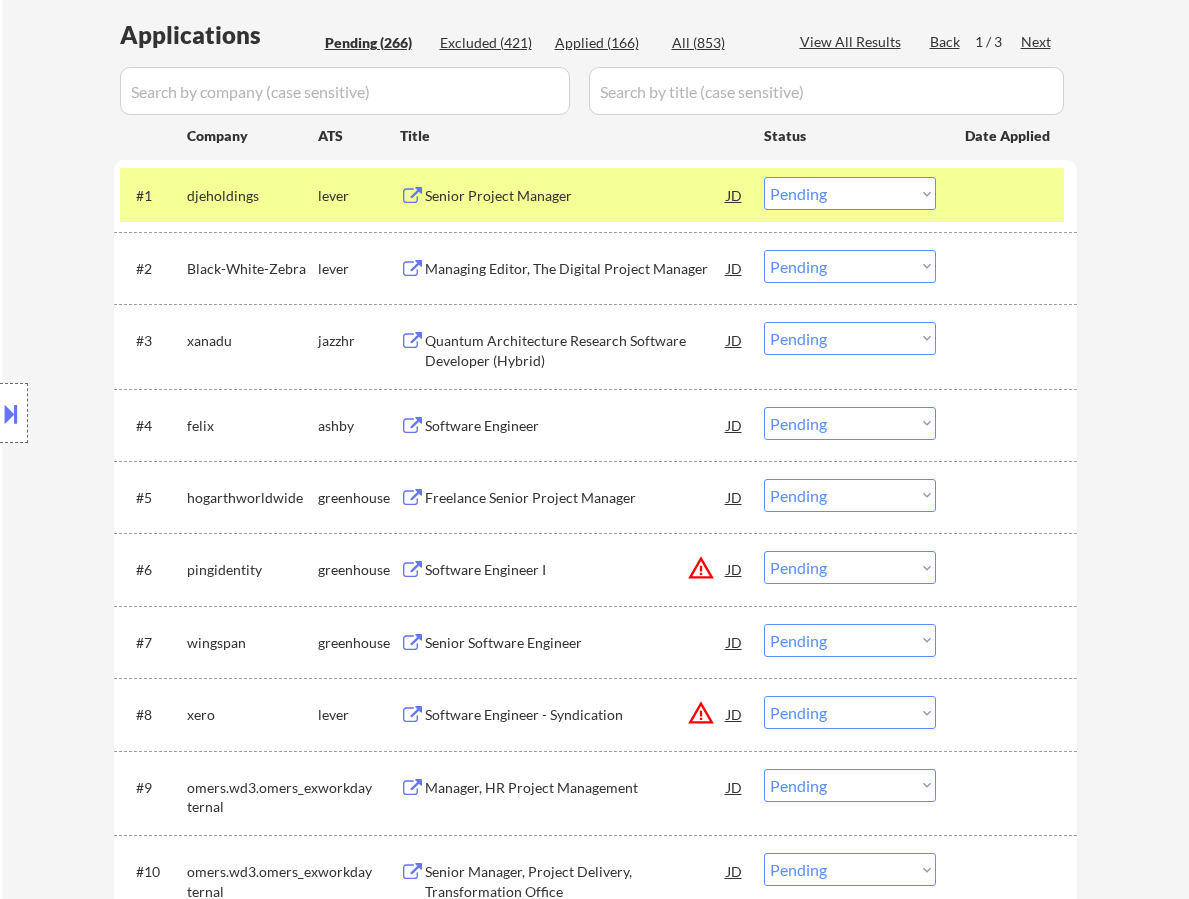 click on "Senior Project Manager" at bounding box center (576, 195) 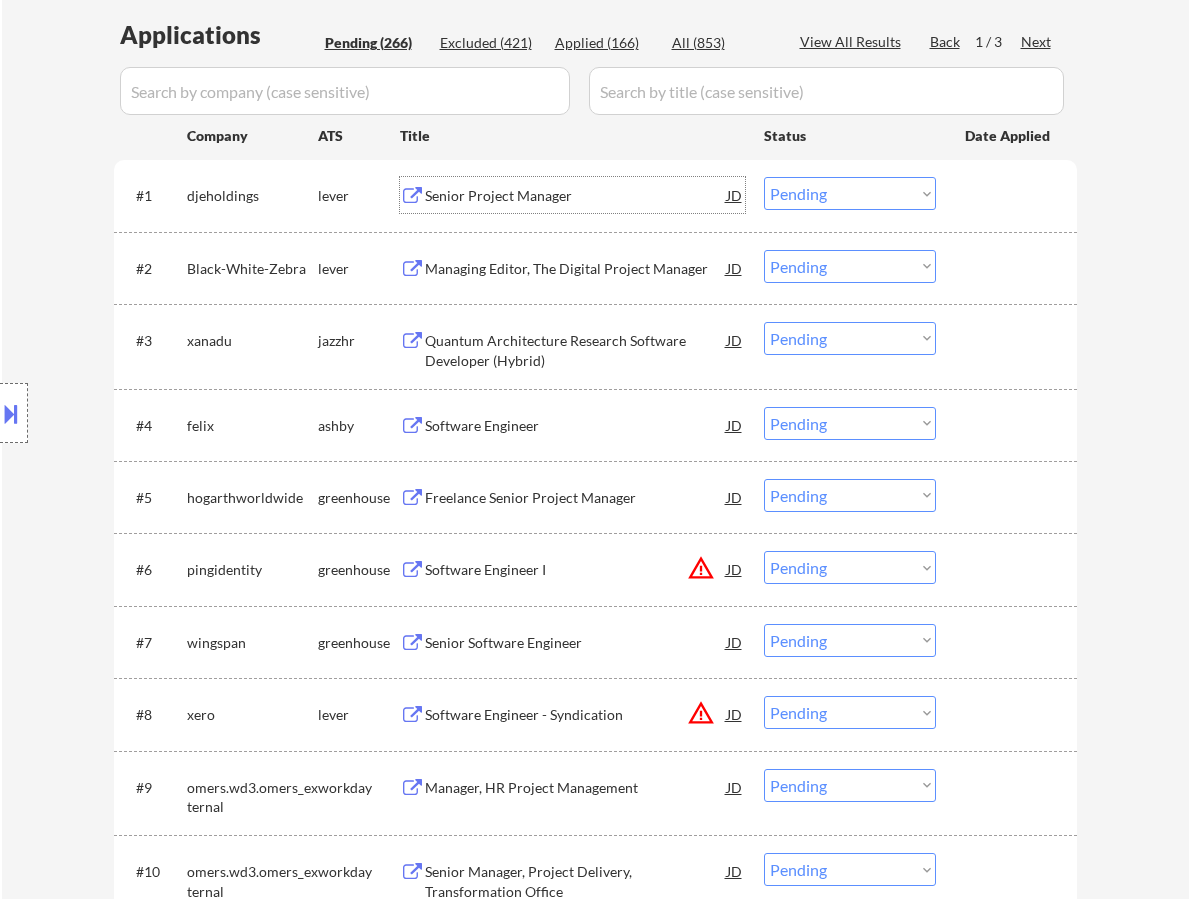 click on "Choose an option... Pending Applied Excluded (Questions) Excluded (Expired) Excluded (Location) Excluded (Bad Match) Excluded (Blocklist) Excluded (Salary) Excluded (Other)" at bounding box center [850, 193] 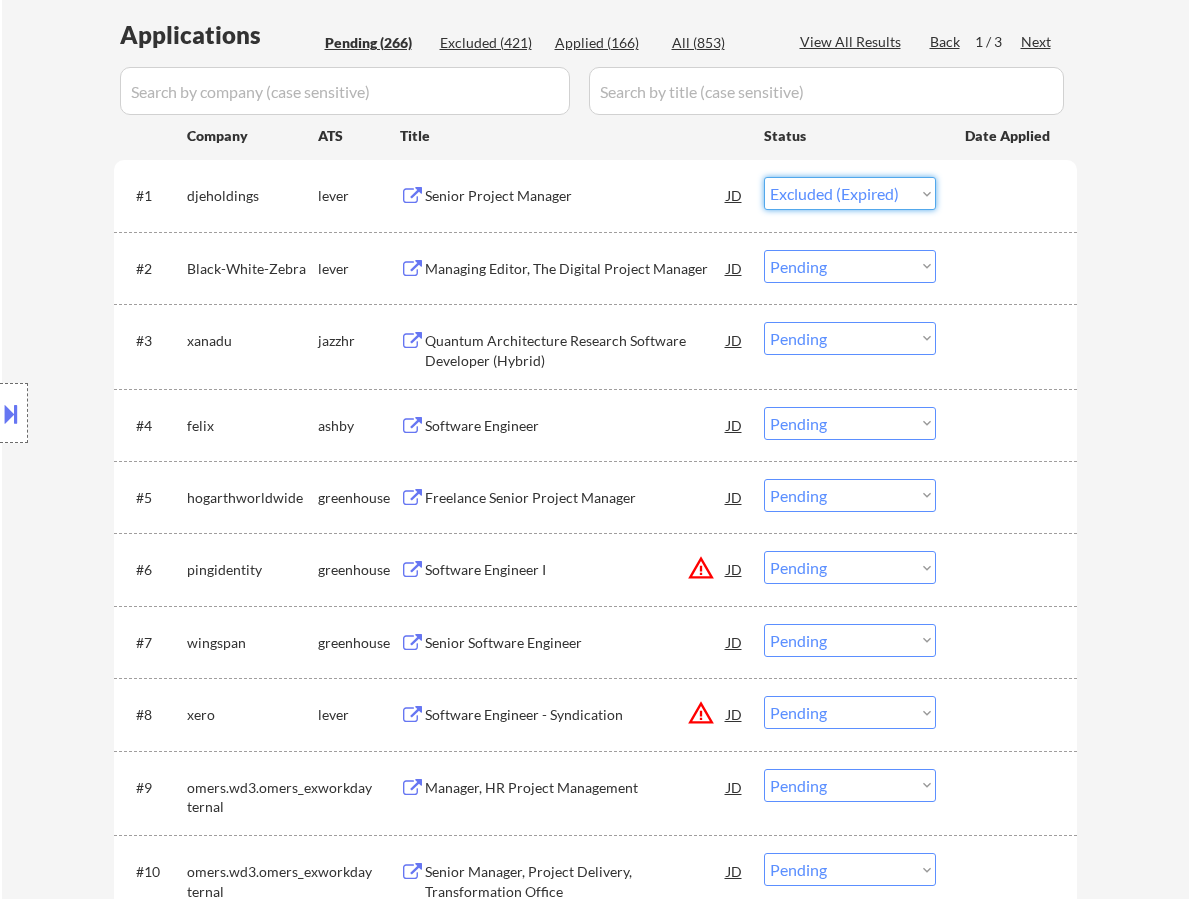 click on "Choose an option... Pending Applied Excluded (Questions) Excluded (Expired) Excluded (Location) Excluded (Bad Match) Excluded (Blocklist) Excluded (Salary) Excluded (Other)" at bounding box center (850, 193) 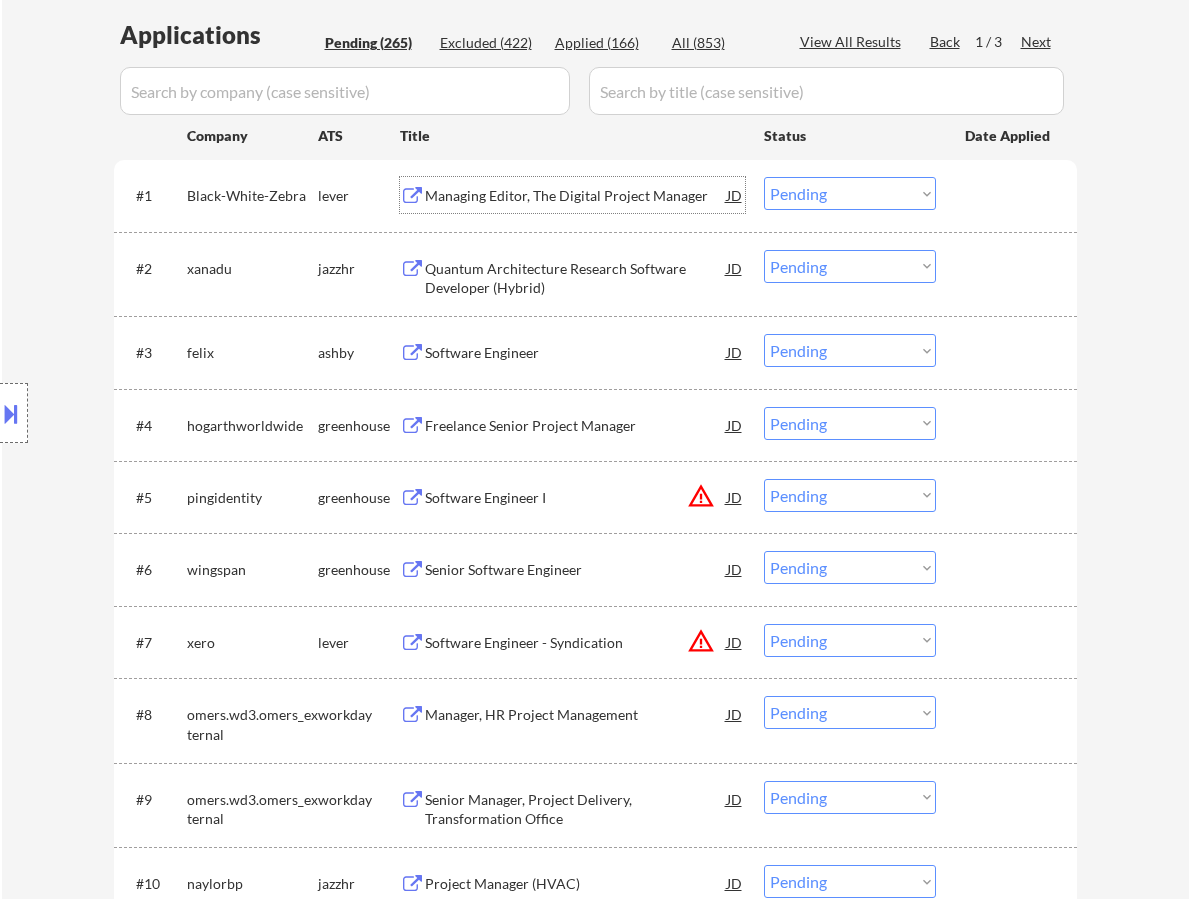 click on "Managing Editor, The Digital Project Manager" at bounding box center [576, 196] 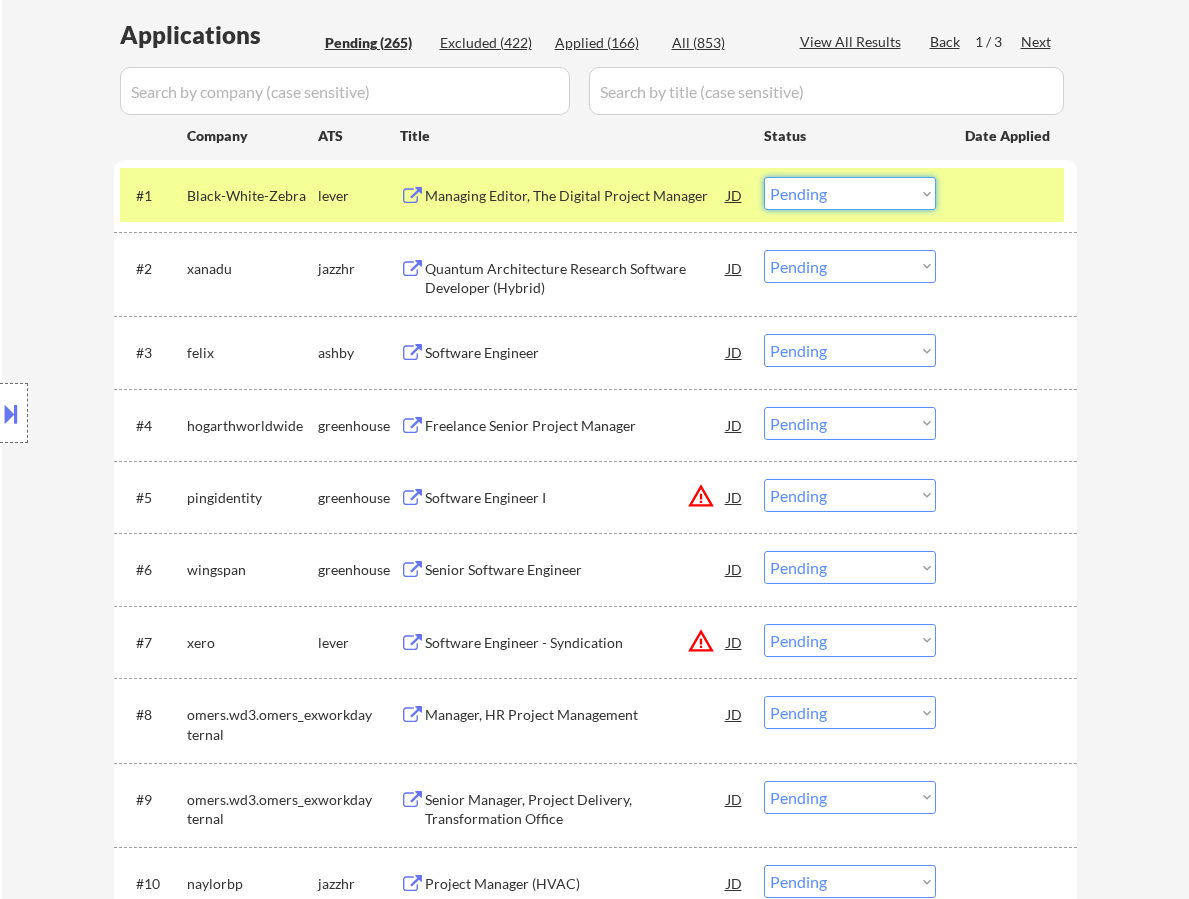 click on "Choose an option... Pending Applied Excluded (Questions) Excluded (Expired) Excluded (Location) Excluded (Bad Match) Excluded (Blocklist) Excluded (Salary) Excluded (Other)" at bounding box center (850, 193) 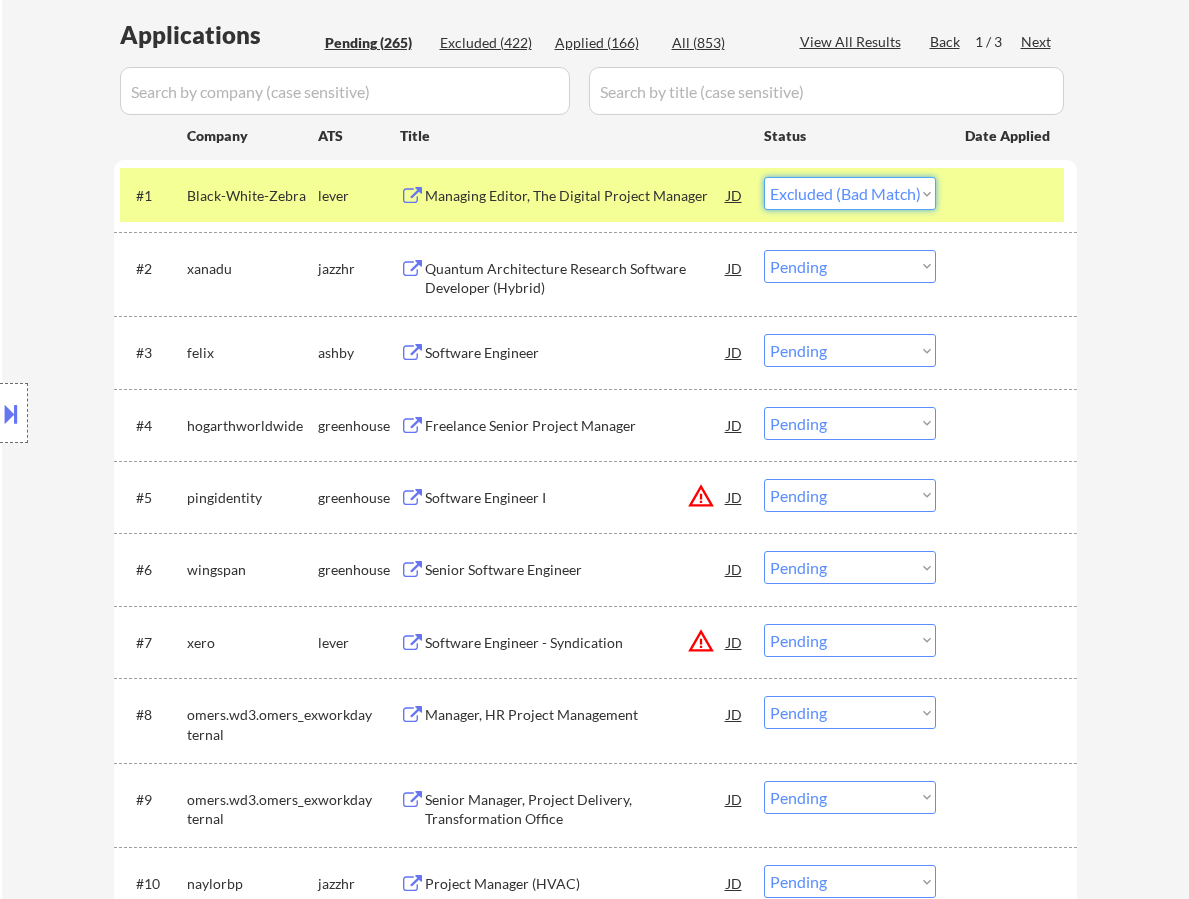 click on "Choose an option... Pending Applied Excluded (Questions) Excluded (Expired) Excluded (Location) Excluded (Bad Match) Excluded (Blocklist) Excluded (Salary) Excluded (Other)" at bounding box center (850, 193) 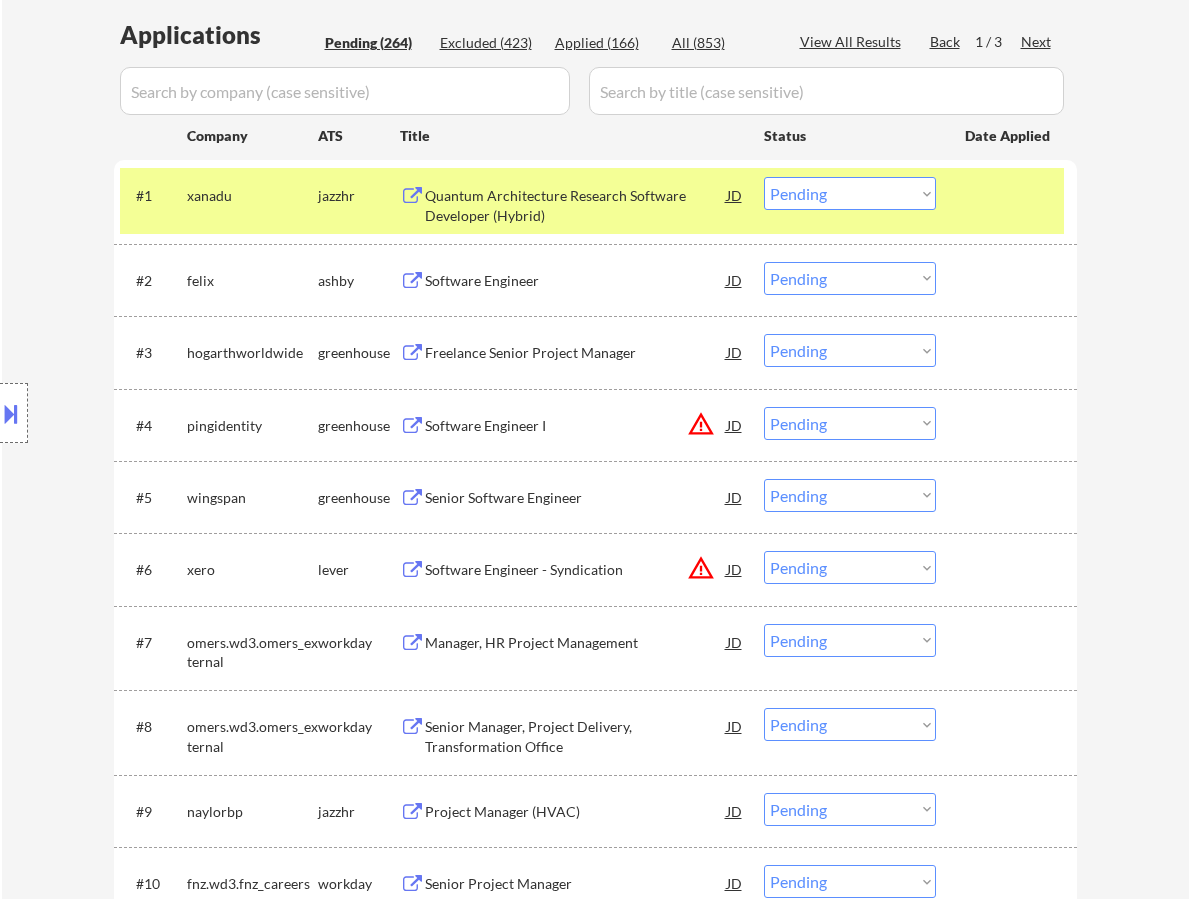 click on "Quantum Architecture Research Software Developer (Hybrid)" at bounding box center [576, 205] 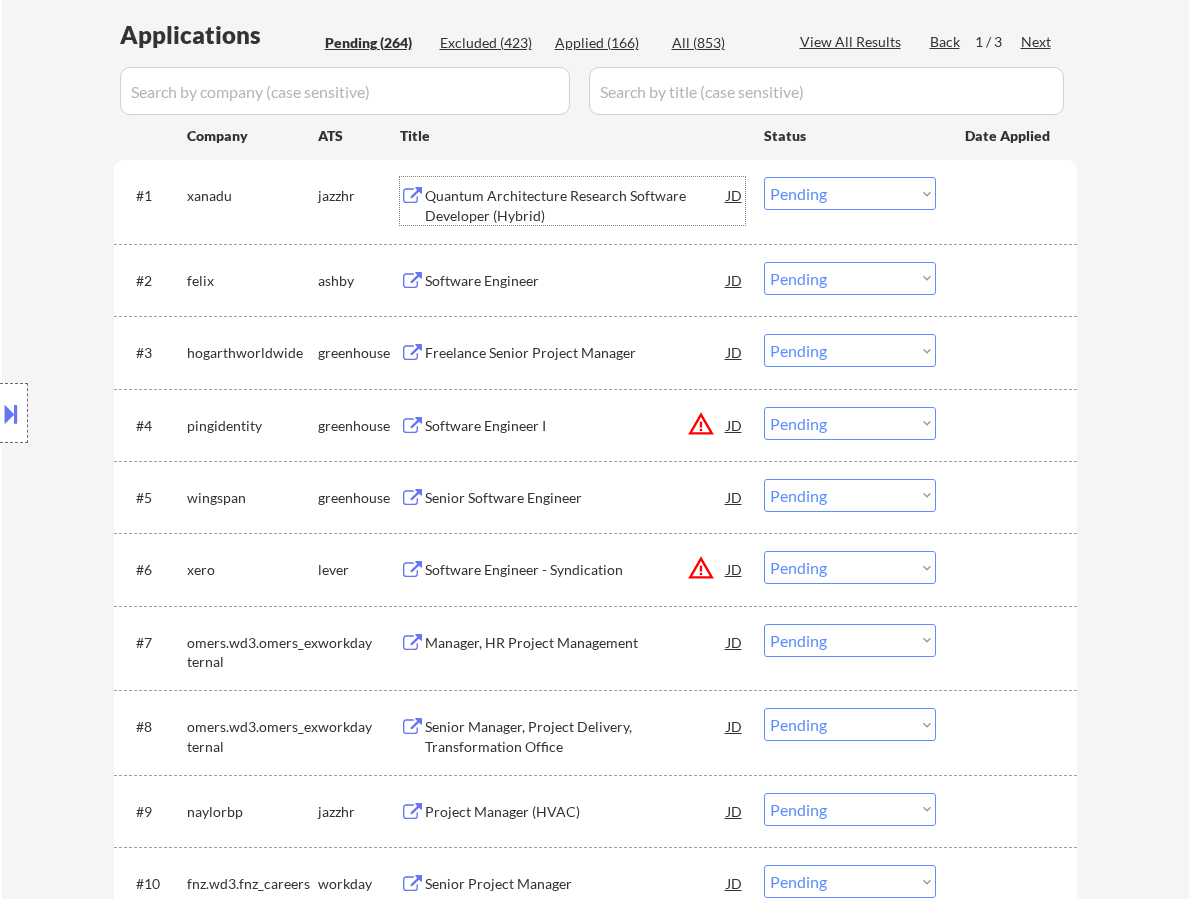 click on "Choose an option... Pending Applied Excluded (Questions) Excluded (Expired) Excluded (Location) Excluded (Bad Match) Excluded (Blocklist) Excluded (Salary) Excluded (Other)" at bounding box center [850, 193] 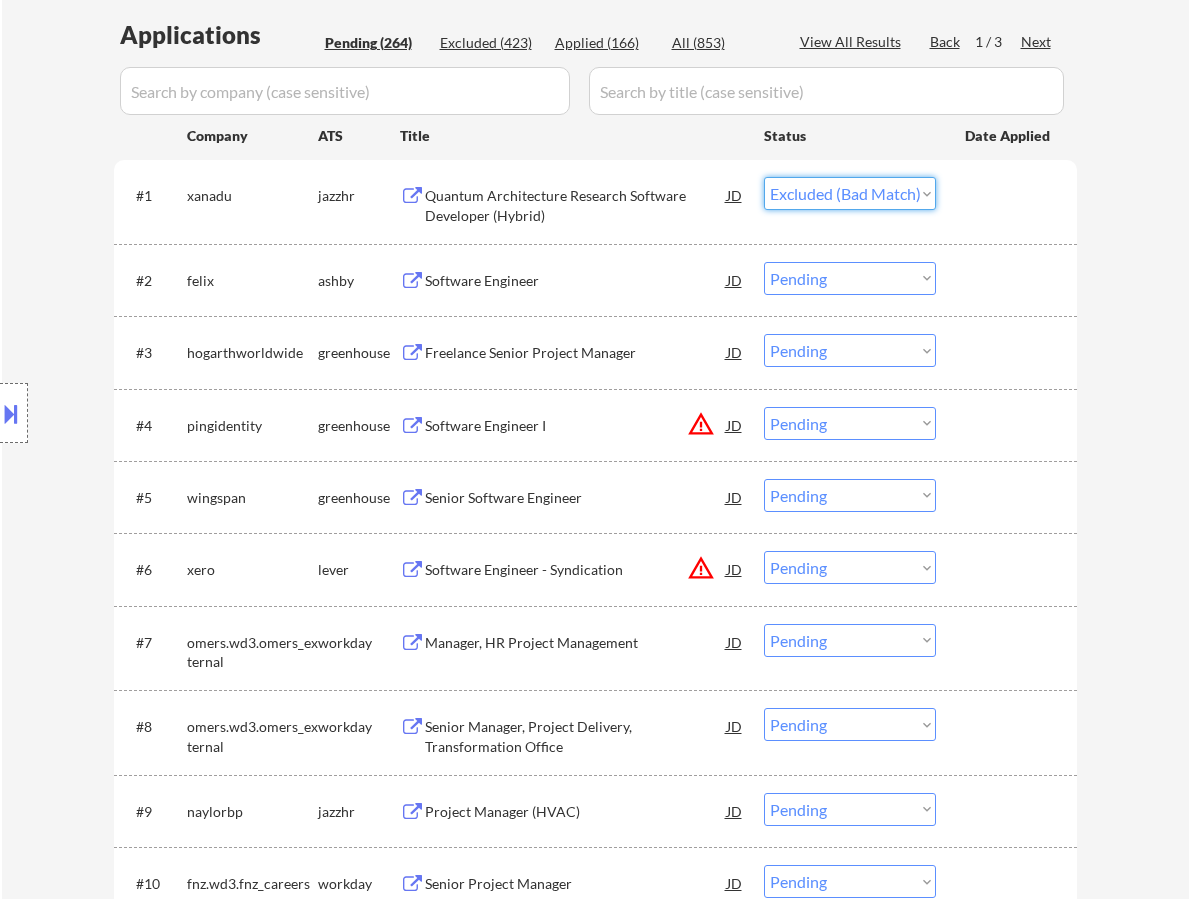 click on "Choose an option... Pending Applied Excluded (Questions) Excluded (Expired) Excluded (Location) Excluded (Bad Match) Excluded (Blocklist) Excluded (Salary) Excluded (Other)" at bounding box center (850, 193) 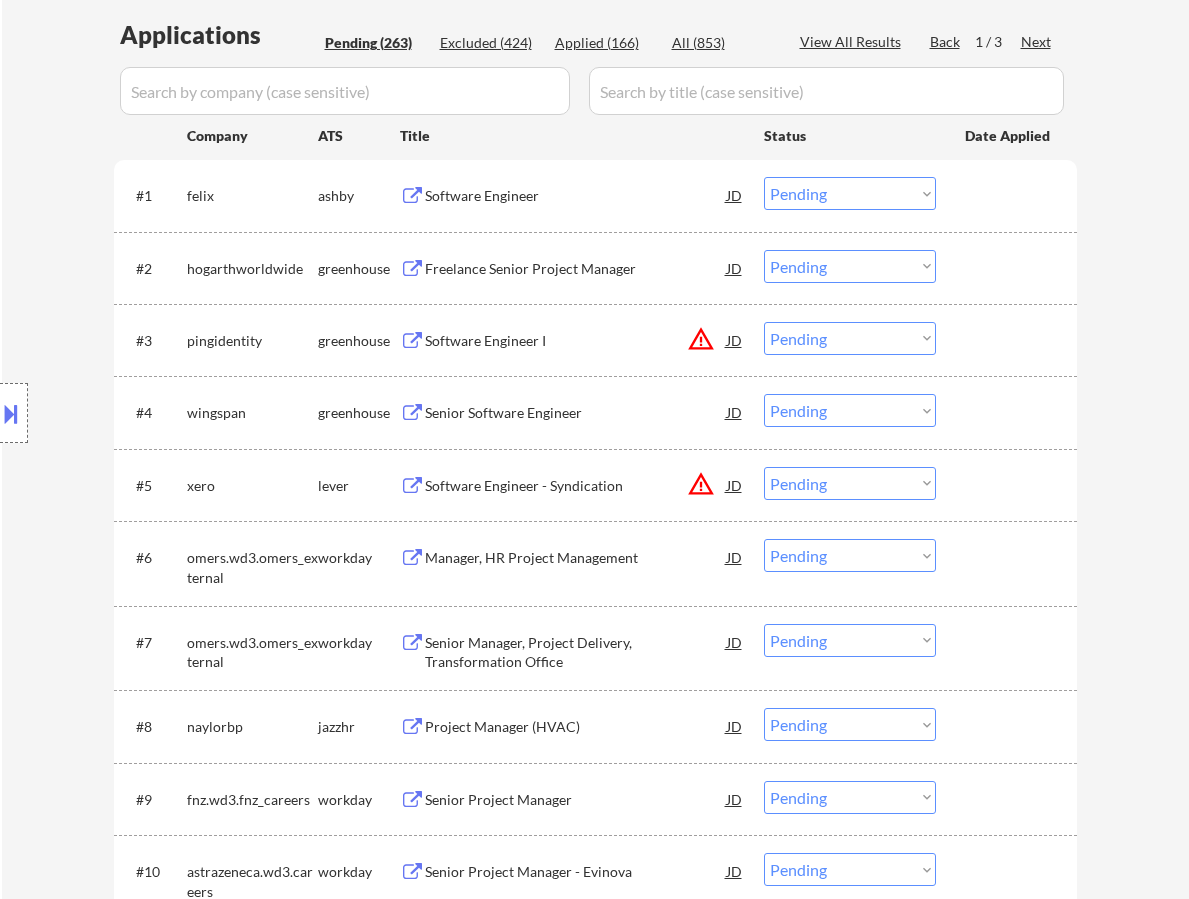 click on "#1 [FIRST] [LAST] Software Engineer  JD warning_amber Choose an option... Pending Applied Excluded (Questions) Excluded (Expired) Excluded (Location) Excluded (Bad Match) Excluded (Blocklist) Excluded (Salary) Excluded (Other)" at bounding box center (592, 195) 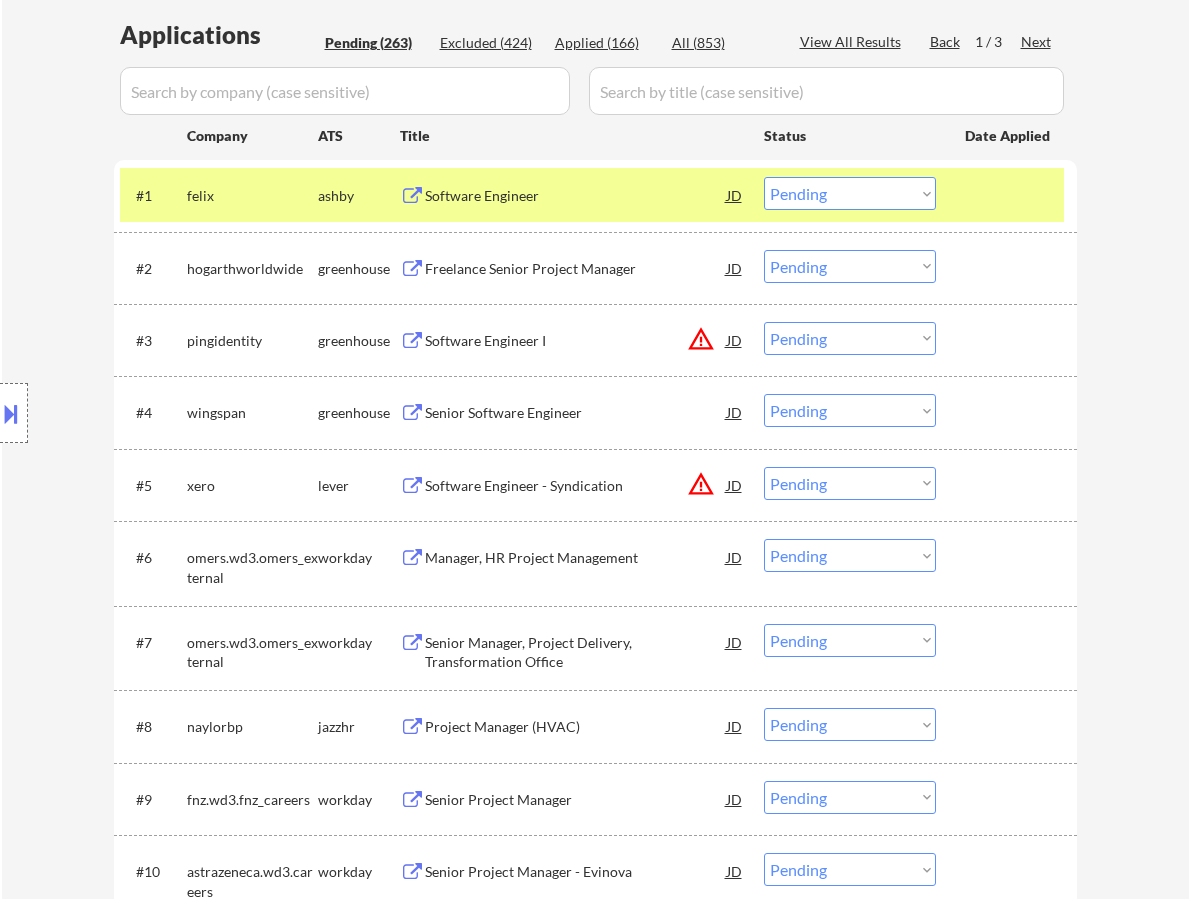 click on "Software Engineer" at bounding box center (576, 196) 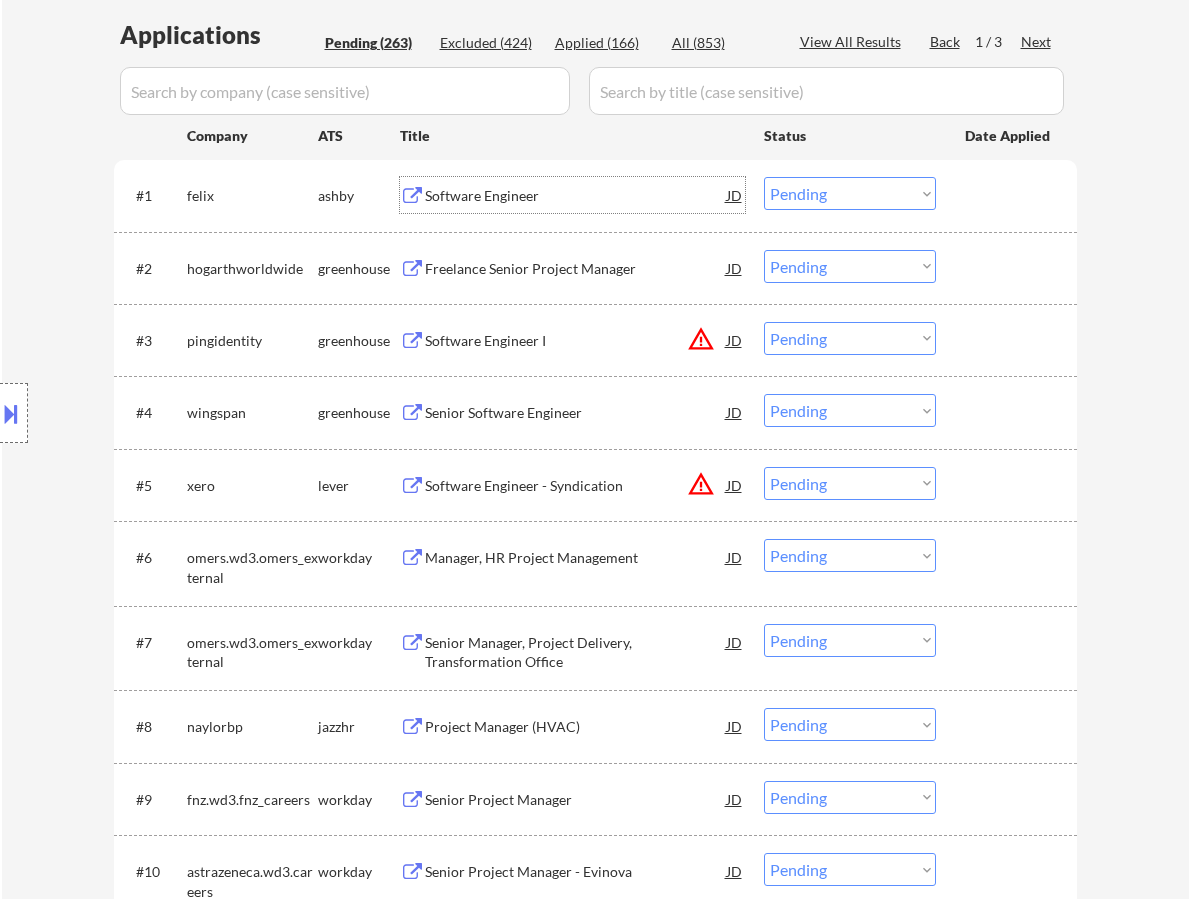 click on "Choose an option... Pending Applied Excluded (Questions) Excluded (Expired) Excluded (Location) Excluded (Bad Match) Excluded (Blocklist) Excluded (Salary) Excluded (Other)" at bounding box center [850, 193] 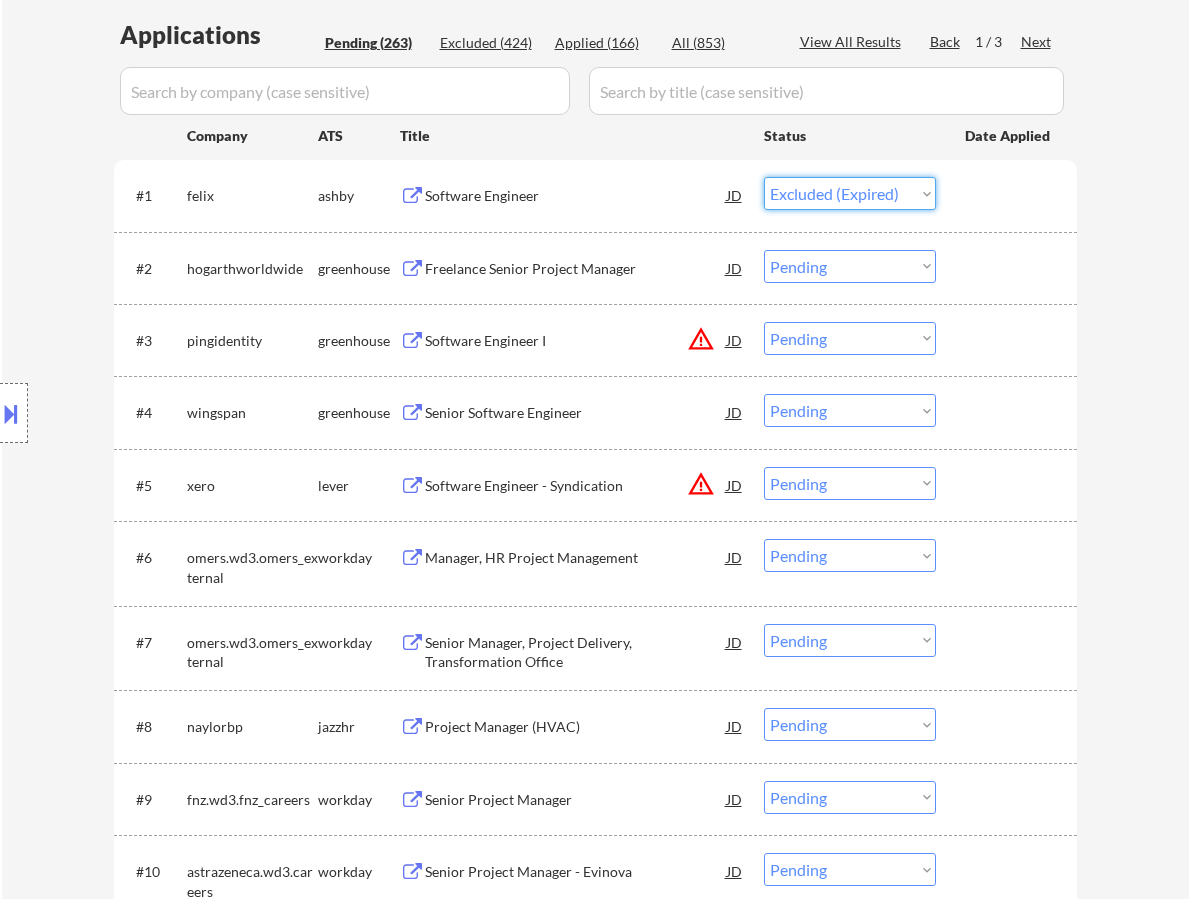 click on "Choose an option... Pending Applied Excluded (Questions) Excluded (Expired) Excluded (Location) Excluded (Bad Match) Excluded (Blocklist) Excluded (Salary) Excluded (Other)" at bounding box center (850, 193) 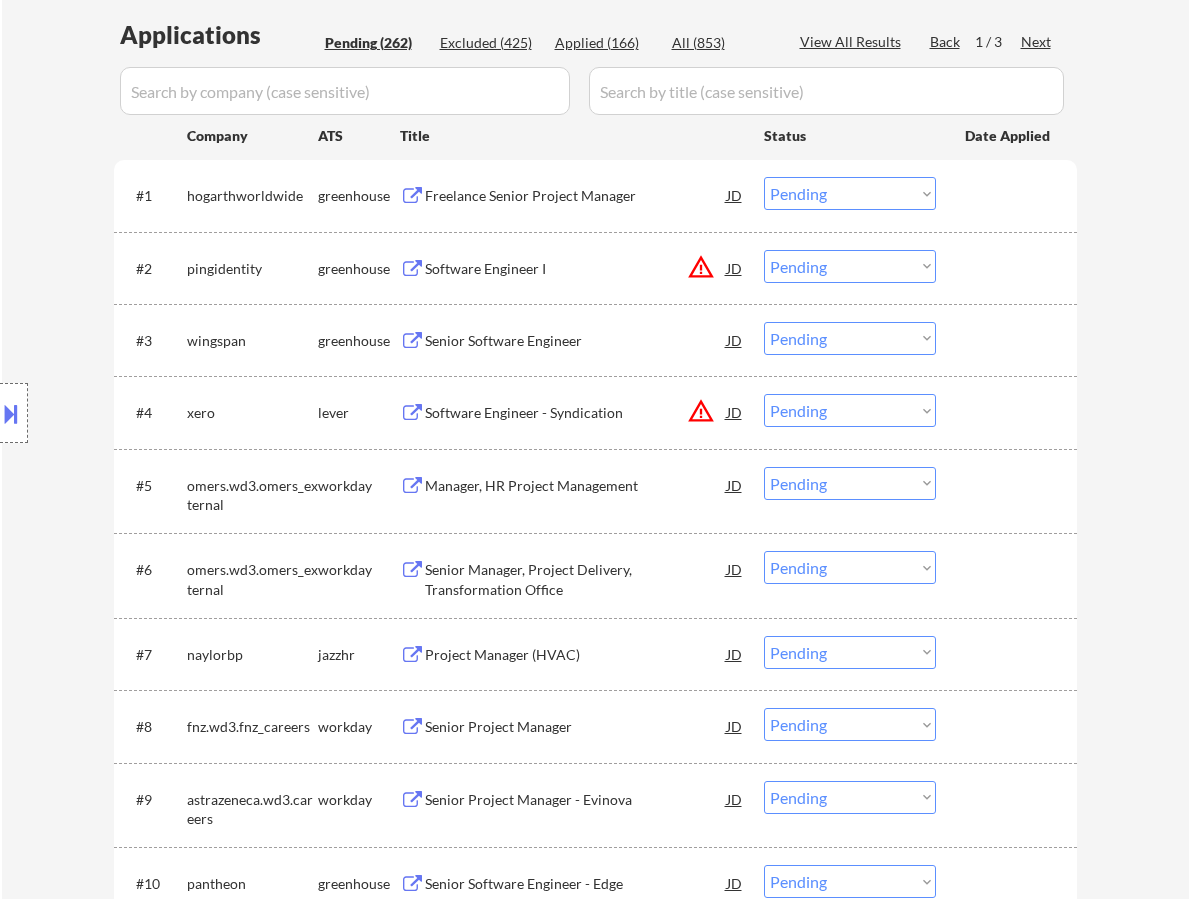 click on "#1 hogarthworldwide greenhouse Freelance Senior Project Manager JD warning_amber Choose an option... Pending Applied Excluded (Questions) Excluded (Expired) Excluded (Location) Excluded (Bad Match) Excluded (Blocklist) Excluded (Salary) Excluded (Other)" at bounding box center [592, 195] 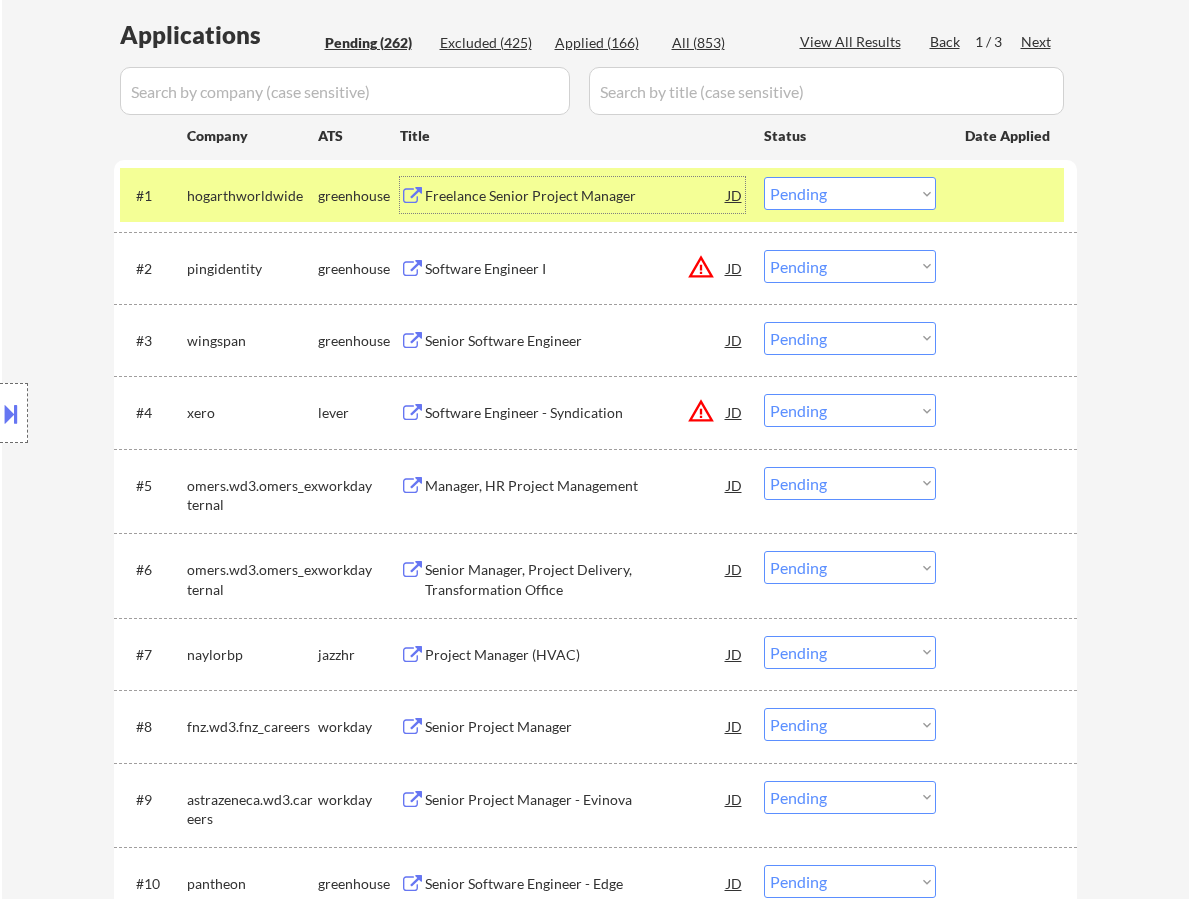 click on "Freelance Senior Project Manager" at bounding box center [576, 195] 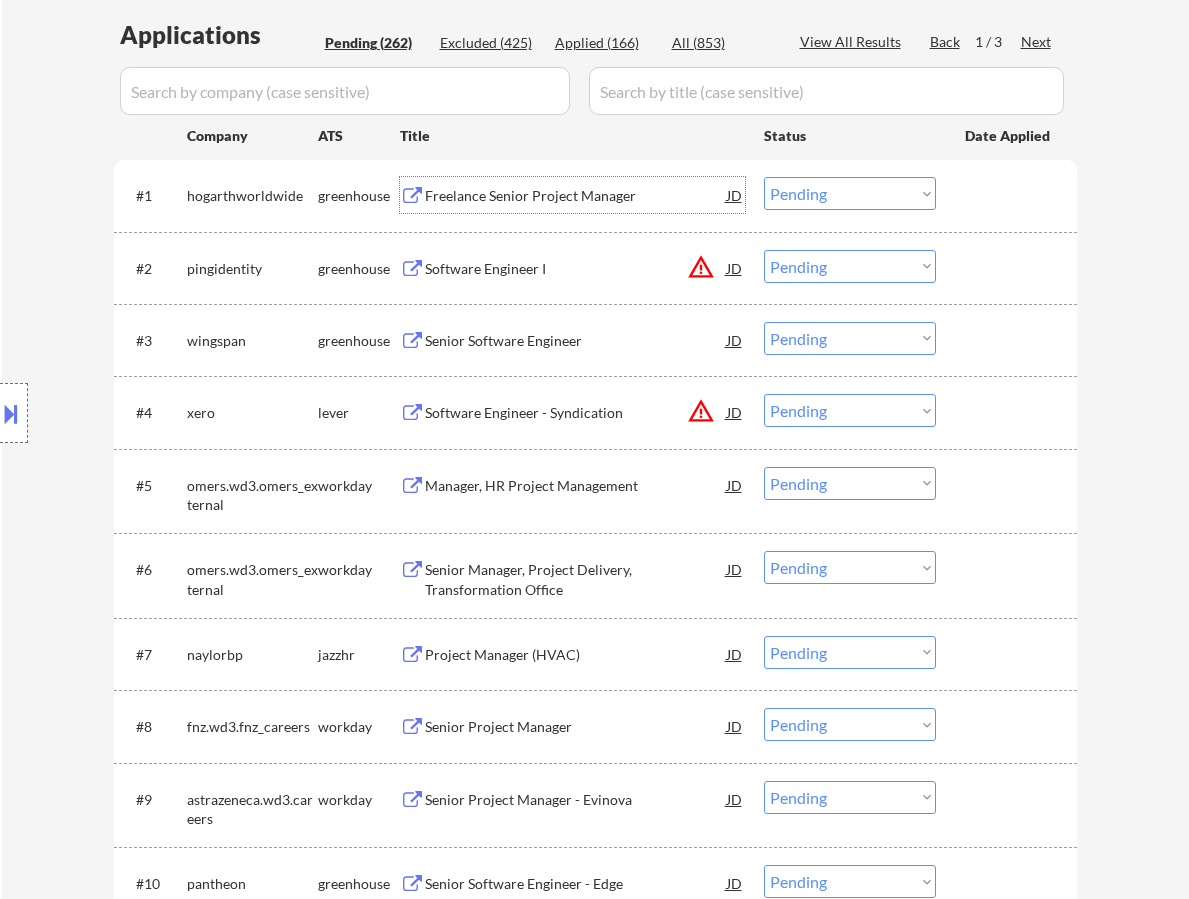 click on "Choose an option... Pending Applied Excluded (Questions) Excluded (Expired) Excluded (Location) Excluded (Bad Match) Excluded (Blocklist) Excluded (Salary) Excluded (Other)" at bounding box center [850, 193] 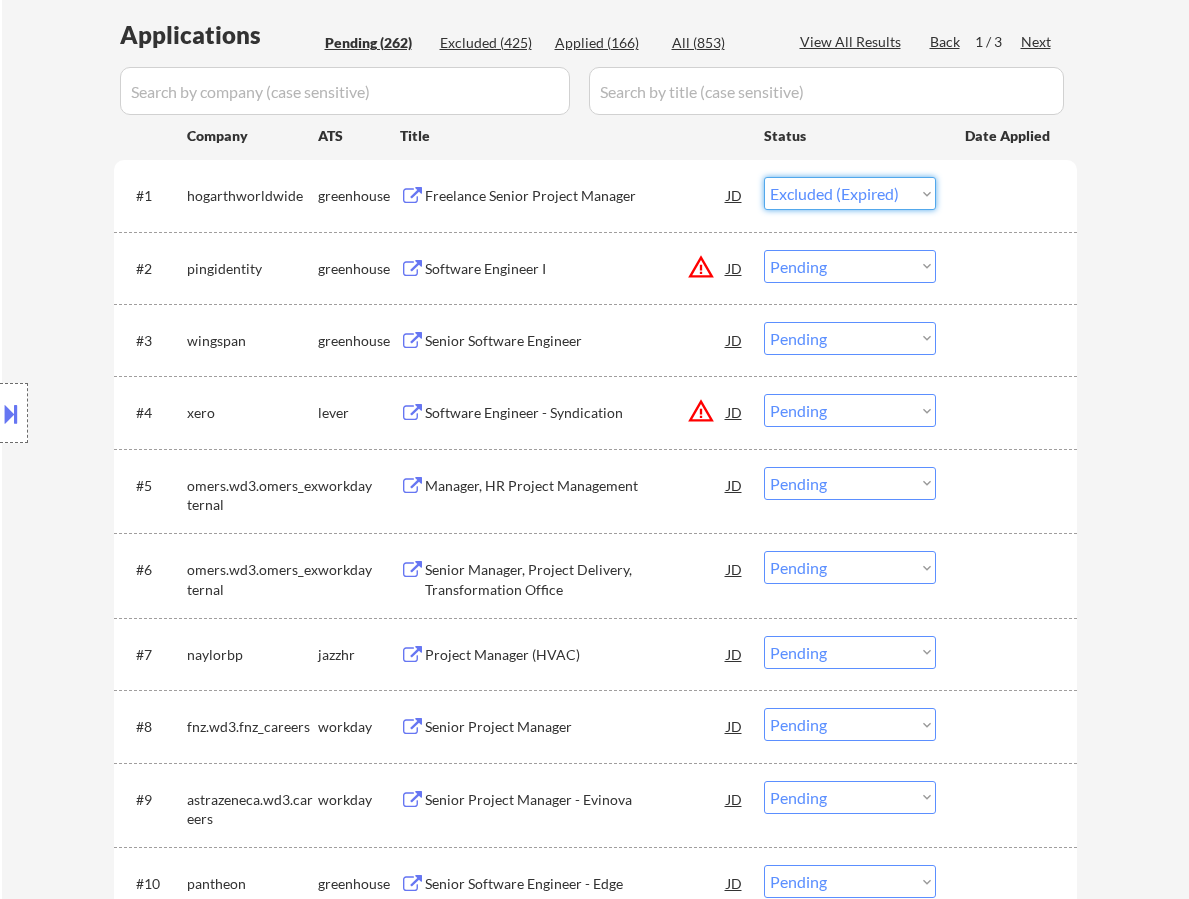 click on "Choose an option... Pending Applied Excluded (Questions) Excluded (Expired) Excluded (Location) Excluded (Bad Match) Excluded (Blocklist) Excluded (Salary) Excluded (Other)" at bounding box center [850, 193] 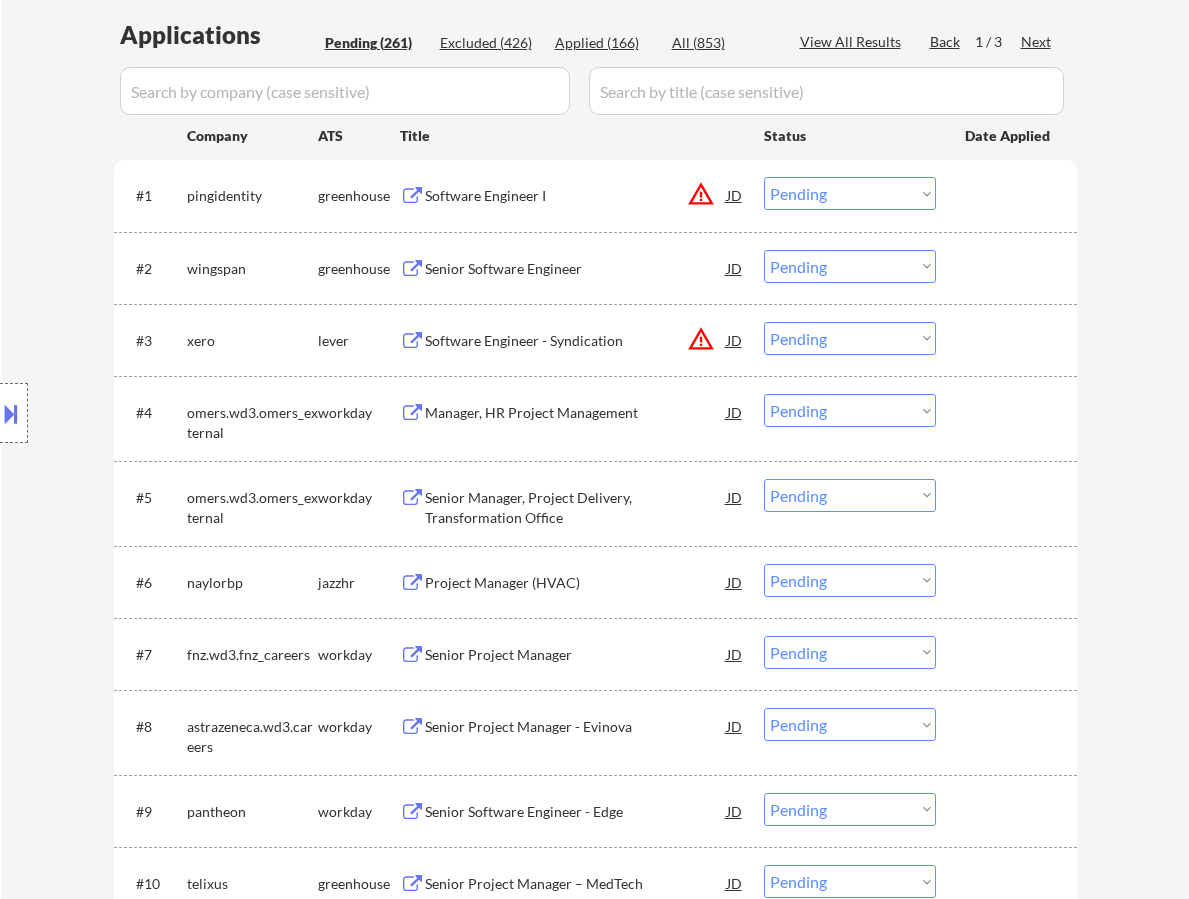 click on "Software Engineer I" at bounding box center [576, 196] 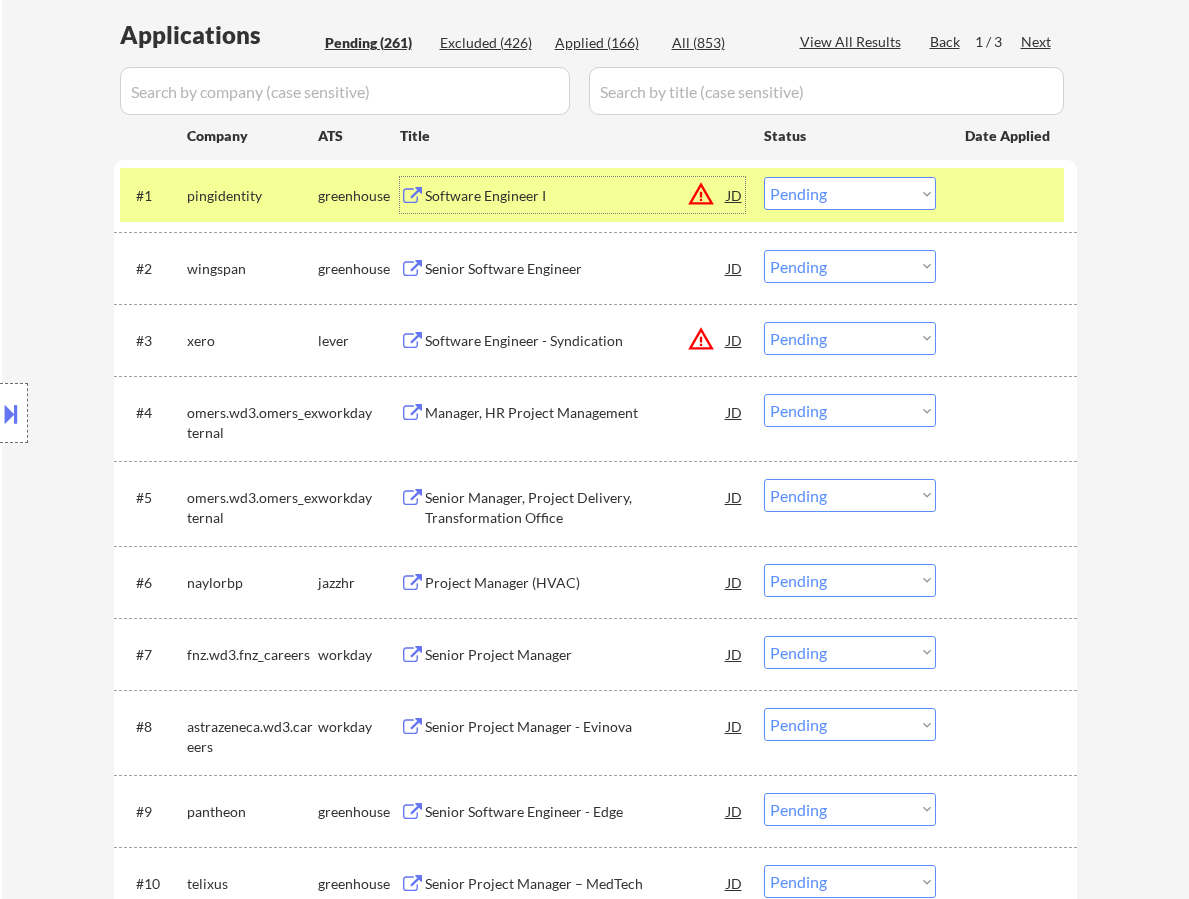 click on "Choose an option... Pending Applied Excluded (Questions) Excluded (Expired) Excluded (Location) Excluded (Bad Match) Excluded (Blocklist) Excluded (Salary) Excluded (Other)" at bounding box center (850, 193) 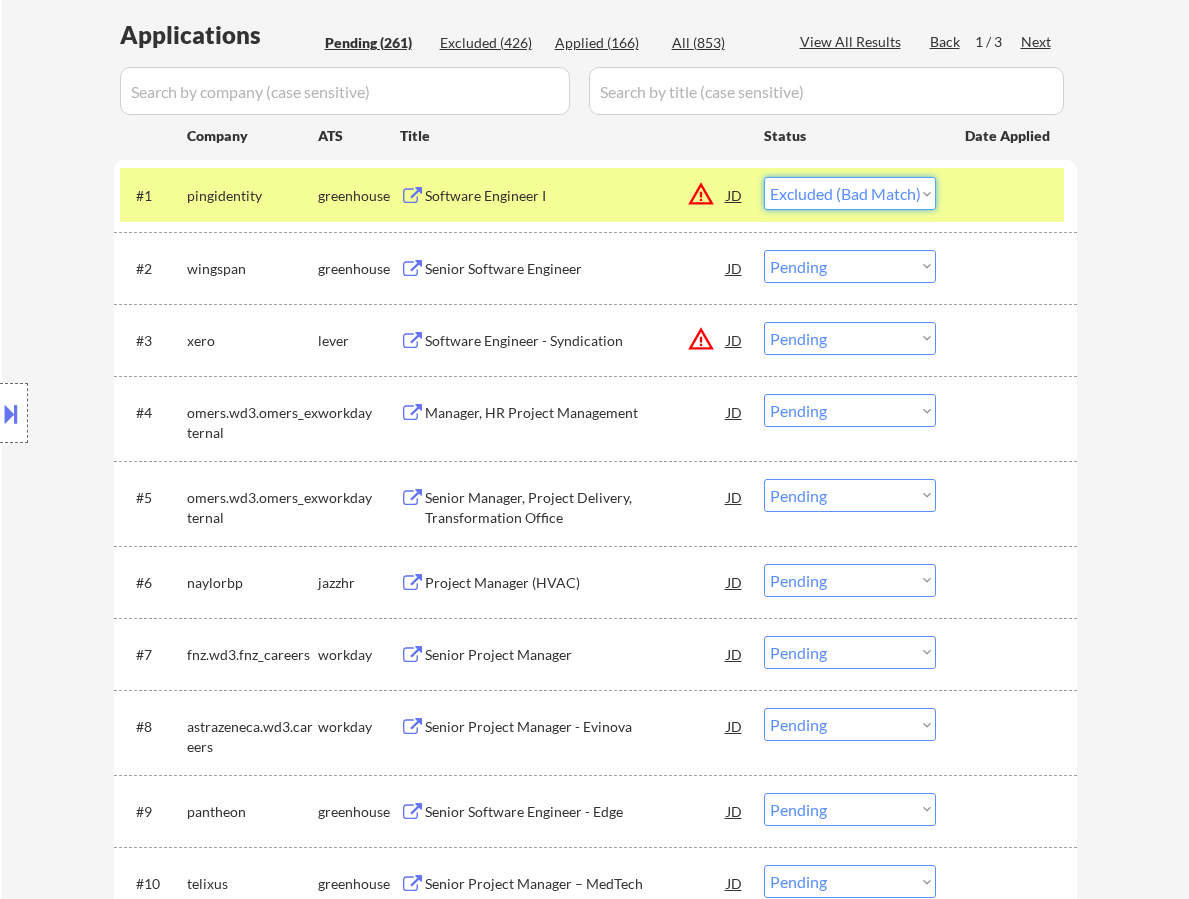 click on "Choose an option... Pending Applied Excluded (Questions) Excluded (Expired) Excluded (Location) Excluded (Bad Match) Excluded (Blocklist) Excluded (Salary) Excluded (Other)" at bounding box center [850, 193] 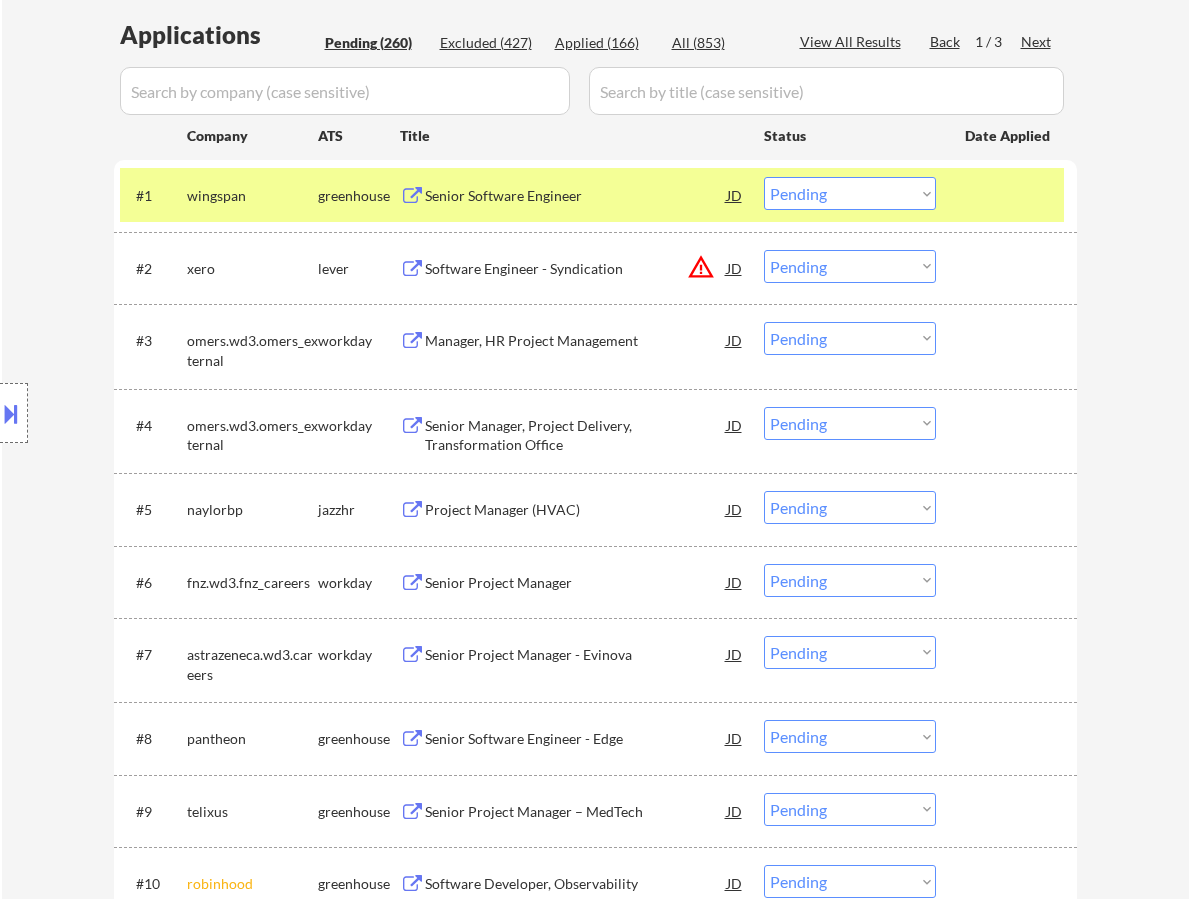 click on "Senior Software Engineer" at bounding box center (576, 196) 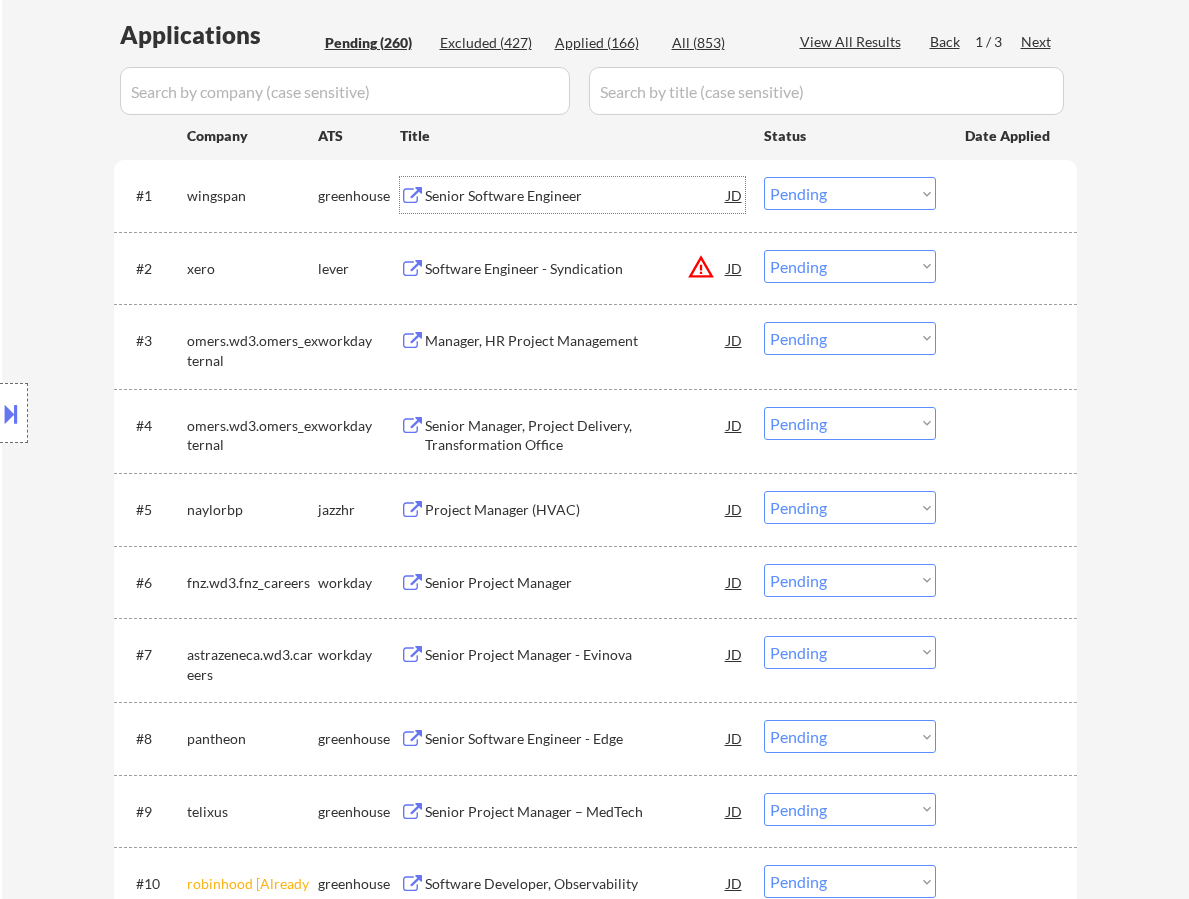 click on "Choose an option... Pending Applied Excluded (Questions) Excluded (Expired) Excluded (Location) Excluded (Bad Match) Excluded (Blocklist) Excluded (Salary) Excluded (Other)" at bounding box center (850, 193) 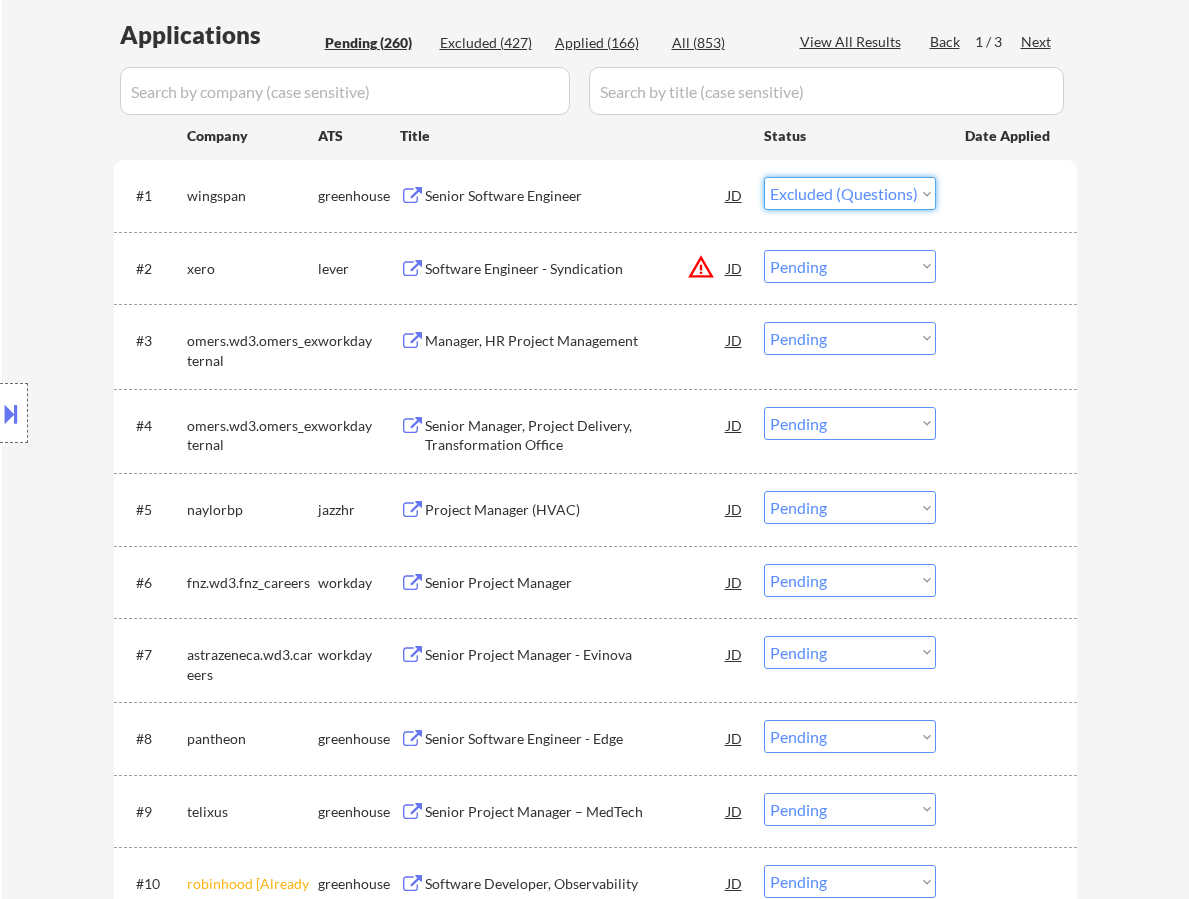 click on "Choose an option... Pending Applied Excluded (Questions) Excluded (Expired) Excluded (Location) Excluded (Bad Match) Excluded (Blocklist) Excluded (Salary) Excluded (Other)" at bounding box center [850, 193] 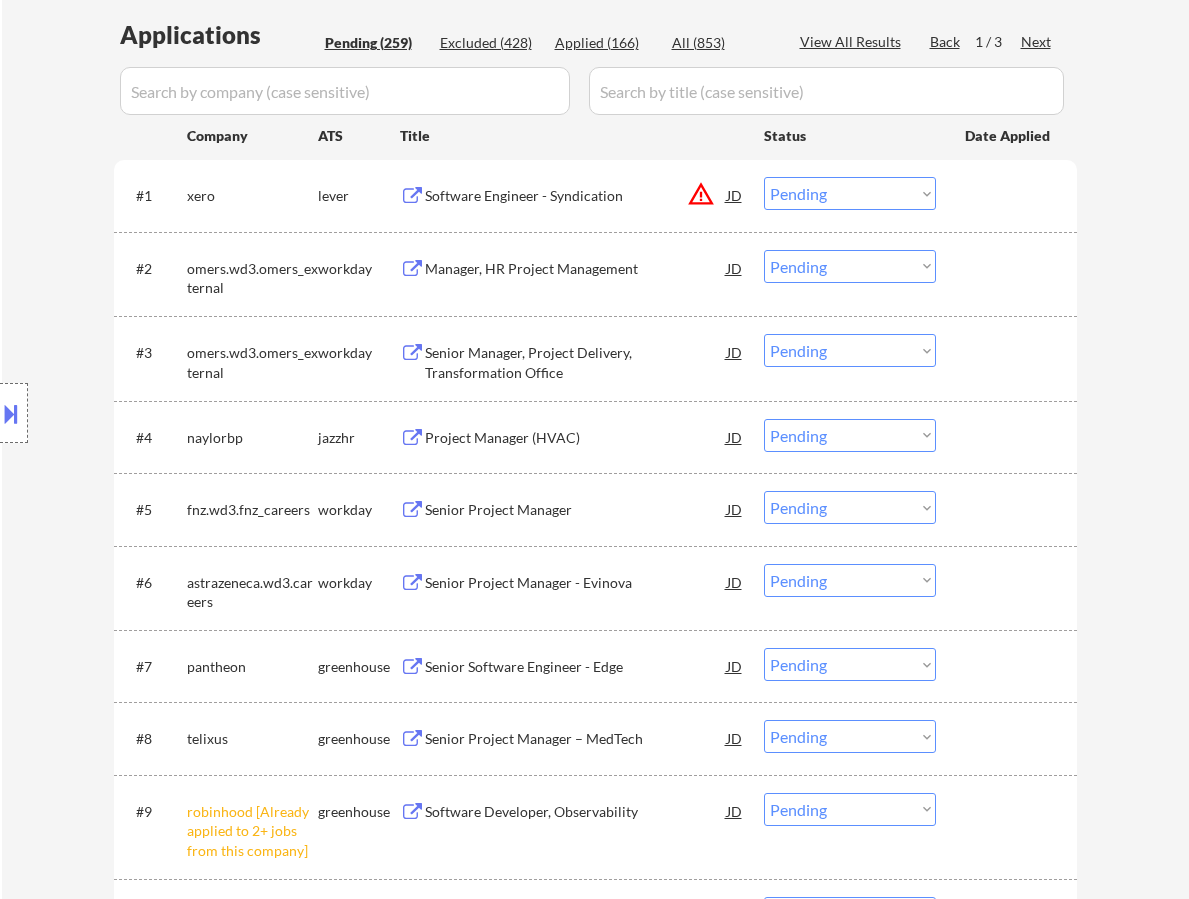 click on "Software Engineer - Syndication" at bounding box center (576, 196) 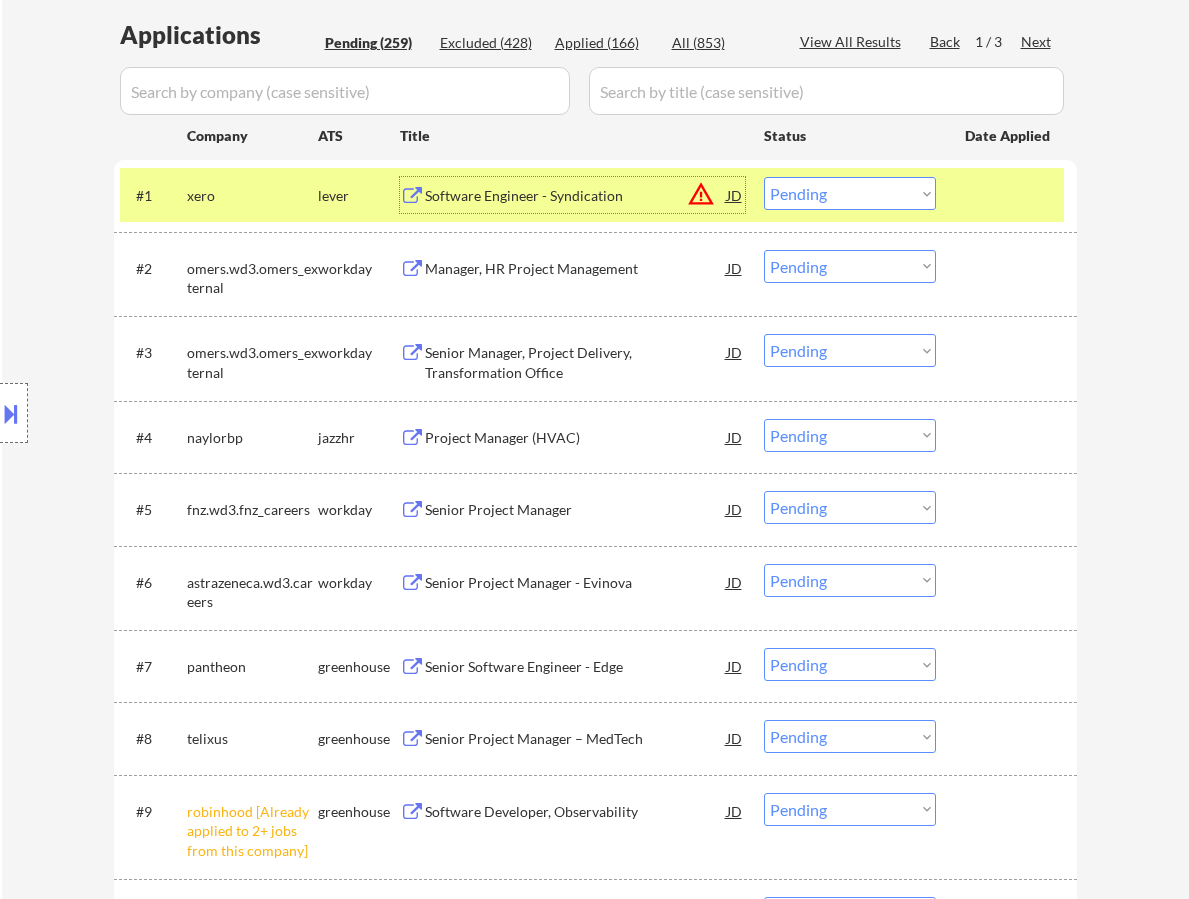 click at bounding box center (11, 413) 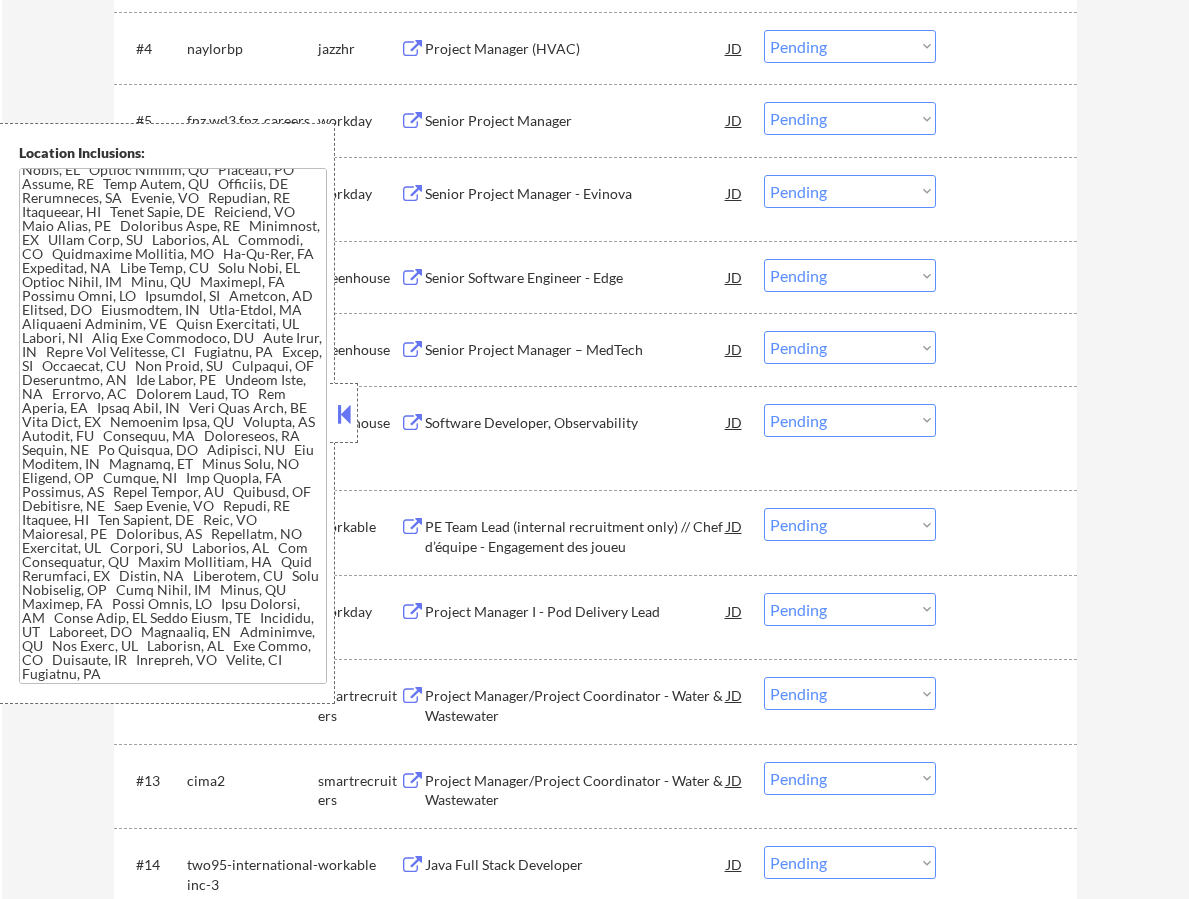 scroll, scrollTop: 900, scrollLeft: 0, axis: vertical 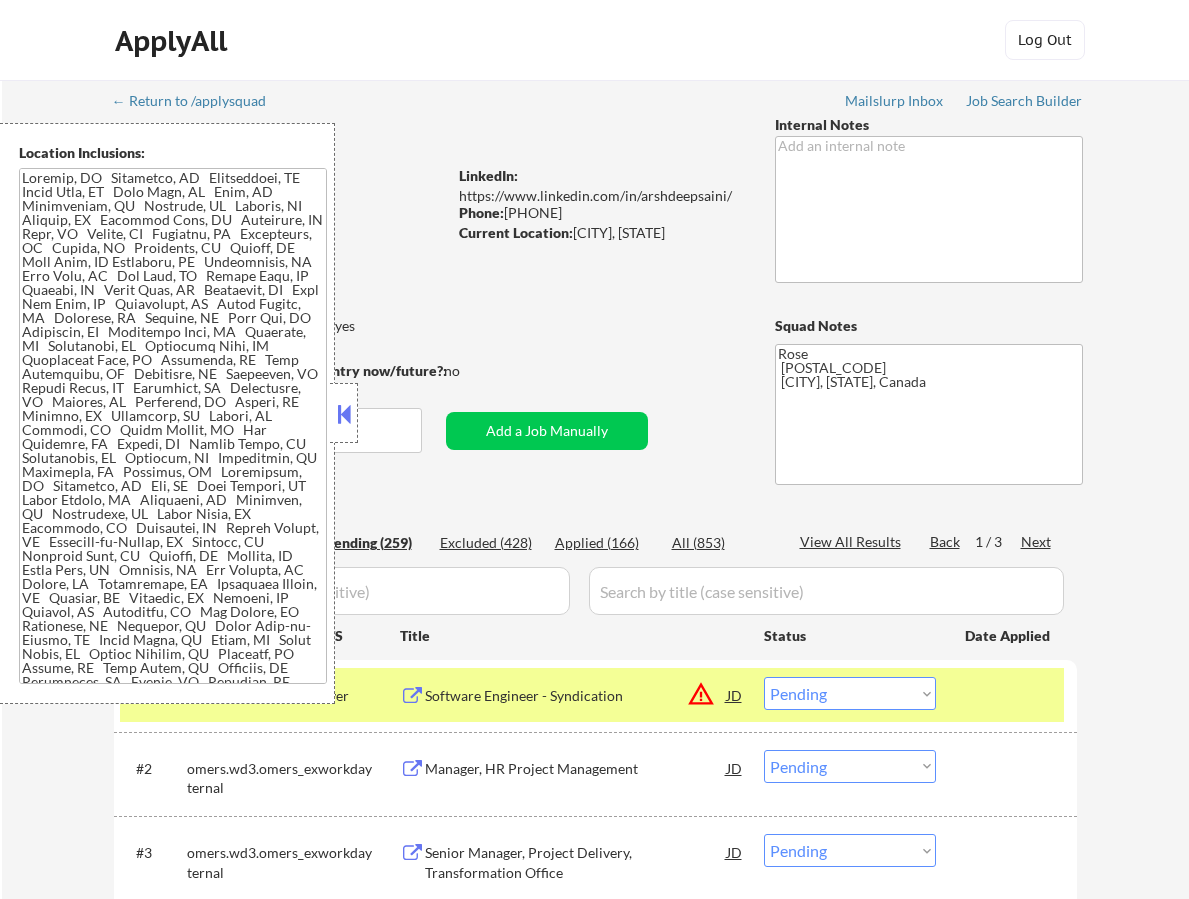 select on ""pending"" 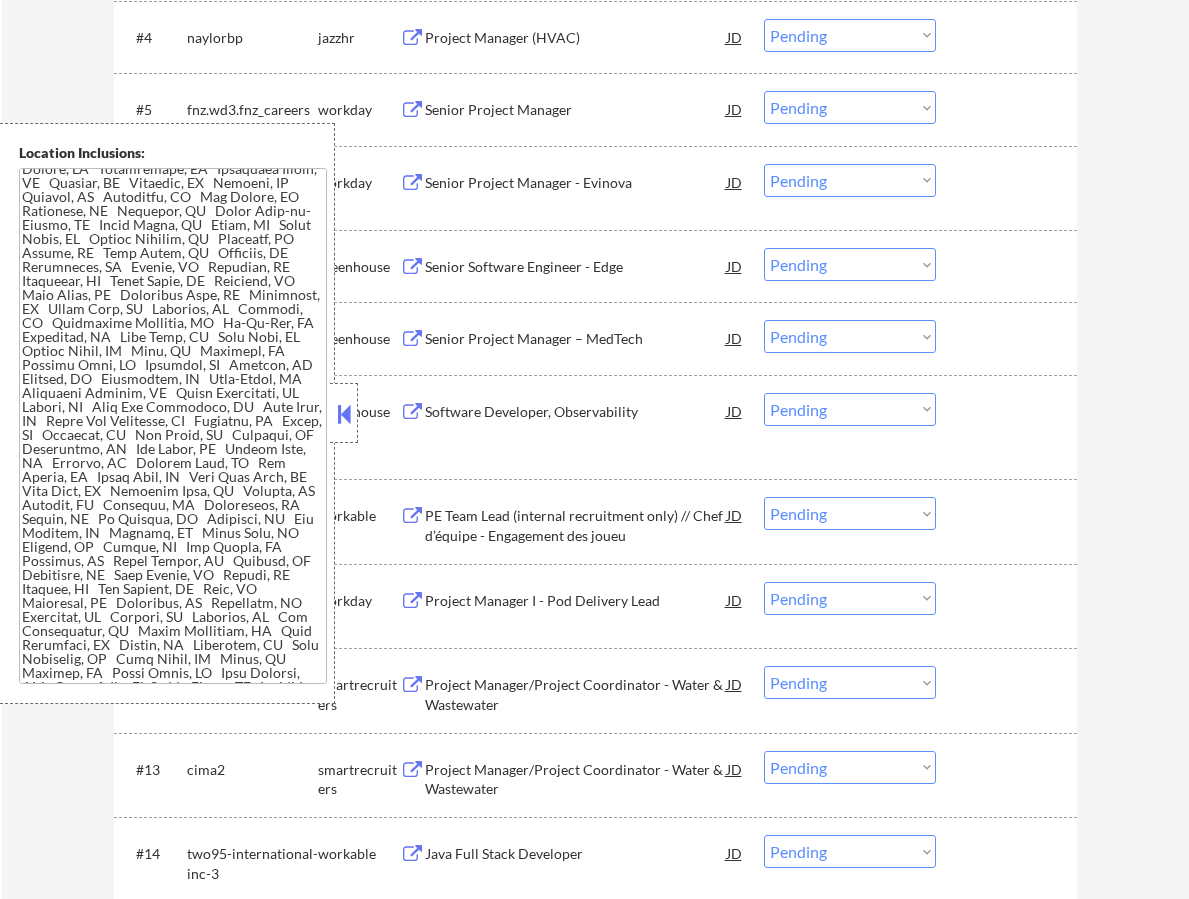scroll, scrollTop: 498, scrollLeft: 0, axis: vertical 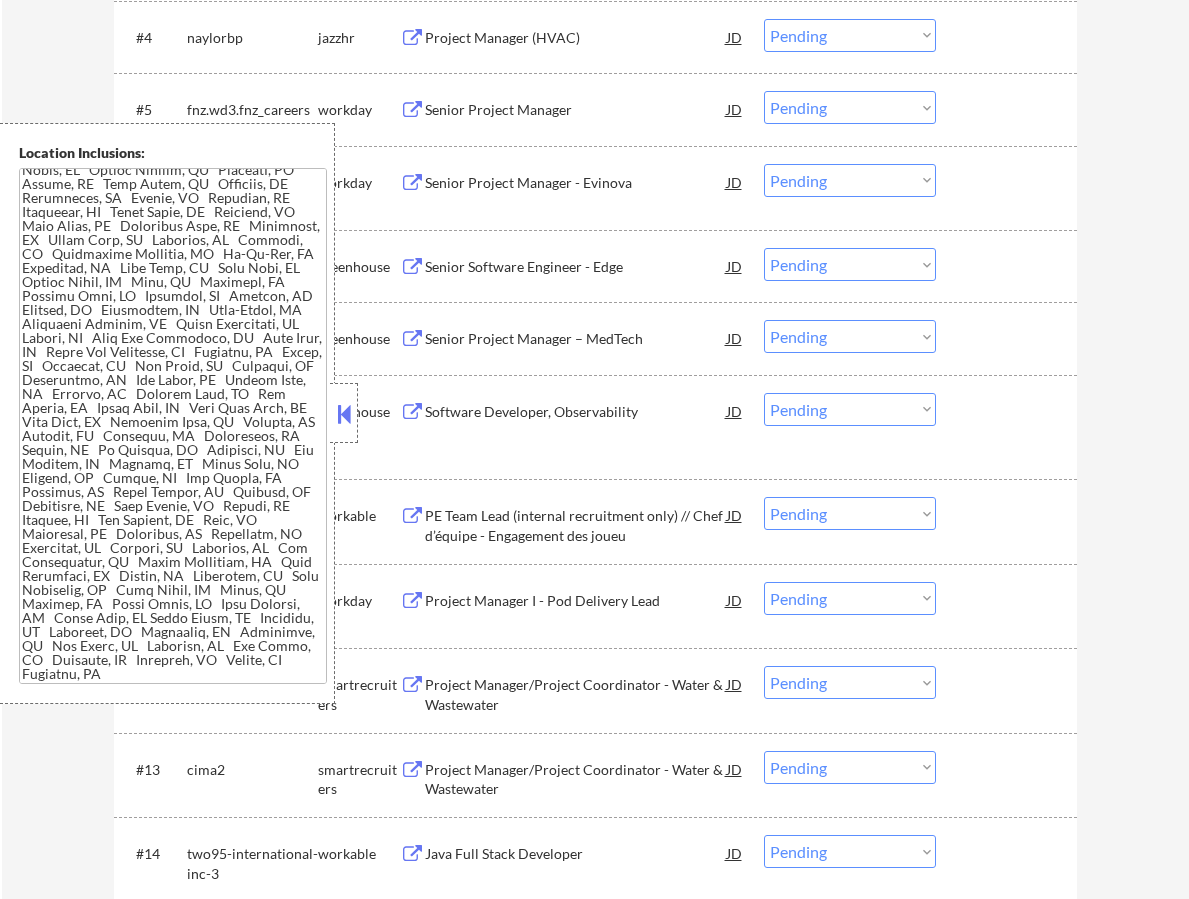 click at bounding box center (344, 414) 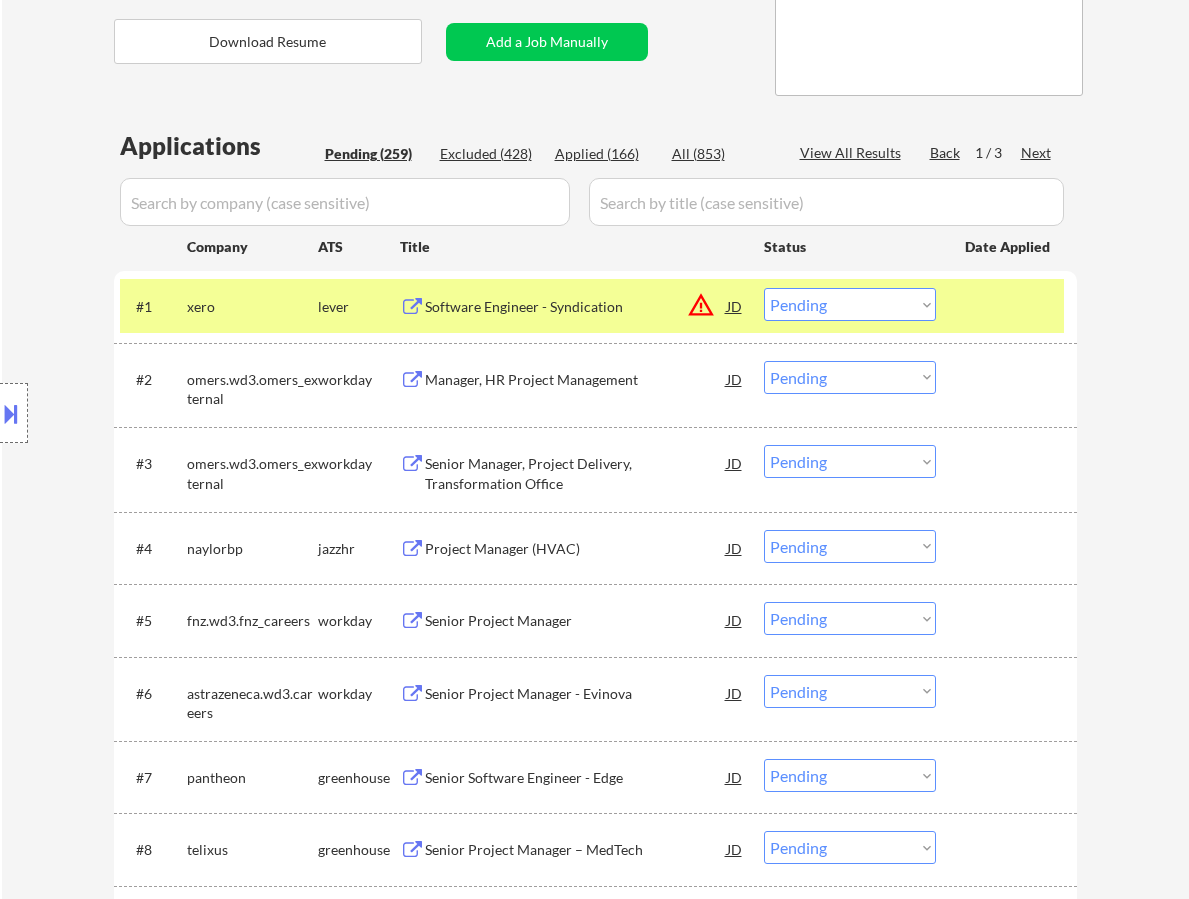 scroll, scrollTop: 400, scrollLeft: 0, axis: vertical 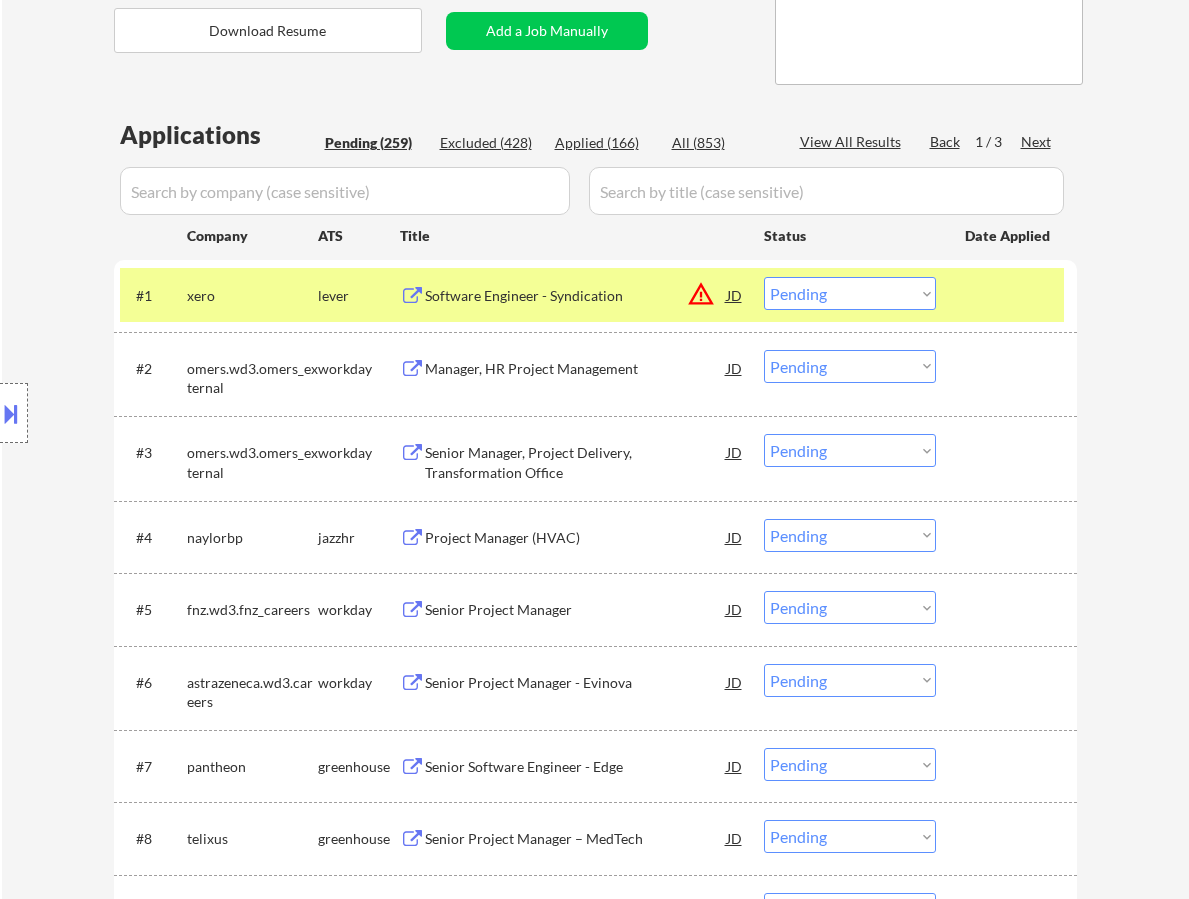 click on "Choose an option... Pending Applied Excluded (Questions) Excluded (Expired) Excluded (Location) Excluded (Bad Match) Excluded (Blocklist) Excluded (Salary) Excluded (Other)" at bounding box center [850, 293] 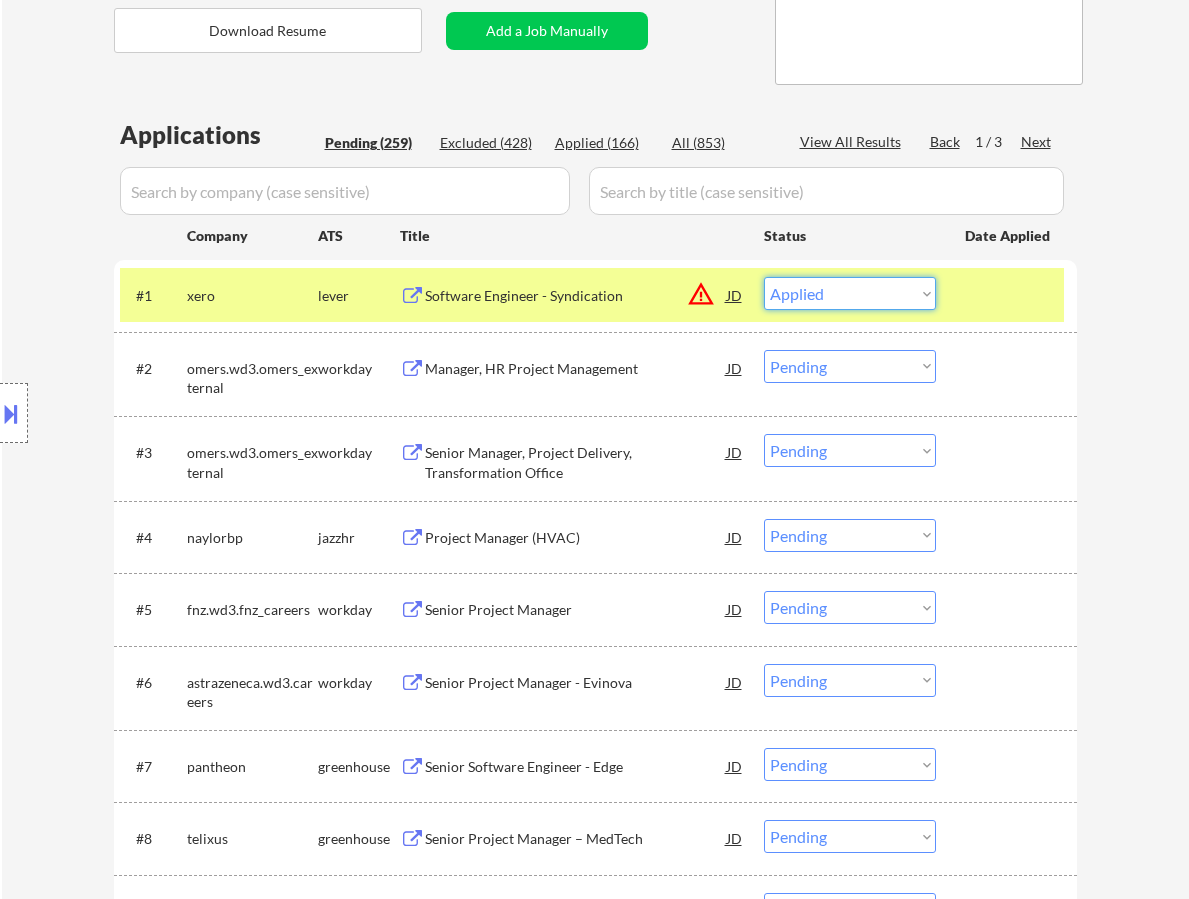 click on "Choose an option... Pending Applied Excluded (Questions) Excluded (Expired) Excluded (Location) Excluded (Bad Match) Excluded (Blocklist) Excluded (Salary) Excluded (Other)" at bounding box center (850, 293) 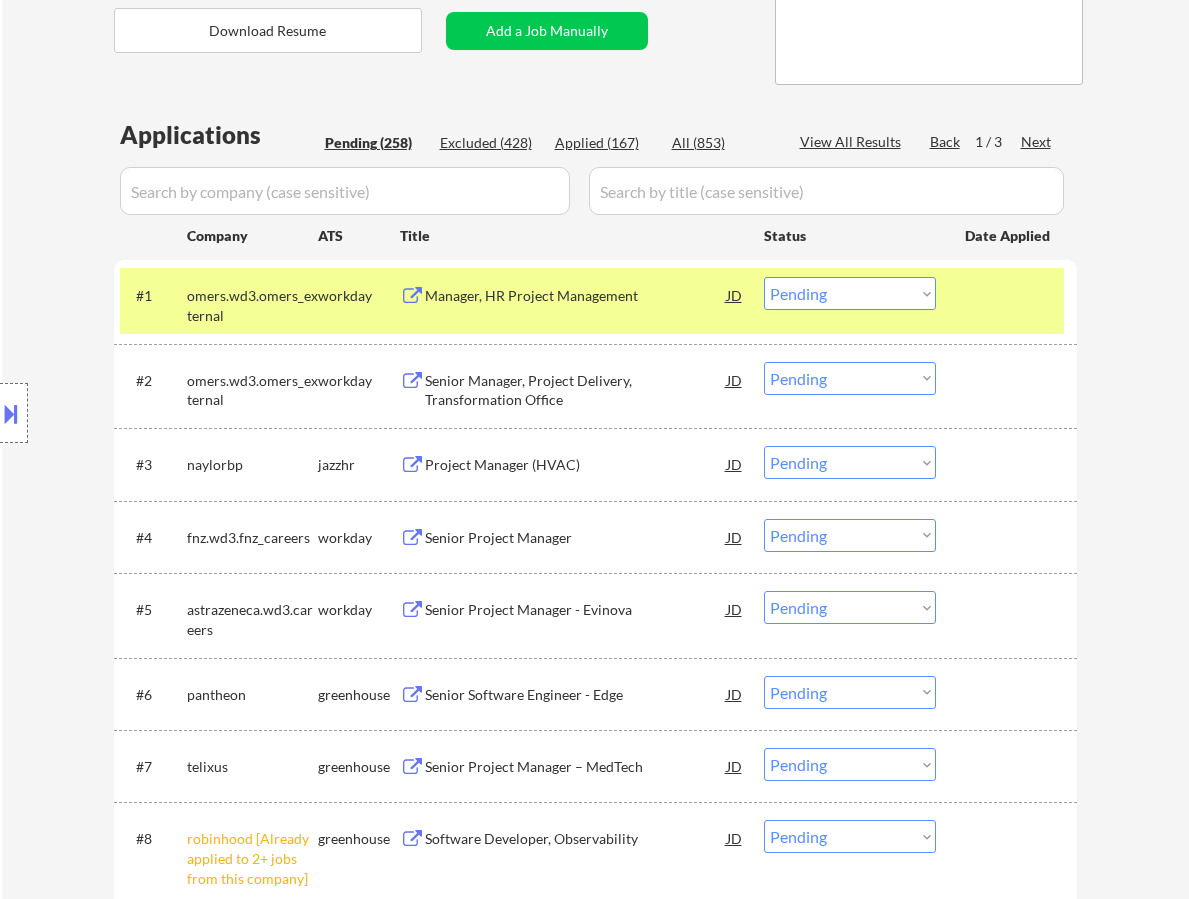 click on "Manager, HR Project Management" at bounding box center (576, 296) 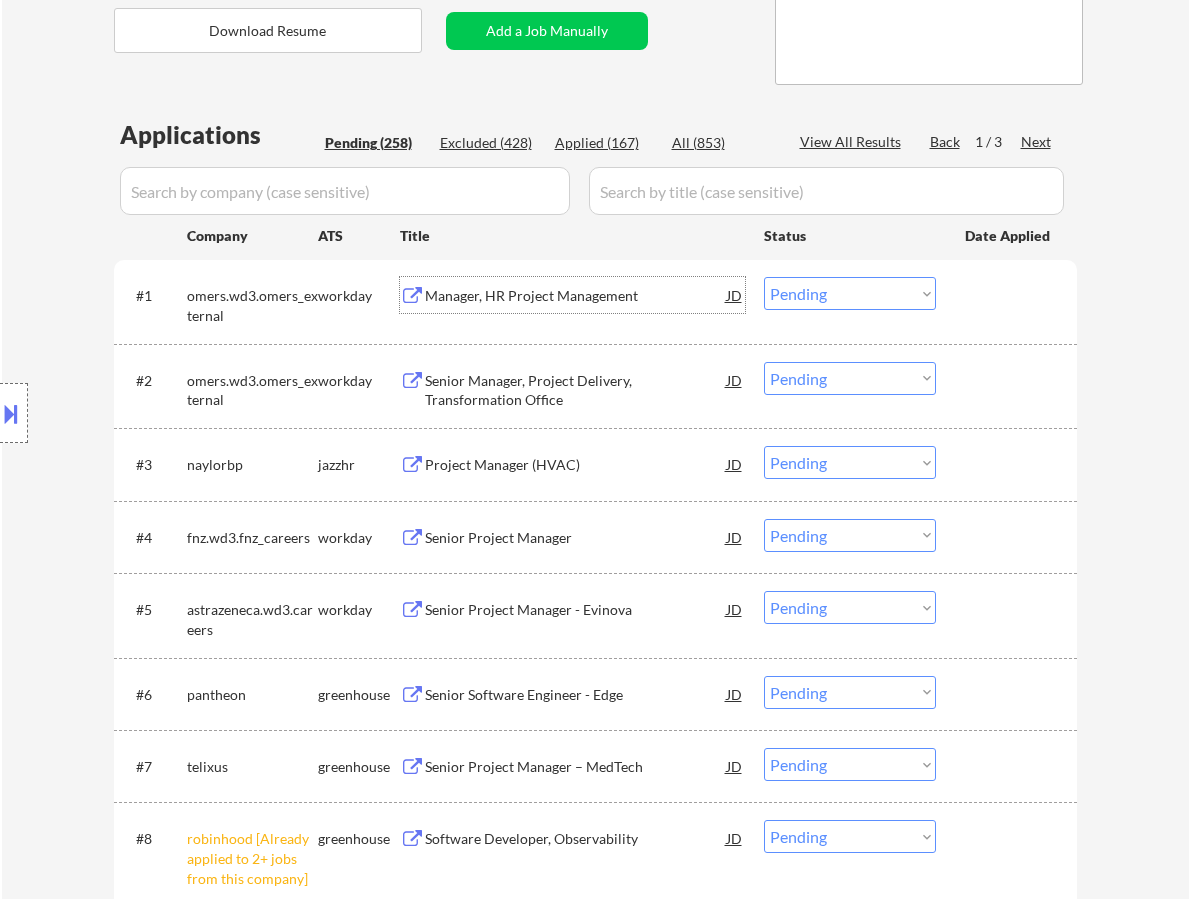click on "Choose an option... Pending Applied Excluded (Questions) Excluded (Expired) Excluded (Location) Excluded (Bad Match) Excluded (Blocklist) Excluded (Salary) Excluded (Other)" at bounding box center (850, 293) 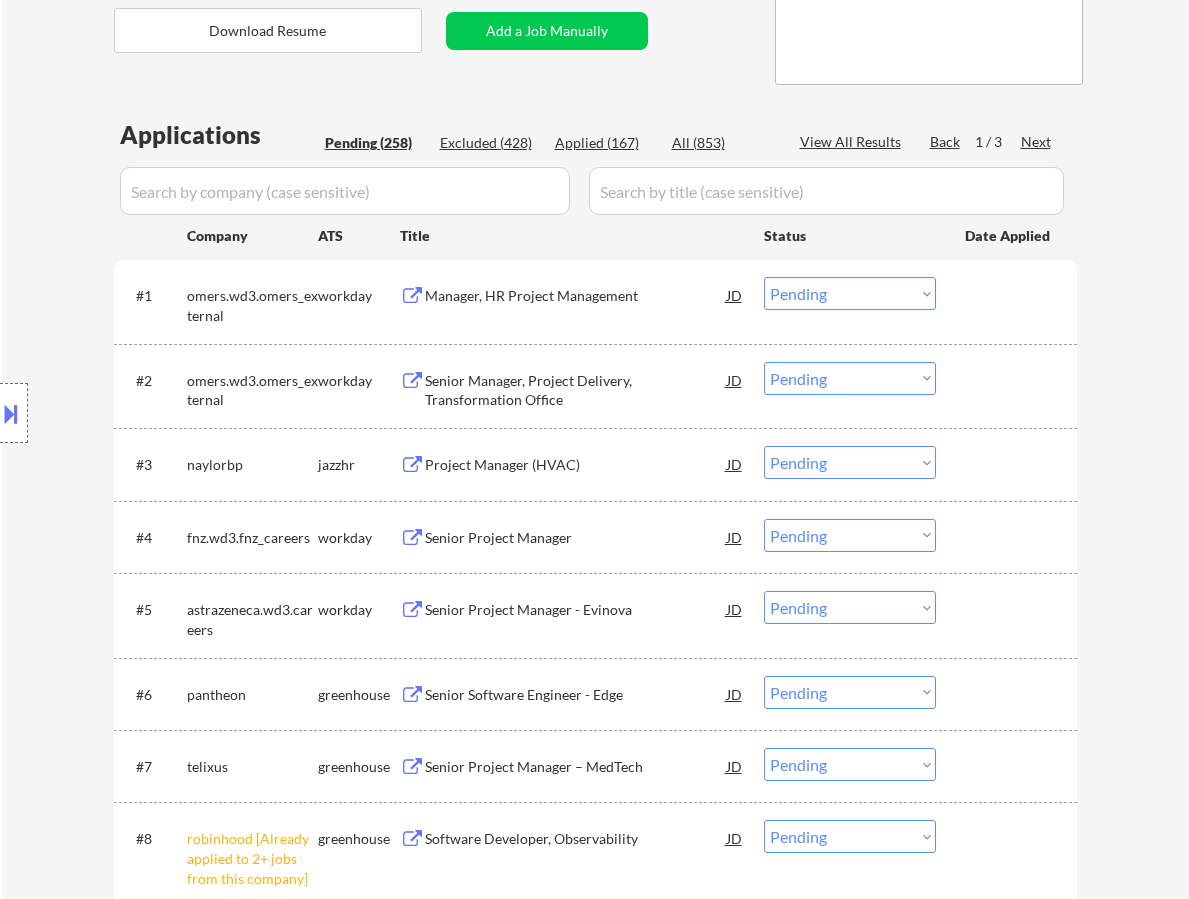 click on "← Return to /applysquad Mailslurp Inbox Job Search Builder Arshdeep Saini User Email:  gdesigner.arshdeep@gmail.com Application Email:  gdesigner.arshdeep@gmail.com Mailslurp Email:  arshdeep.saini@mailflux.com LinkedIn:   https://www.linkedin.com/in/arshdeepsaini/
Phone:  6475545703 Current Location:  Brampton, Ontario Applies:  153 sent / 200 bought Internal Notes Can work in country of residence?:  yes Squad Notes Minimum salary:  $110,000 Will need Visa to work in that country now/future?:   no Download Resume Add a Job Manually Rose
M4M 1L8
Toronto, Ontario, Canada Applications Pending (258) Excluded (428) Applied (167) All (853) View All Results Back 1 / 3
Next Company ATS Title Status Date Applied #1 omers.wd3.omers_external workday Manager, HR Project Management JD warning_amber Choose an option... Pending Applied Excluded (Questions) Excluded (Expired) Excluded (Location) Excluded (Bad Match) Excluded (Blocklist) Excluded (Salary) Excluded (Other) success #2 omers.wd3.omers_external workday JD" at bounding box center (595, 4133) 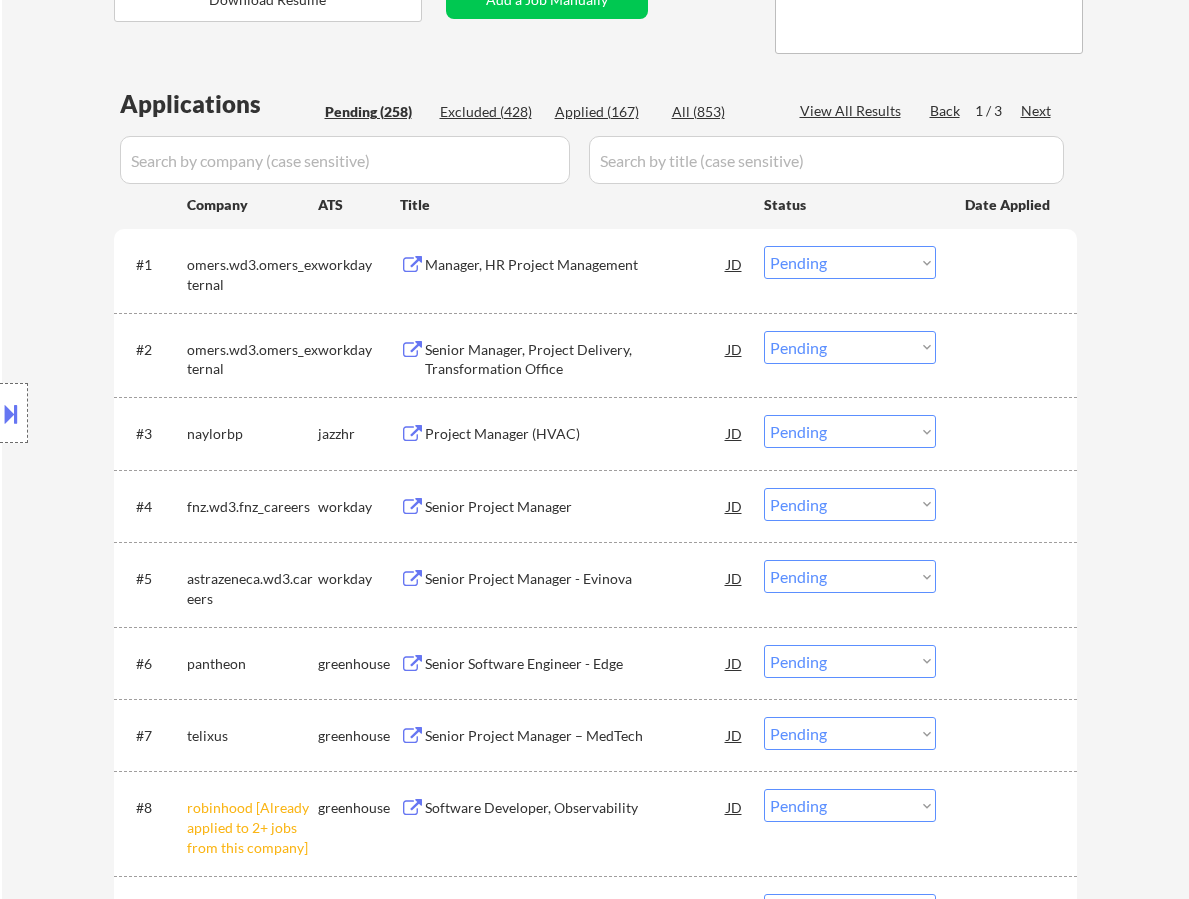 scroll, scrollTop: 300, scrollLeft: 0, axis: vertical 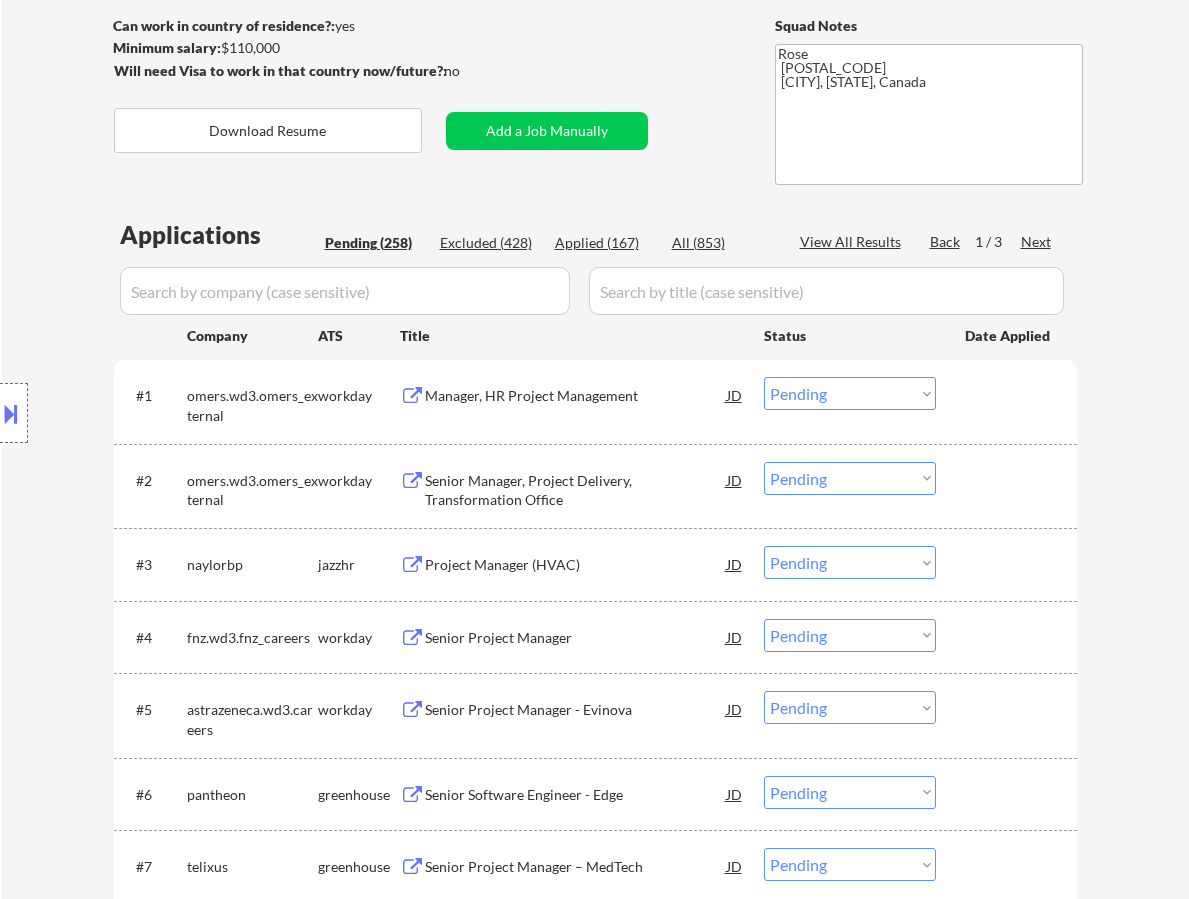 click on "Manager, HR Project Management" at bounding box center [576, 396] 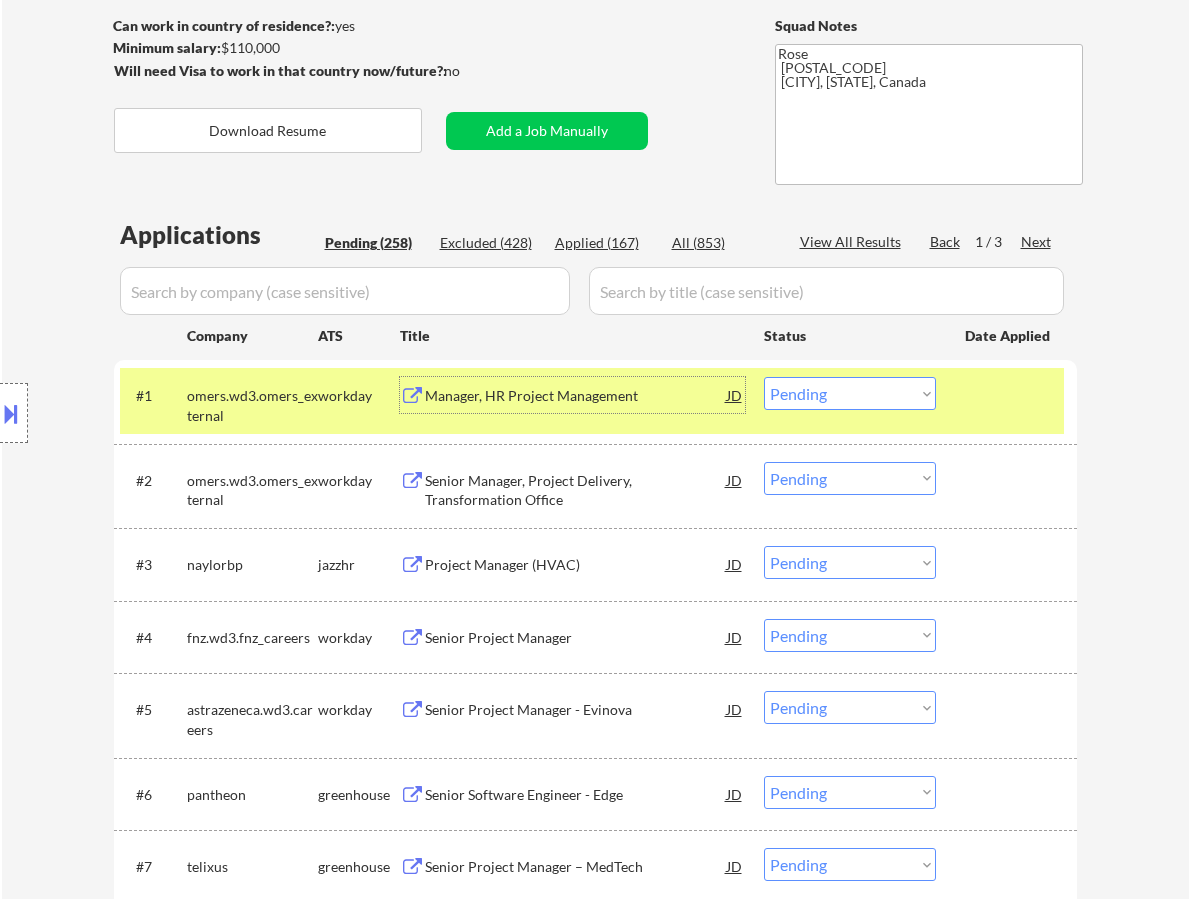 click on "Choose an option... Pending Applied Excluded (Questions) Excluded (Expired) Excluded (Location) Excluded (Bad Match) Excluded (Blocklist) Excluded (Salary) Excluded (Other)" at bounding box center (850, 393) 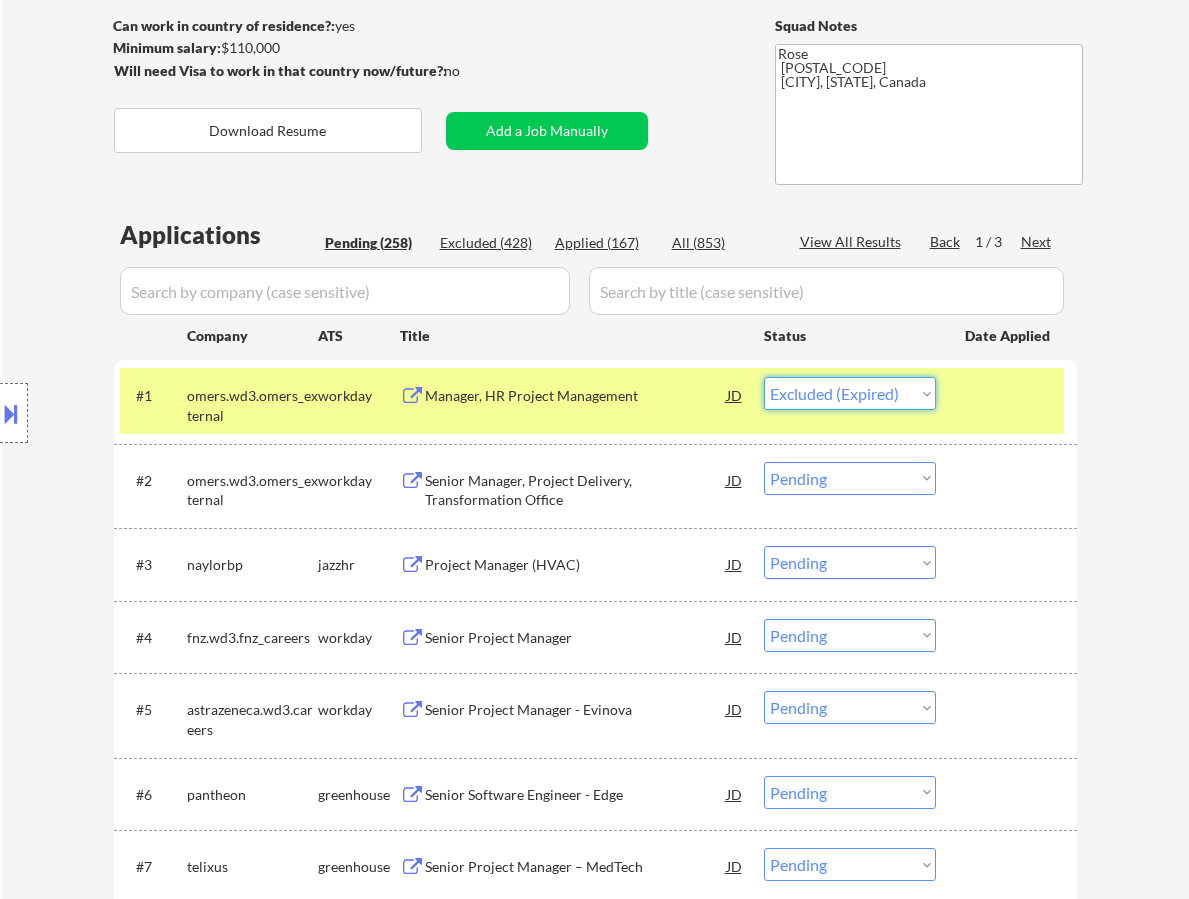 click on "Choose an option... Pending Applied Excluded (Questions) Excluded (Expired) Excluded (Location) Excluded (Bad Match) Excluded (Blocklist) Excluded (Salary) Excluded (Other)" at bounding box center (850, 393) 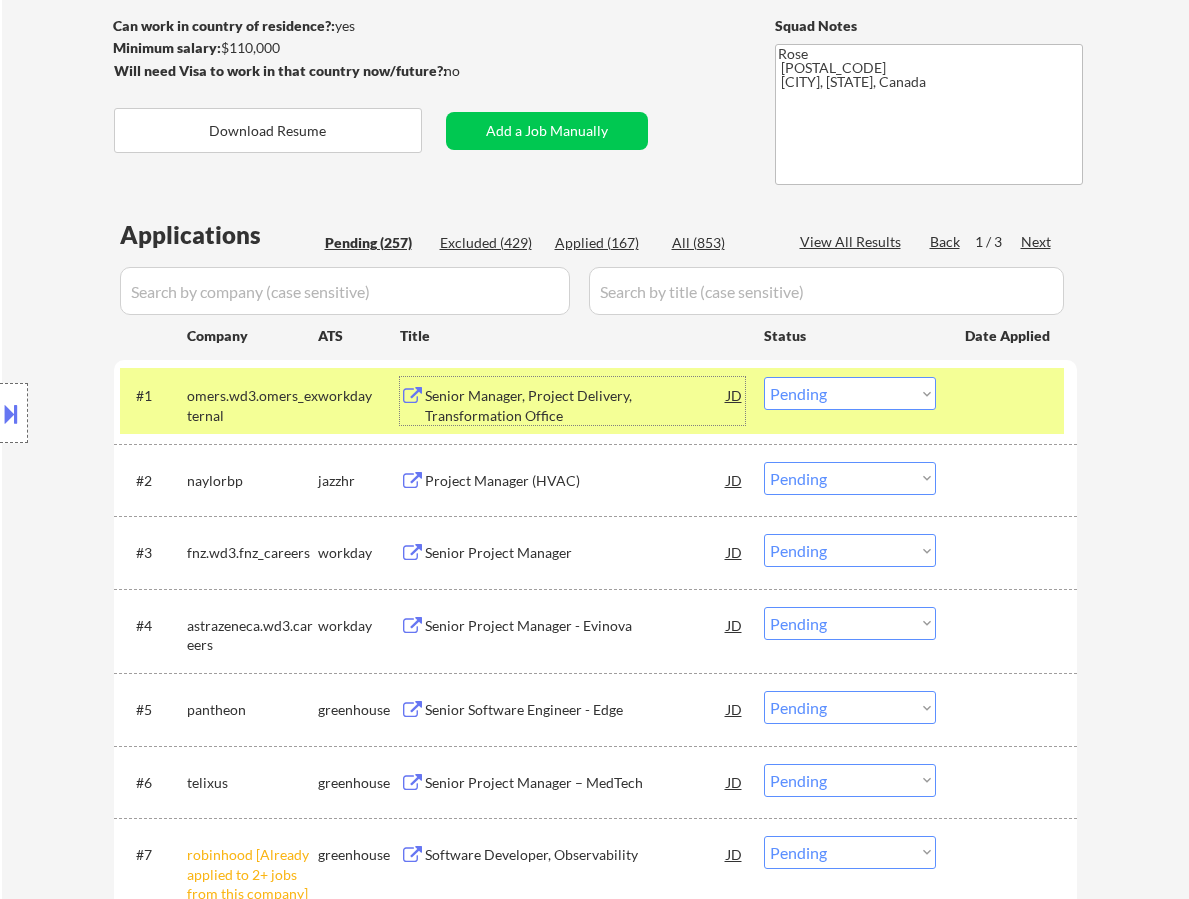 click on "Senior Manager, Project Delivery, Transformation Office" at bounding box center [576, 405] 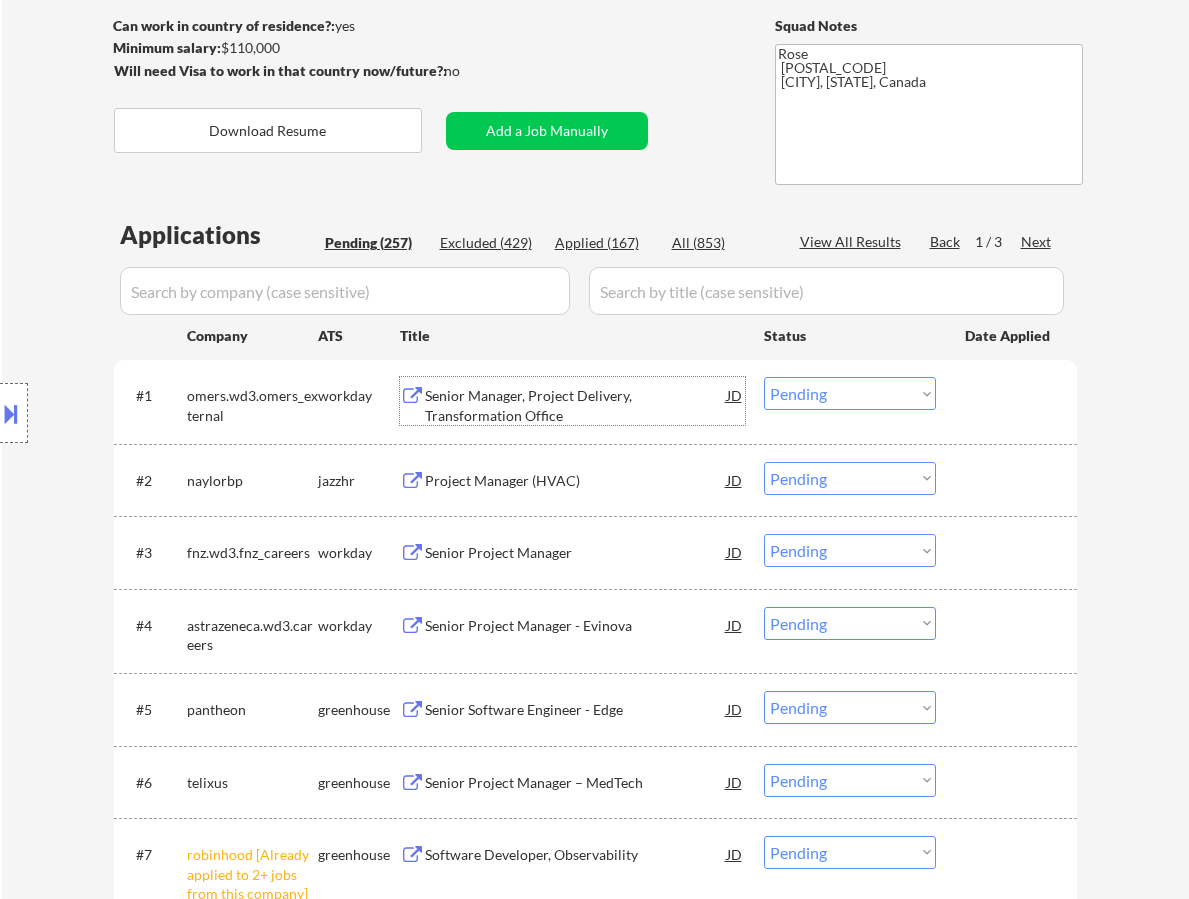 click on "Choose an option... Pending Applied Excluded (Questions) Excluded (Expired) Excluded (Location) Excluded (Bad Match) Excluded (Blocklist) Excluded (Salary) Excluded (Other)" at bounding box center [850, 393] 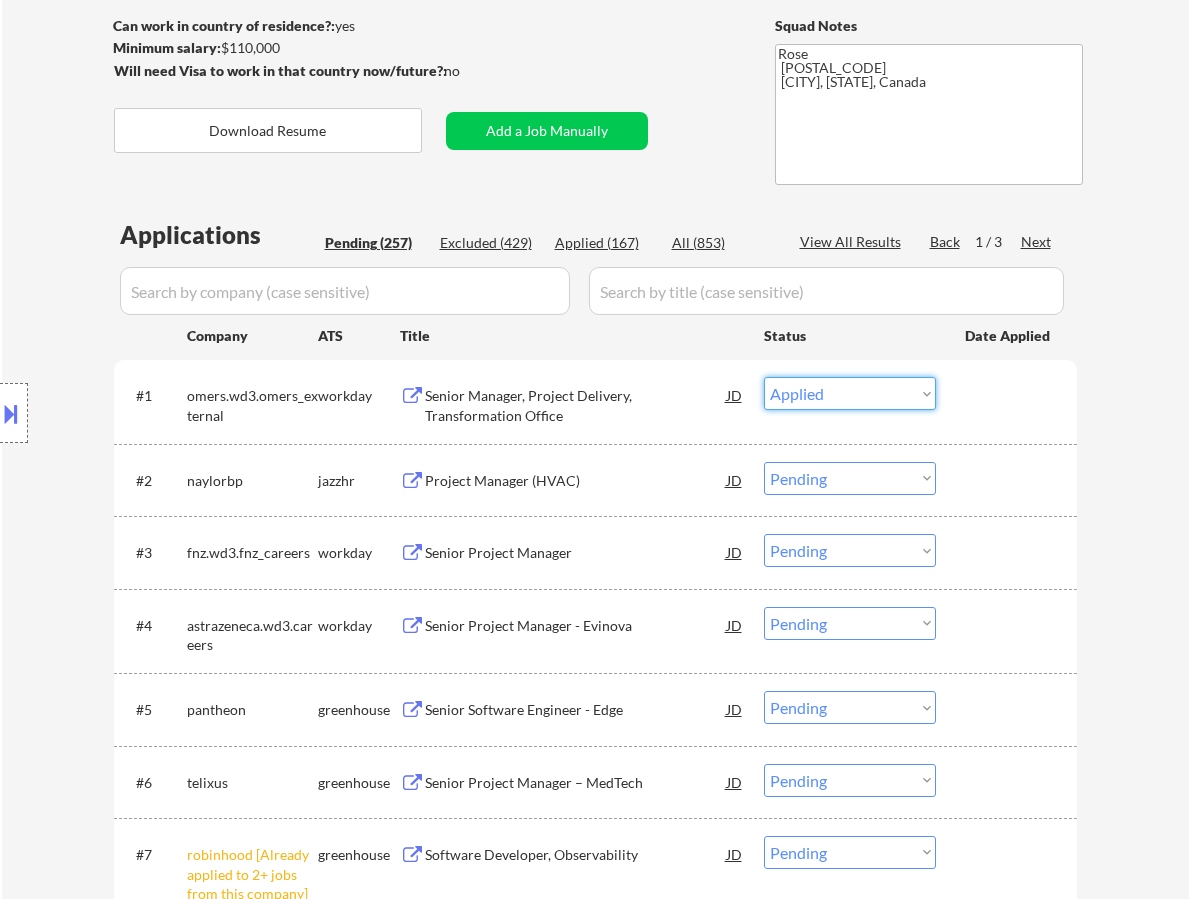 click on "Choose an option... Pending Applied Excluded (Questions) Excluded (Expired) Excluded (Location) Excluded (Bad Match) Excluded (Blocklist) Excluded (Salary) Excluded (Other)" at bounding box center [850, 393] 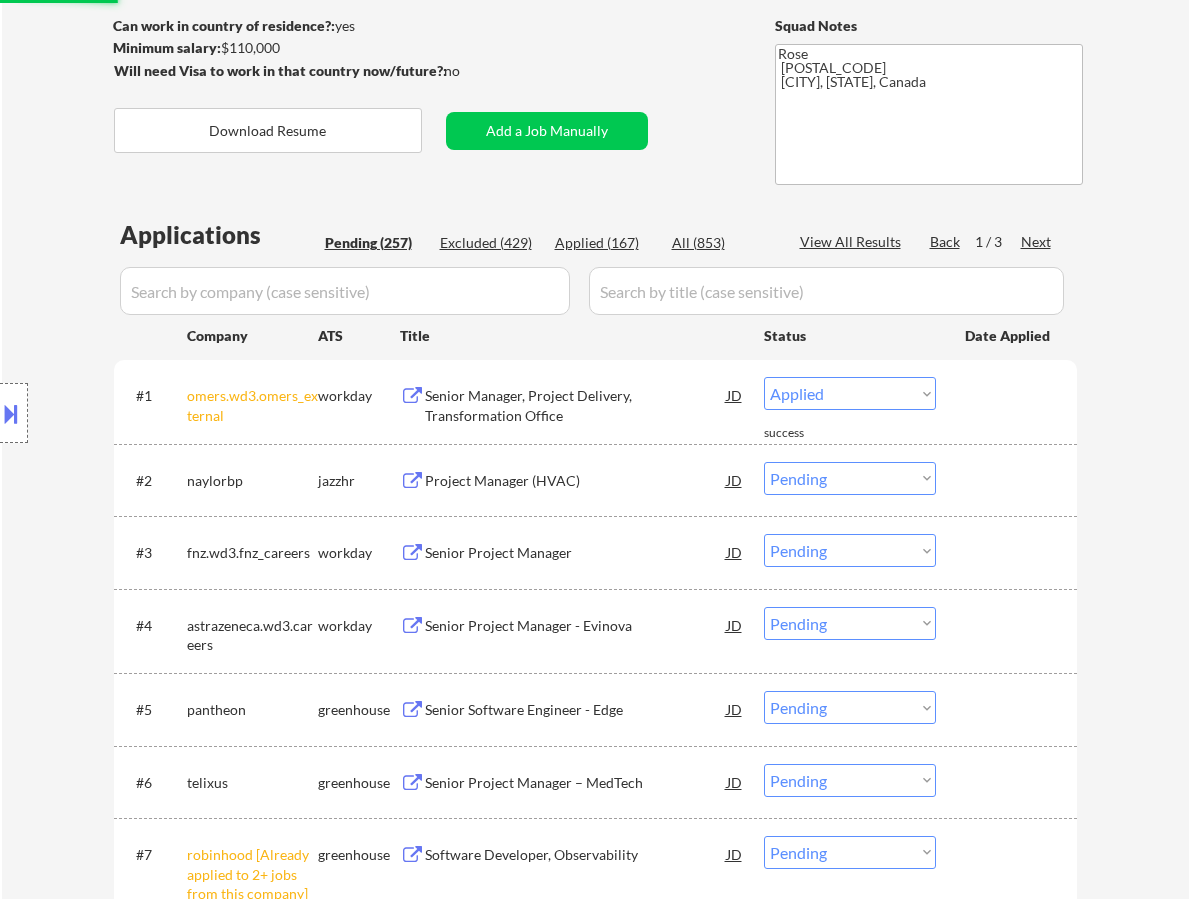 select on ""pending"" 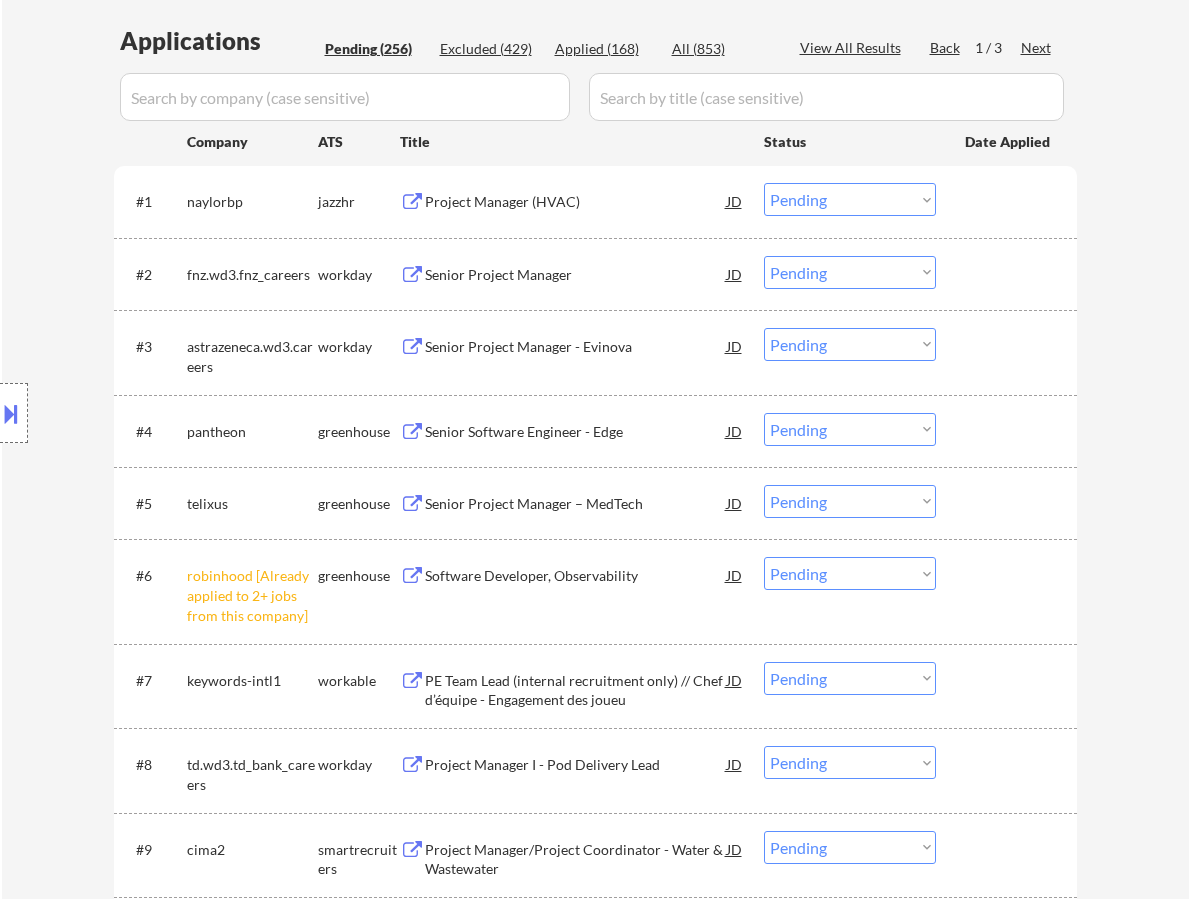 scroll, scrollTop: 500, scrollLeft: 0, axis: vertical 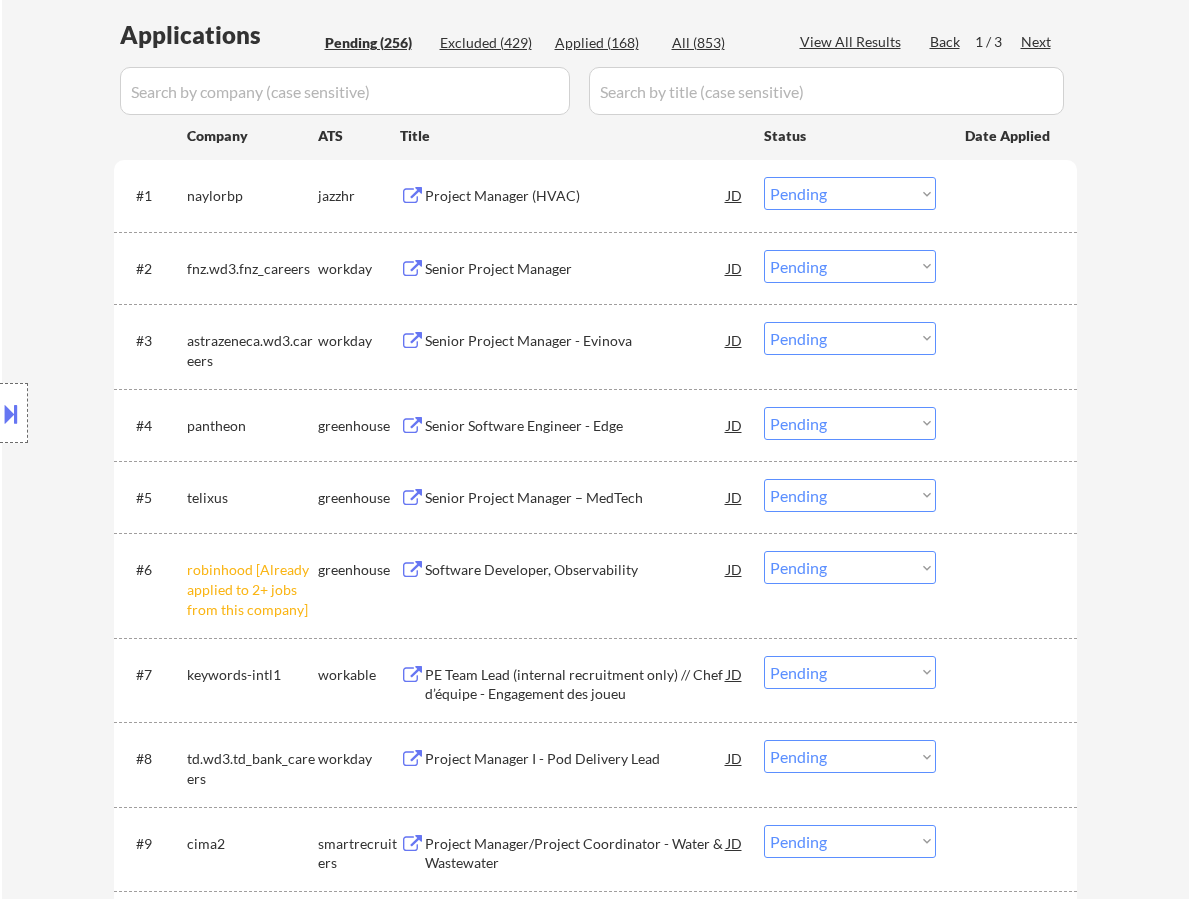 click on "Choose an option... Pending Applied Excluded (Questions) Excluded (Expired) Excluded (Location) Excluded (Bad Match) Excluded (Blocklist) Excluded (Salary) Excluded (Other)" at bounding box center (850, 567) 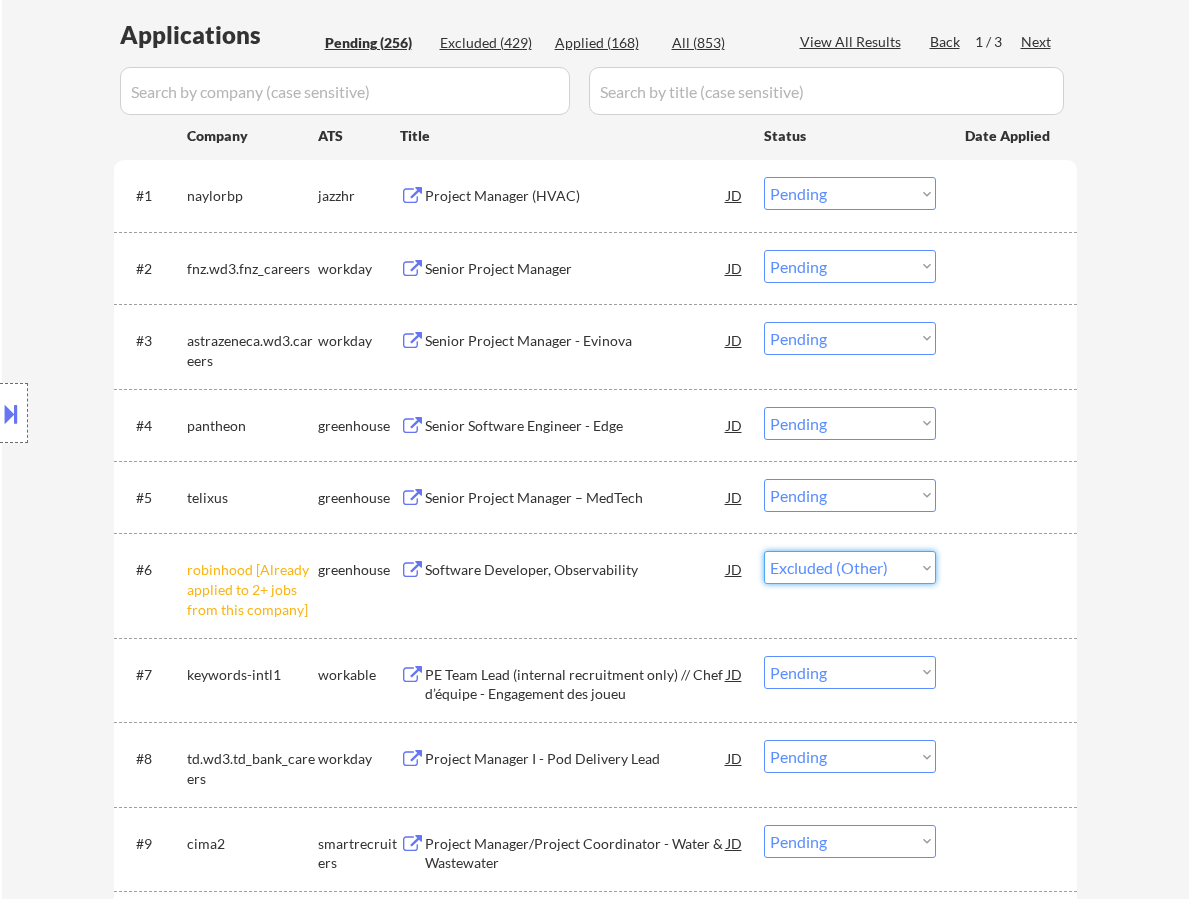 click on "Choose an option... Pending Applied Excluded (Questions) Excluded (Expired) Excluded (Location) Excluded (Bad Match) Excluded (Blocklist) Excluded (Salary) Excluded (Other)" at bounding box center (850, 567) 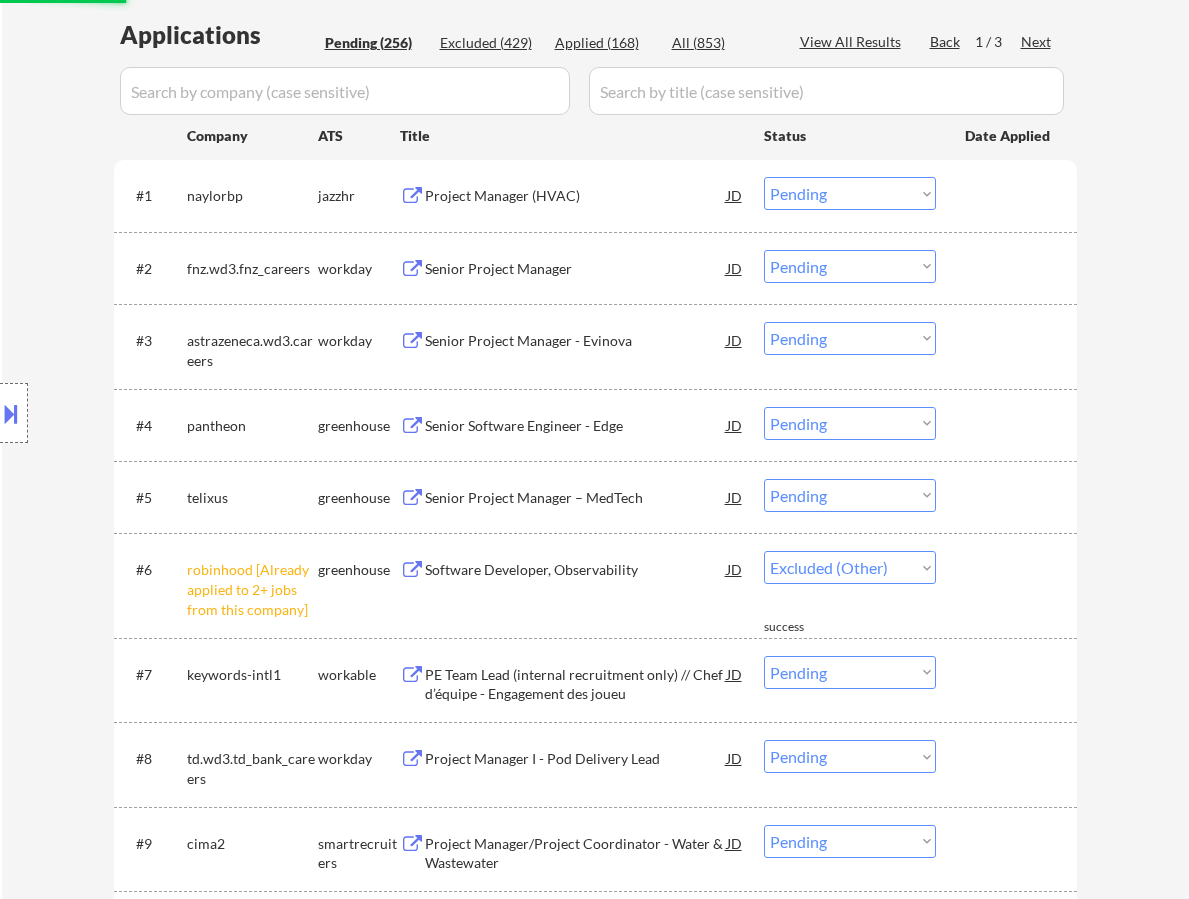 select on ""pending"" 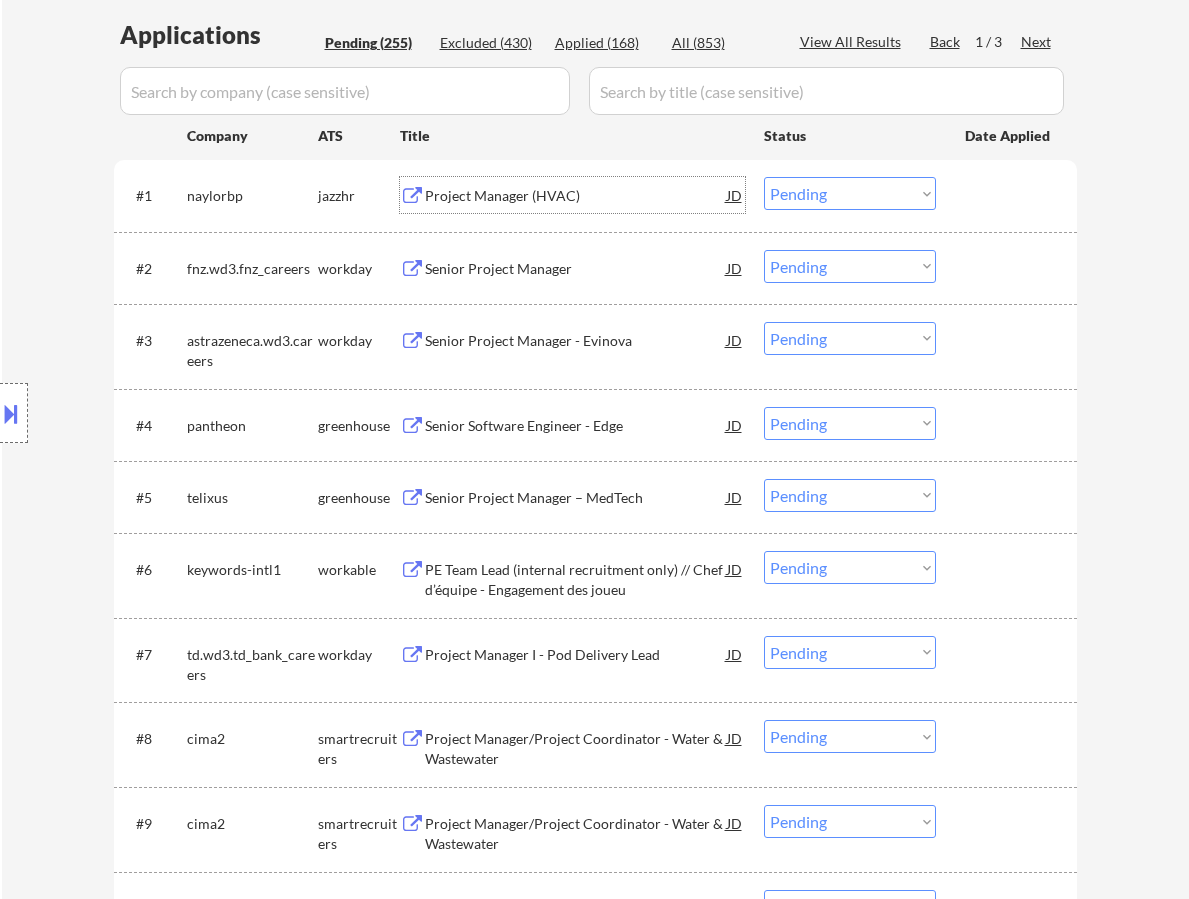 click on "Project Manager (HVAC)" at bounding box center (576, 196) 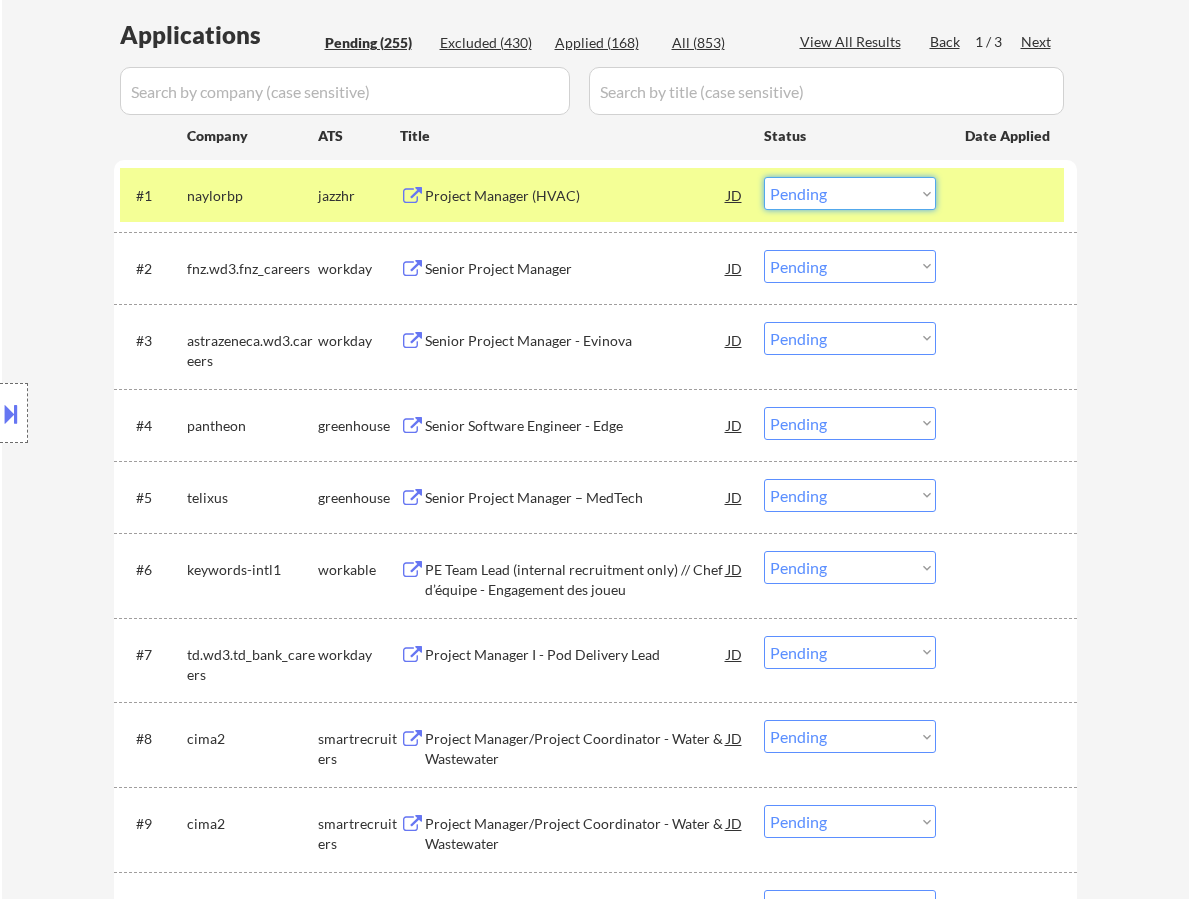 click on "Choose an option... Pending Applied Excluded (Questions) Excluded (Expired) Excluded (Location) Excluded (Bad Match) Excluded (Blocklist) Excluded (Salary) Excluded (Other)" at bounding box center (850, 193) 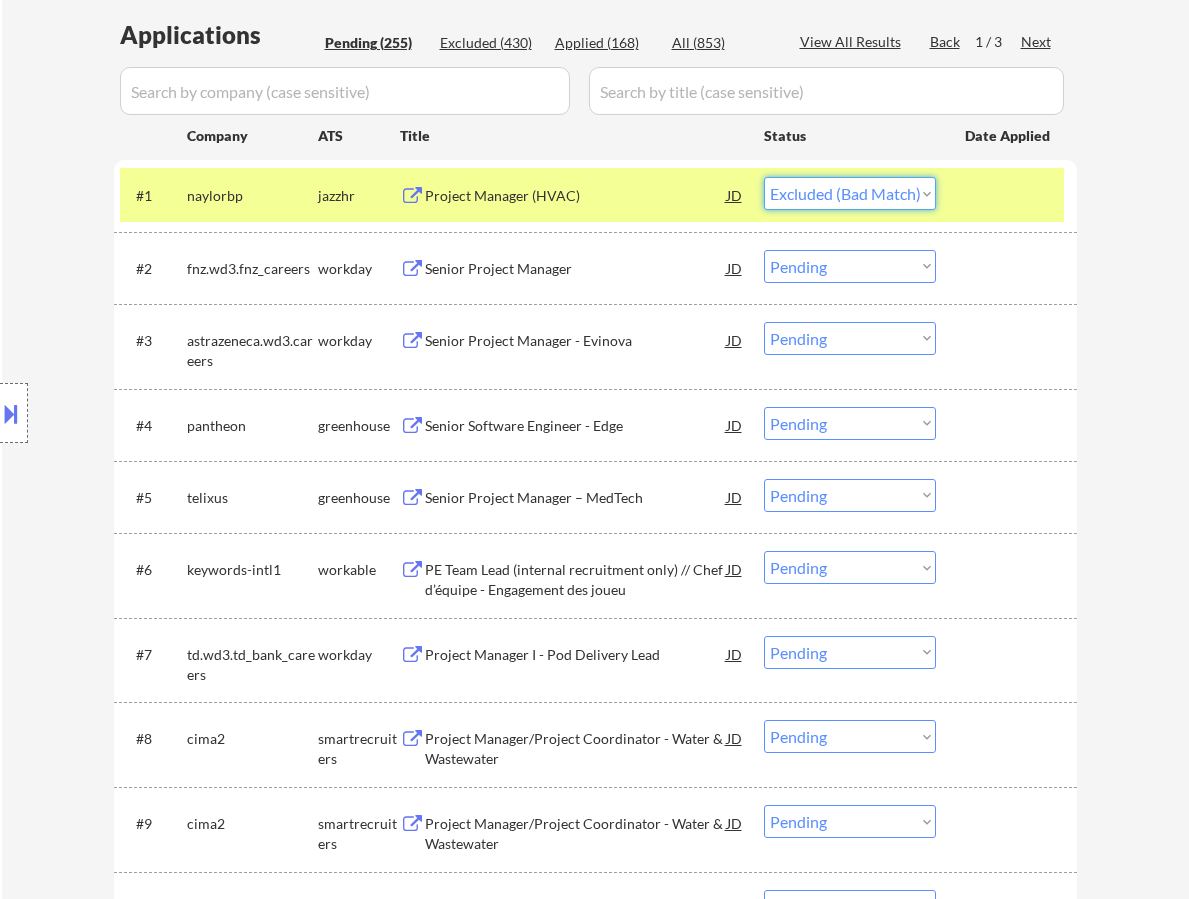 click on "Choose an option... Pending Applied Excluded (Questions) Excluded (Expired) Excluded (Location) Excluded (Bad Match) Excluded (Blocklist) Excluded (Salary) Excluded (Other)" at bounding box center [850, 193] 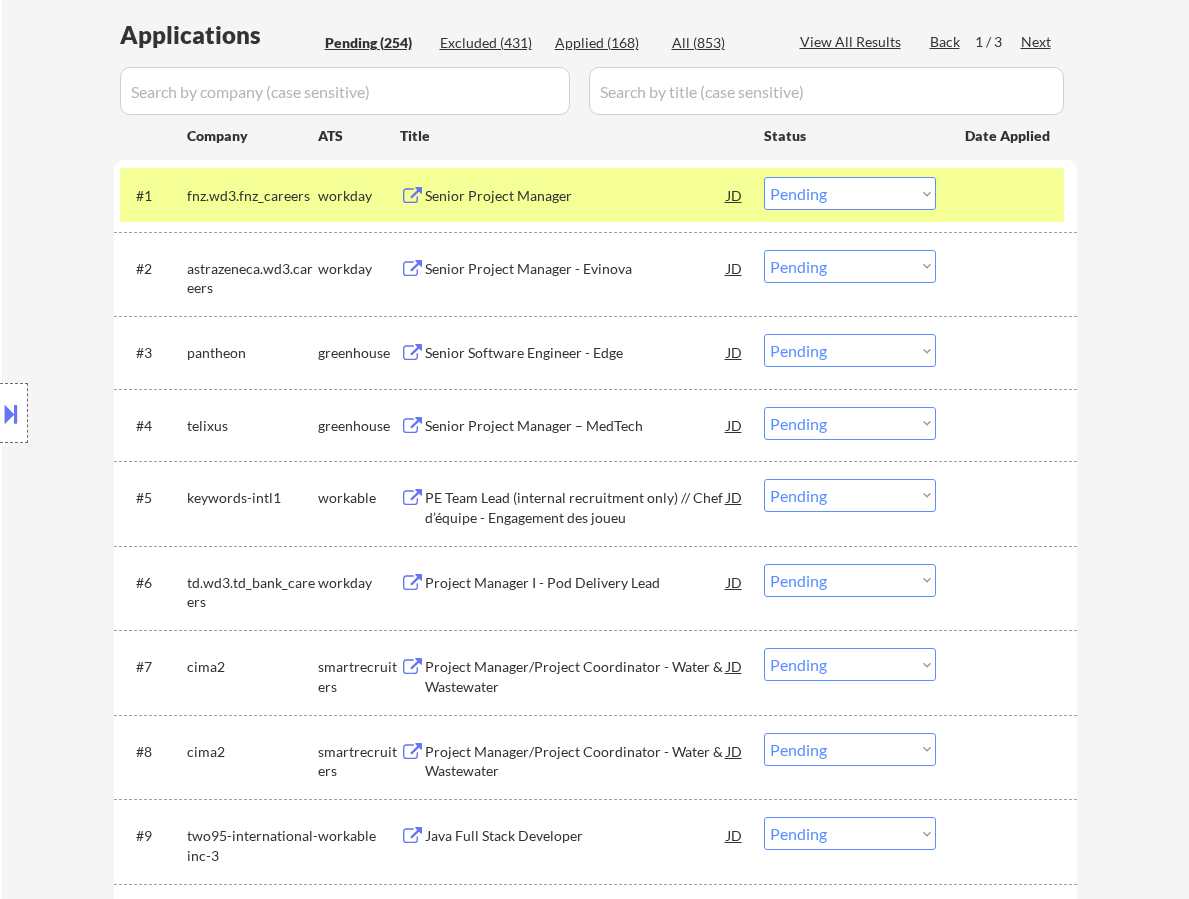 click on "Senior Project Manager" at bounding box center [576, 196] 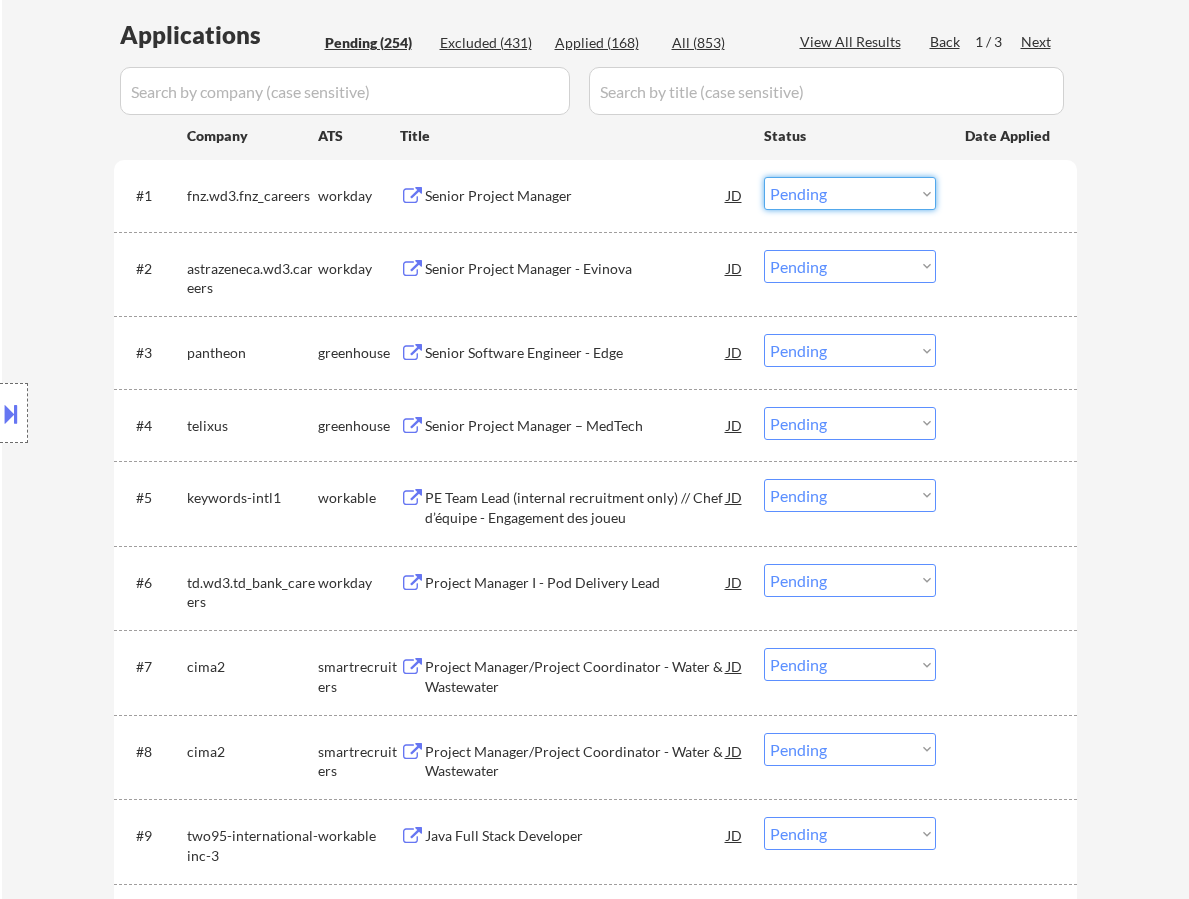 click on "Choose an option... Pending Applied Excluded (Questions) Excluded (Expired) Excluded (Location) Excluded (Bad Match) Excluded (Blocklist) Excluded (Salary) Excluded (Other)" at bounding box center [850, 193] 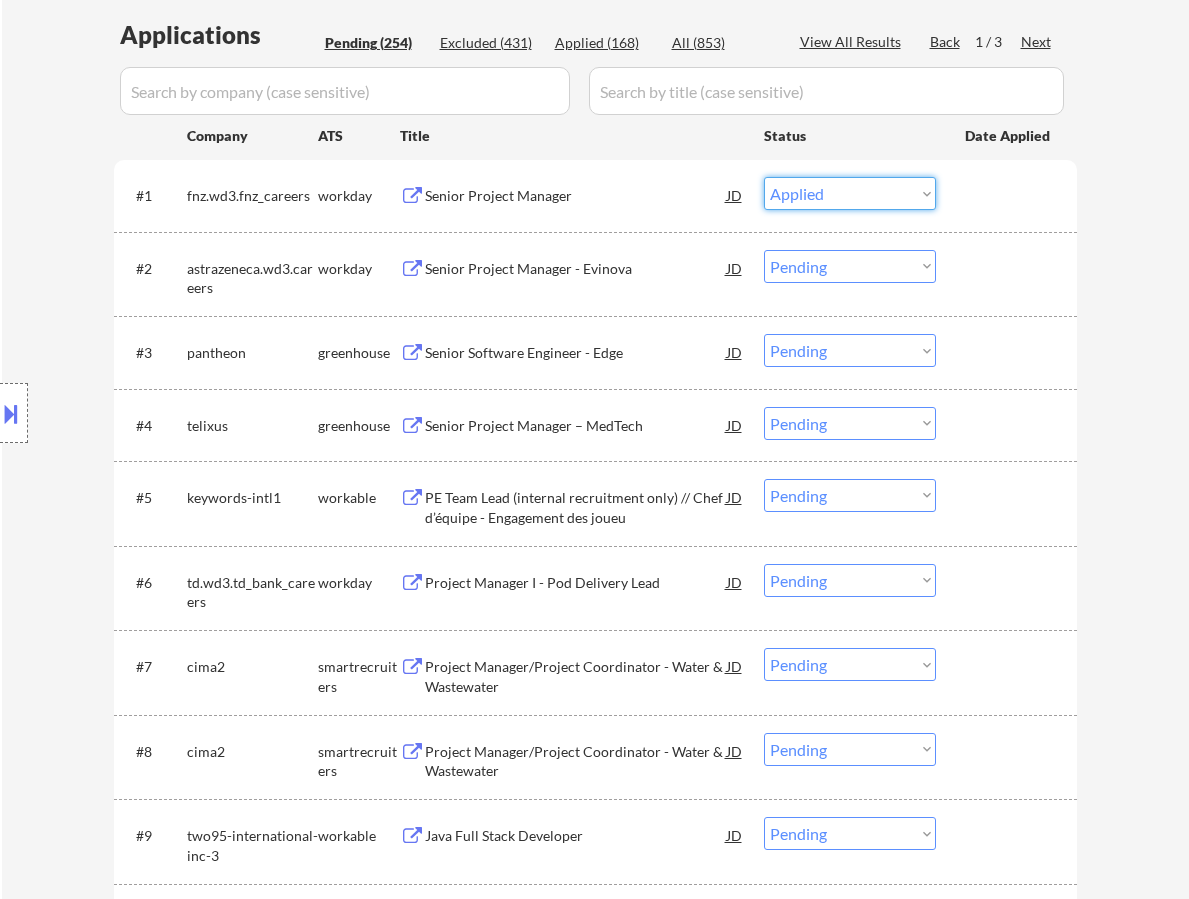 click on "Choose an option... Pending Applied Excluded (Questions) Excluded (Expired) Excluded (Location) Excluded (Bad Match) Excluded (Blocklist) Excluded (Salary) Excluded (Other)" at bounding box center [850, 193] 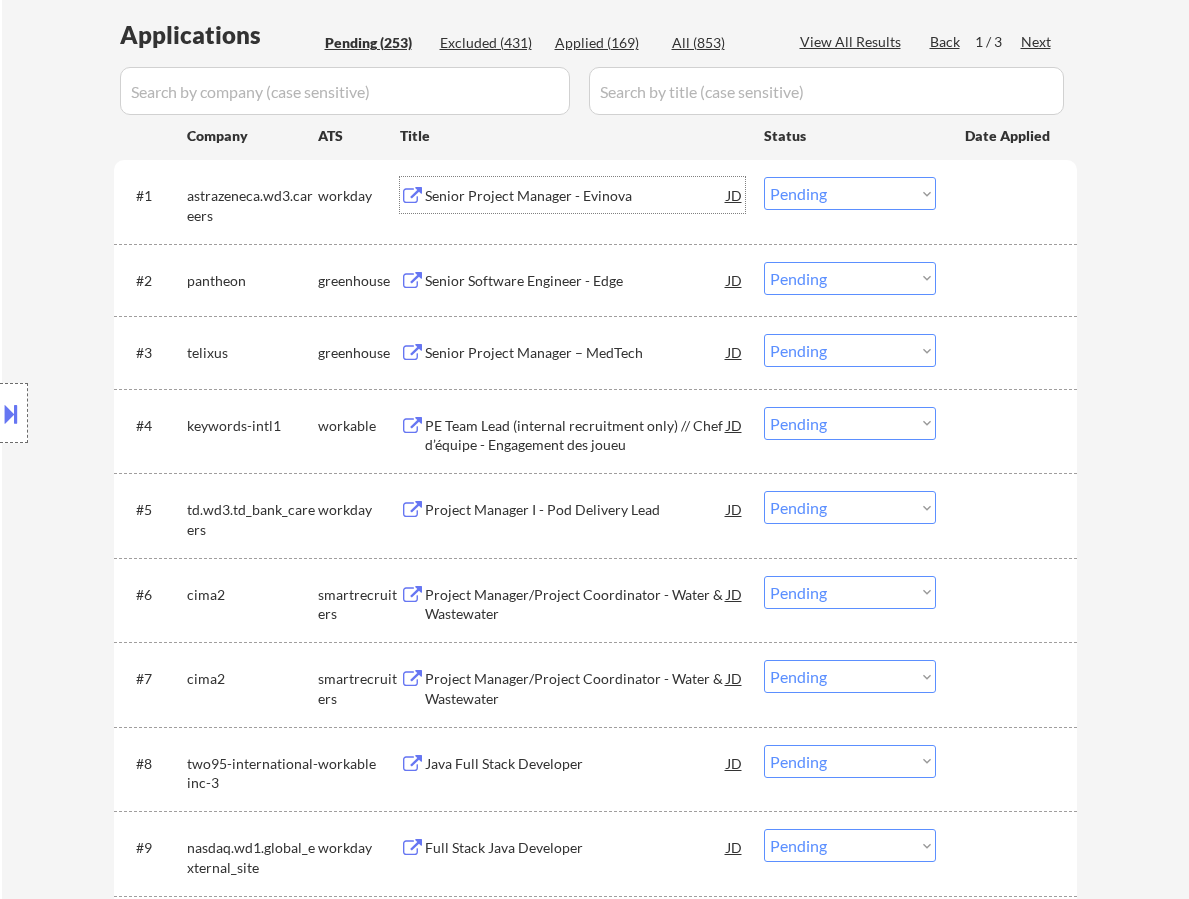 click on "Senior Project Manager - Evinova" at bounding box center [576, 196] 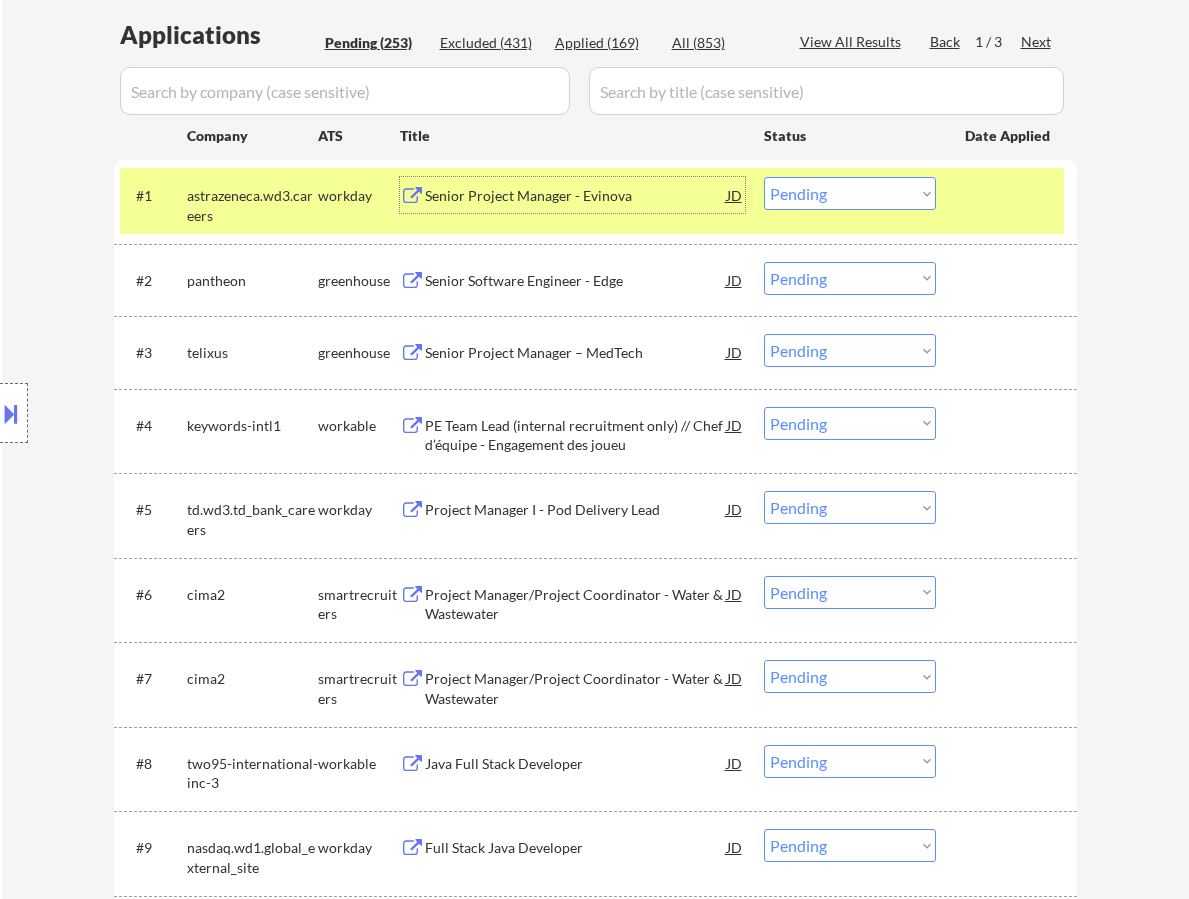 click on "Choose an option... Pending Applied Excluded (Questions) Excluded (Expired) Excluded (Location) Excluded (Bad Match) Excluded (Blocklist) Excluded (Salary) Excluded (Other)" at bounding box center (850, 193) 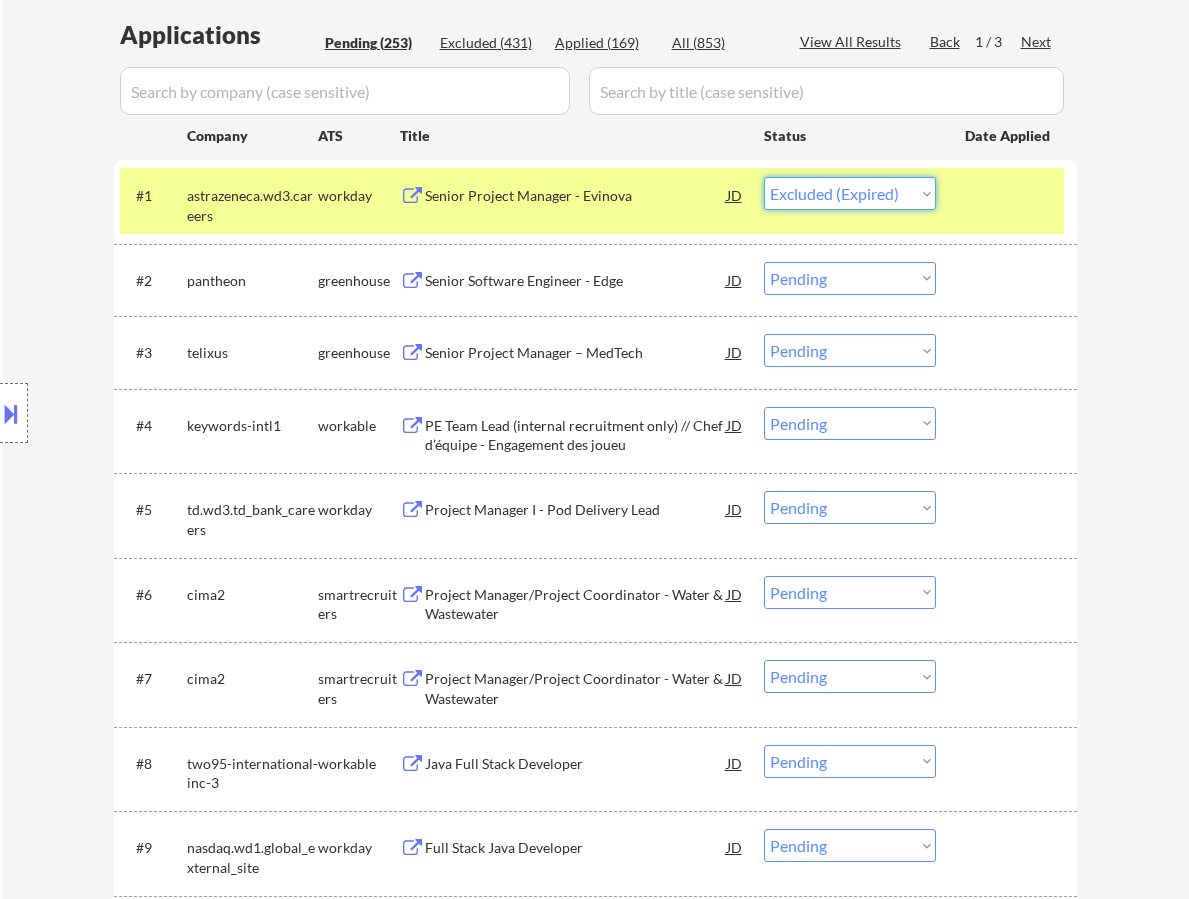 click on "Choose an option... Pending Applied Excluded (Questions) Excluded (Expired) Excluded (Location) Excluded (Bad Match) Excluded (Blocklist) Excluded (Salary) Excluded (Other)" at bounding box center (850, 193) 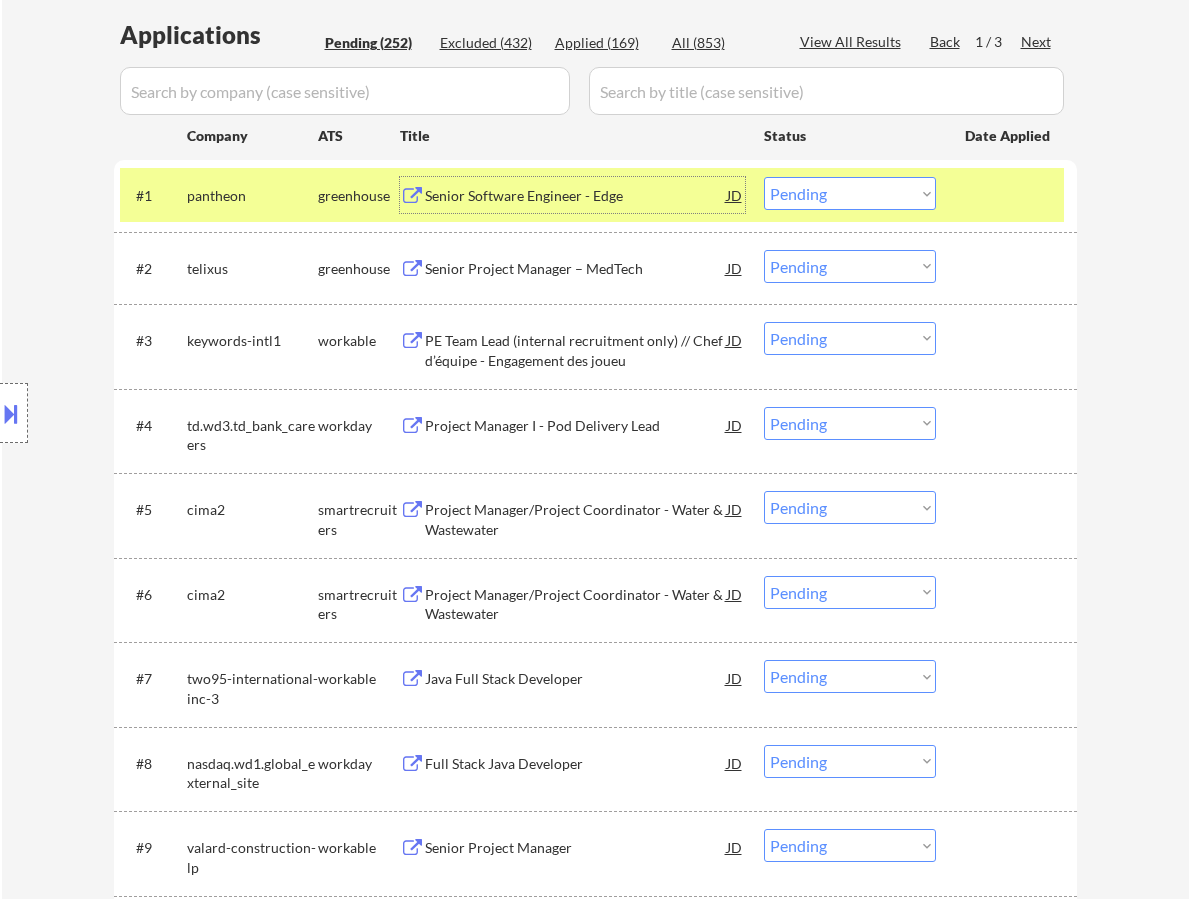 click on "Senior Software Engineer - Edge" at bounding box center [576, 196] 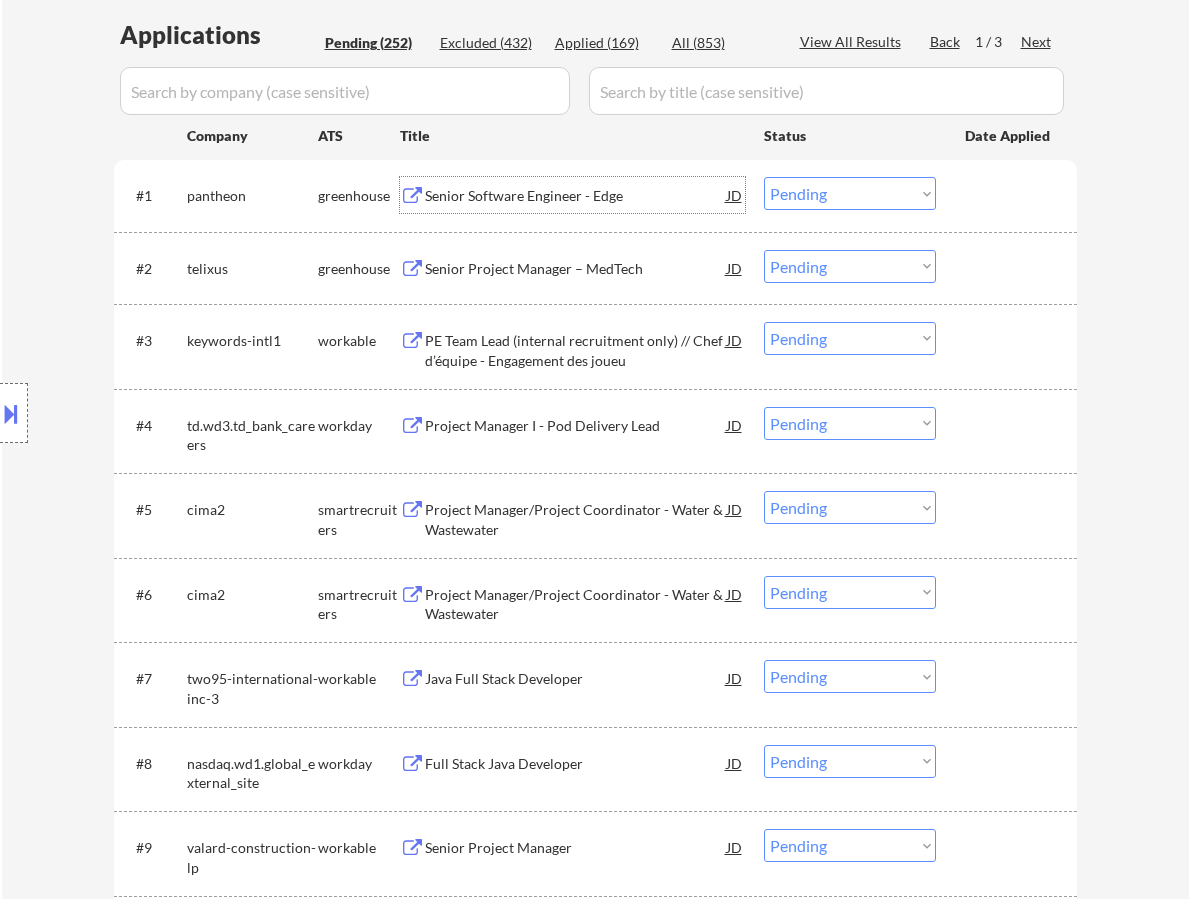 click on "Choose an option... Pending Applied Excluded (Questions) Excluded (Expired) Excluded (Location) Excluded (Bad Match) Excluded (Blocklist) Excluded (Salary) Excluded (Other)" at bounding box center (850, 193) 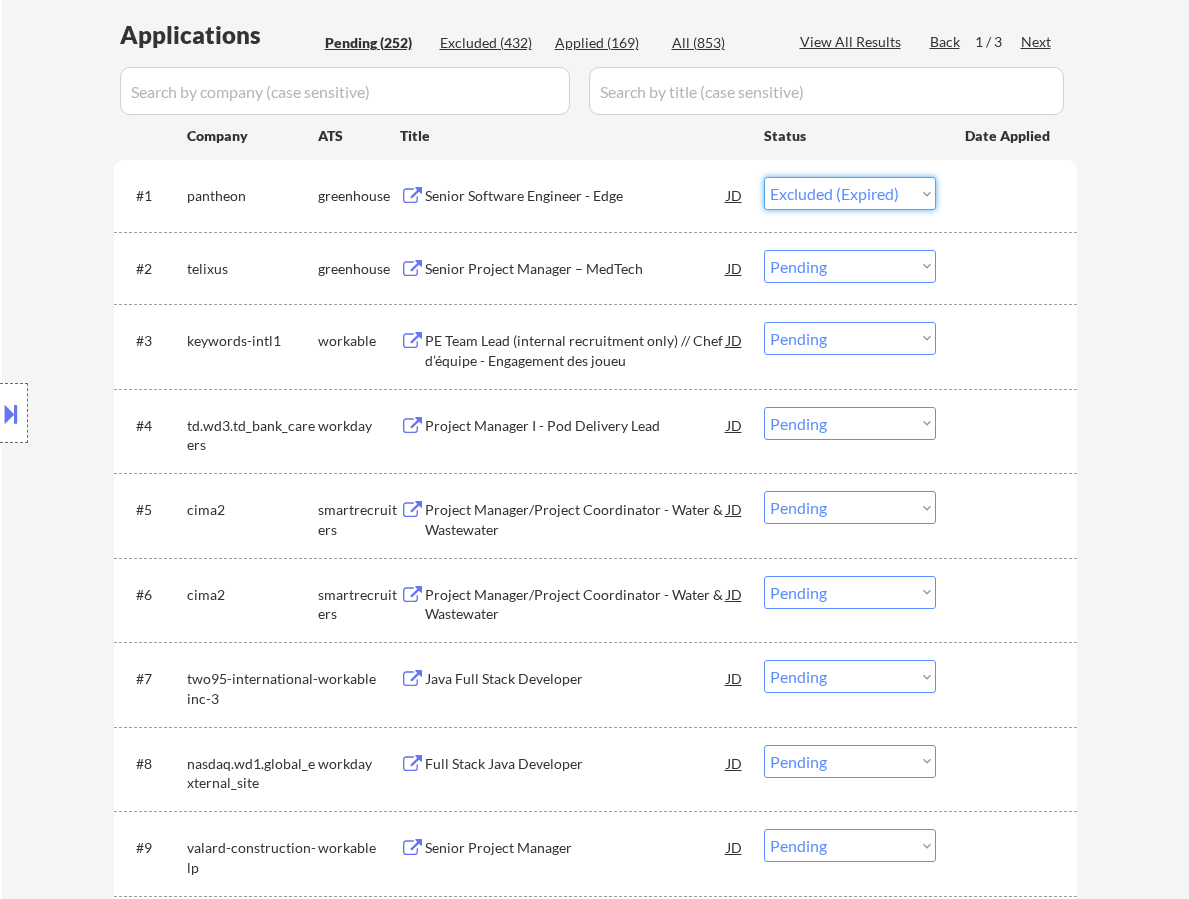 click on "Choose an option... Pending Applied Excluded (Questions) Excluded (Expired) Excluded (Location) Excluded (Bad Match) Excluded (Blocklist) Excluded (Salary) Excluded (Other)" at bounding box center [850, 193] 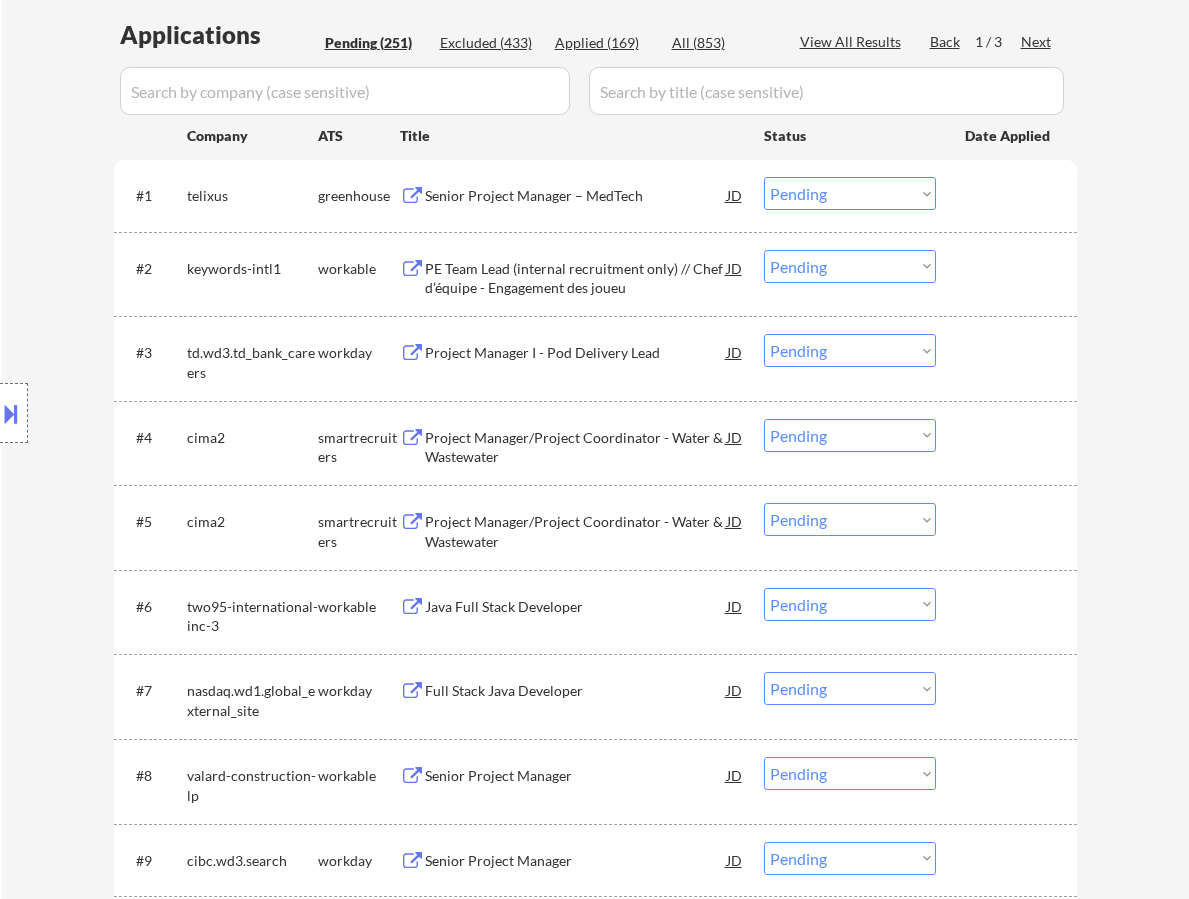 click on "Senior Project Manager – MedTech" at bounding box center [576, 196] 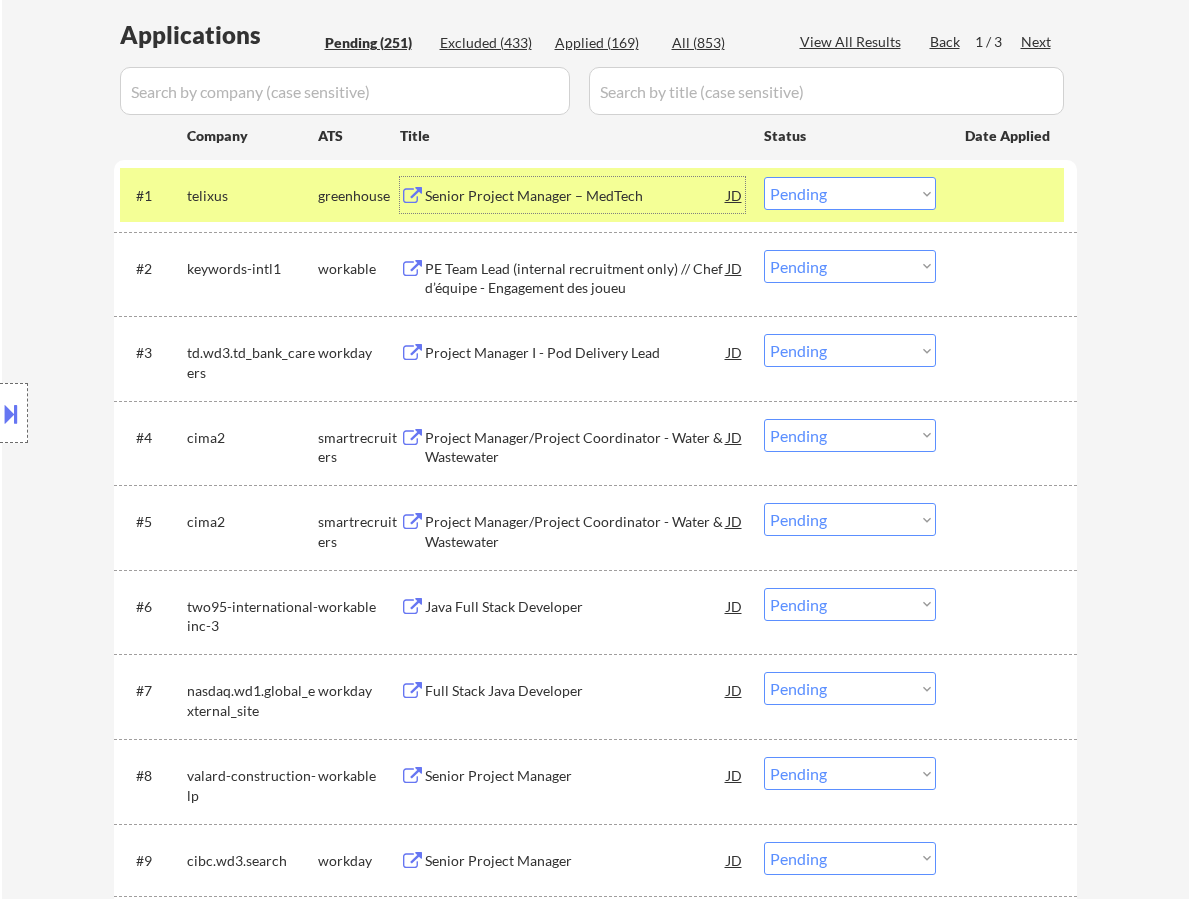 click on "Choose an option... Pending Applied Excluded (Questions) Excluded (Expired) Excluded (Location) Excluded (Bad Match) Excluded (Blocklist) Excluded (Salary) Excluded (Other)" at bounding box center (850, 193) 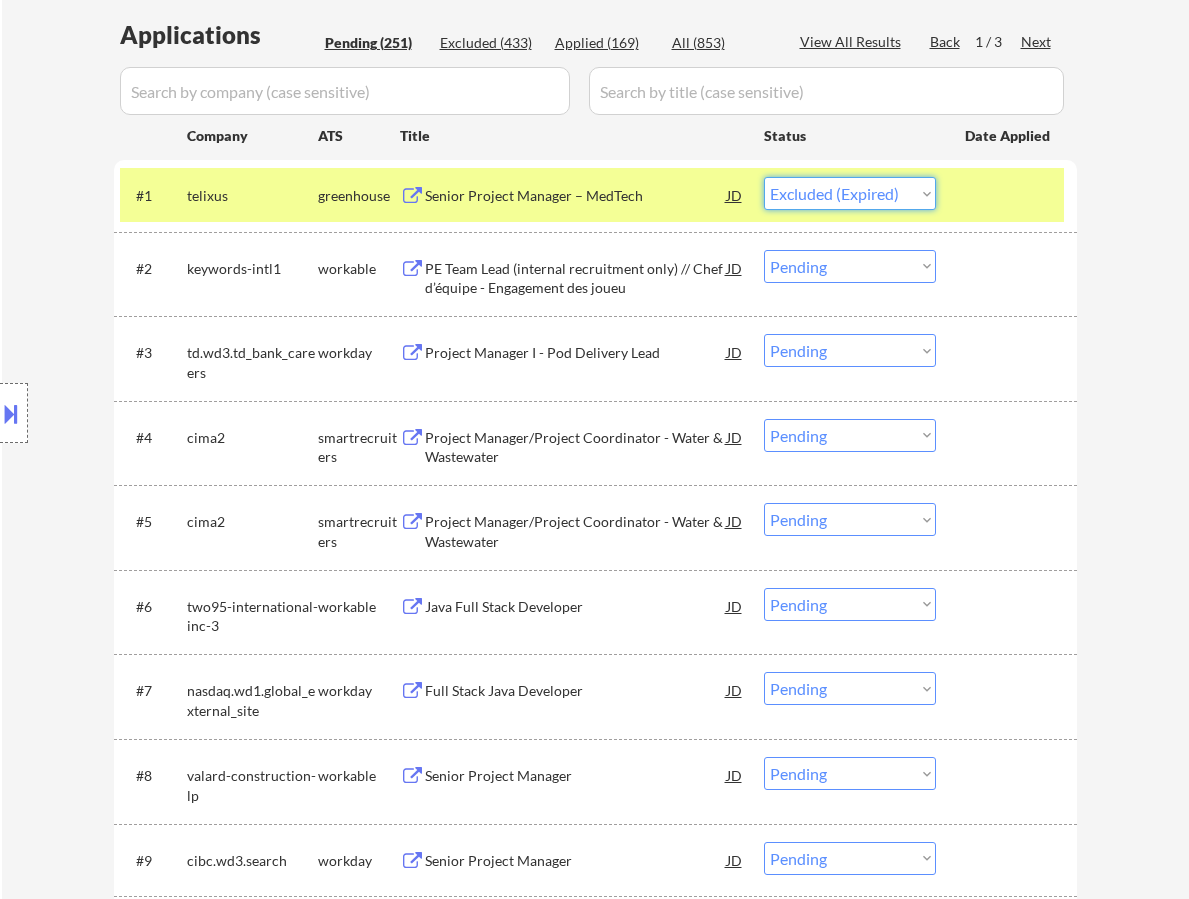 click on "Choose an option... Pending Applied Excluded (Questions) Excluded (Expired) Excluded (Location) Excluded (Bad Match) Excluded (Blocklist) Excluded (Salary) Excluded (Other)" at bounding box center (850, 193) 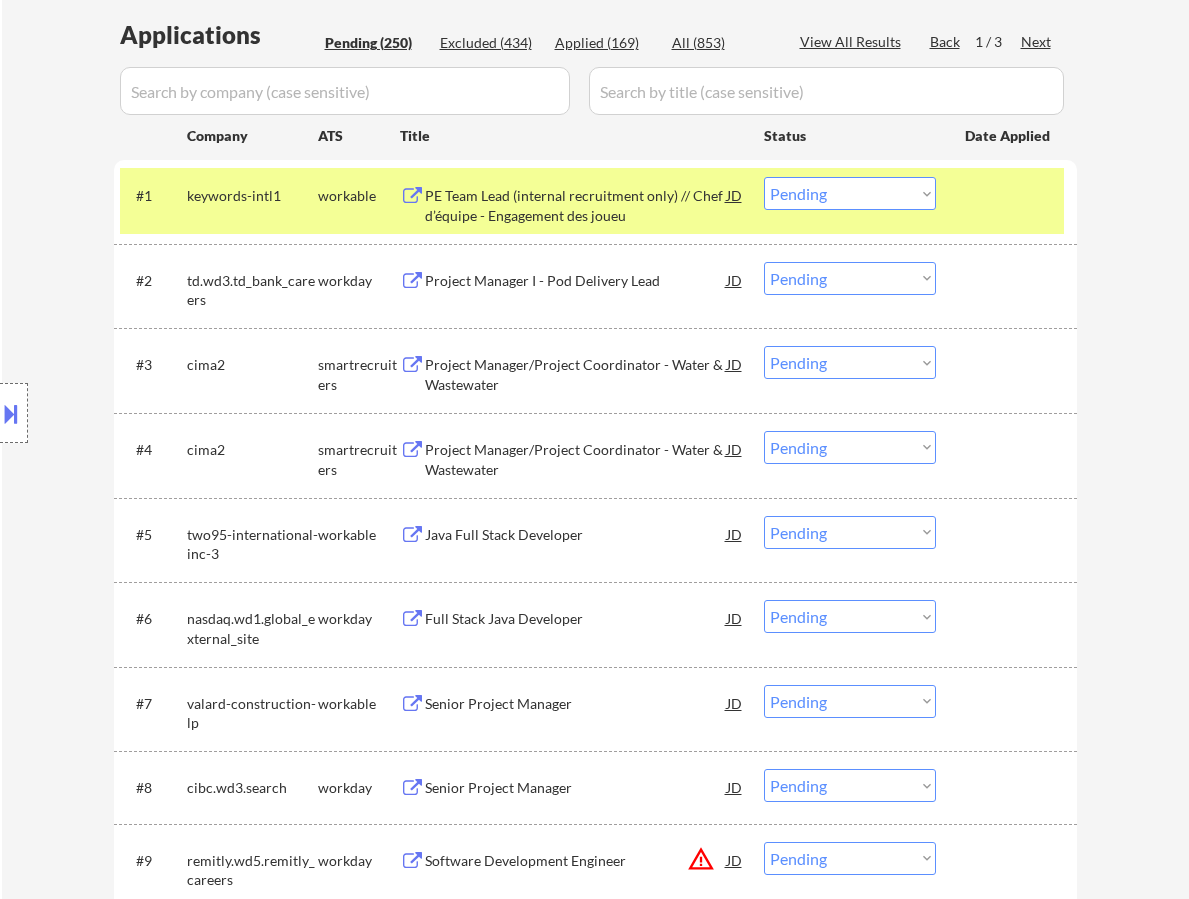 click on "PE Team Lead (internal recruitment only) // Chef d’équipe - Engagement des joueu" at bounding box center (576, 205) 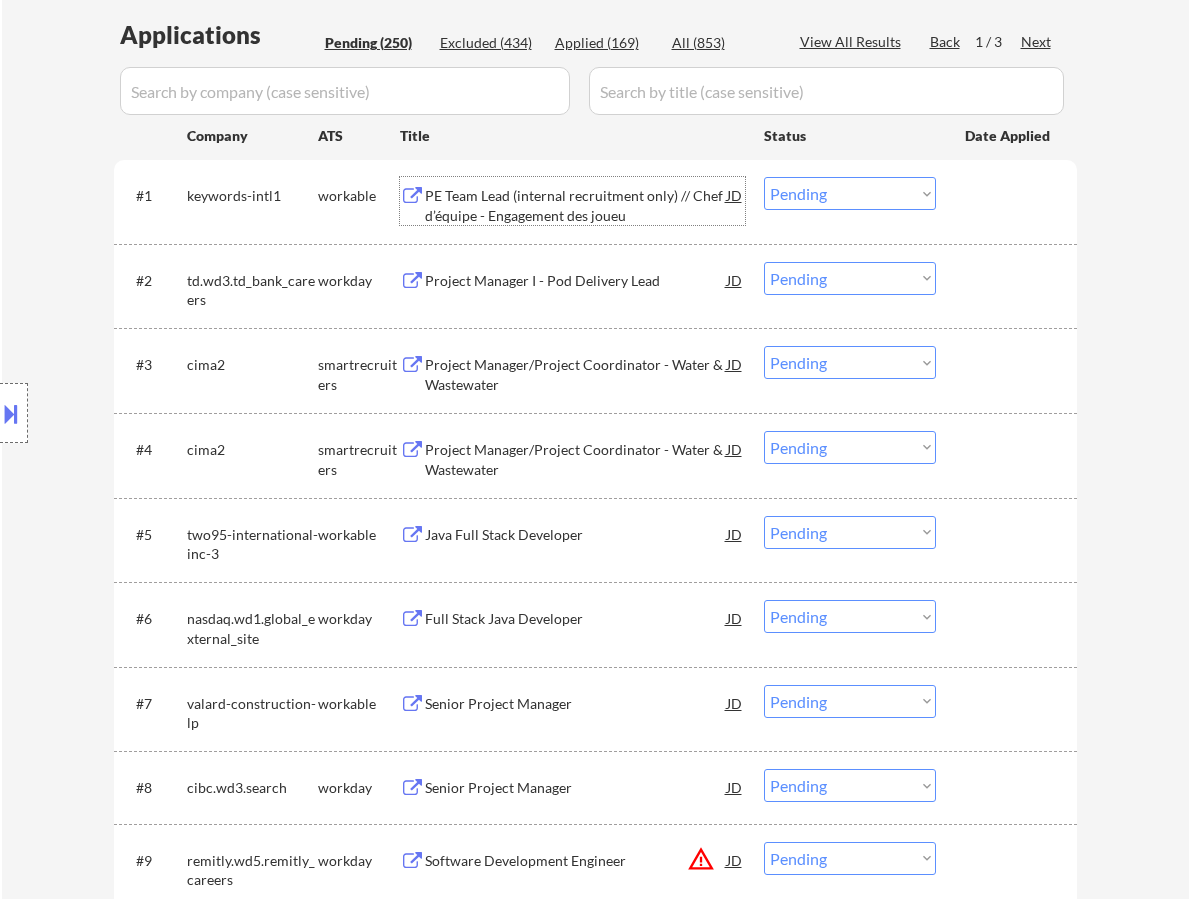 click on "Choose an option... Pending Applied Excluded (Questions) Excluded (Expired) Excluded (Location) Excluded (Bad Match) Excluded (Blocklist) Excluded (Salary) Excluded (Other)" at bounding box center [850, 193] 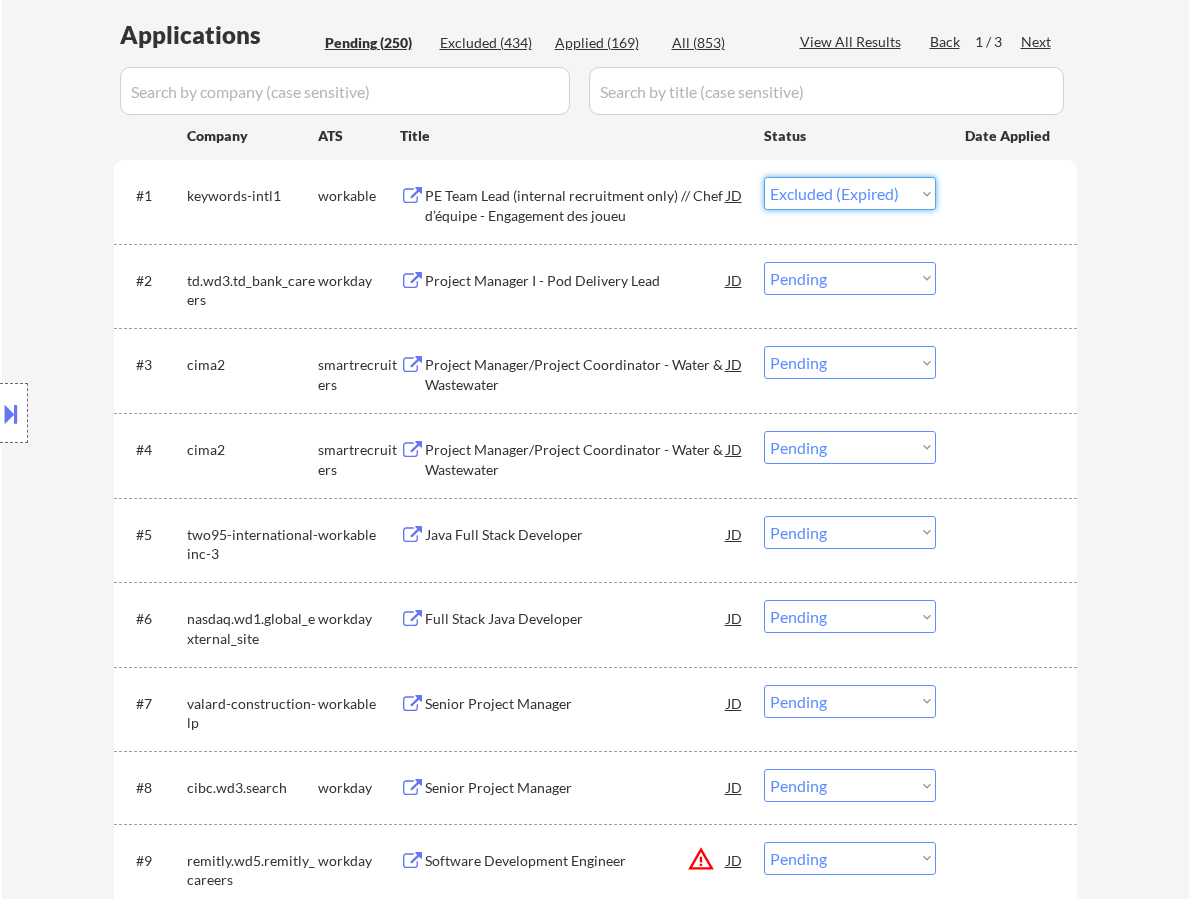 click on "Choose an option... Pending Applied Excluded (Questions) Excluded (Expired) Excluded (Location) Excluded (Bad Match) Excluded (Blocklist) Excluded (Salary) Excluded (Other)" at bounding box center (850, 193) 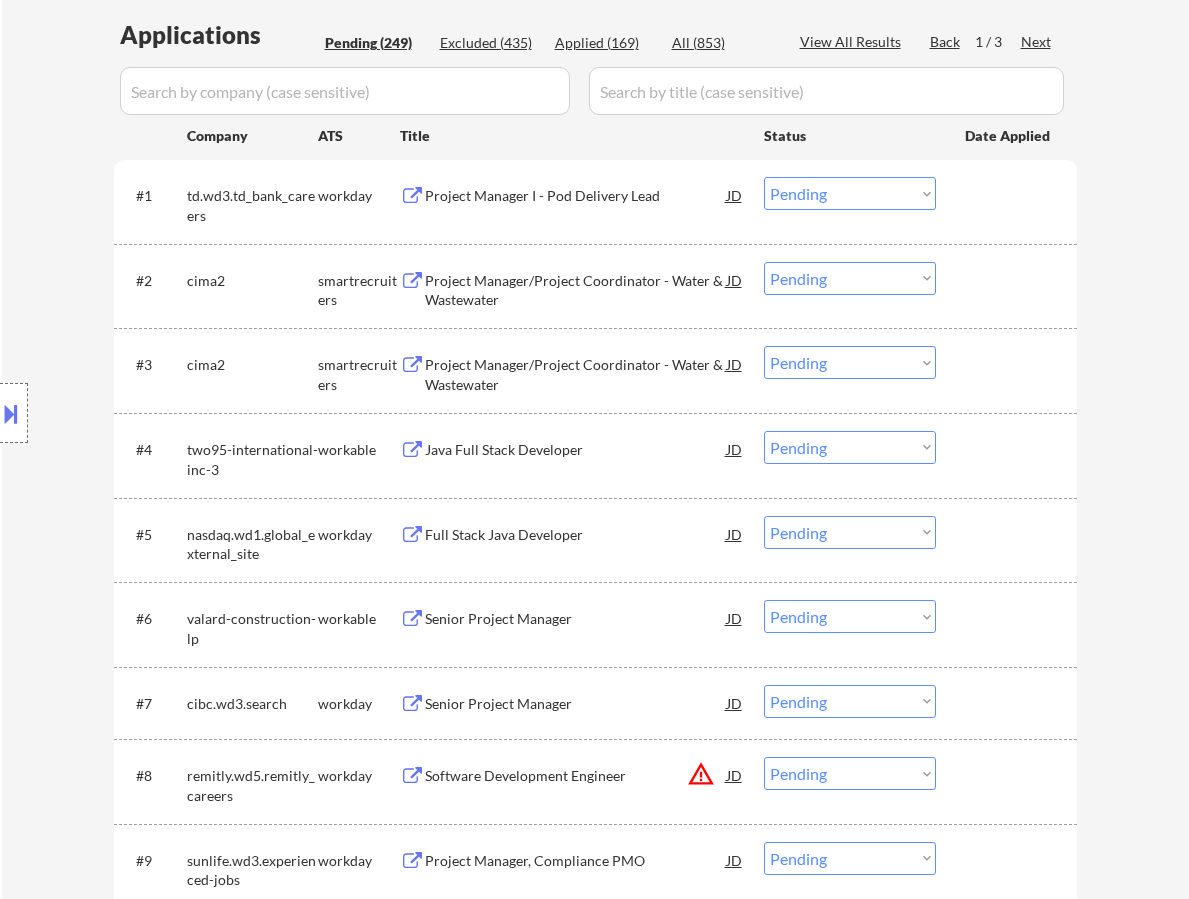 click on "Project Manager I - Pod Delivery Lead" at bounding box center (576, 196) 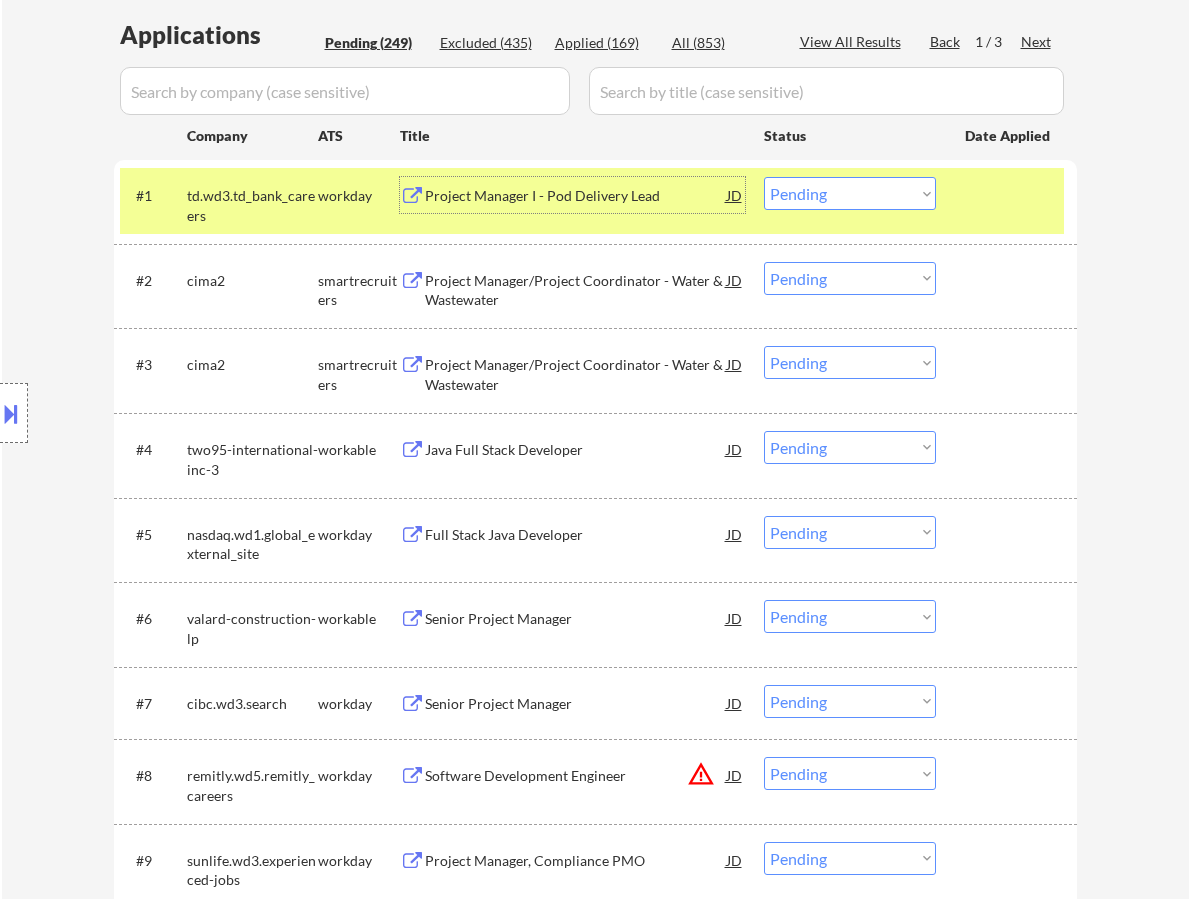 click on "Choose an option... Pending Applied Excluded (Questions) Excluded (Expired) Excluded (Location) Excluded (Bad Match) Excluded (Blocklist) Excluded (Salary) Excluded (Other)" at bounding box center (850, 193) 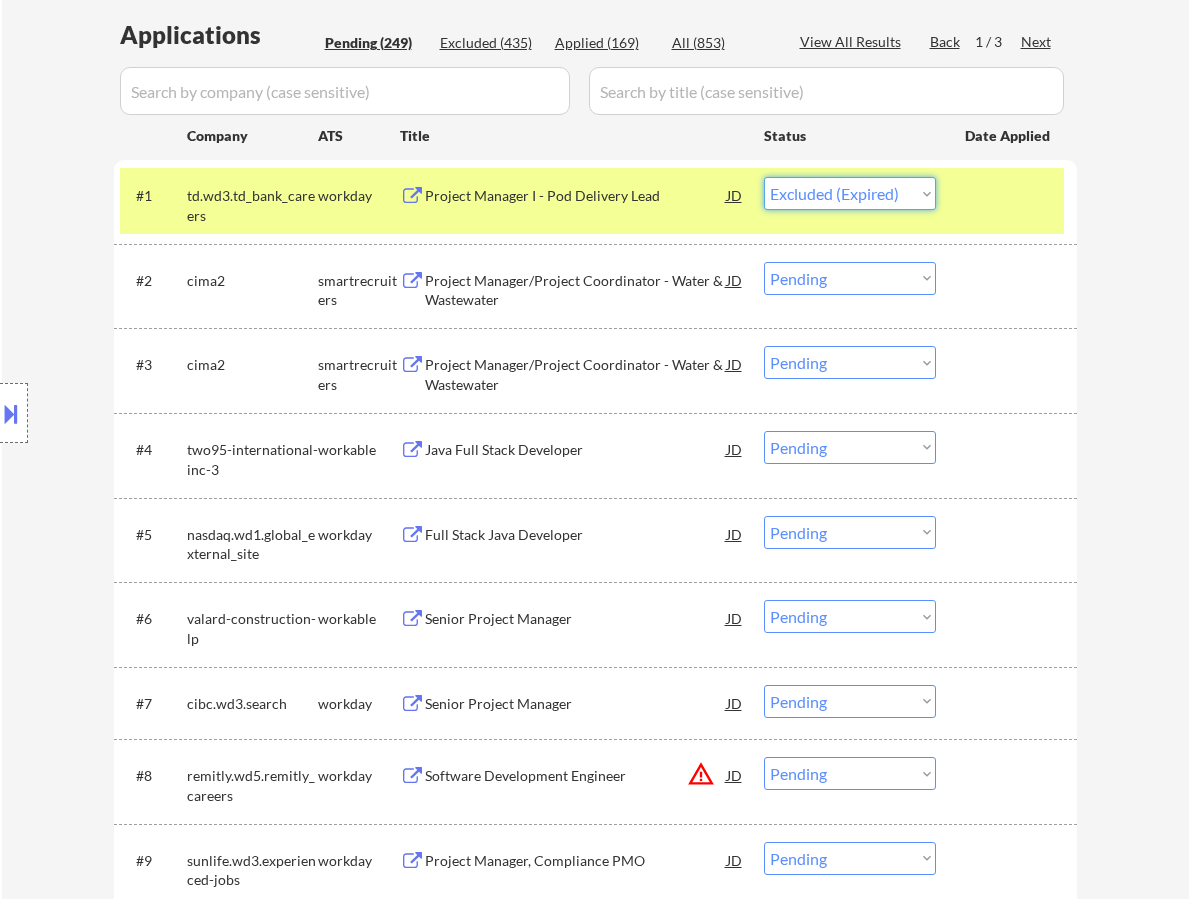 click on "Choose an option... Pending Applied Excluded (Questions) Excluded (Expired) Excluded (Location) Excluded (Bad Match) Excluded (Blocklist) Excluded (Salary) Excluded (Other)" at bounding box center [850, 193] 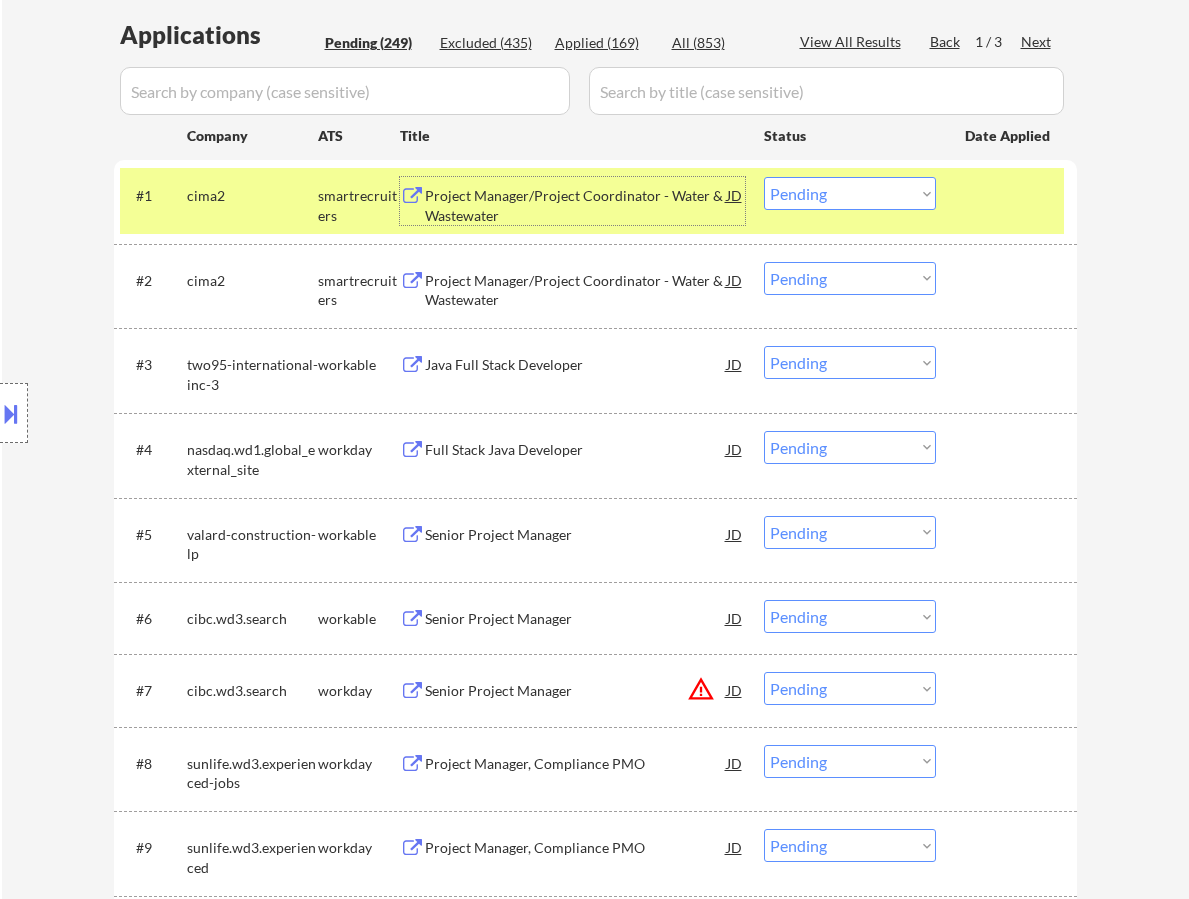 click on "Project Manager/Project Coordinator - Water & Wastewater" at bounding box center [576, 205] 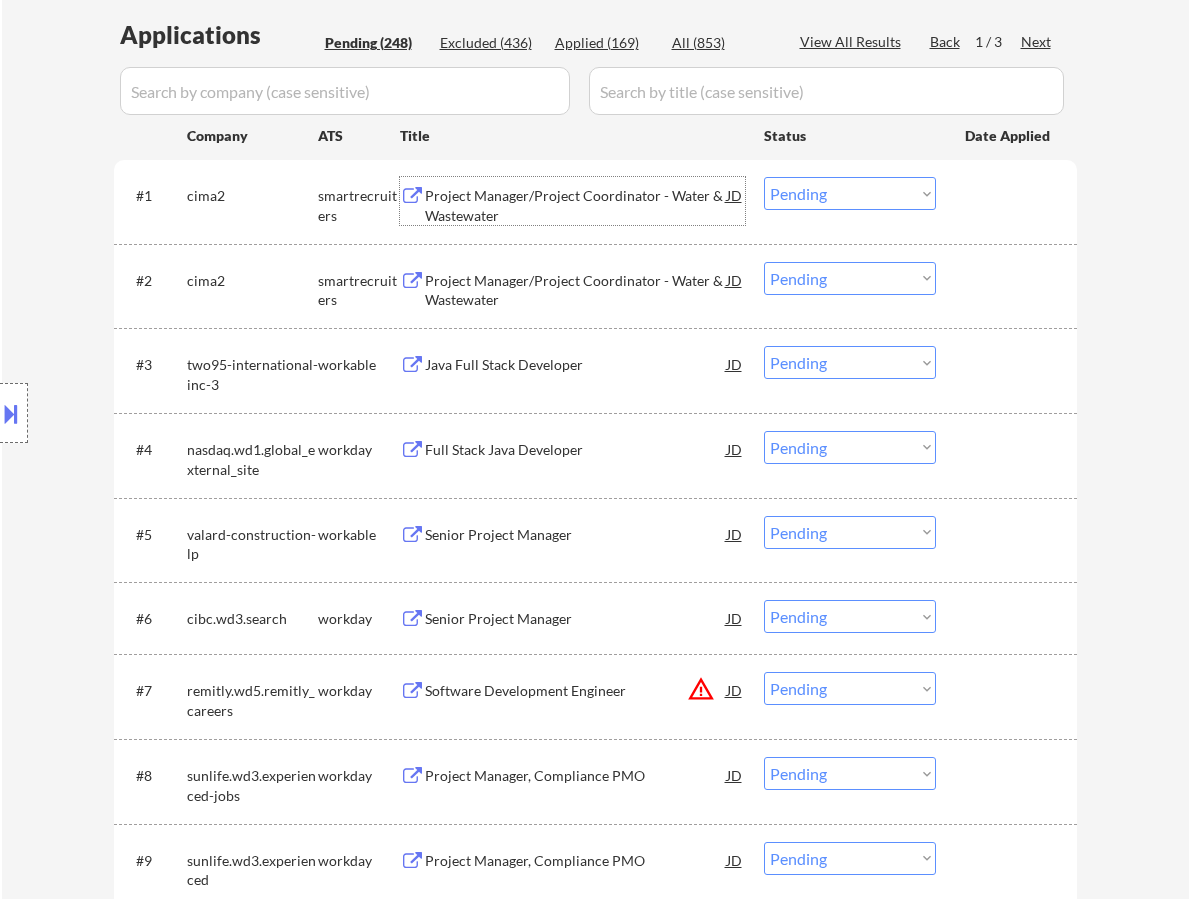 click on "Choose an option... Pending Applied Excluded (Questions) Excluded (Expired) Excluded (Location) Excluded (Bad Match) Excluded (Blocklist) Excluded (Salary) Excluded (Other)" at bounding box center [850, 193] 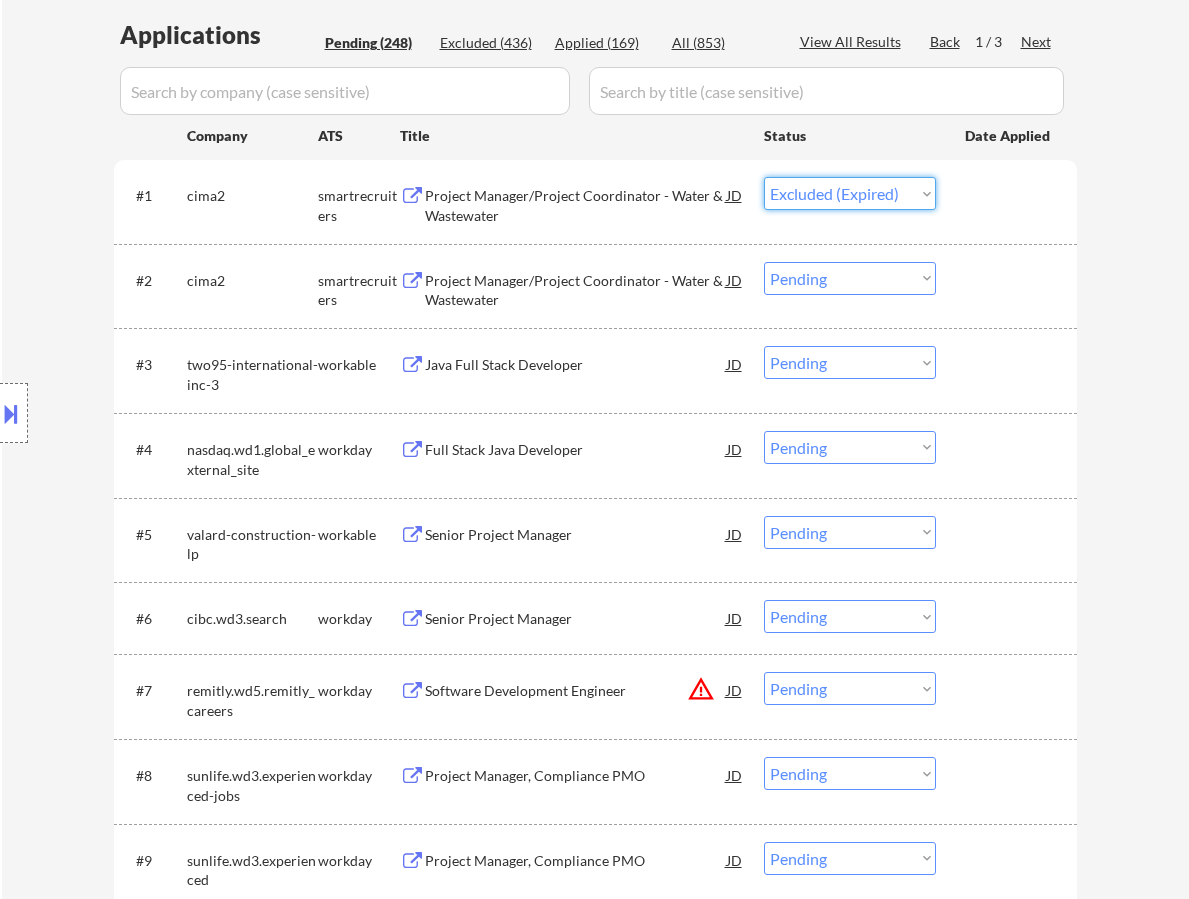 click on "Choose an option... Pending Applied Excluded (Questions) Excluded (Expired) Excluded (Location) Excluded (Bad Match) Excluded (Blocklist) Excluded (Salary) Excluded (Other)" at bounding box center (850, 193) 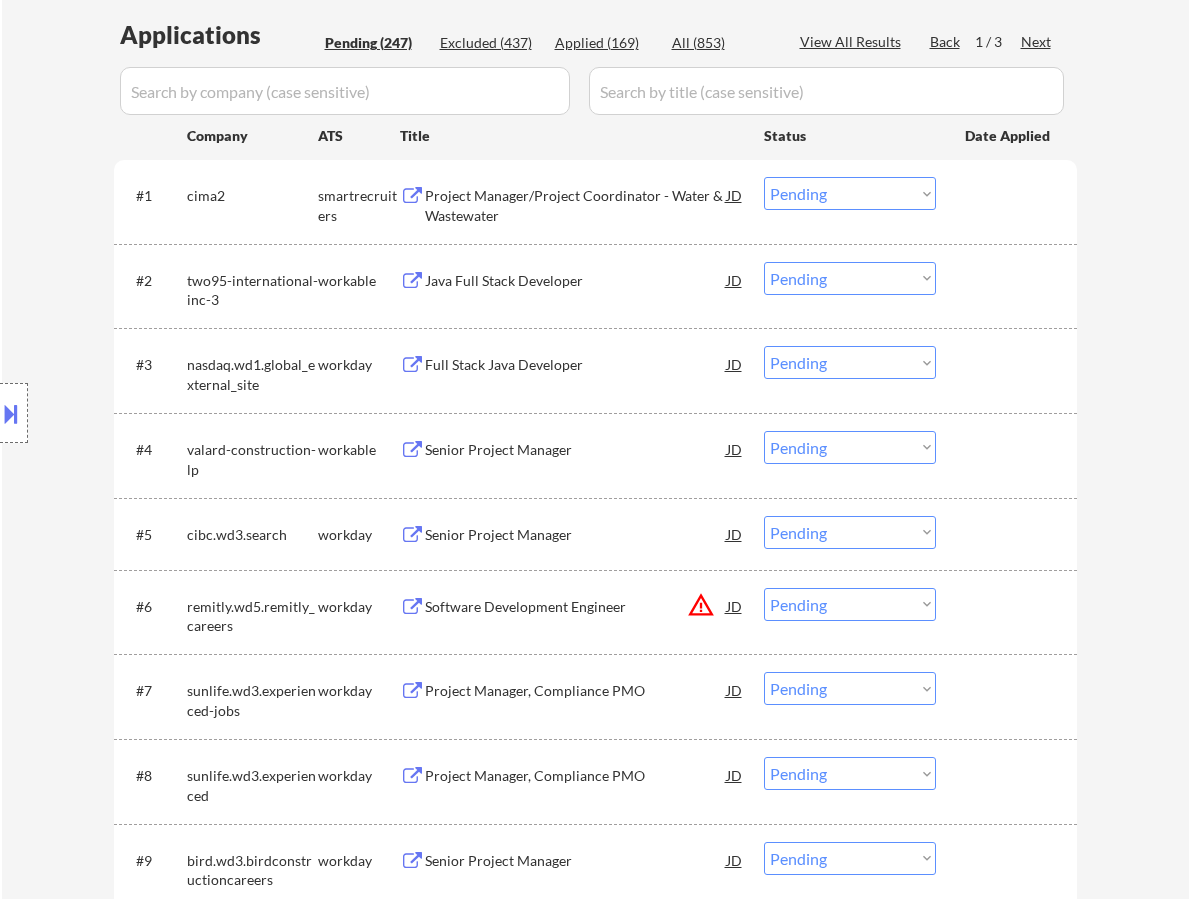click on "Project Manager/Project Coordinator - Water & Wastewater" at bounding box center [576, 205] 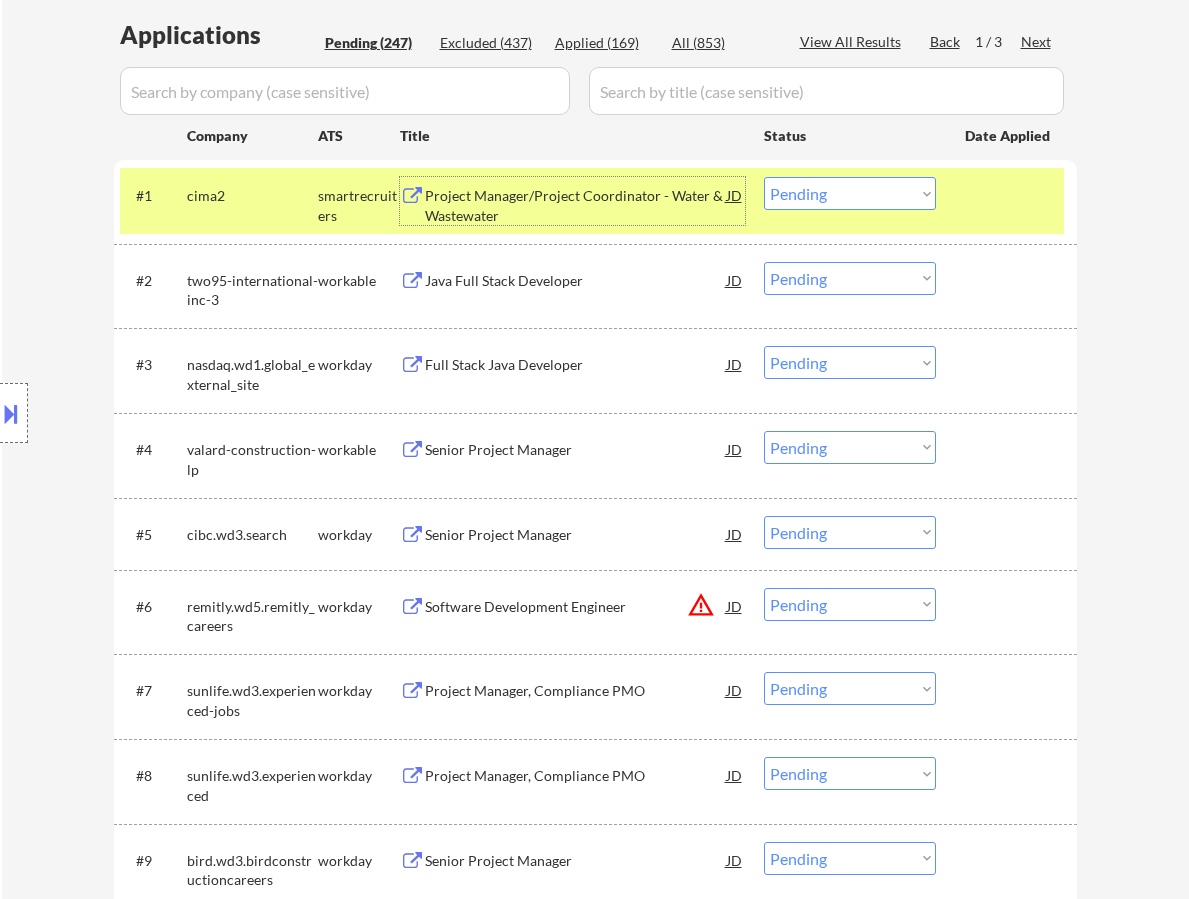 click on "Choose an option... Pending Applied Excluded (Questions) Excluded (Expired) Excluded (Location) Excluded (Bad Match) Excluded (Blocklist) Excluded (Salary) Excluded (Other)" at bounding box center [850, 193] 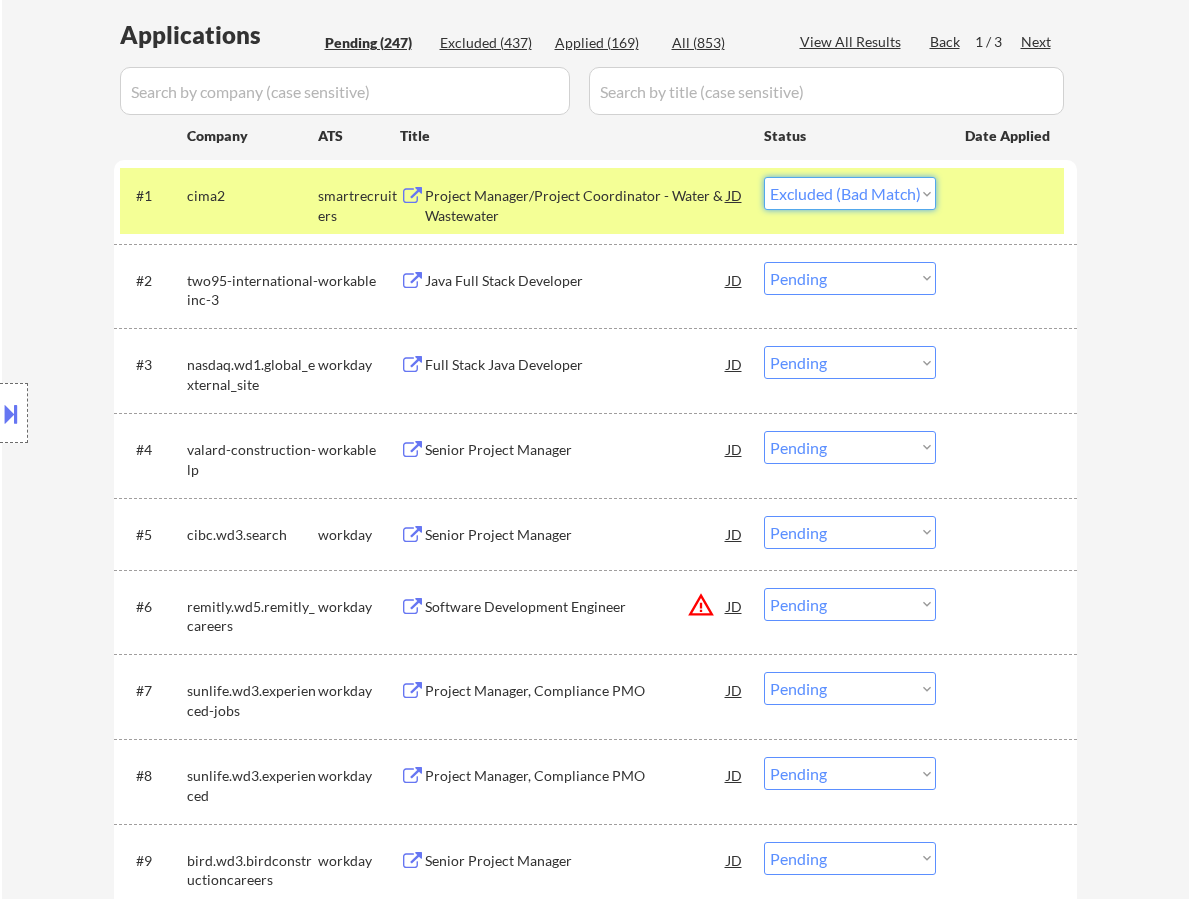 click on "Choose an option... Pending Applied Excluded (Questions) Excluded (Expired) Excluded (Location) Excluded (Bad Match) Excluded (Blocklist) Excluded (Salary) Excluded (Other)" at bounding box center [850, 193] 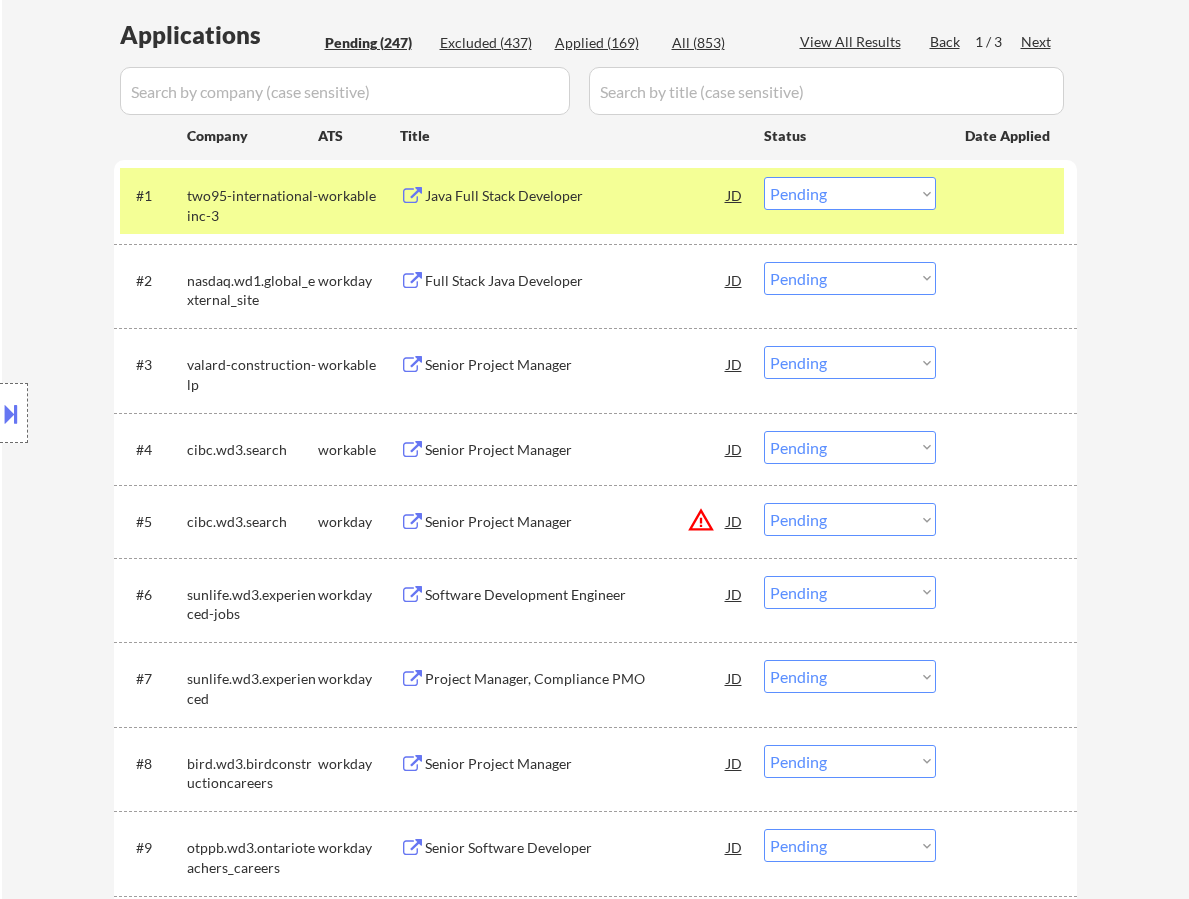 click on "Java Full Stack Developer" at bounding box center (576, 196) 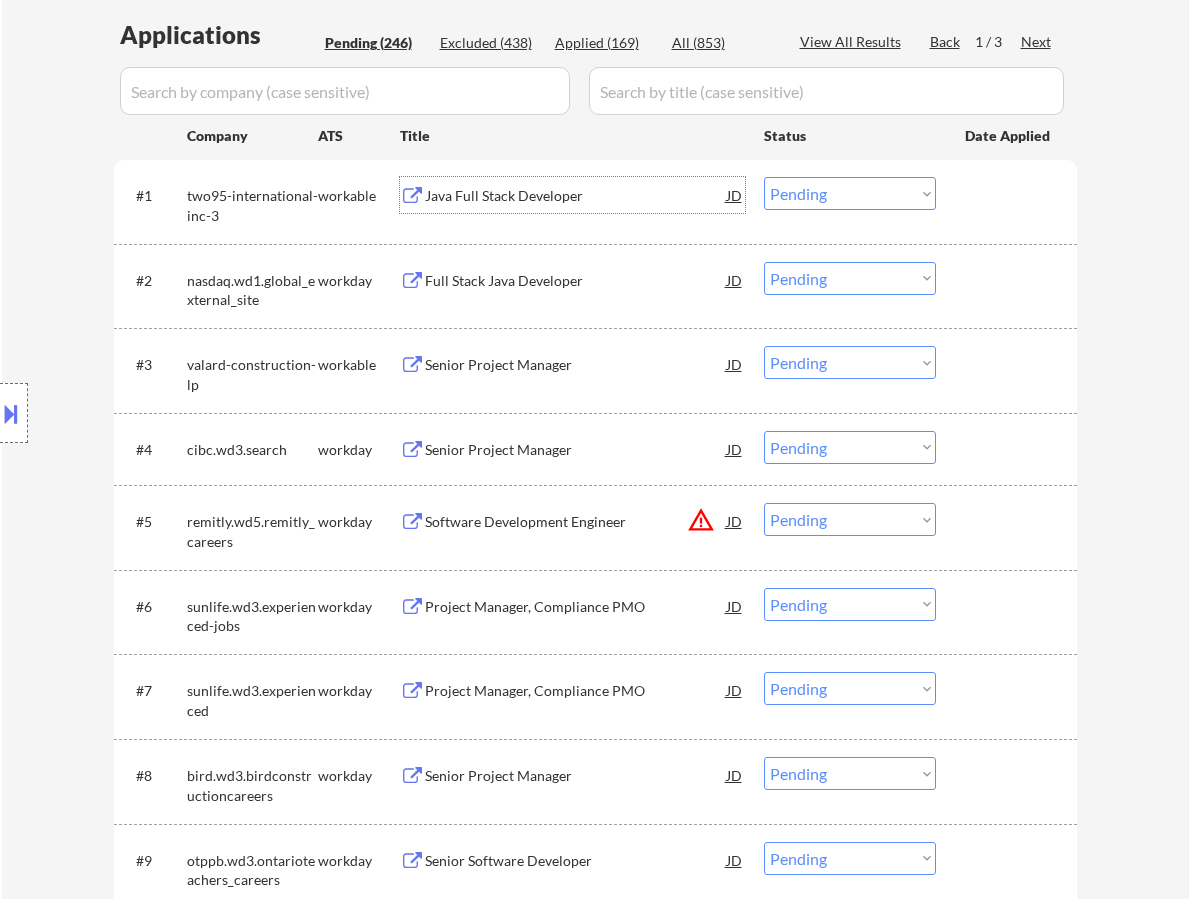 click on "Choose an option... Pending Applied Excluded (Questions) Excluded (Expired) Excluded (Location) Excluded (Bad Match) Excluded (Blocklist) Excluded (Salary) Excluded (Other)" at bounding box center [850, 193] 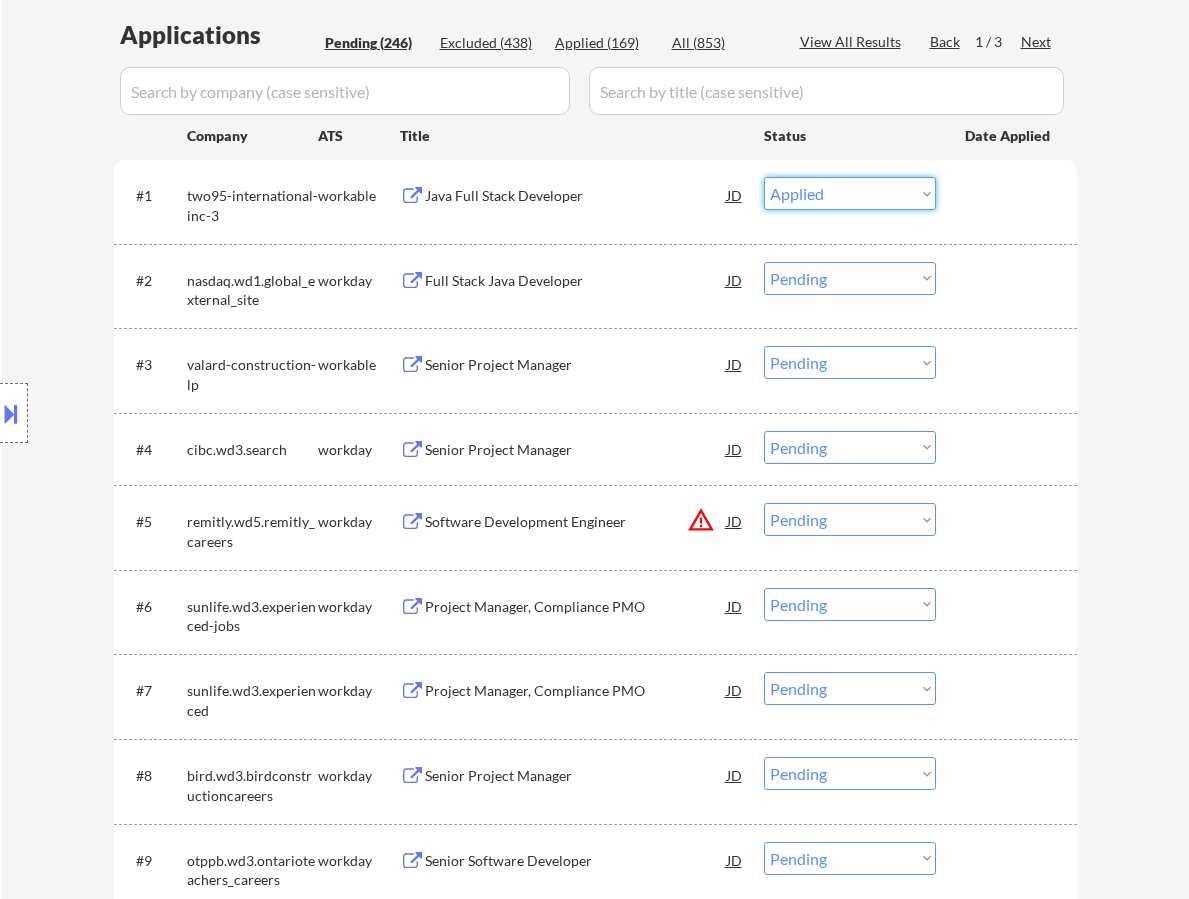 click on "Choose an option... Pending Applied Excluded (Questions) Excluded (Expired) Excluded (Location) Excluded (Bad Match) Excluded (Blocklist) Excluded (Salary) Excluded (Other)" at bounding box center [850, 193] 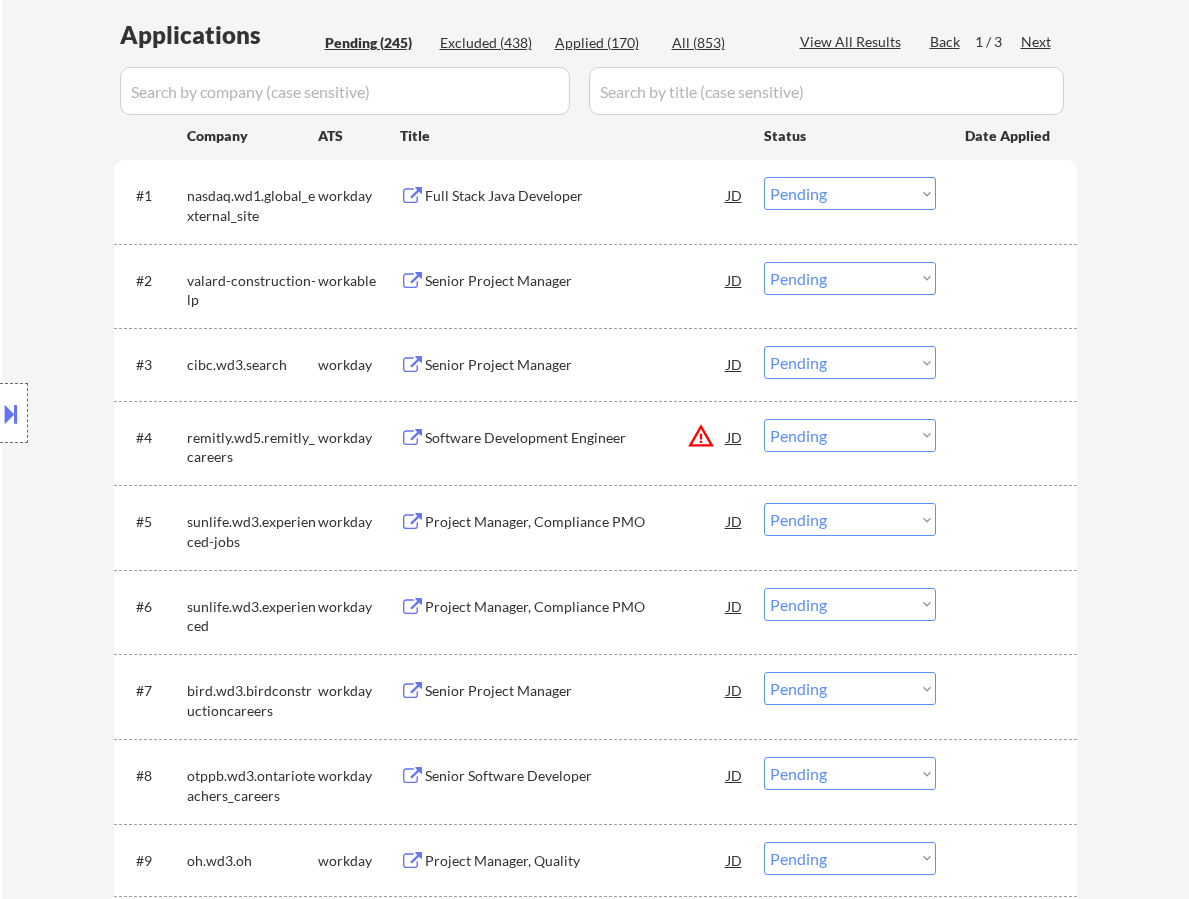 click on "Full Stack Java Developer" at bounding box center (576, 196) 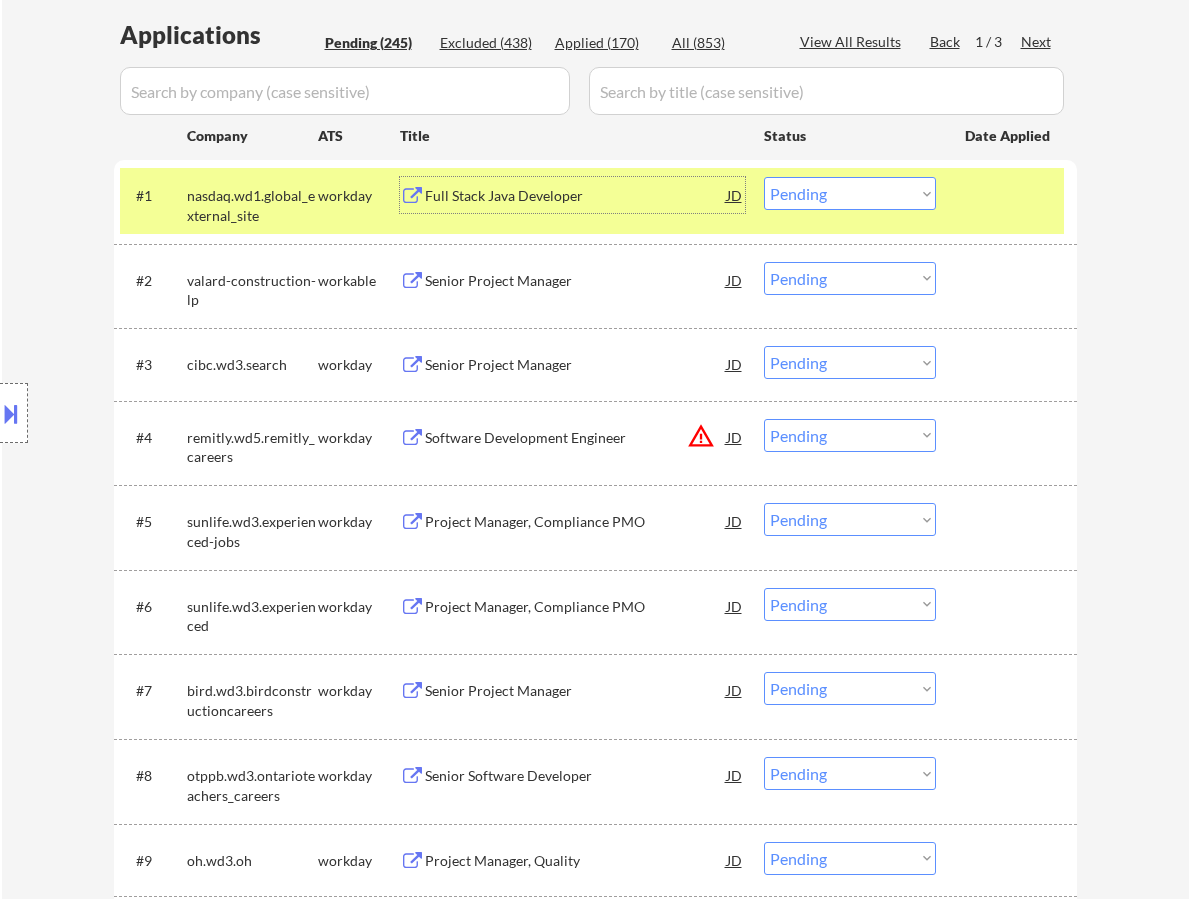 click on "Choose an option... Pending Applied Excluded (Questions) Excluded (Expired) Excluded (Location) Excluded (Bad Match) Excluded (Blocklist) Excluded (Salary) Excluded (Other)" at bounding box center (850, 193) 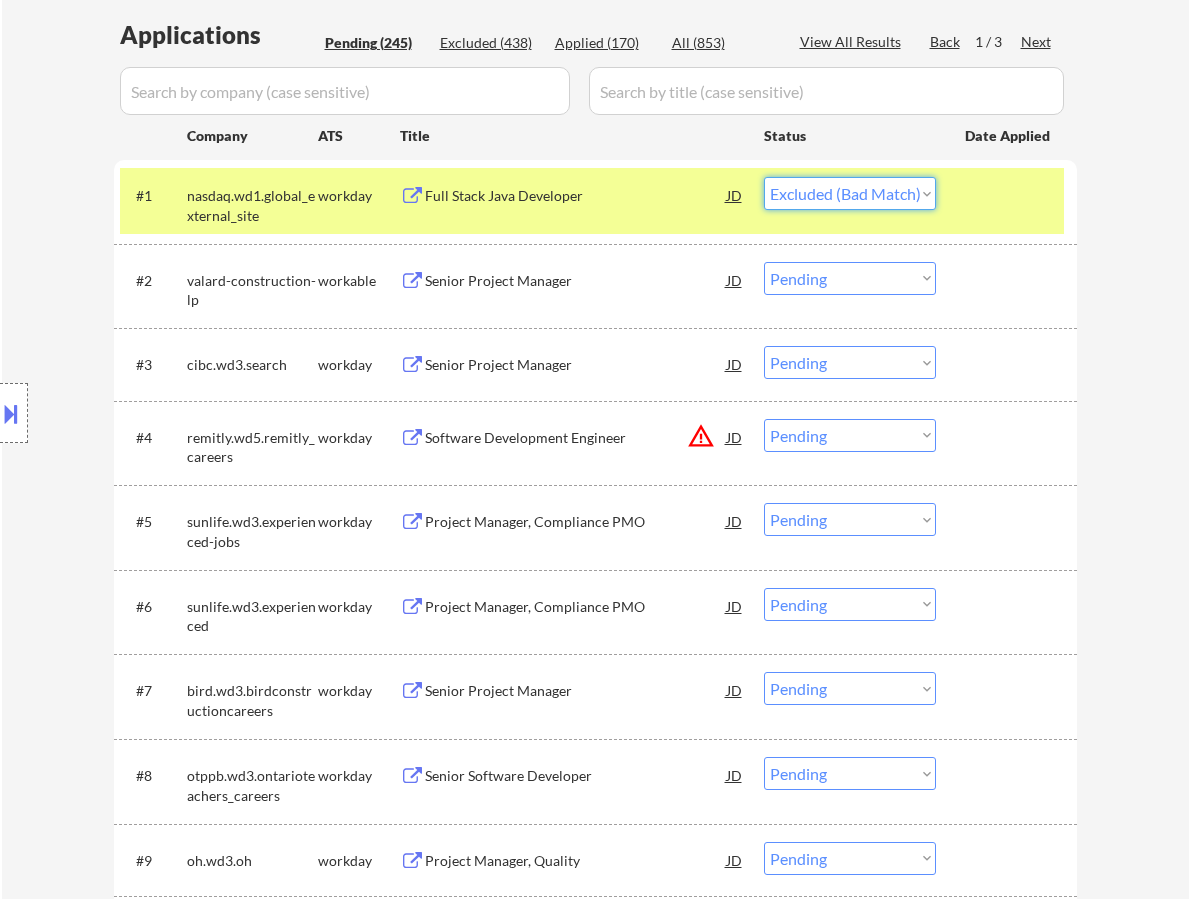 click on "Choose an option... Pending Applied Excluded (Questions) Excluded (Expired) Excluded (Location) Excluded (Bad Match) Excluded (Blocklist) Excluded (Salary) Excluded (Other)" at bounding box center (850, 193) 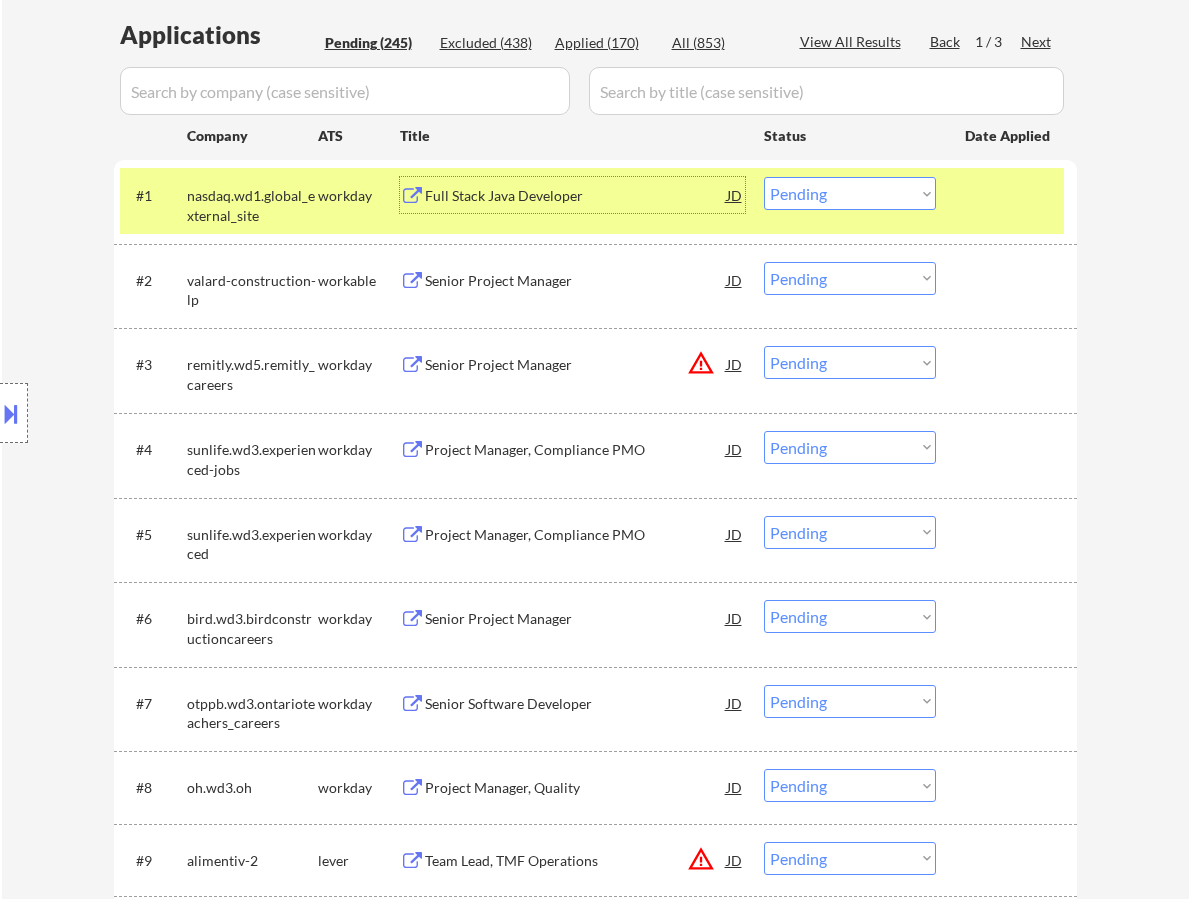 click on "Full Stack Java Developer" at bounding box center (576, 196) 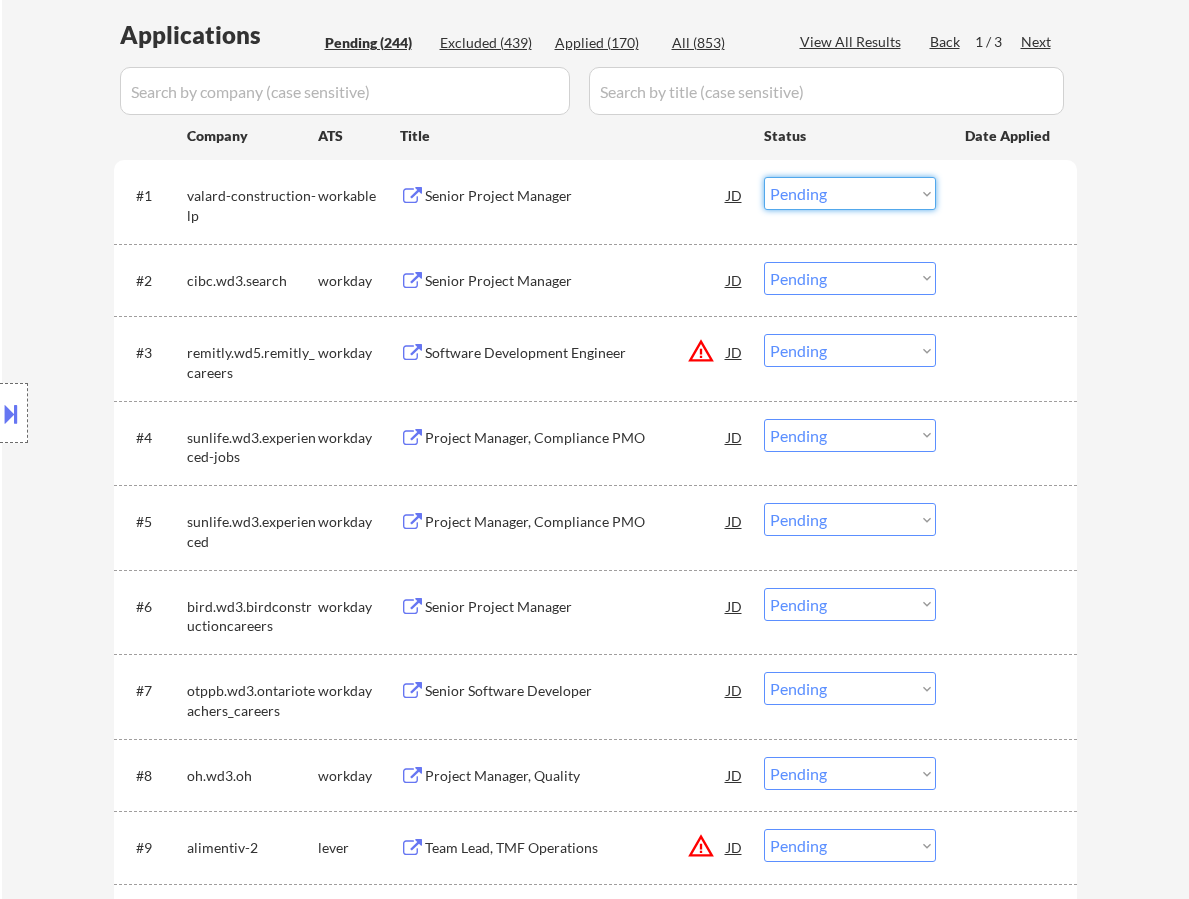 click on "Choose an option... Pending Applied Excluded (Questions) Excluded (Expired) Excluded (Location) Excluded (Bad Match) Excluded (Blocklist) Excluded (Salary) Excluded (Other)" at bounding box center [850, 193] 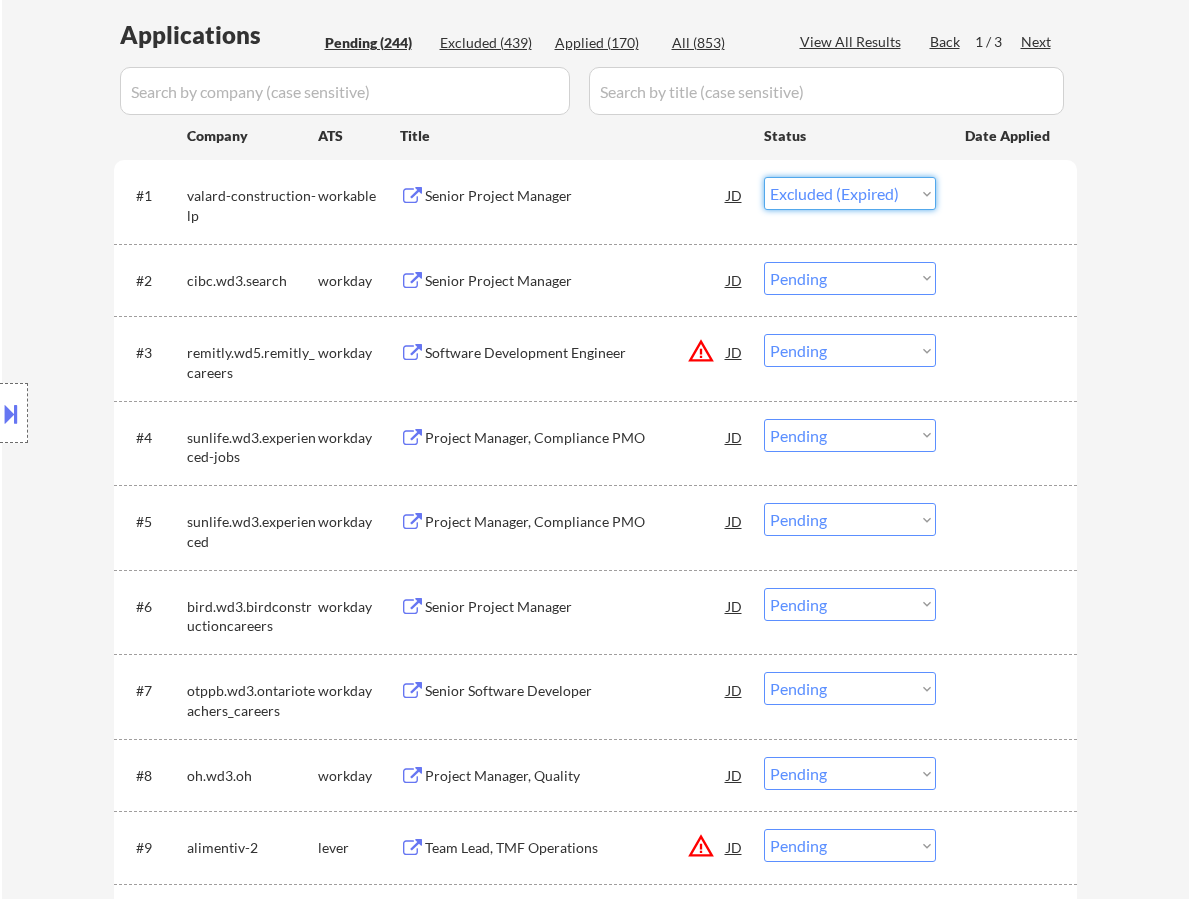 click on "Choose an option... Pending Applied Excluded (Questions) Excluded (Expired) Excluded (Location) Excluded (Bad Match) Excluded (Blocklist) Excluded (Salary) Excluded (Other)" at bounding box center [850, 193] 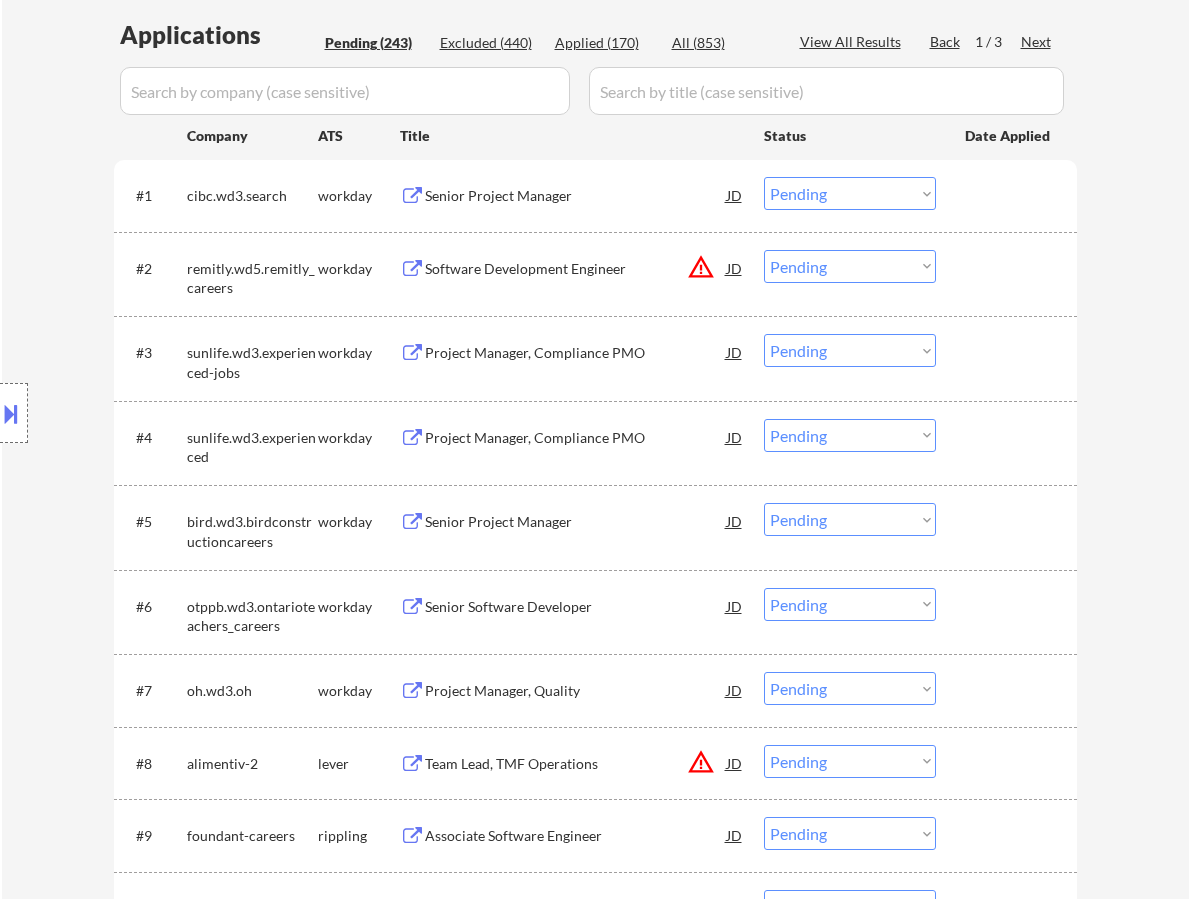 click on "Senior Project Manager" at bounding box center (576, 196) 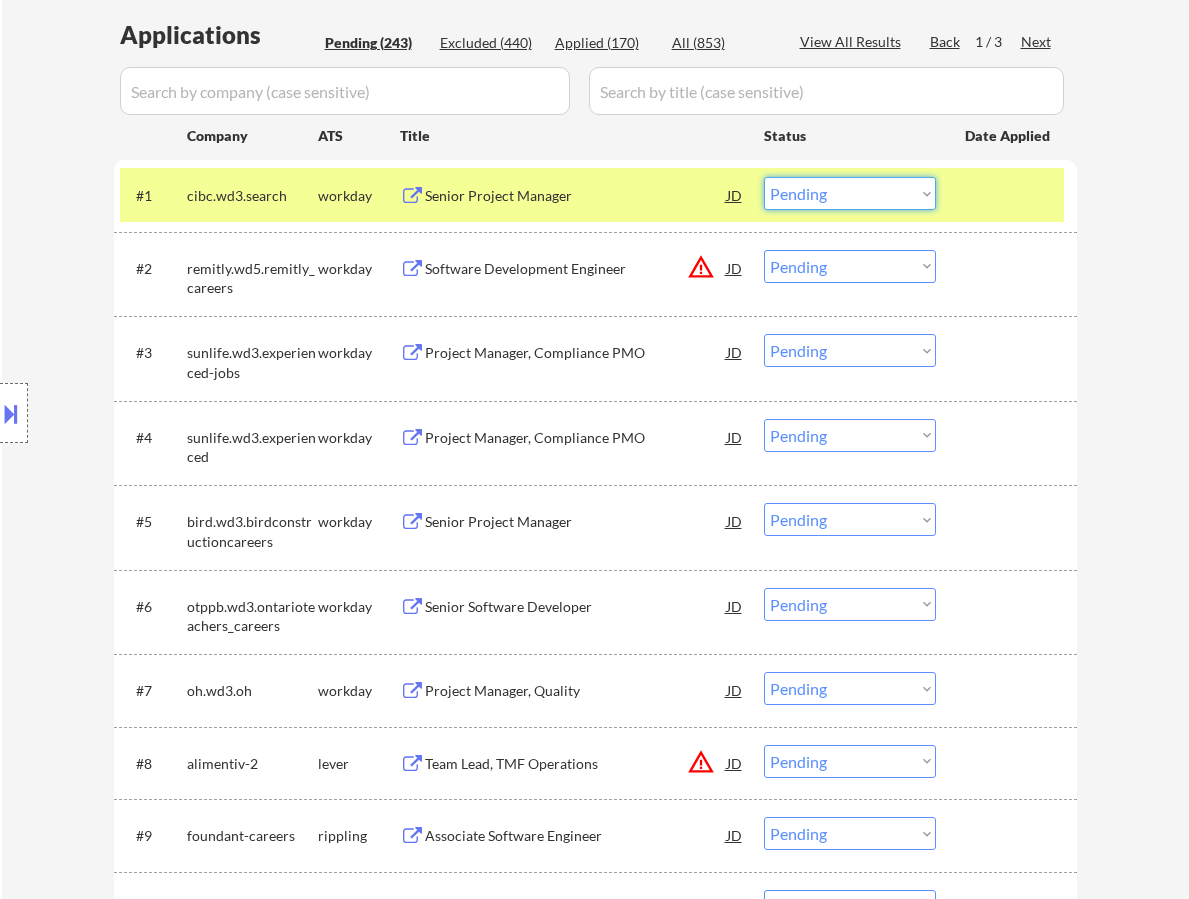 click on "Choose an option... Pending Applied Excluded (Questions) Excluded (Expired) Excluded (Location) Excluded (Bad Match) Excluded (Blocklist) Excluded (Salary) Excluded (Other)" at bounding box center [850, 193] 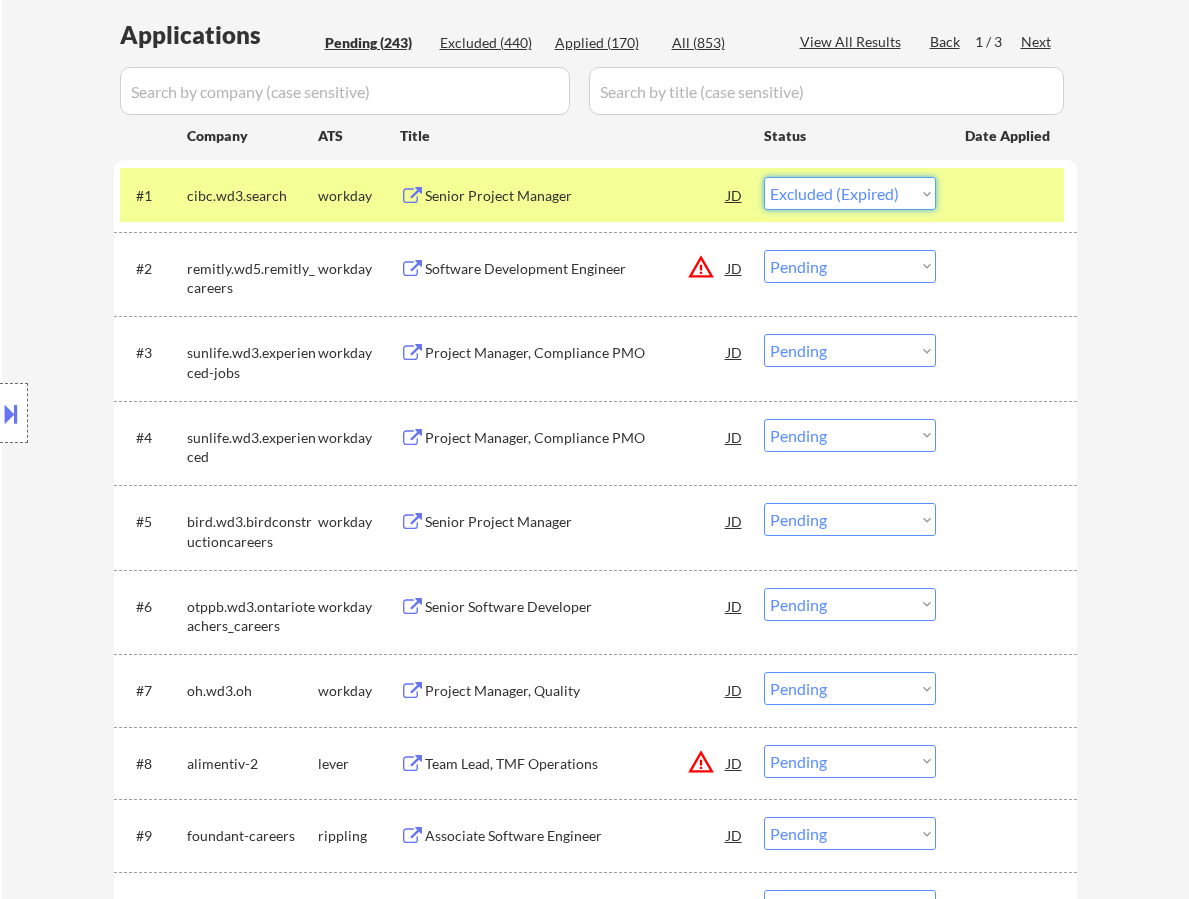 click on "Choose an option... Pending Applied Excluded (Questions) Excluded (Expired) Excluded (Location) Excluded (Bad Match) Excluded (Blocklist) Excluded (Salary) Excluded (Other)" at bounding box center [850, 193] 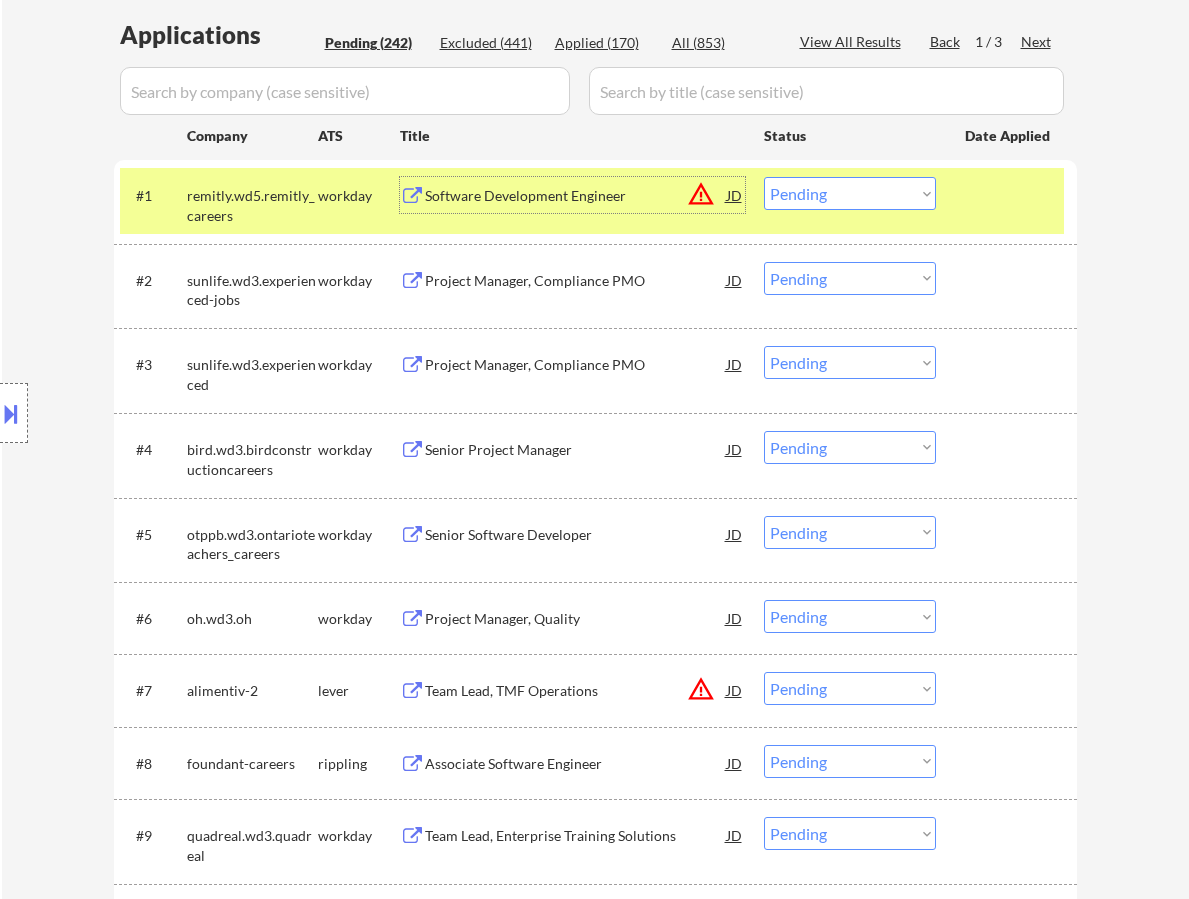 click on "Software Development Engineer" at bounding box center [576, 196] 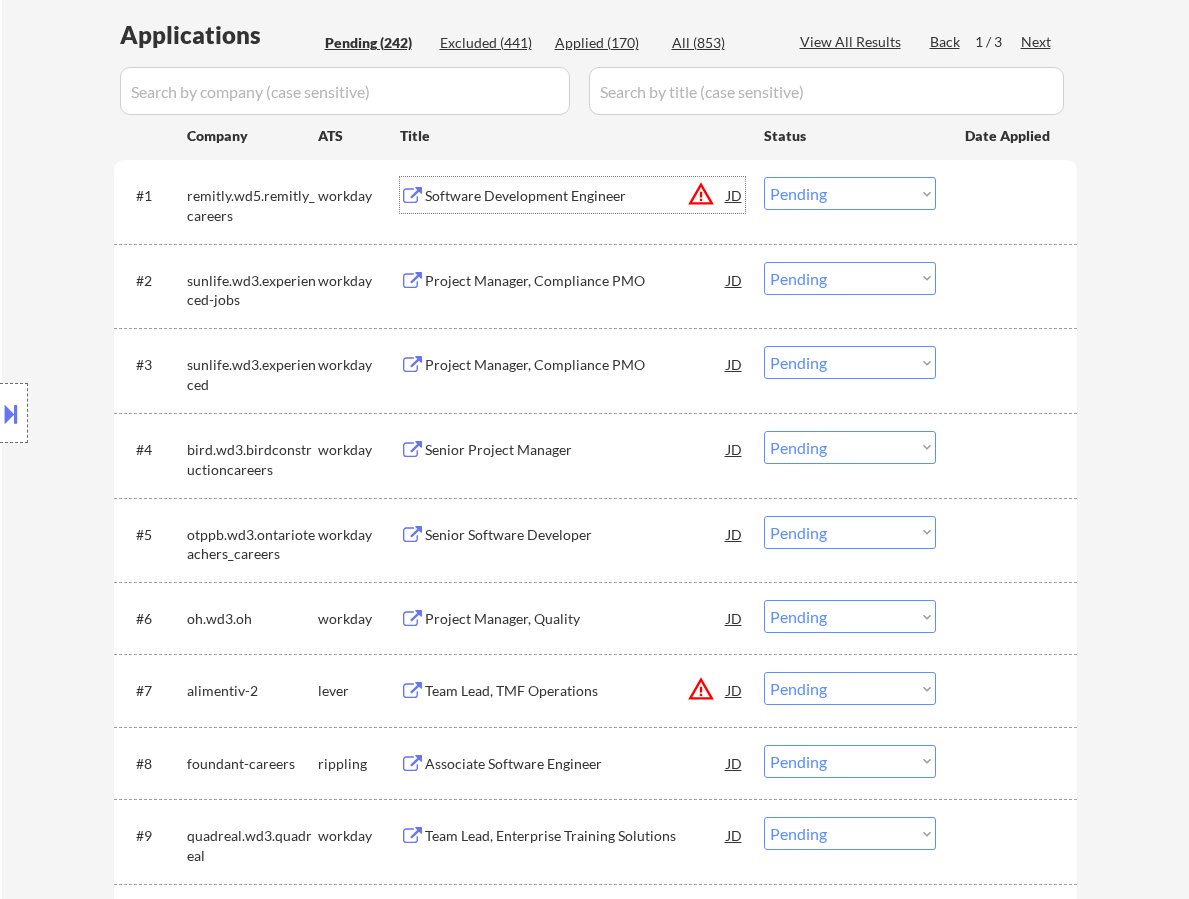 click on "Choose an option... Pending Applied Excluded (Questions) Excluded (Expired) Excluded (Location) Excluded (Bad Match) Excluded (Blocklist) Excluded (Salary) Excluded (Other)" at bounding box center [850, 193] 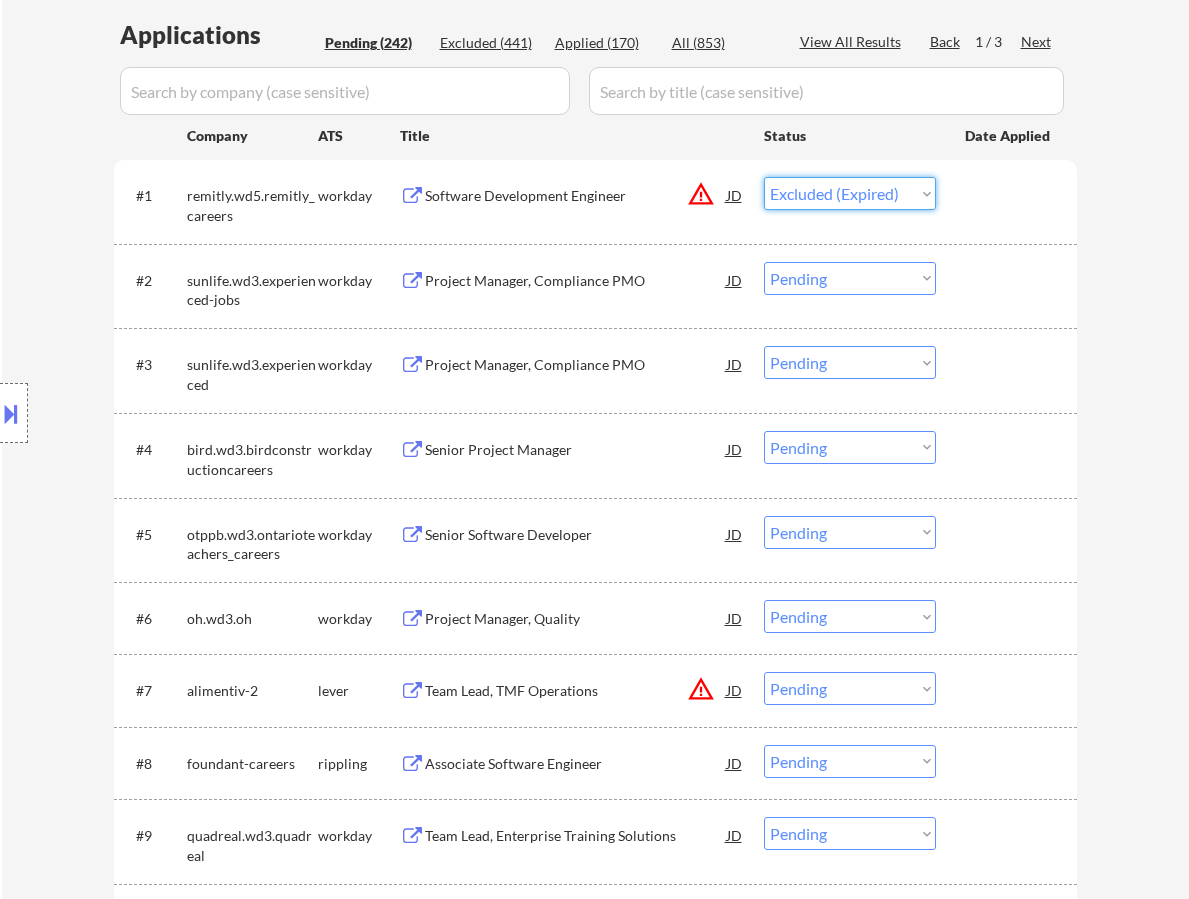 click on "Choose an option... Pending Applied Excluded (Questions) Excluded (Expired) Excluded (Location) Excluded (Bad Match) Excluded (Blocklist) Excluded (Salary) Excluded (Other)" at bounding box center (850, 193) 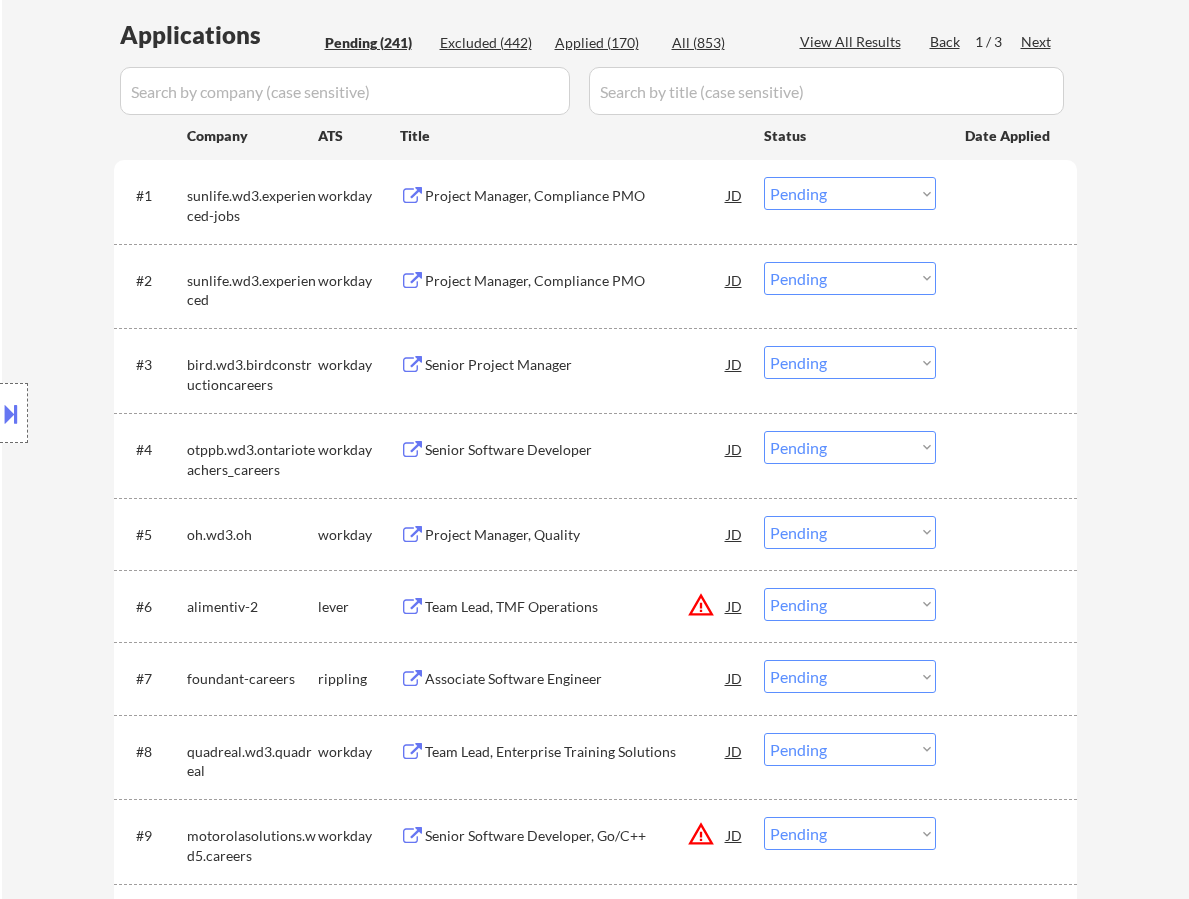 click on "Project Manager, Compliance PMO" at bounding box center [576, 196] 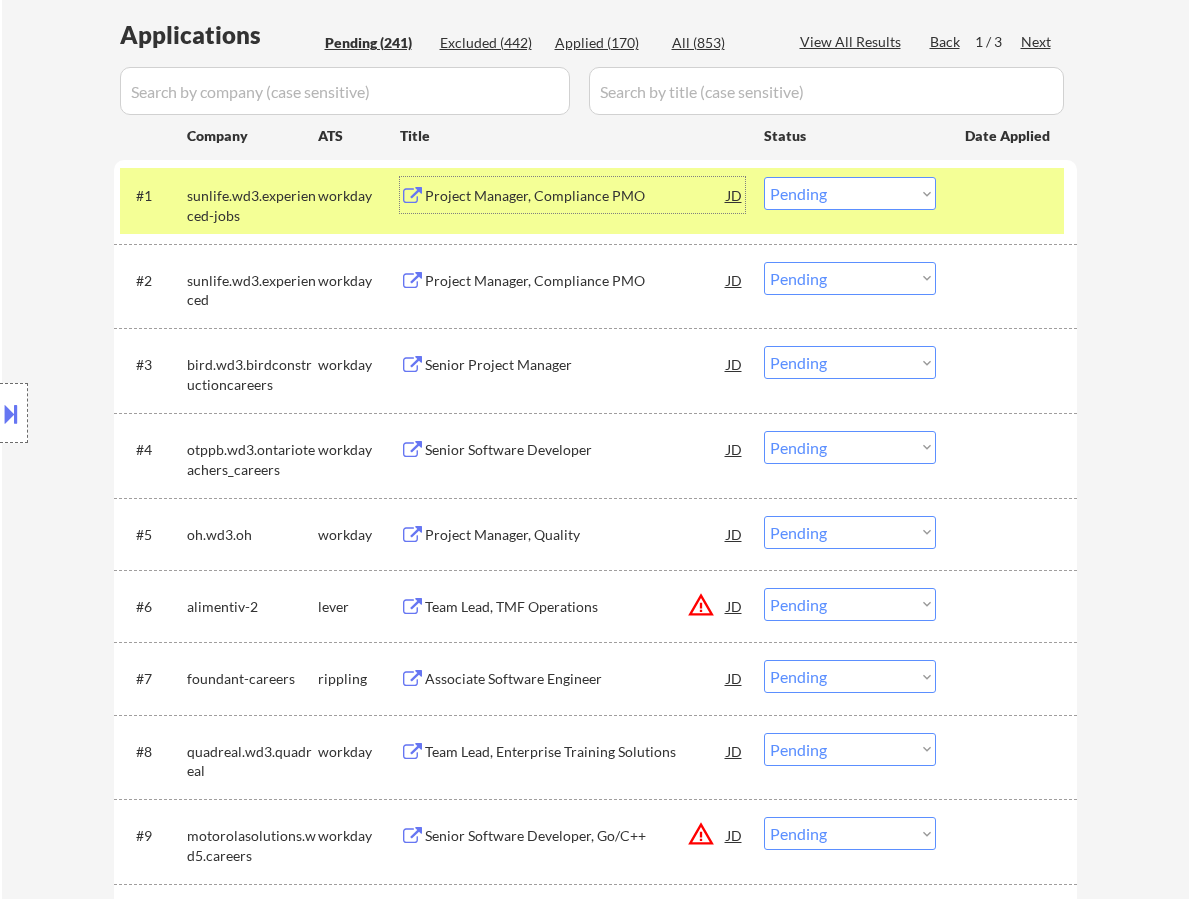 click on "Choose an option... Pending Applied Excluded (Questions) Excluded (Expired) Excluded (Location) Excluded (Bad Match) Excluded (Blocklist) Excluded (Salary) Excluded (Other)" at bounding box center [850, 193] 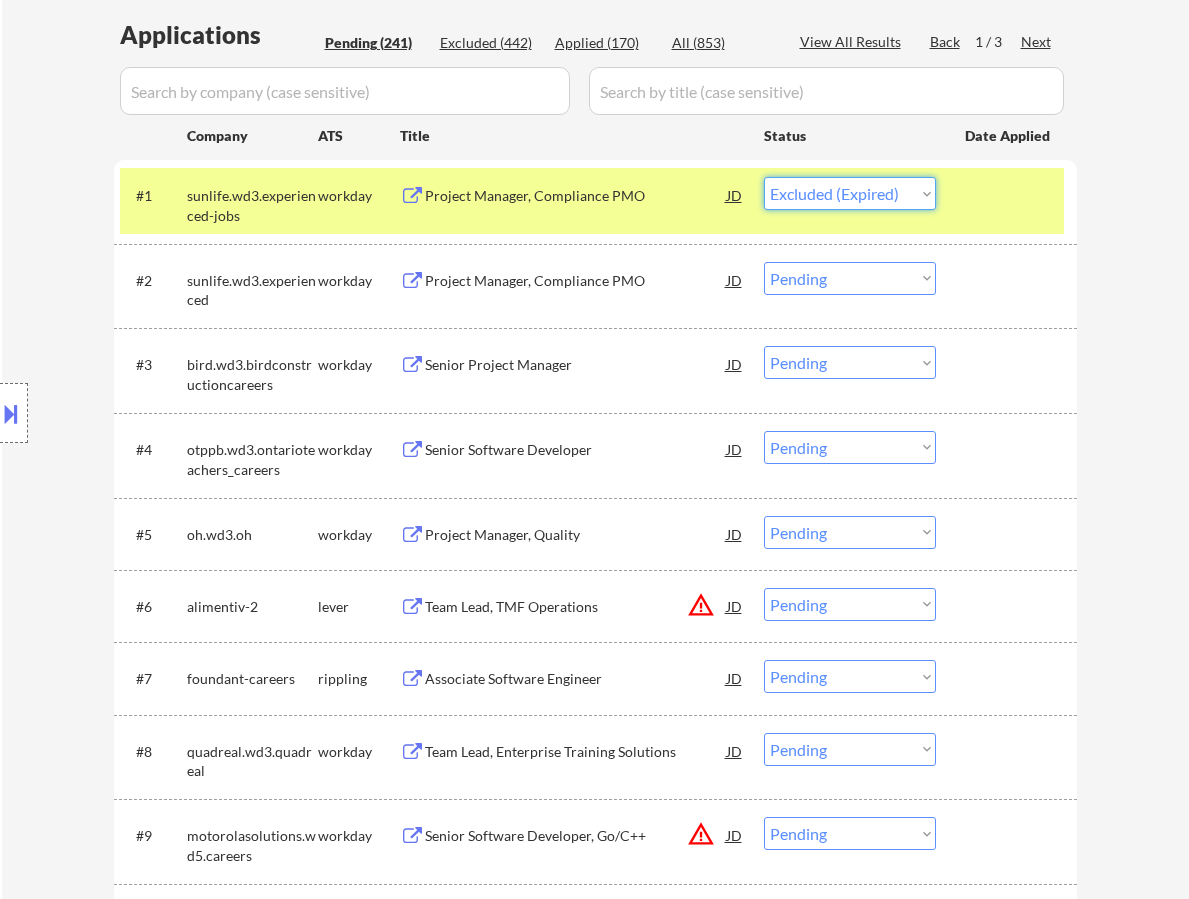 click on "Choose an option... Pending Applied Excluded (Questions) Excluded (Expired) Excluded (Location) Excluded (Bad Match) Excluded (Blocklist) Excluded (Salary) Excluded (Other)" at bounding box center [850, 193] 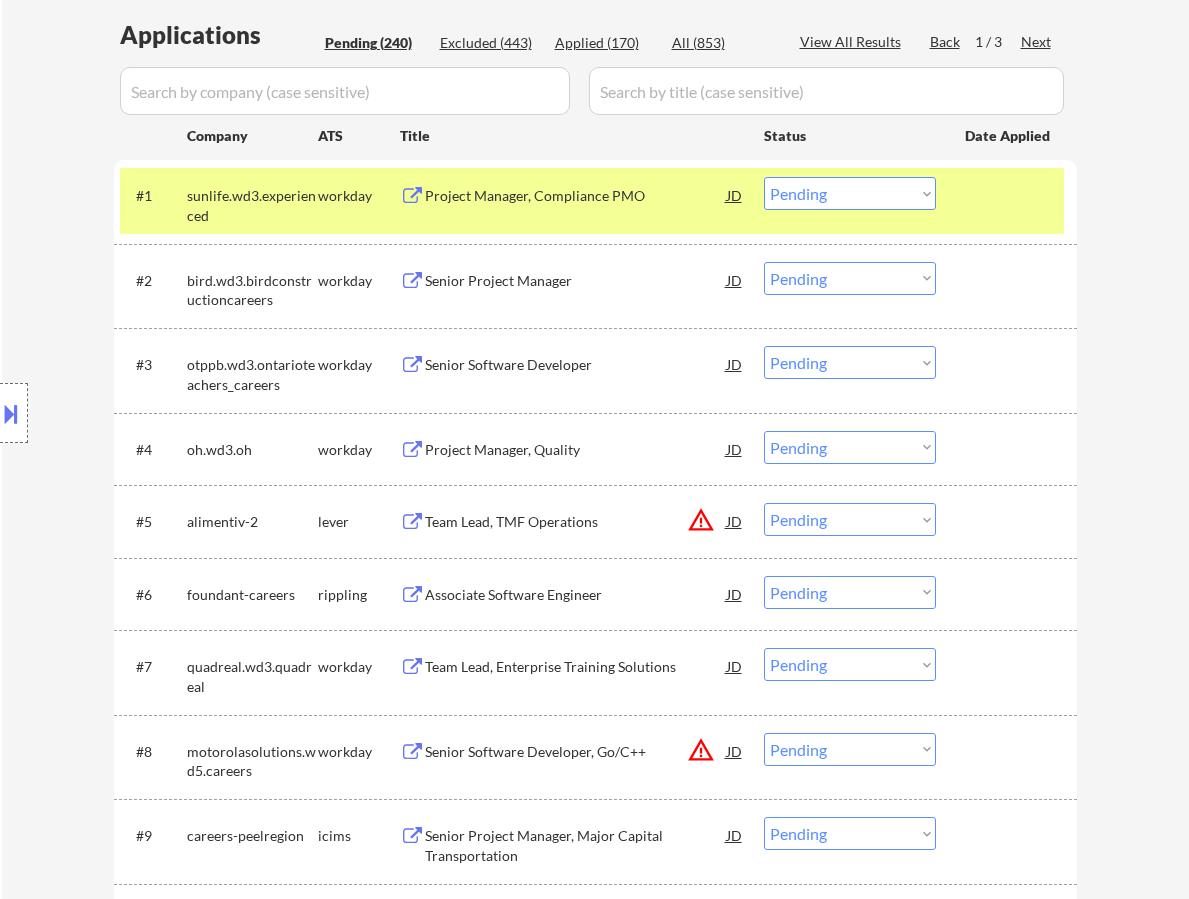 click on "Project Manager, Compliance PMO" at bounding box center [576, 196] 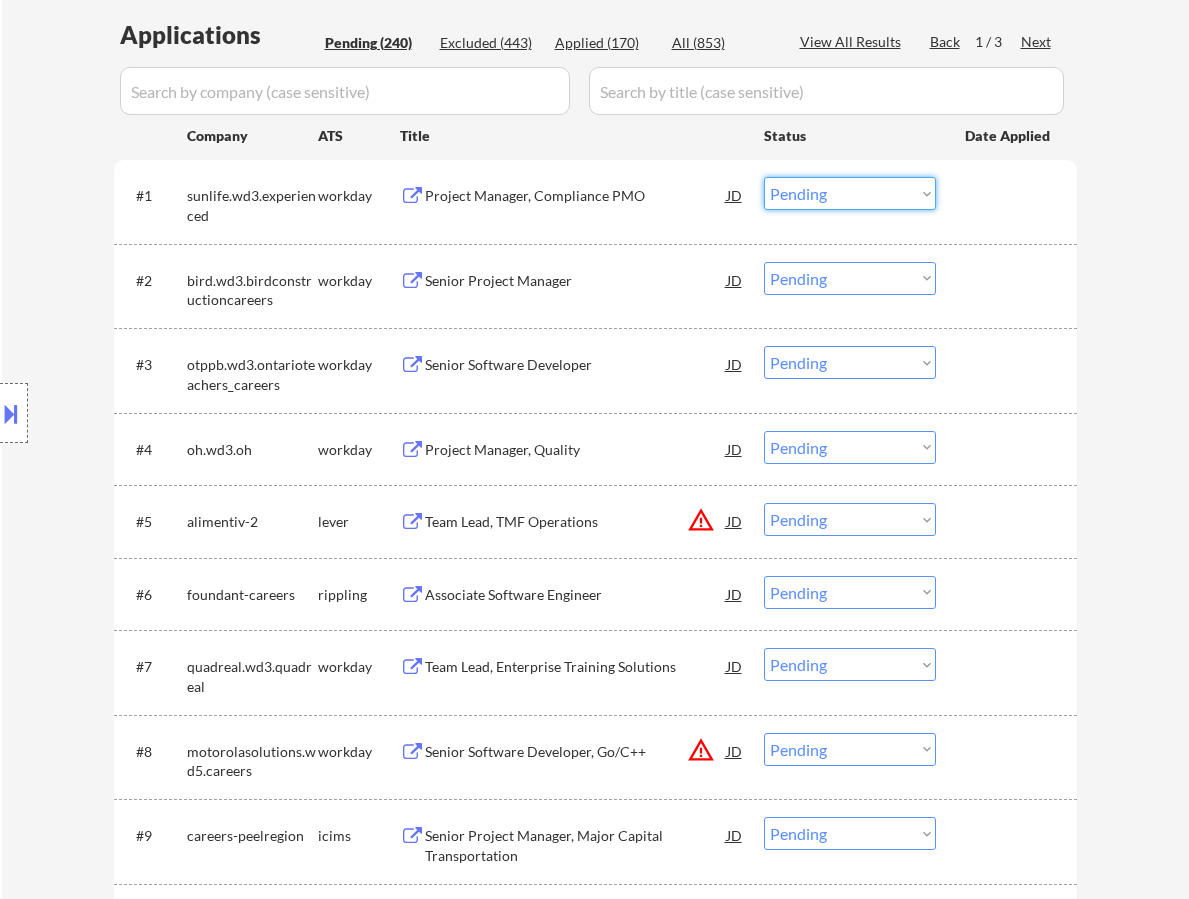 click on "Choose an option... Pending Applied Excluded (Questions) Excluded (Expired) Excluded (Location) Excluded (Bad Match) Excluded (Blocklist) Excluded (Salary) Excluded (Other)" at bounding box center [850, 193] 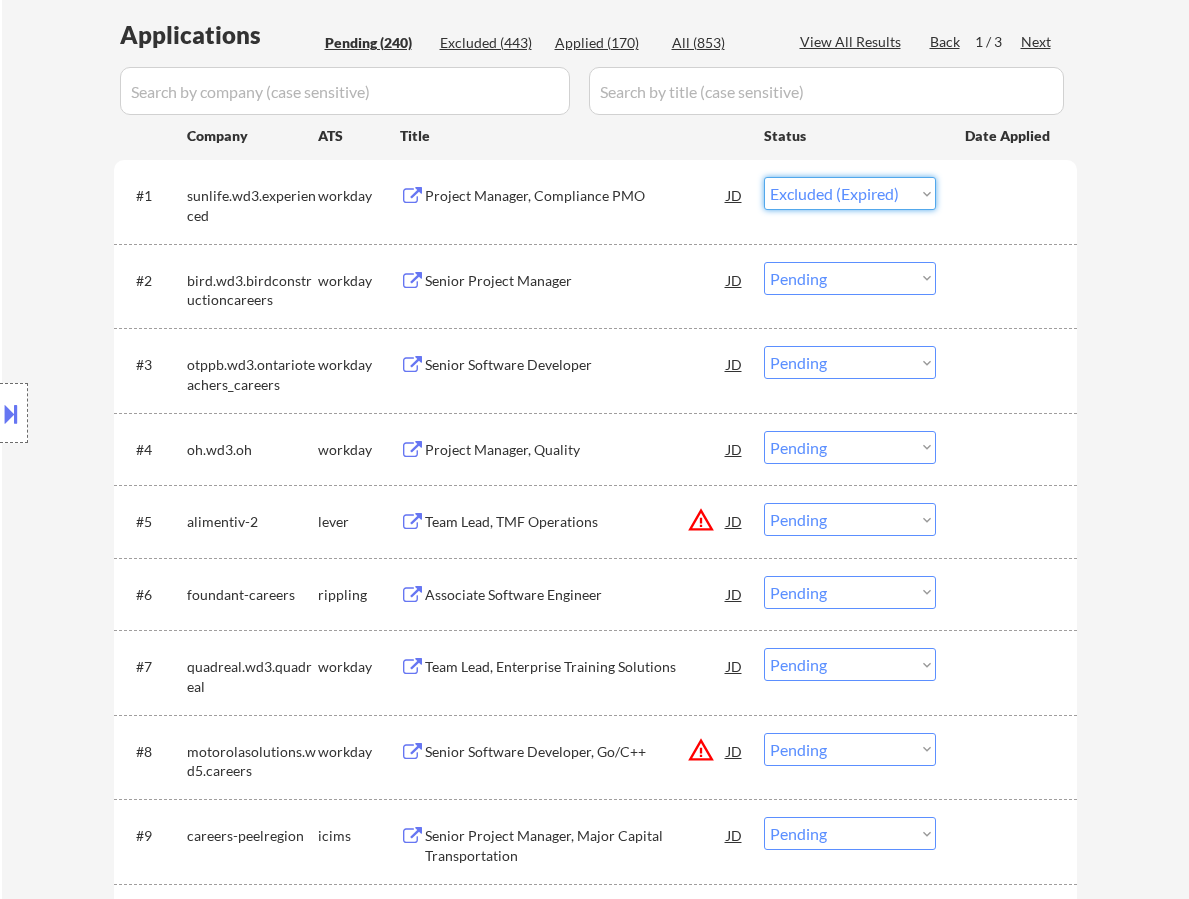 click on "Choose an option... Pending Applied Excluded (Questions) Excluded (Expired) Excluded (Location) Excluded (Bad Match) Excluded (Blocklist) Excluded (Salary) Excluded (Other)" at bounding box center [850, 193] 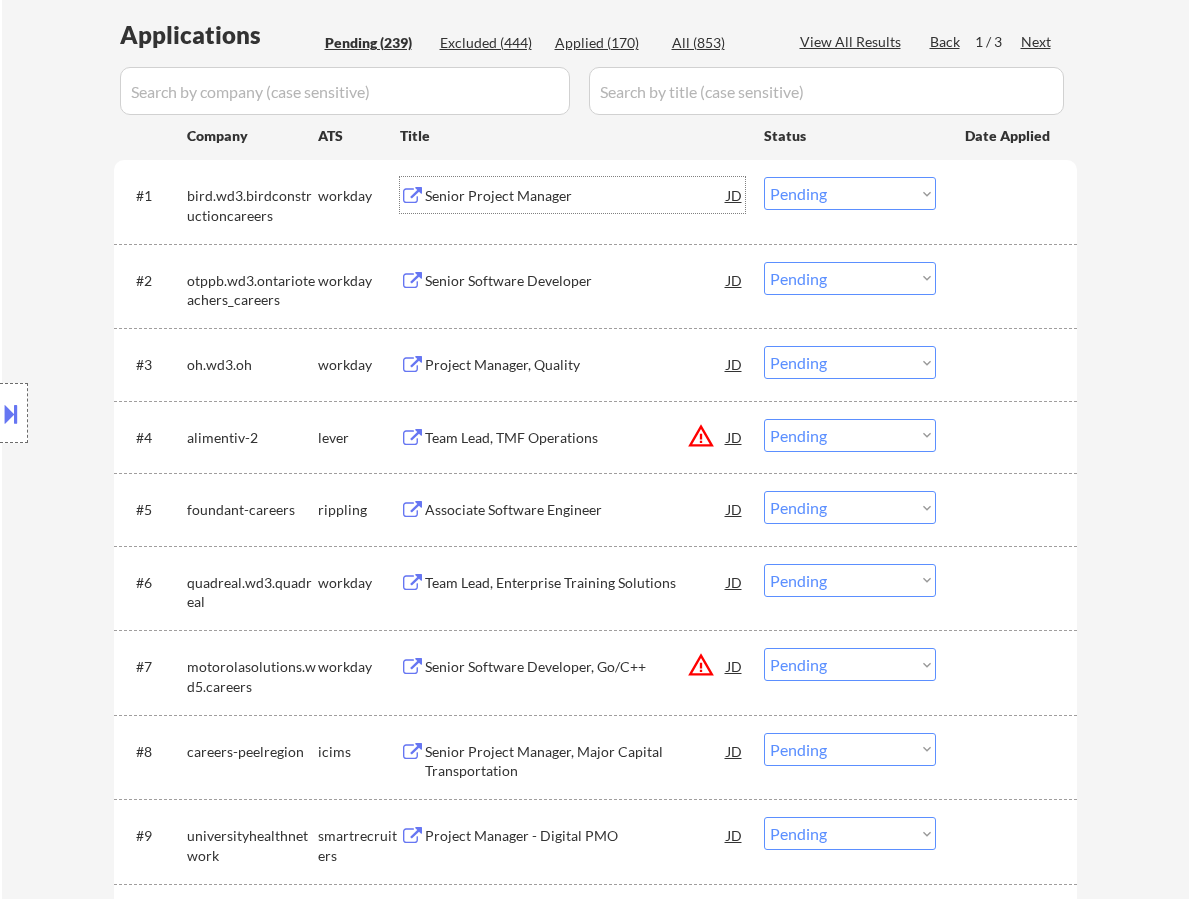 click on "Senior Project Manager" at bounding box center [576, 196] 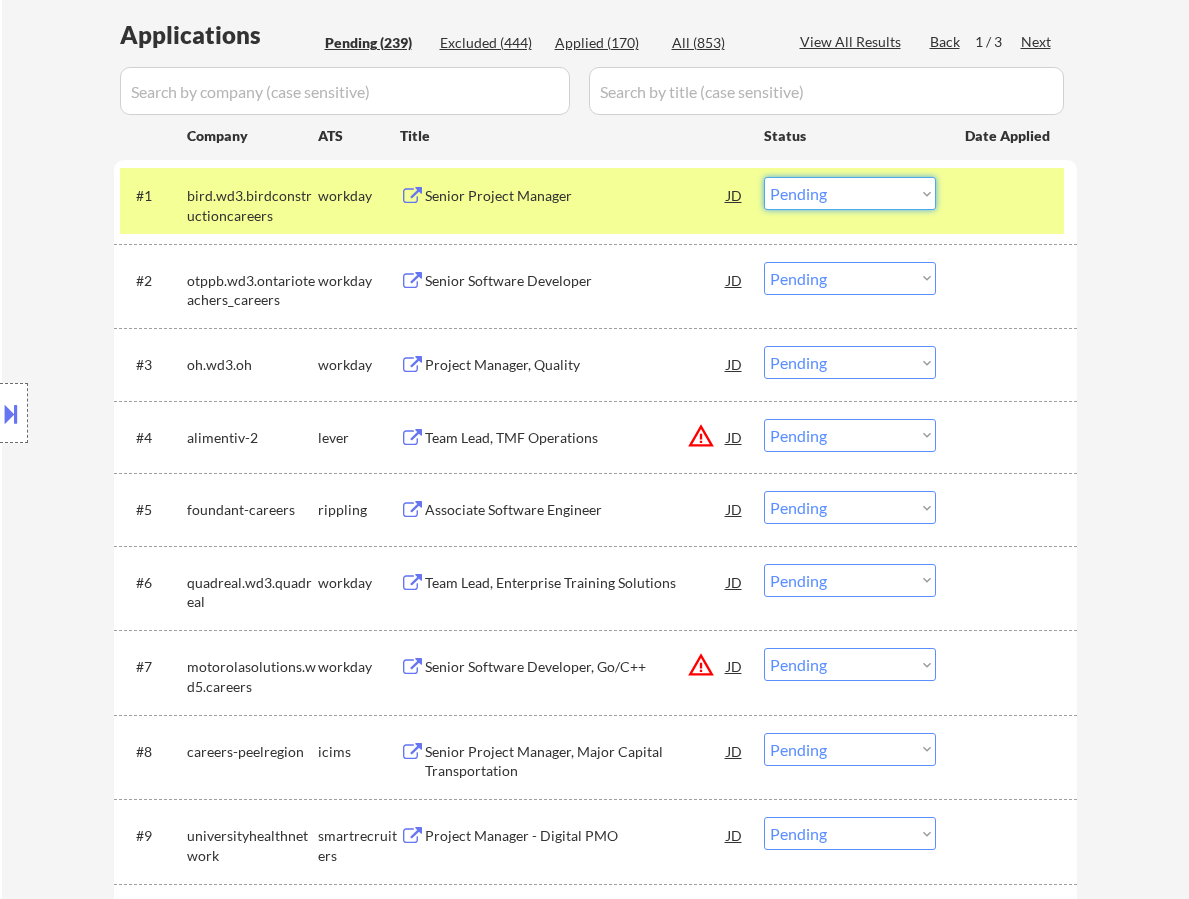 click on "Choose an option... Pending Applied Excluded (Questions) Excluded (Expired) Excluded (Location) Excluded (Bad Match) Excluded (Blocklist) Excluded (Salary) Excluded (Other)" at bounding box center [850, 193] 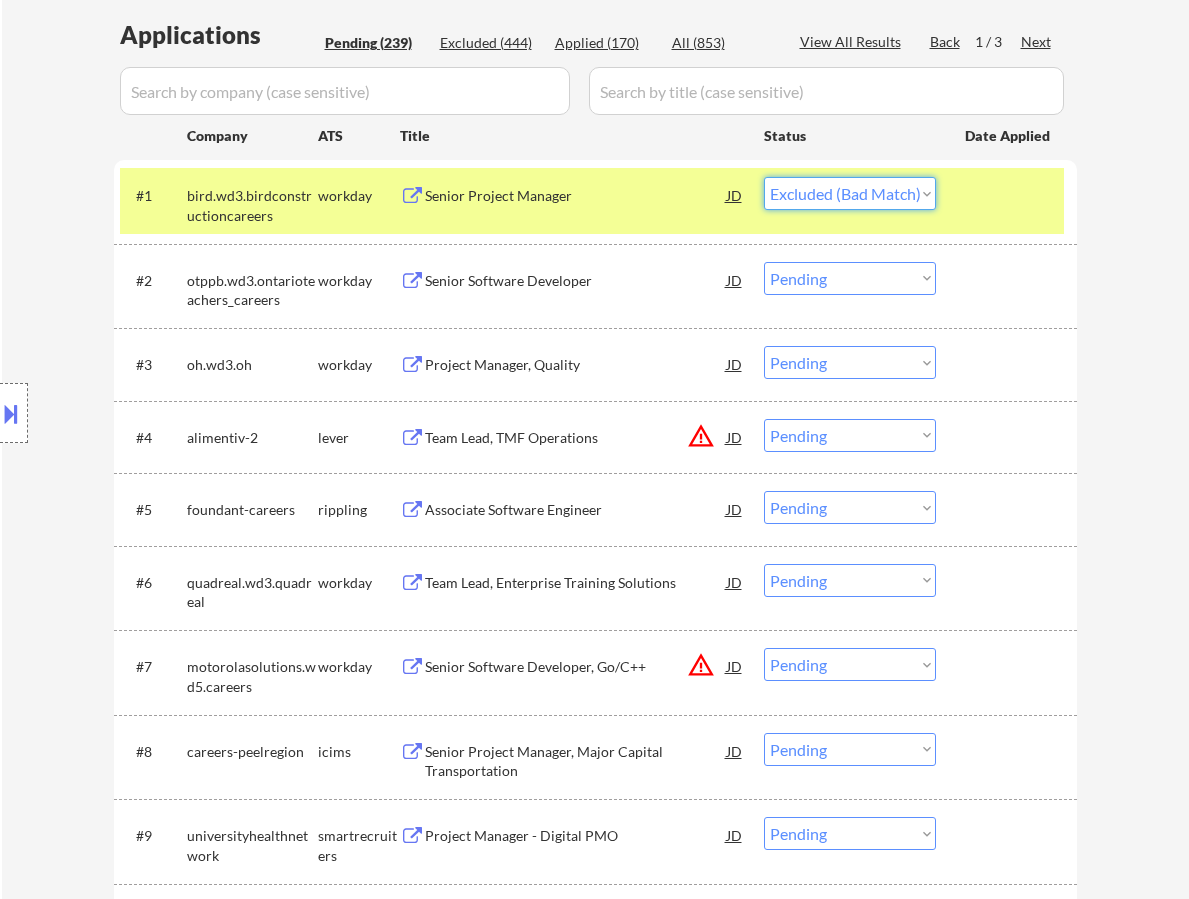 click on "Choose an option... Pending Applied Excluded (Questions) Excluded (Expired) Excluded (Location) Excluded (Bad Match) Excluded (Blocklist) Excluded (Salary) Excluded (Other)" at bounding box center [850, 193] 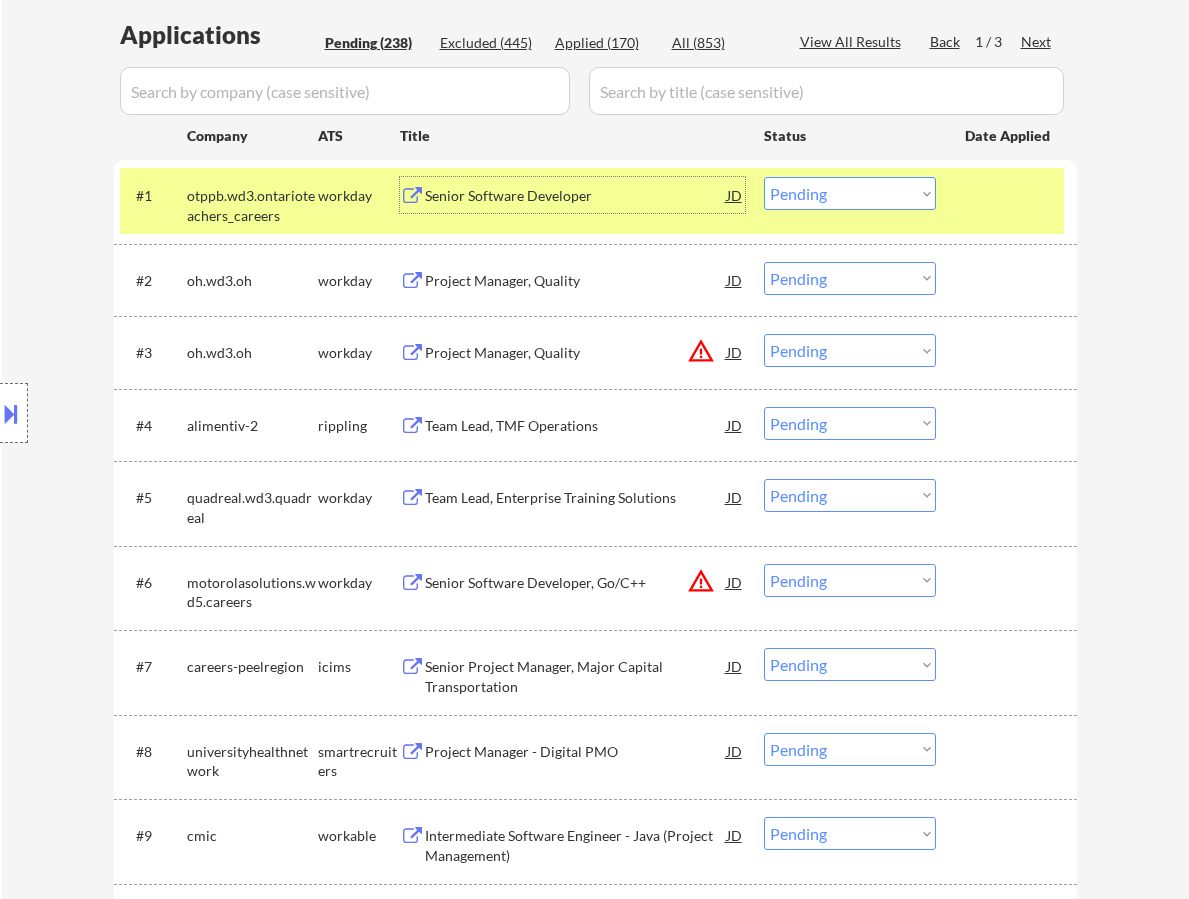 click on "Senior Software Developer" at bounding box center [576, 195] 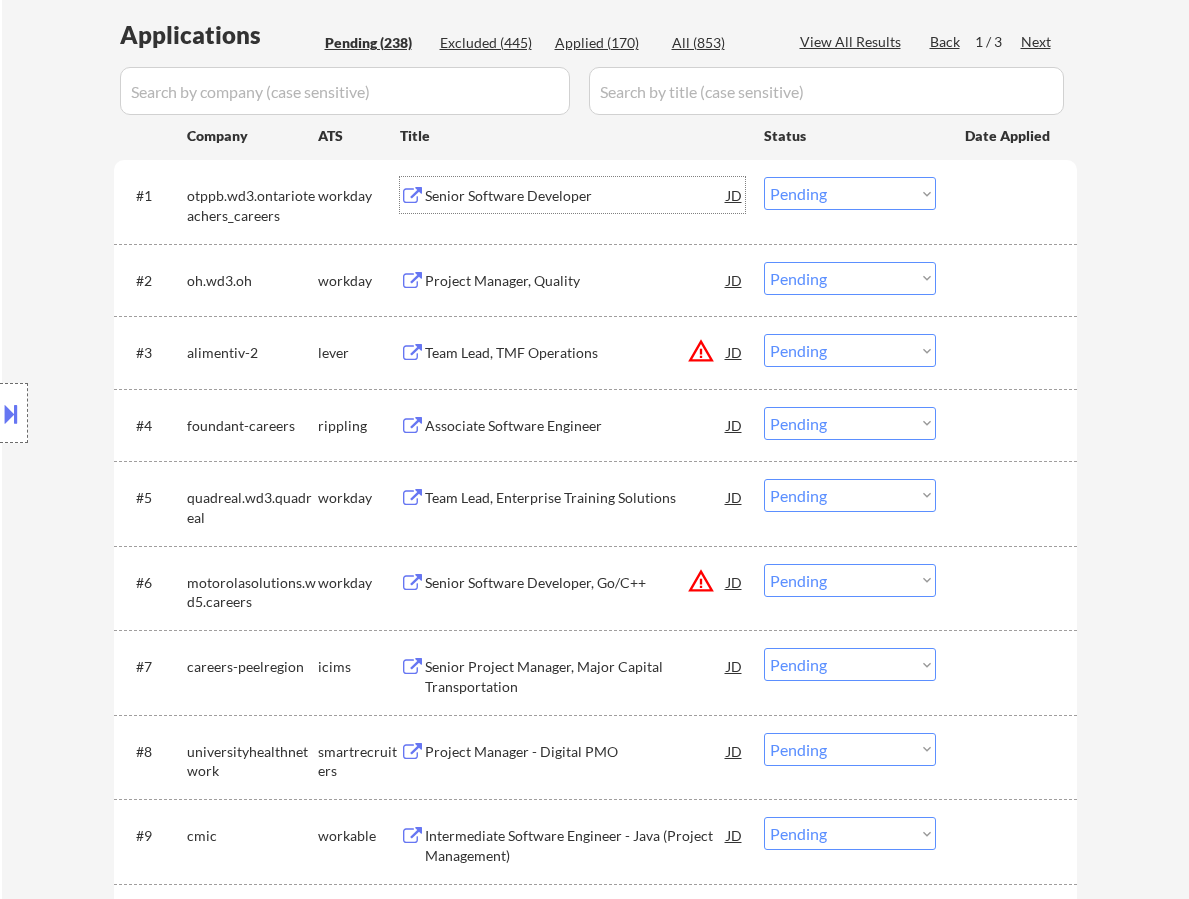 click on "Choose an option... Pending Applied Excluded (Questions) Excluded (Expired) Excluded (Location) Excluded (Bad Match) Excluded (Blocklist) Excluded (Salary) Excluded (Other)" at bounding box center [850, 193] 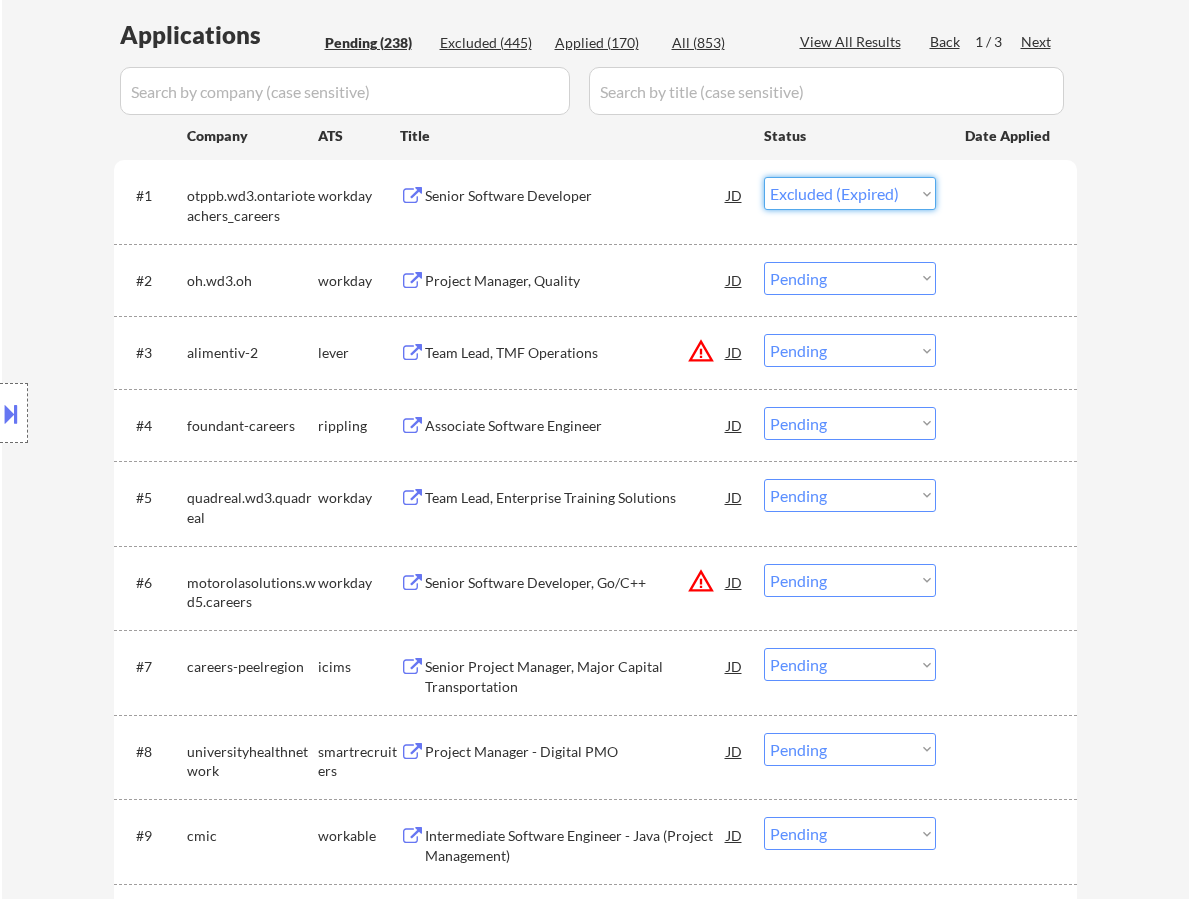 click on "Choose an option... Pending Applied Excluded (Questions) Excluded (Expired) Excluded (Location) Excluded (Bad Match) Excluded (Blocklist) Excluded (Salary) Excluded (Other)" at bounding box center [850, 193] 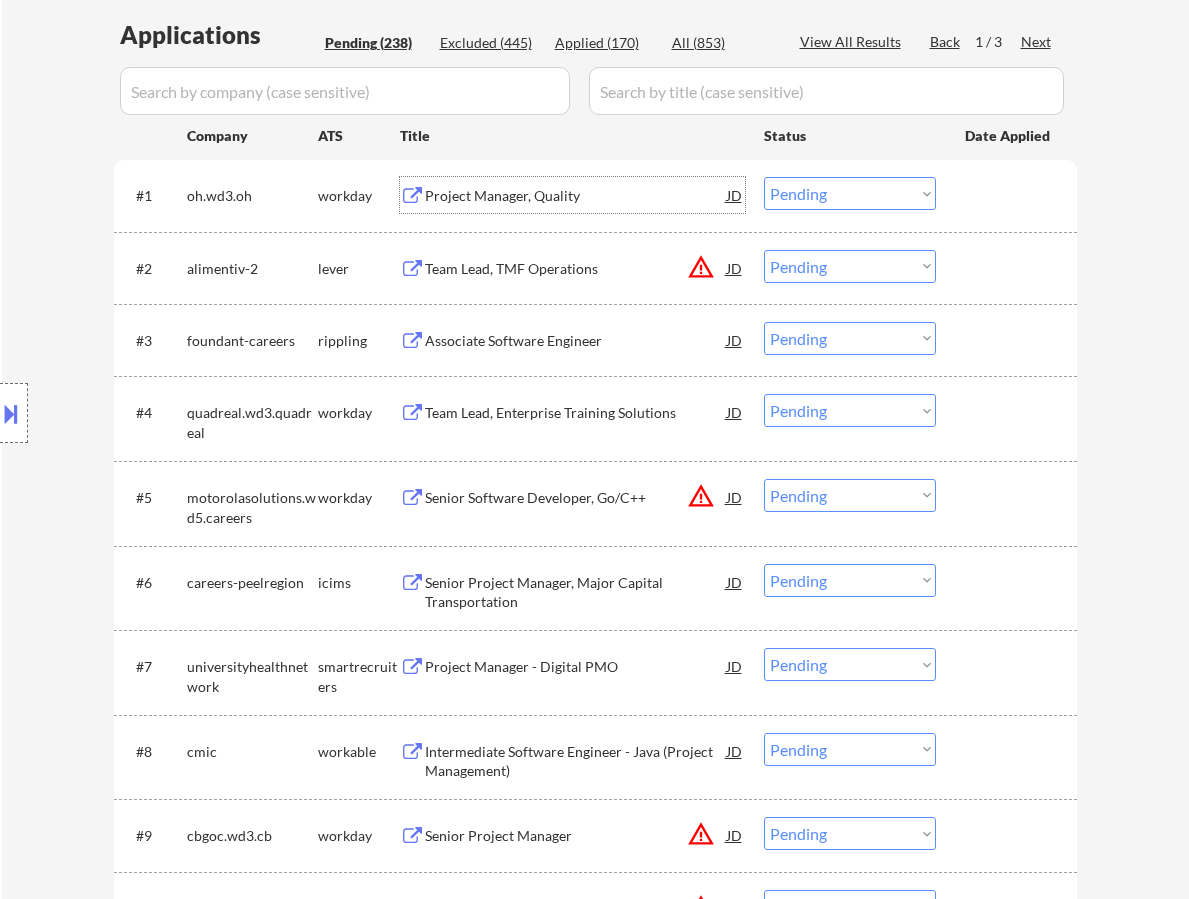 click on "Project Manager, Quality" at bounding box center (576, 195) 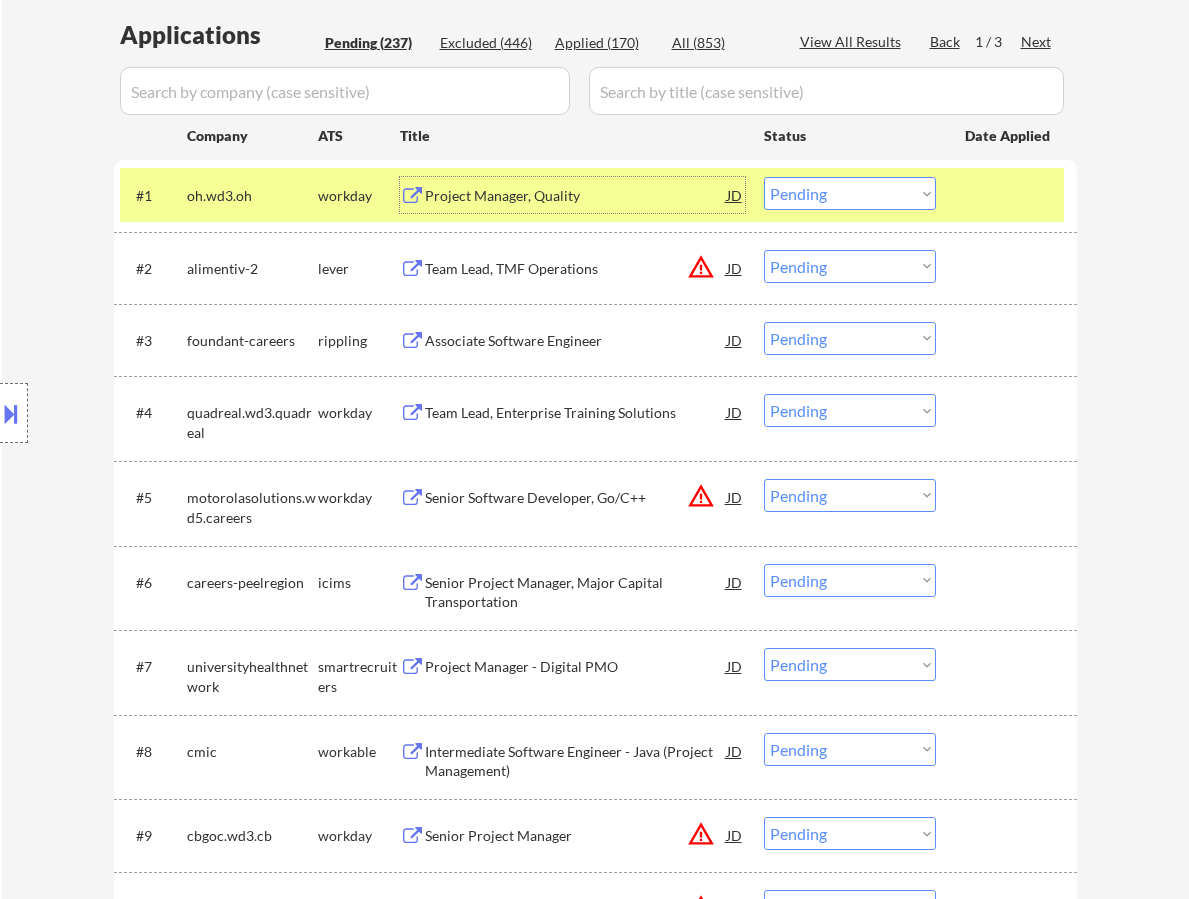 click on "Choose an option... Pending Applied Excluded (Questions) Excluded (Expired) Excluded (Location) Excluded (Bad Match) Excluded (Blocklist) Excluded (Salary) Excluded (Other)" at bounding box center [850, 193] 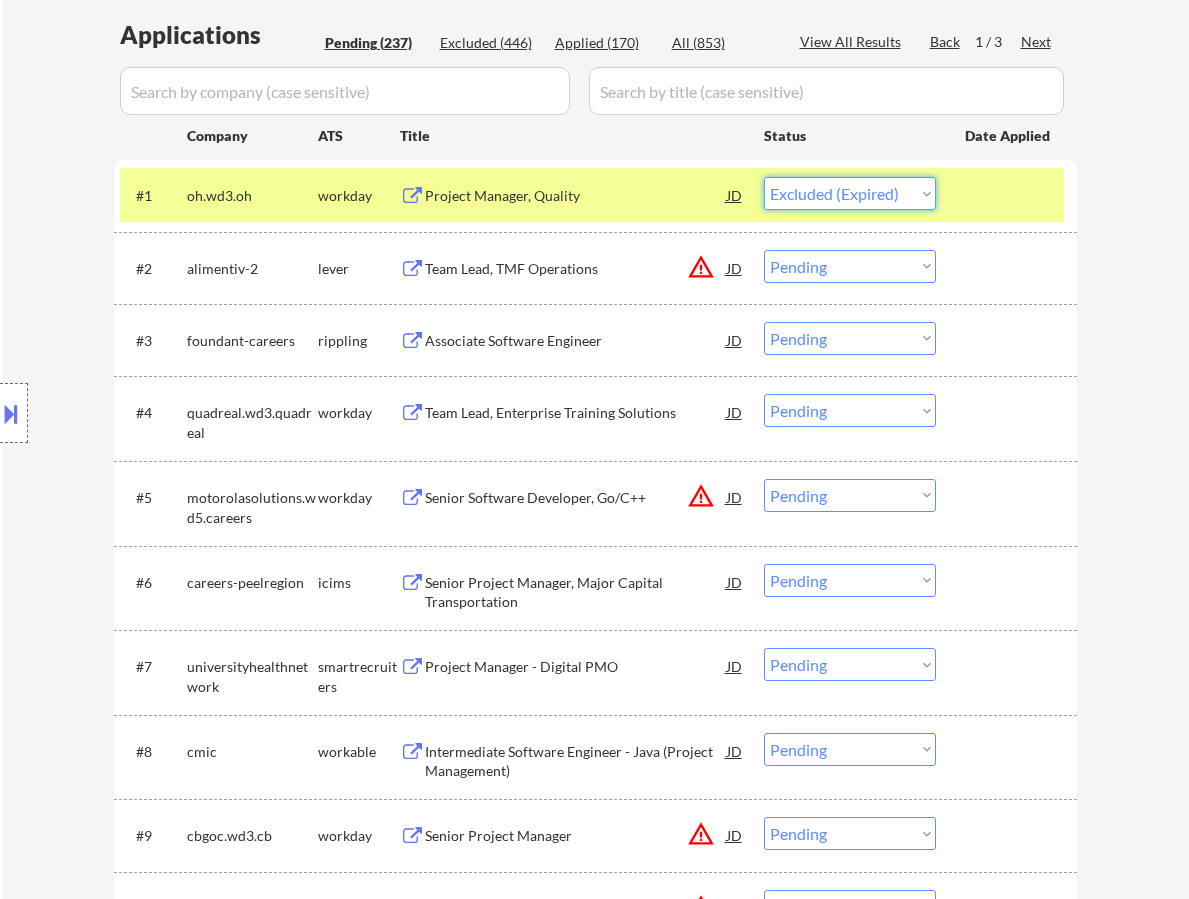 click on "Choose an option... Pending Applied Excluded (Questions) Excluded (Expired) Excluded (Location) Excluded (Bad Match) Excluded (Blocklist) Excluded (Salary) Excluded (Other)" at bounding box center [850, 193] 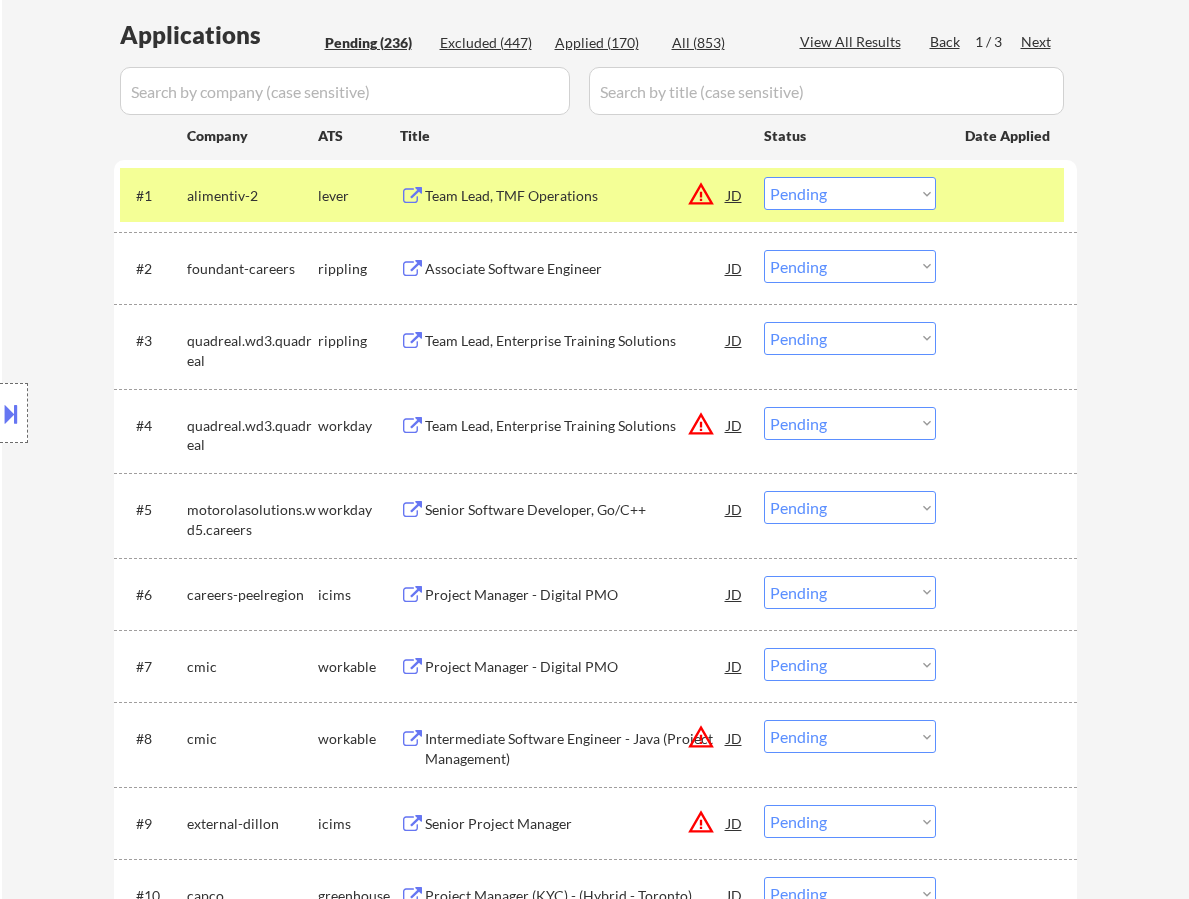 click on "Team Lead, TMF Operations" at bounding box center [576, 196] 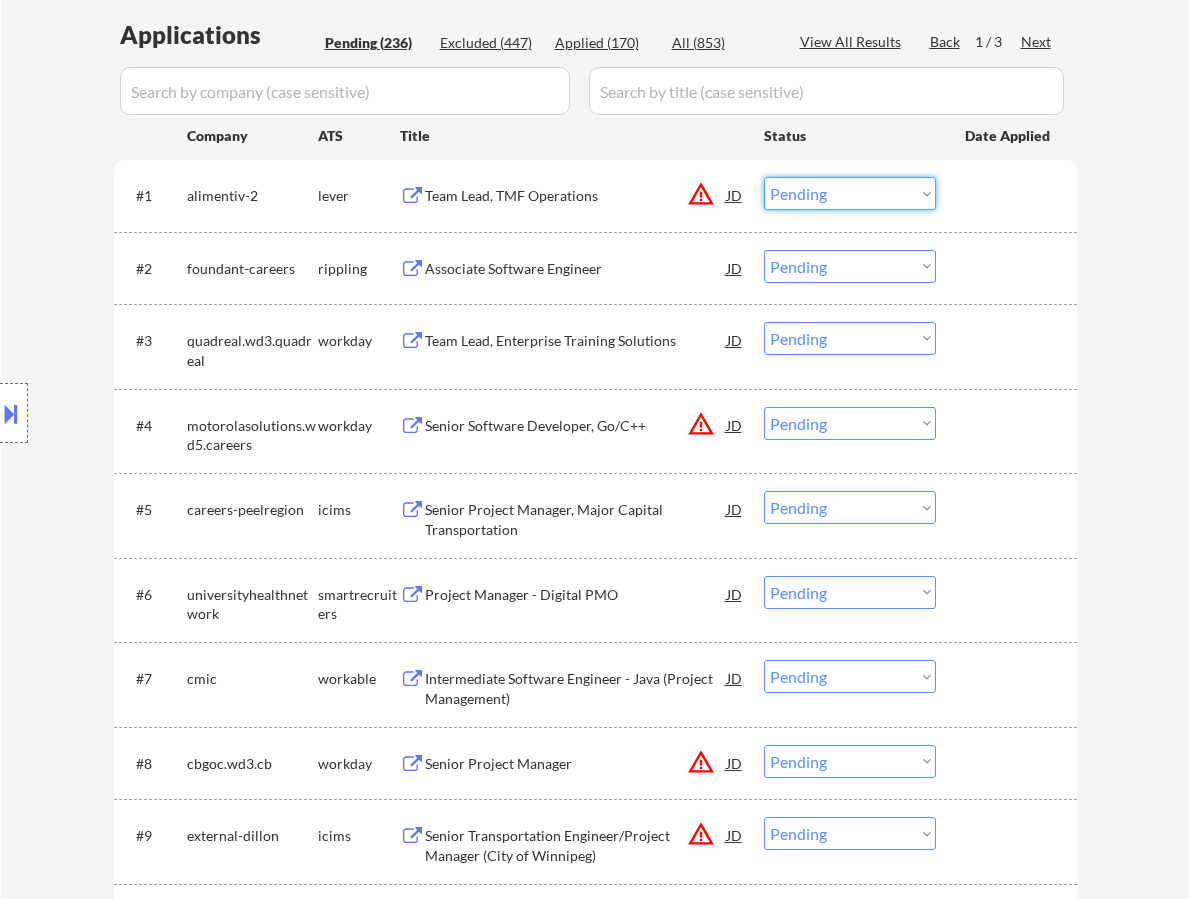 click on "Choose an option... Pending Applied Excluded (Questions) Excluded (Expired) Excluded (Location) Excluded (Bad Match) Excluded (Blocklist) Excluded (Salary) Excluded (Other)" at bounding box center [850, 193] 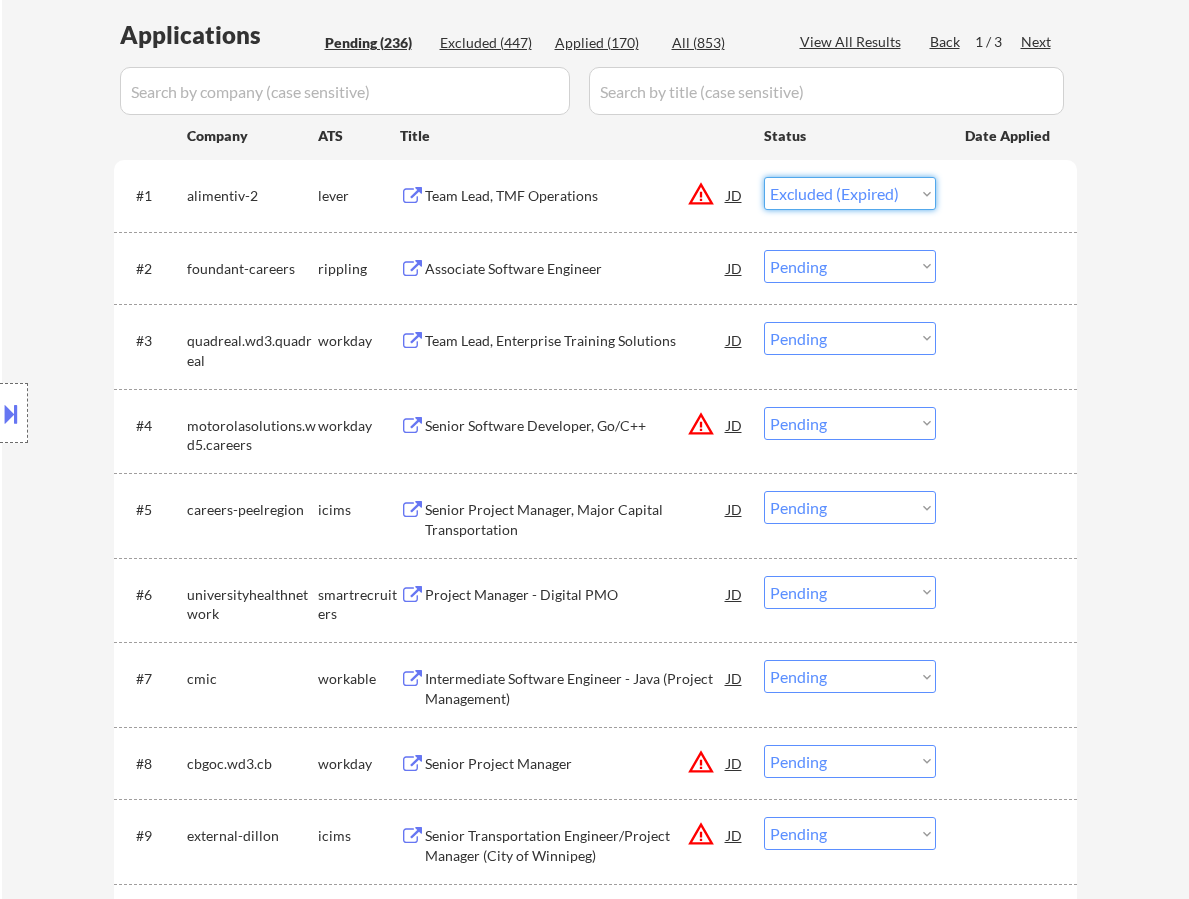 click on "Choose an option... Pending Applied Excluded (Questions) Excluded (Expired) Excluded (Location) Excluded (Bad Match) Excluded (Blocklist) Excluded (Salary) Excluded (Other)" at bounding box center [850, 193] 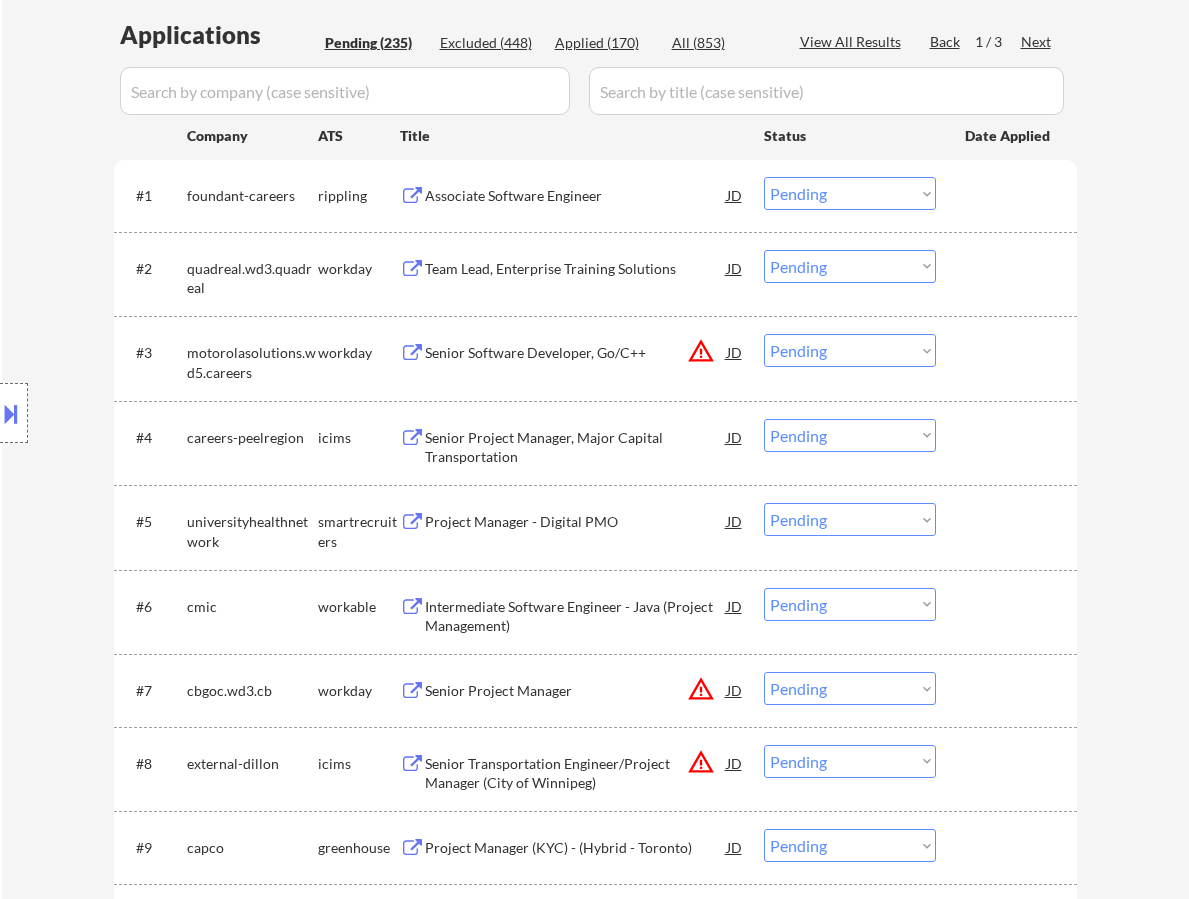 click on "Associate Software Engineer" at bounding box center [576, 196] 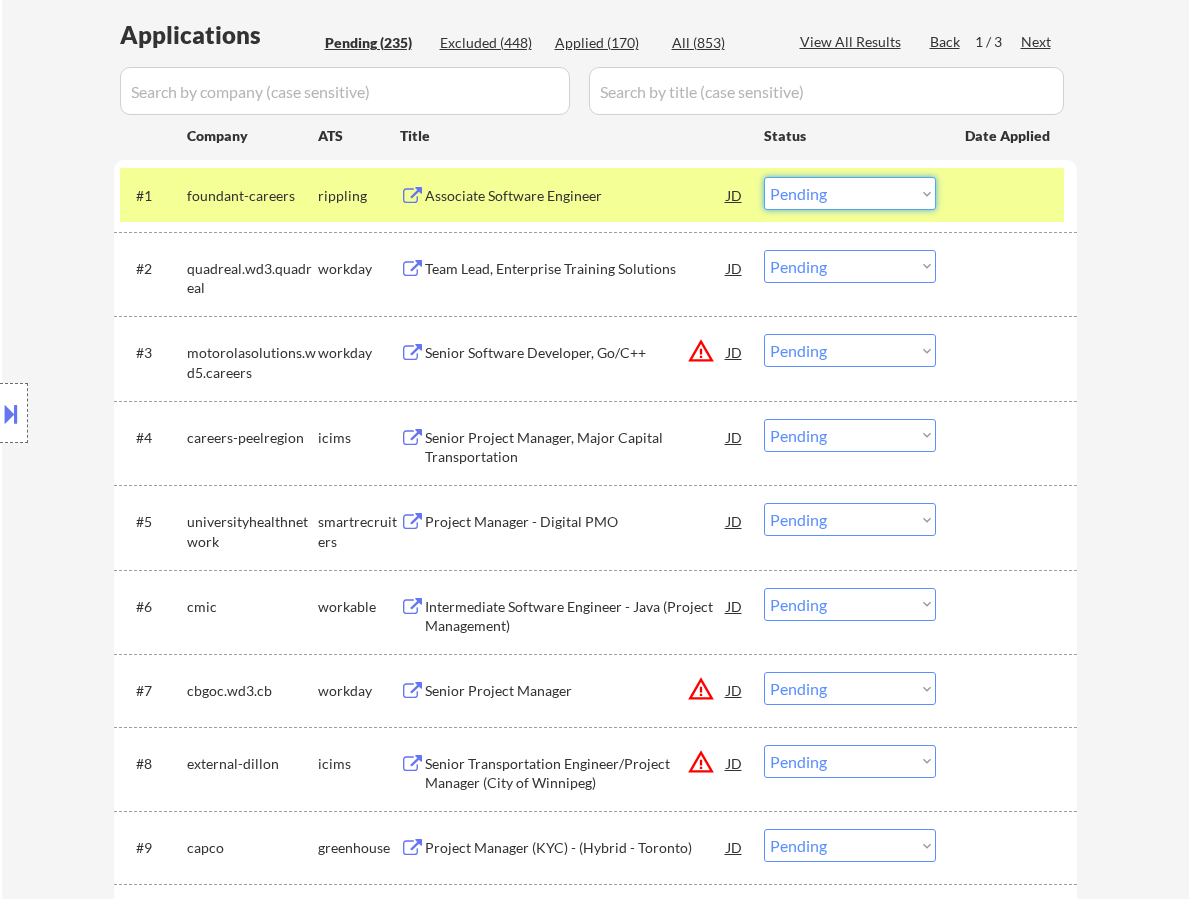 click on "Choose an option... Pending Applied Excluded (Questions) Excluded (Expired) Excluded (Location) Excluded (Bad Match) Excluded (Blocklist) Excluded (Salary) Excluded (Other)" at bounding box center (850, 193) 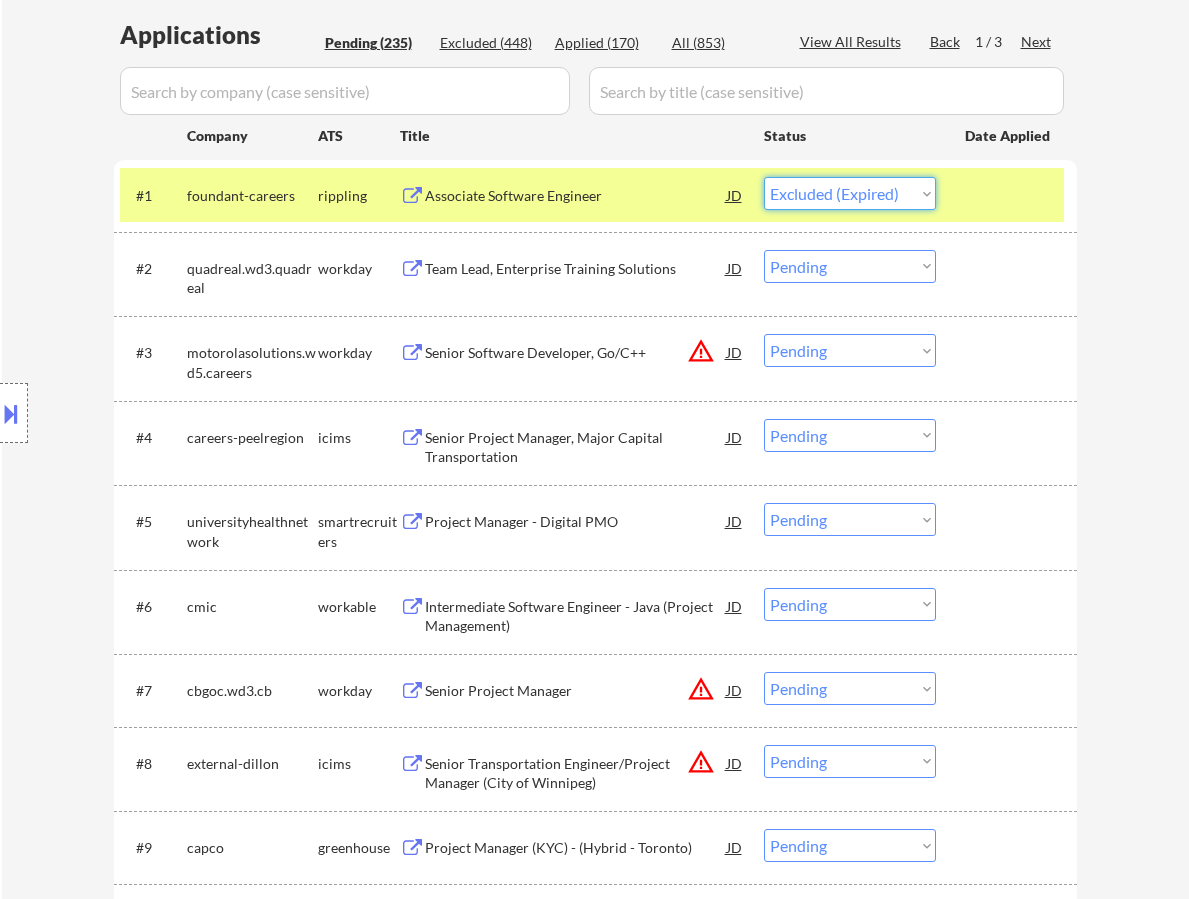 click on "Choose an option... Pending Applied Excluded (Questions) Excluded (Expired) Excluded (Location) Excluded (Bad Match) Excluded (Blocklist) Excluded (Salary) Excluded (Other)" at bounding box center (850, 193) 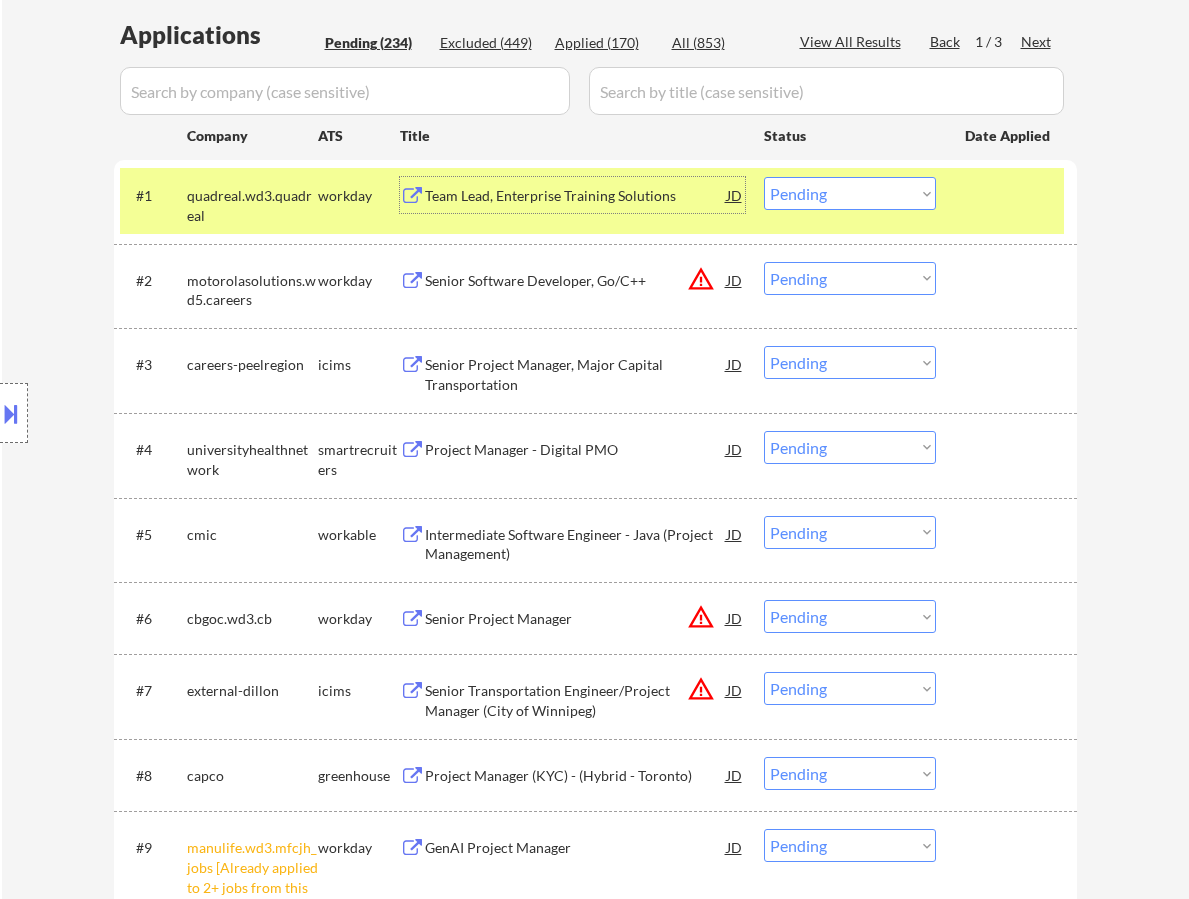 click on "Team Lead, Enterprise Training Solutions" at bounding box center [576, 196] 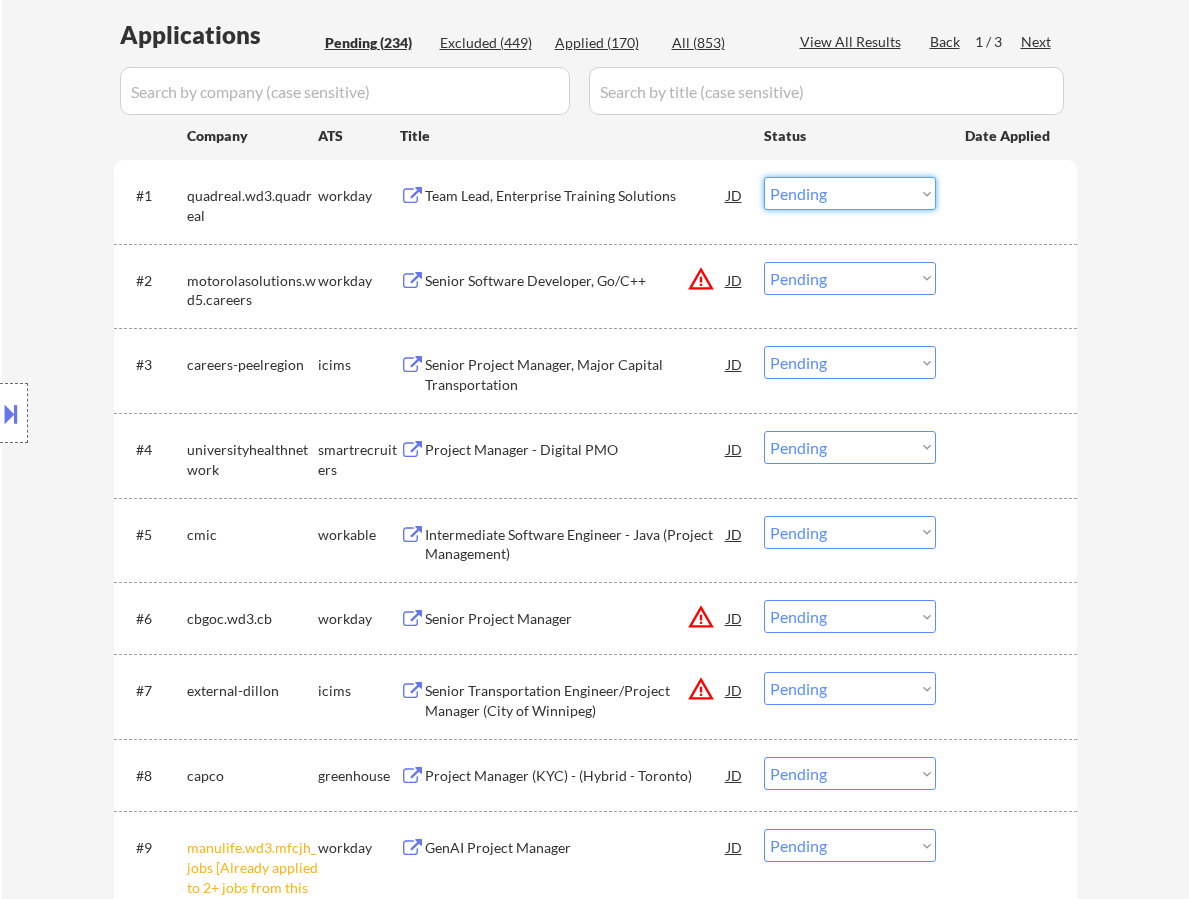 click on "Choose an option... Pending Applied Excluded (Questions) Excluded (Expired) Excluded (Location) Excluded (Bad Match) Excluded (Blocklist) Excluded (Salary) Excluded (Other)" at bounding box center (850, 193) 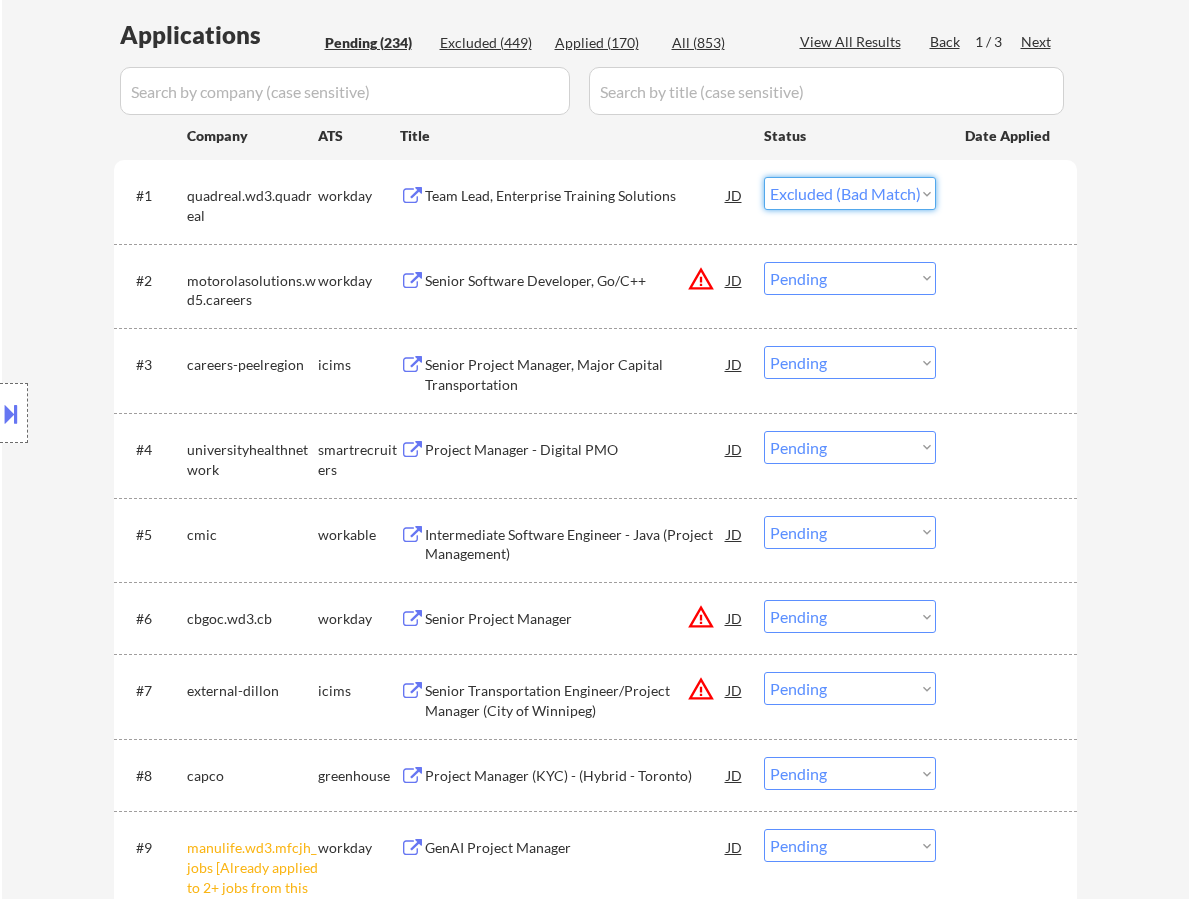 click on "Choose an option... Pending Applied Excluded (Questions) Excluded (Expired) Excluded (Location) Excluded (Bad Match) Excluded (Blocklist) Excluded (Salary) Excluded (Other)" at bounding box center (850, 193) 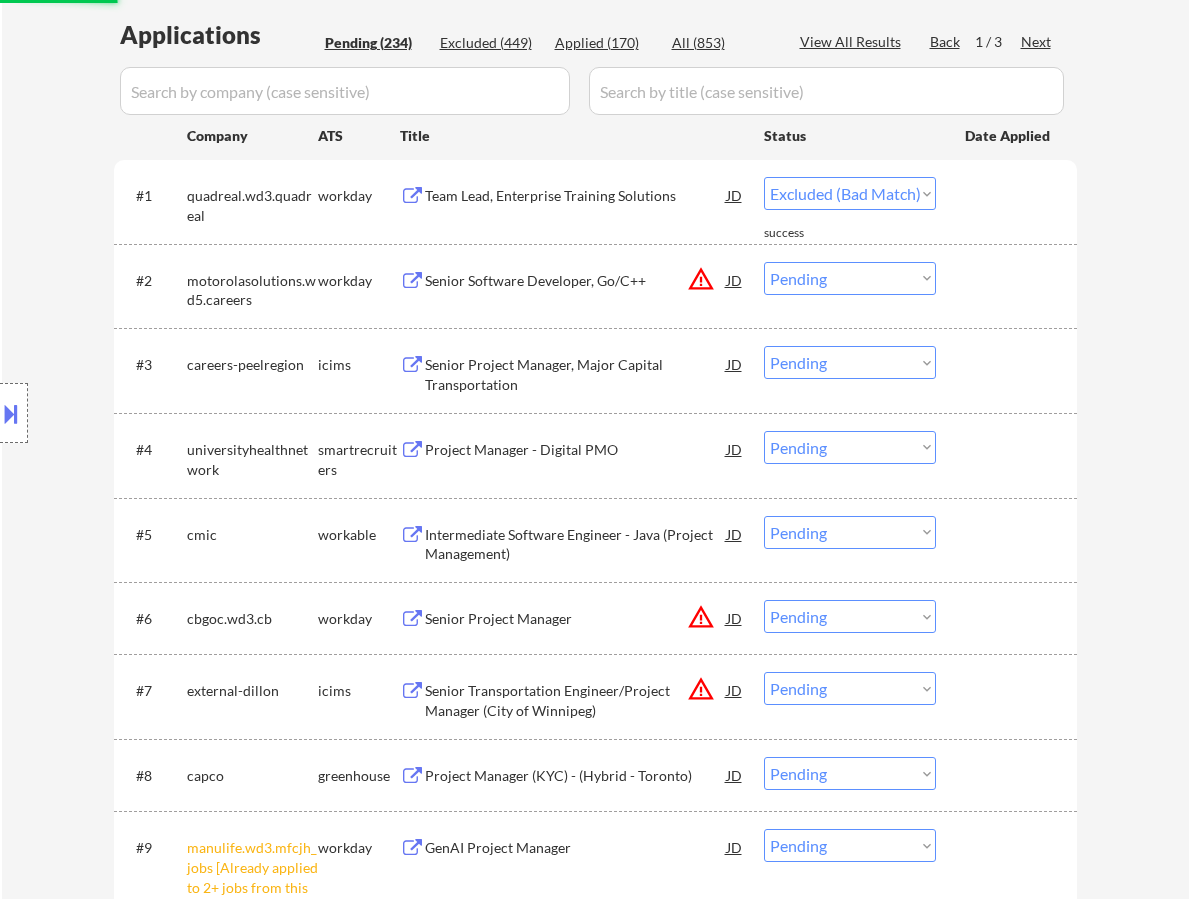 select on ""pending"" 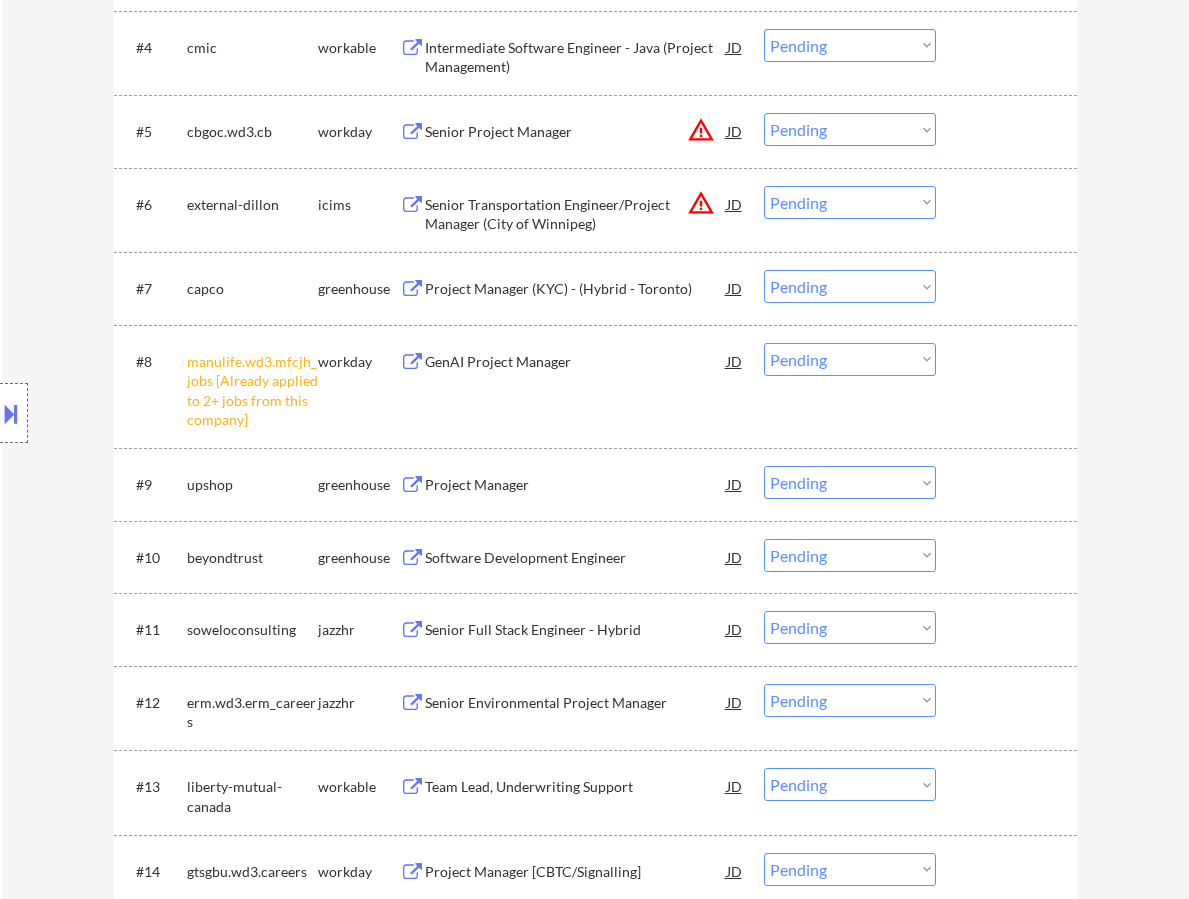 scroll, scrollTop: 900, scrollLeft: 0, axis: vertical 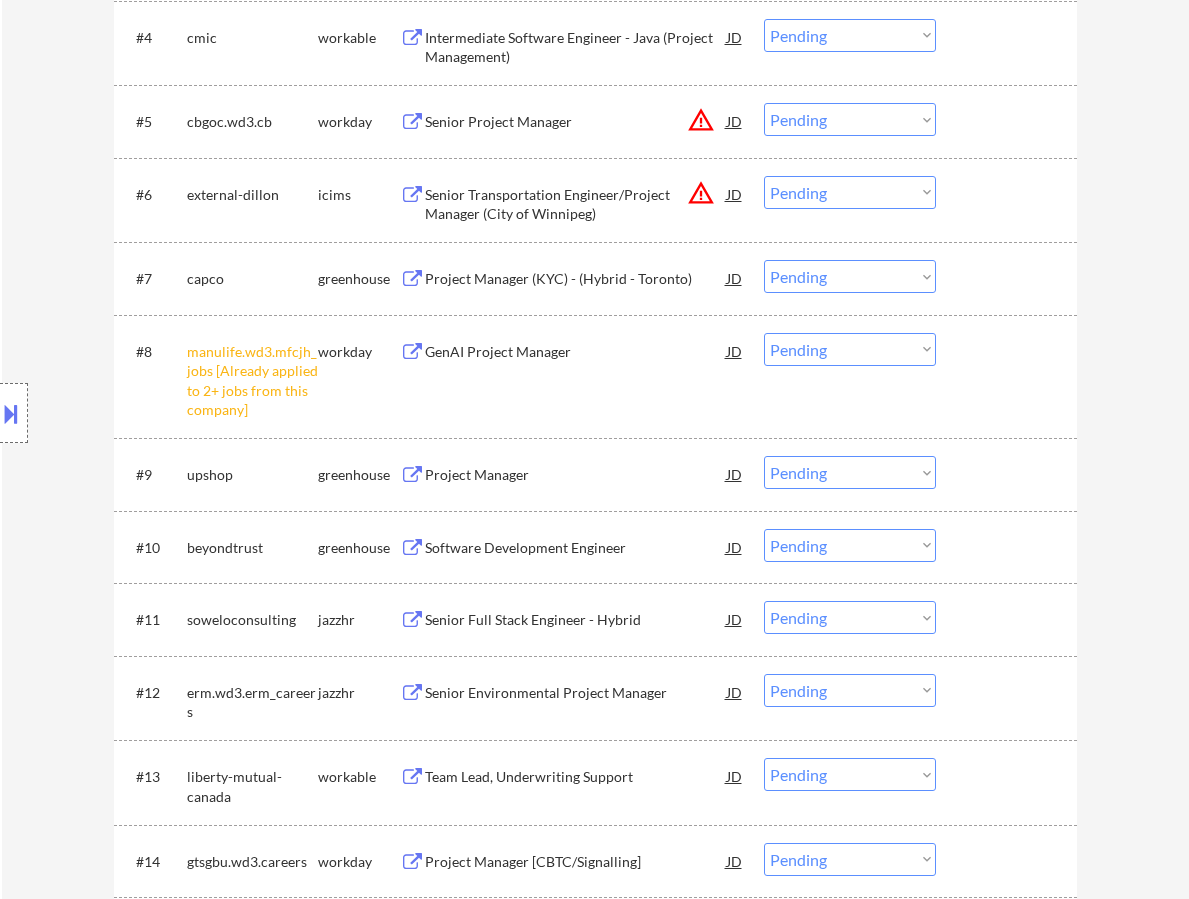 click on "Choose an option... Pending Applied Excluded (Questions) Excluded (Expired) Excluded (Location) Excluded (Bad Match) Excluded (Blocklist) Excluded (Salary) Excluded (Other)" at bounding box center (850, 349) 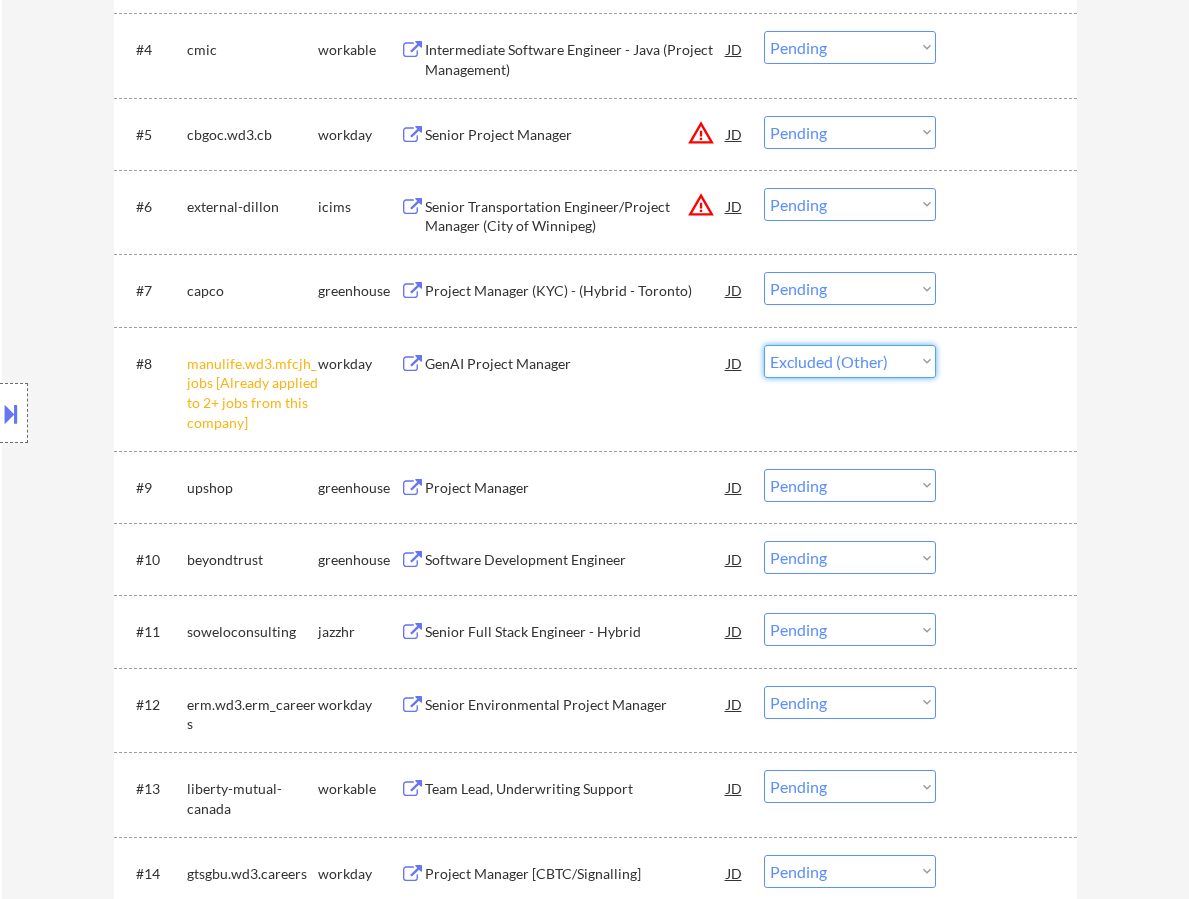 click on "Choose an option... Pending Applied Excluded (Questions) Excluded (Expired) Excluded (Location) Excluded (Bad Match) Excluded (Blocklist) Excluded (Salary) Excluded (Other)" at bounding box center [850, 361] 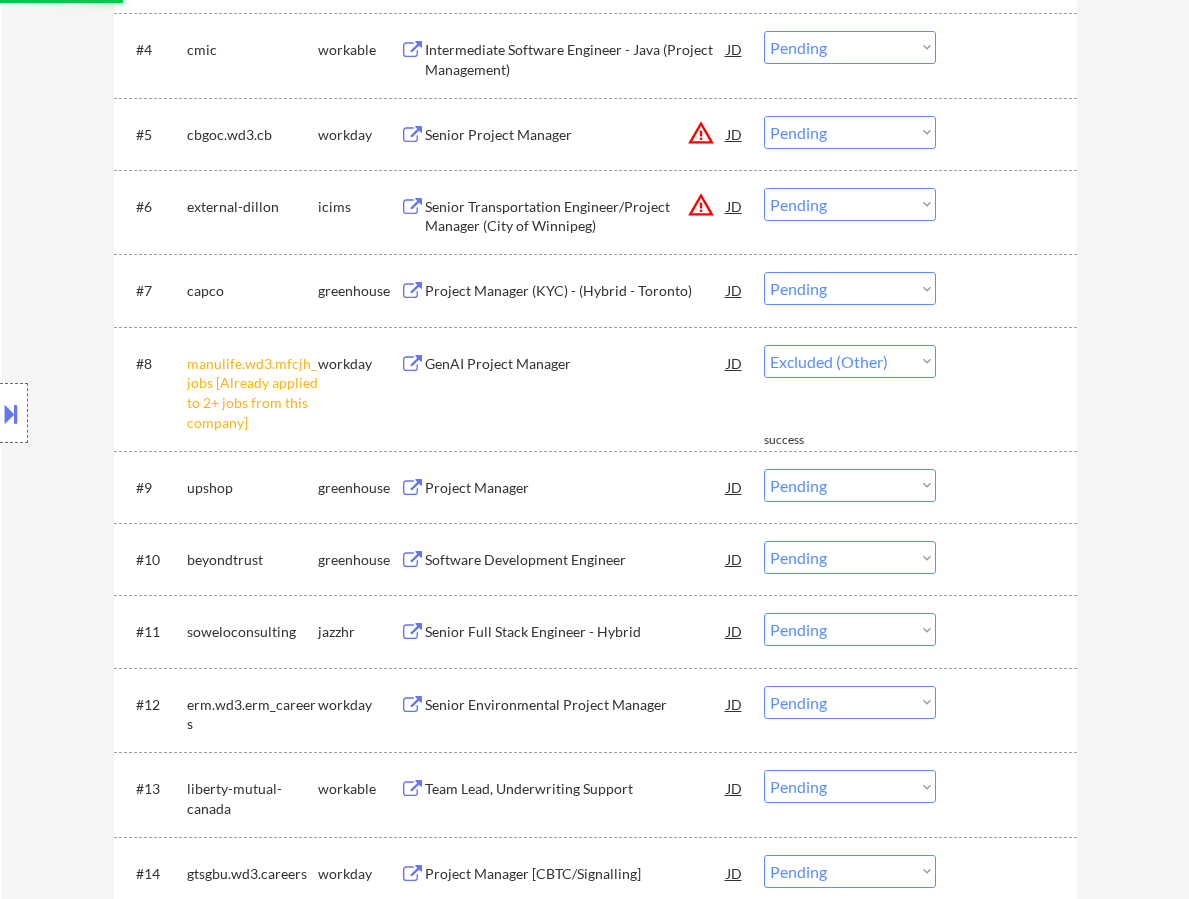 select on ""pending"" 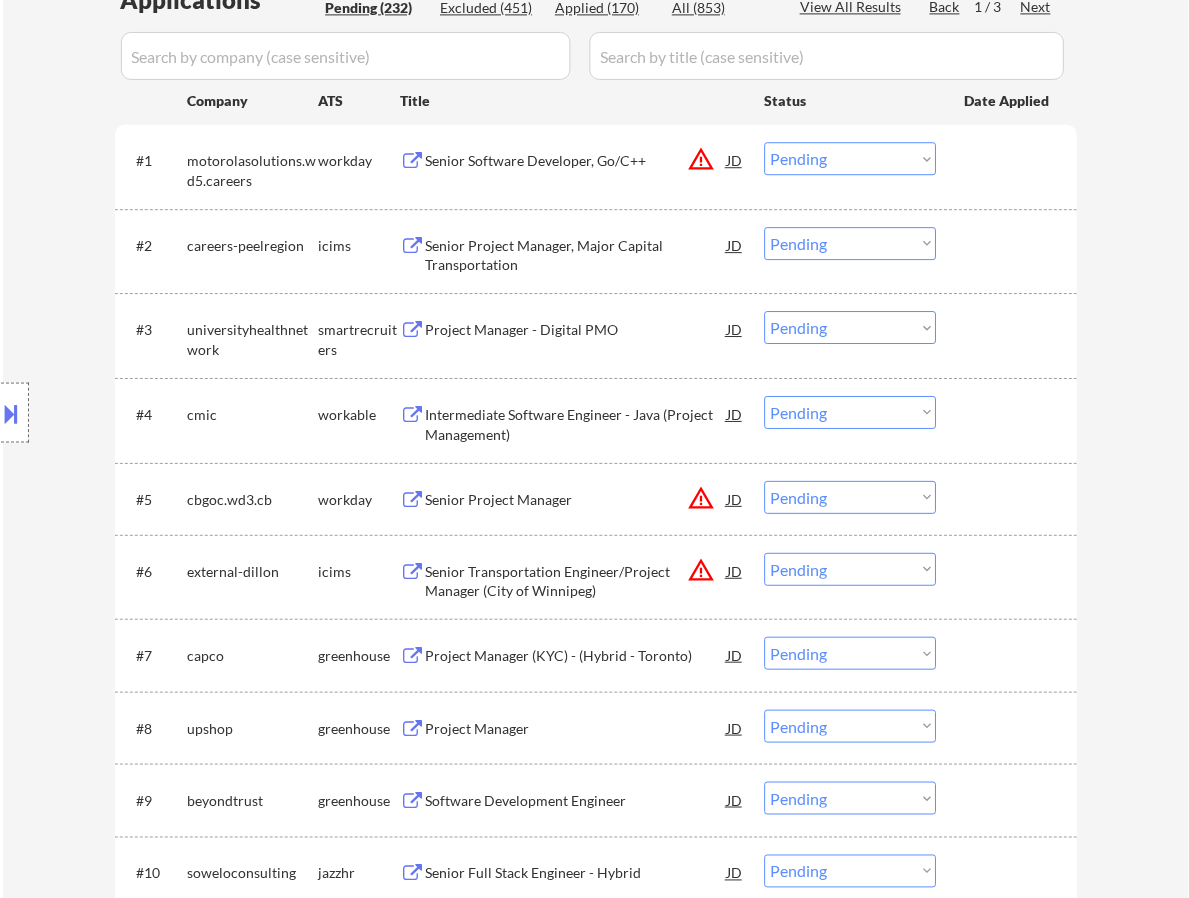 scroll, scrollTop: 500, scrollLeft: 0, axis: vertical 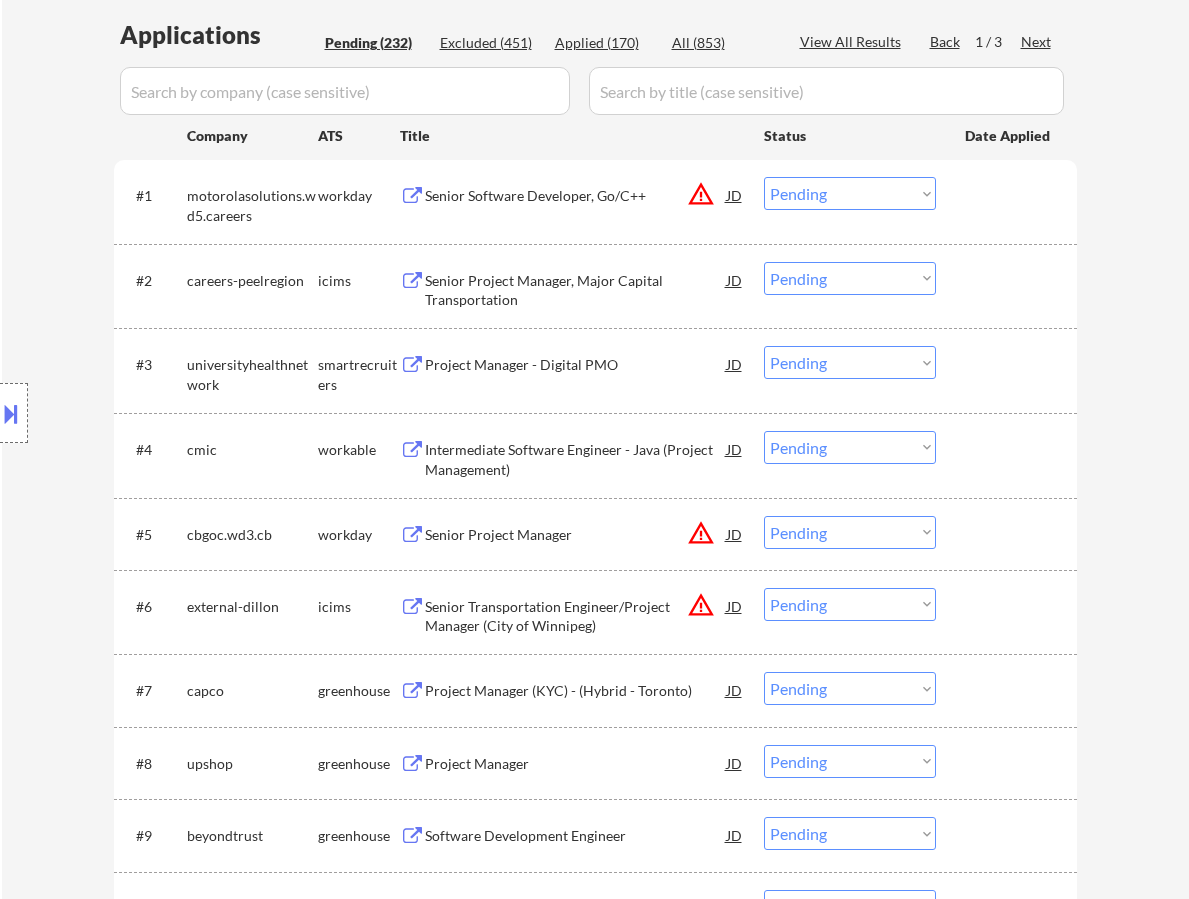 click on "Senior Software Developer, Go/C++" at bounding box center [576, 196] 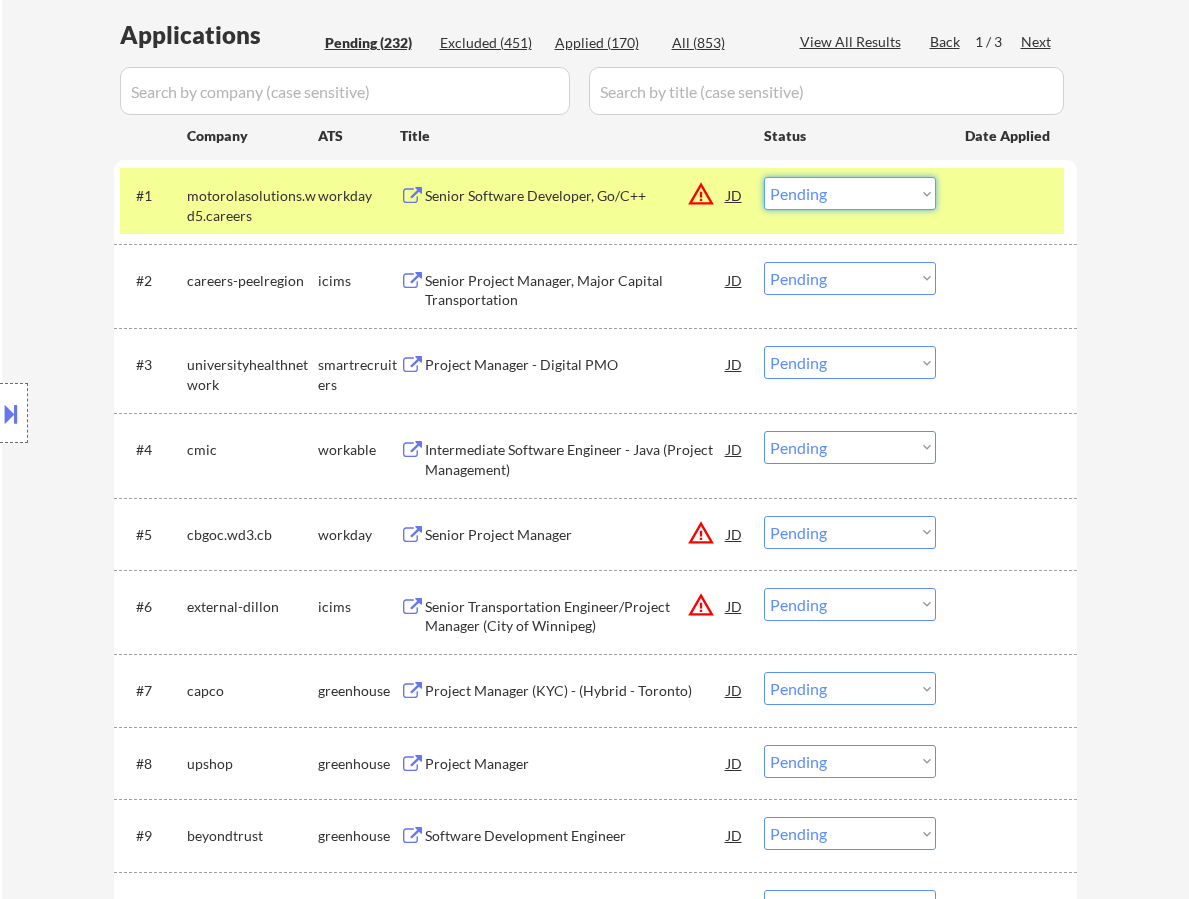 click on "Choose an option... Pending Applied Excluded (Questions) Excluded (Expired) Excluded (Location) Excluded (Bad Match) Excluded (Blocklist) Excluded (Salary) Excluded (Other)" at bounding box center (850, 193) 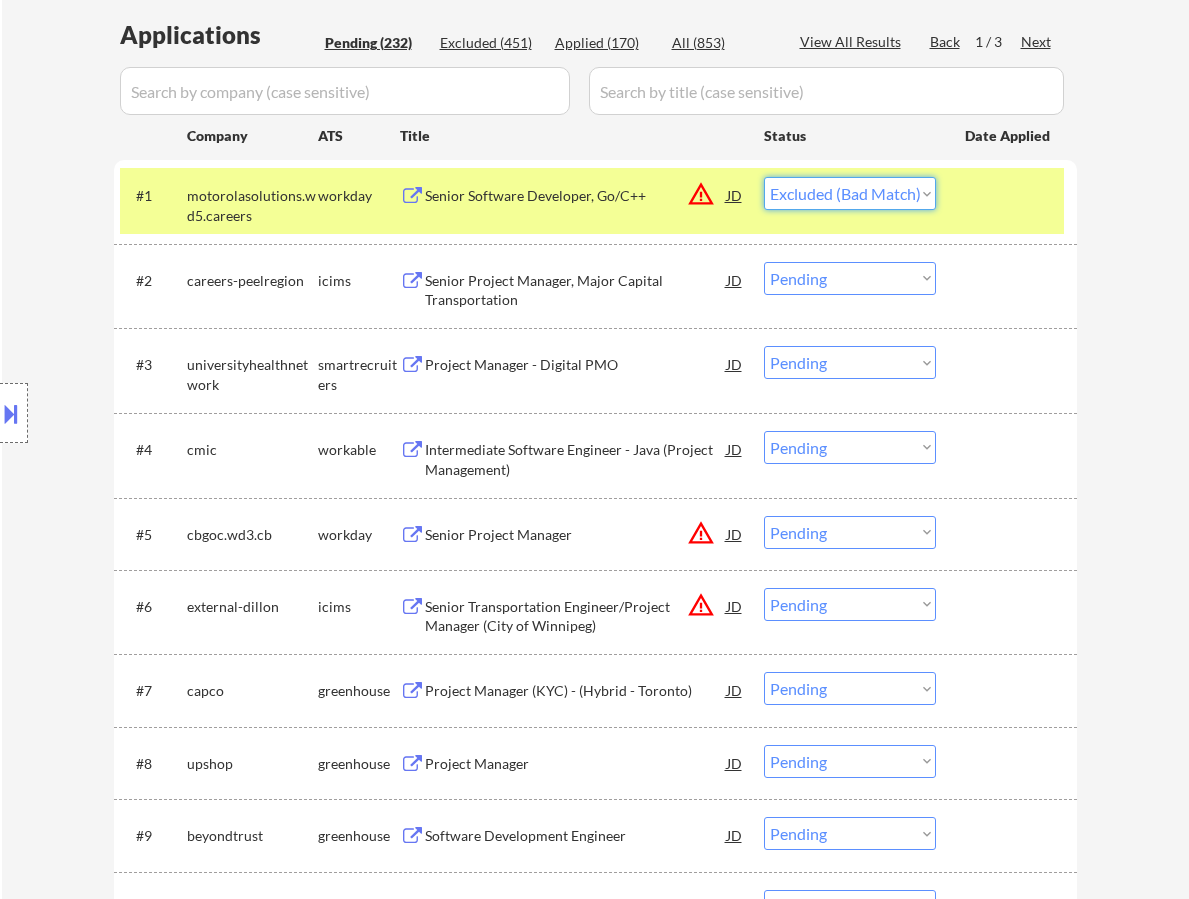 click on "Choose an option... Pending Applied Excluded (Questions) Excluded (Expired) Excluded (Location) Excluded (Bad Match) Excluded (Blocklist) Excluded (Salary) Excluded (Other)" at bounding box center [850, 193] 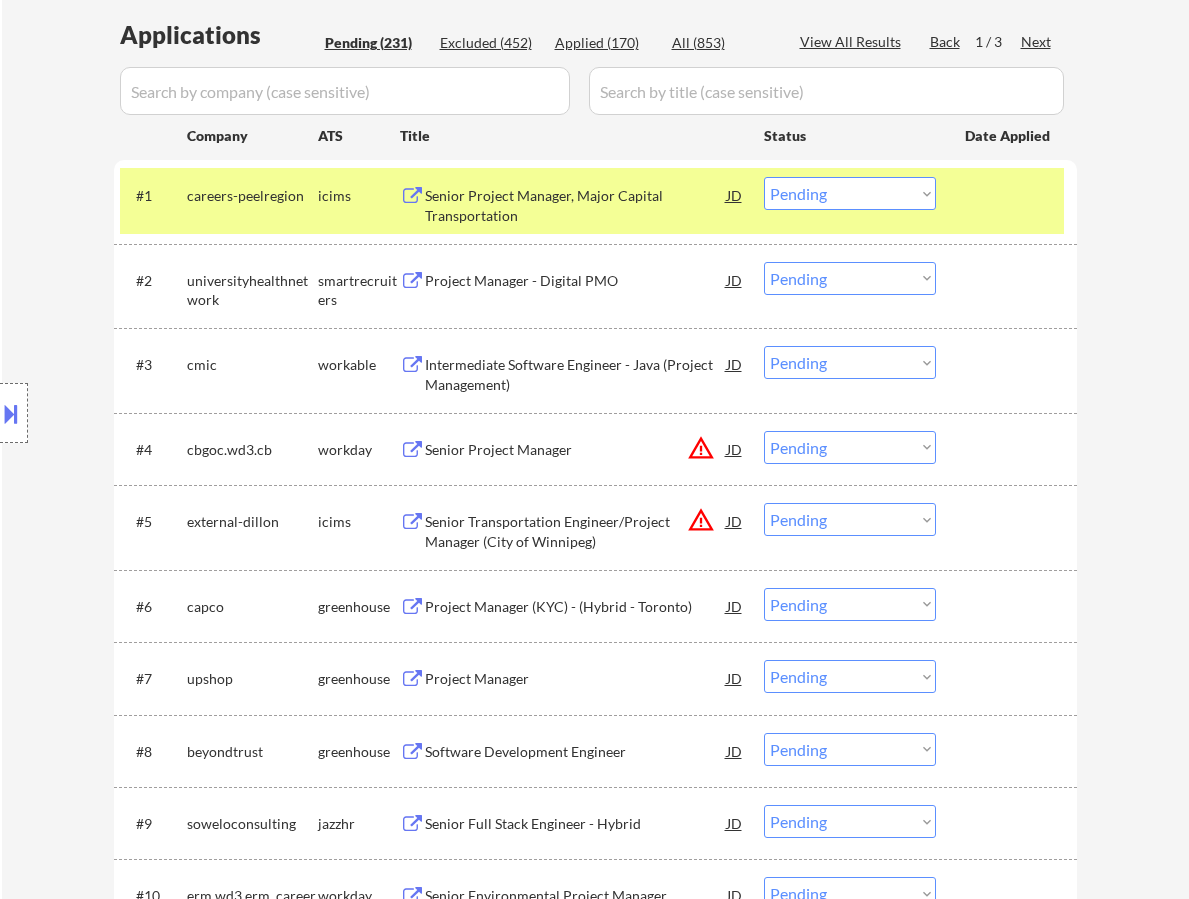 click on "Senior Project Manager, Major Capital Transportation" at bounding box center [576, 205] 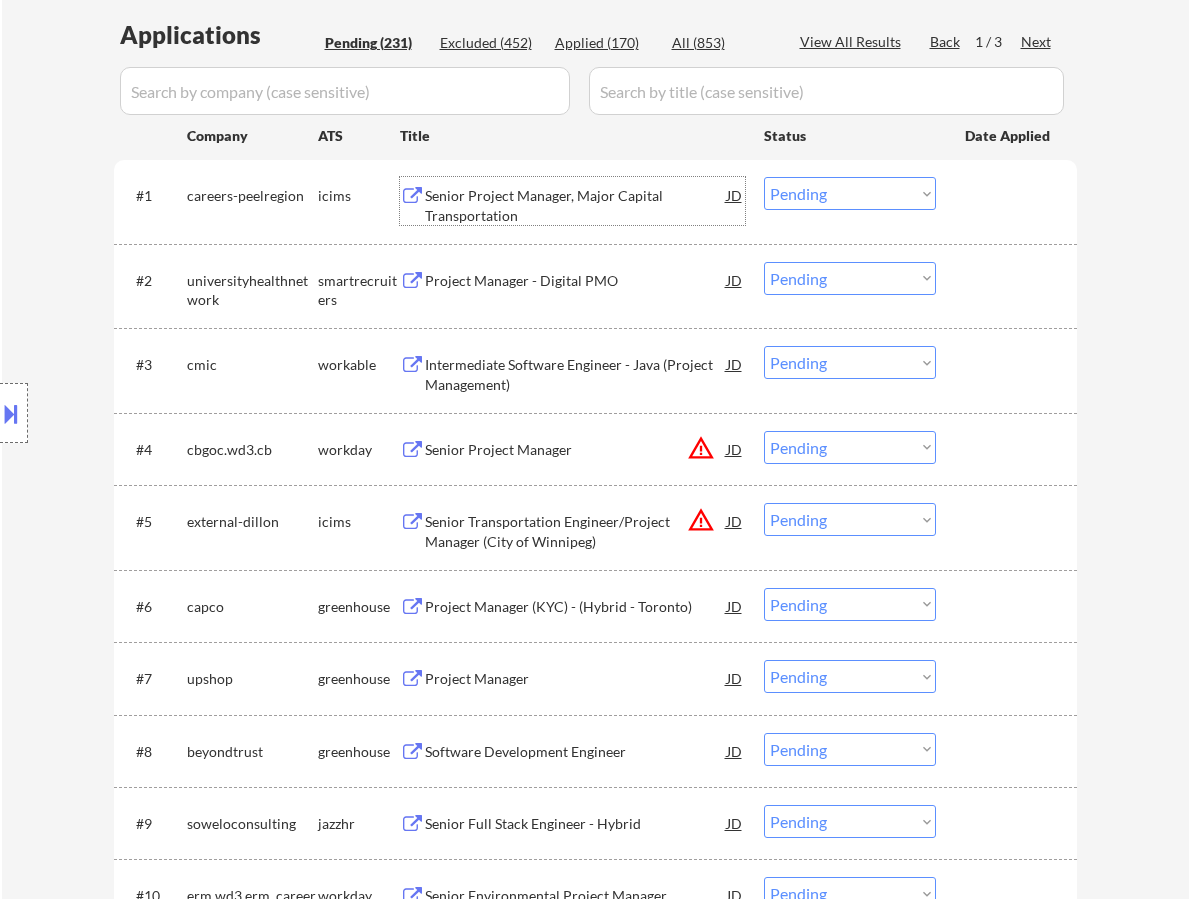click on "Choose an option... Pending Applied Excluded (Questions) Excluded (Expired) Excluded (Location) Excluded (Bad Match) Excluded (Blocklist) Excluded (Salary) Excluded (Other)" at bounding box center [850, 193] 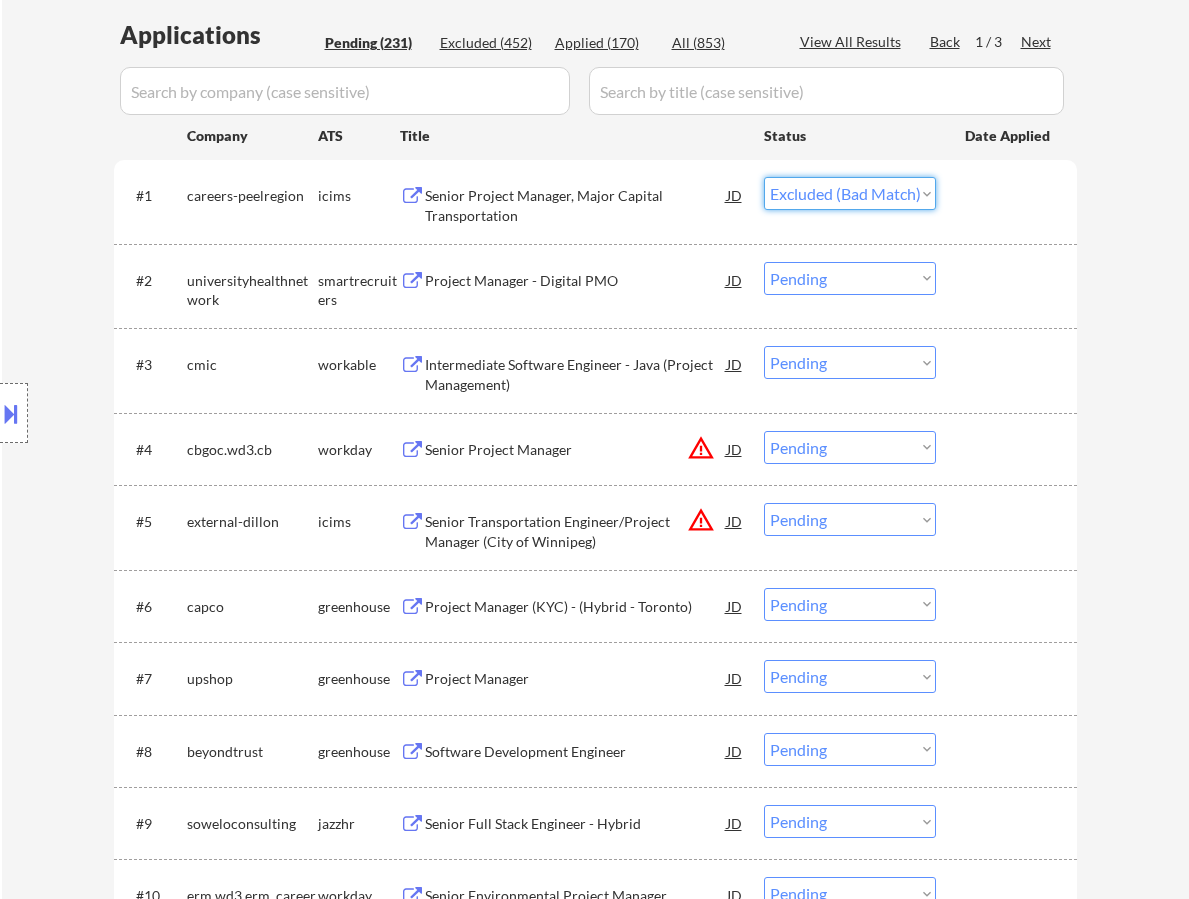 click on "Choose an option... Pending Applied Excluded (Questions) Excluded (Expired) Excluded (Location) Excluded (Bad Match) Excluded (Blocklist) Excluded (Salary) Excluded (Other)" at bounding box center (850, 193) 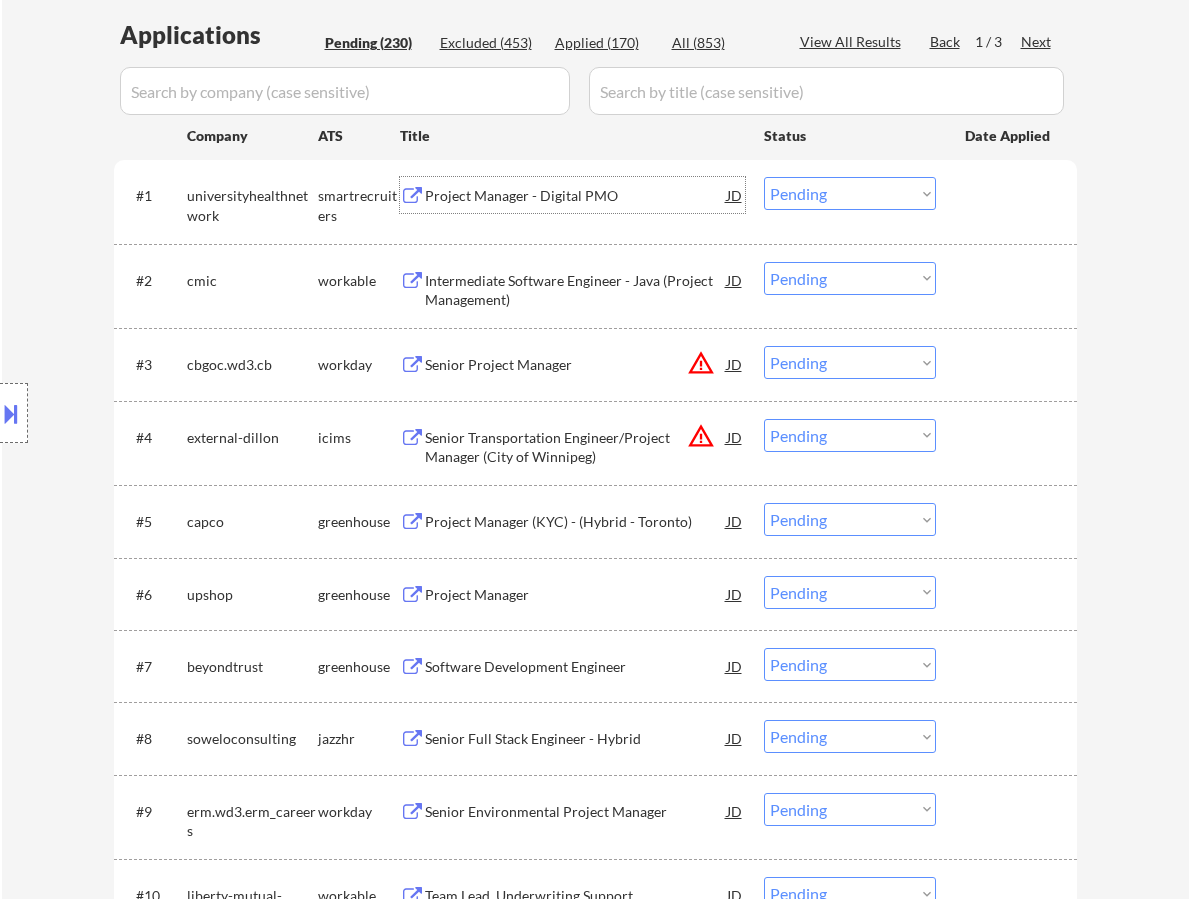 click on "Project Manager - Digital PMO" at bounding box center (576, 196) 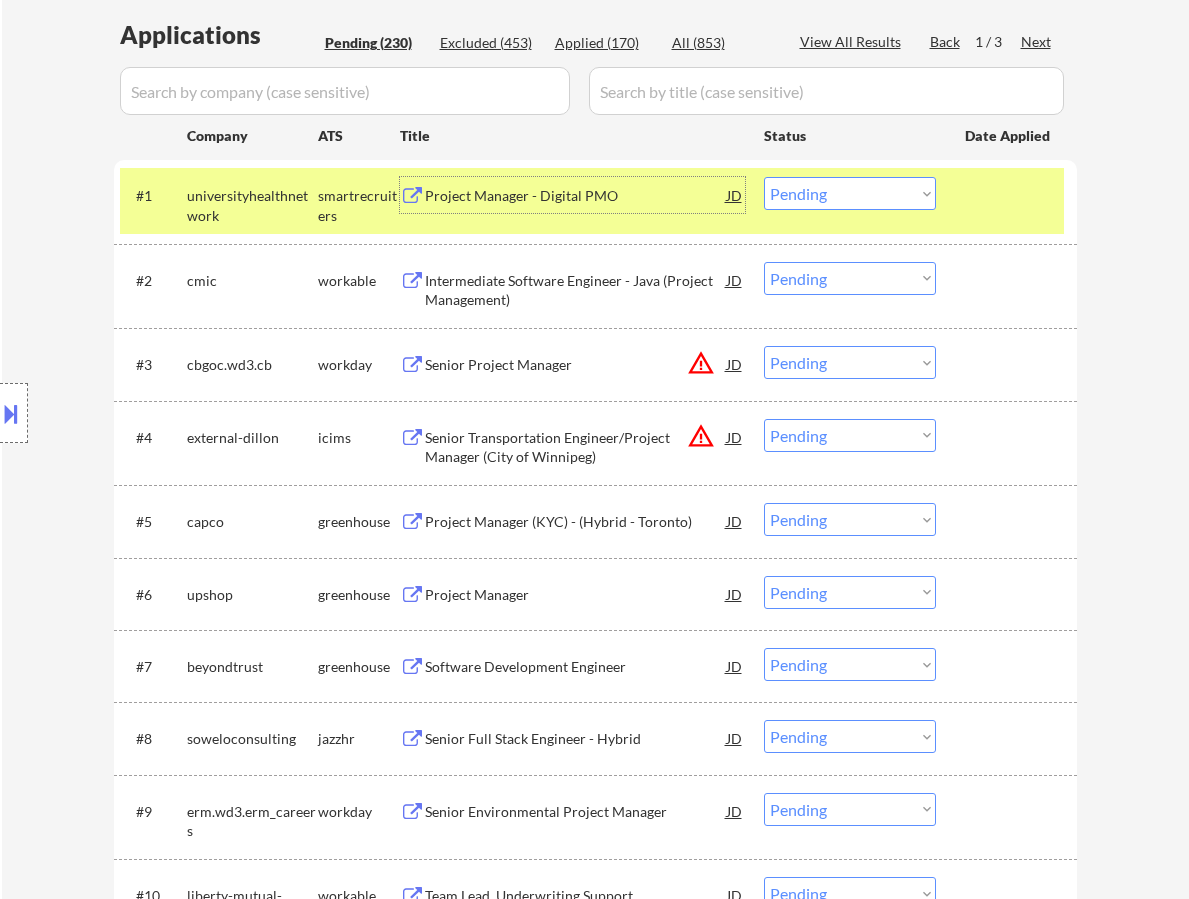 click on "Choose an option... Pending Applied Excluded (Questions) Excluded (Expired) Excluded (Location) Excluded (Bad Match) Excluded (Blocklist) Excluded (Salary) Excluded (Other)" at bounding box center (850, 193) 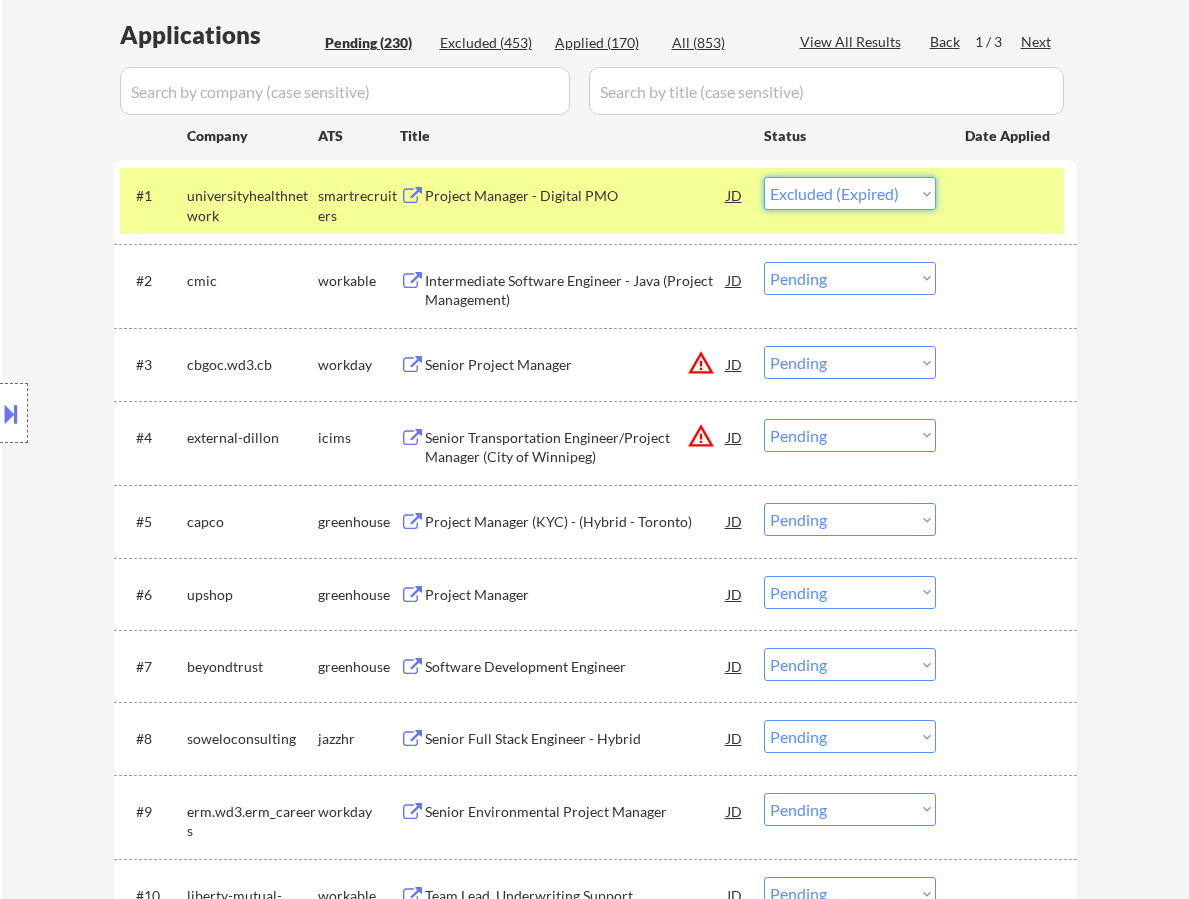 click on "Choose an option... Pending Applied Excluded (Questions) Excluded (Expired) Excluded (Location) Excluded (Bad Match) Excluded (Blocklist) Excluded (Salary) Excluded (Other)" at bounding box center (850, 193) 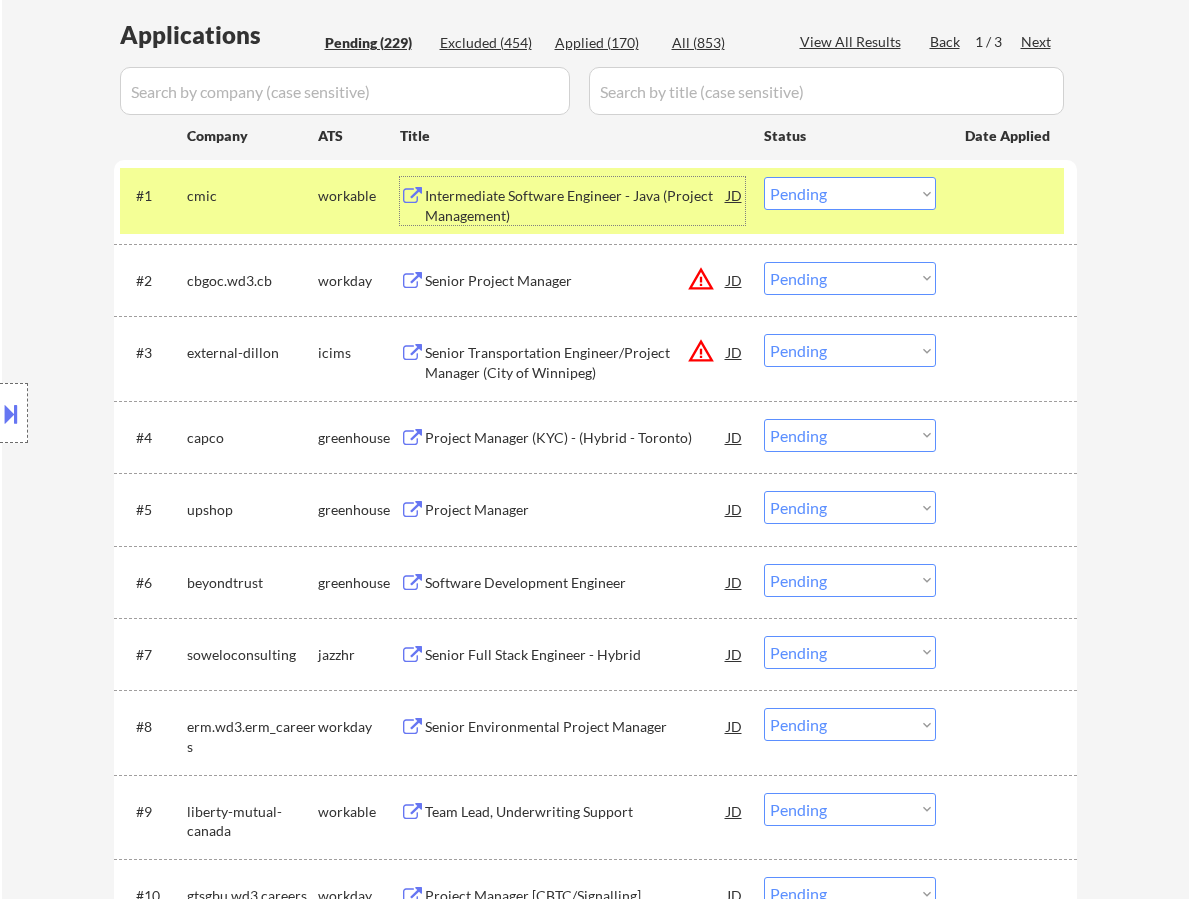 click on "Intermediate Software Engineer - Java (Project Management)" at bounding box center (576, 205) 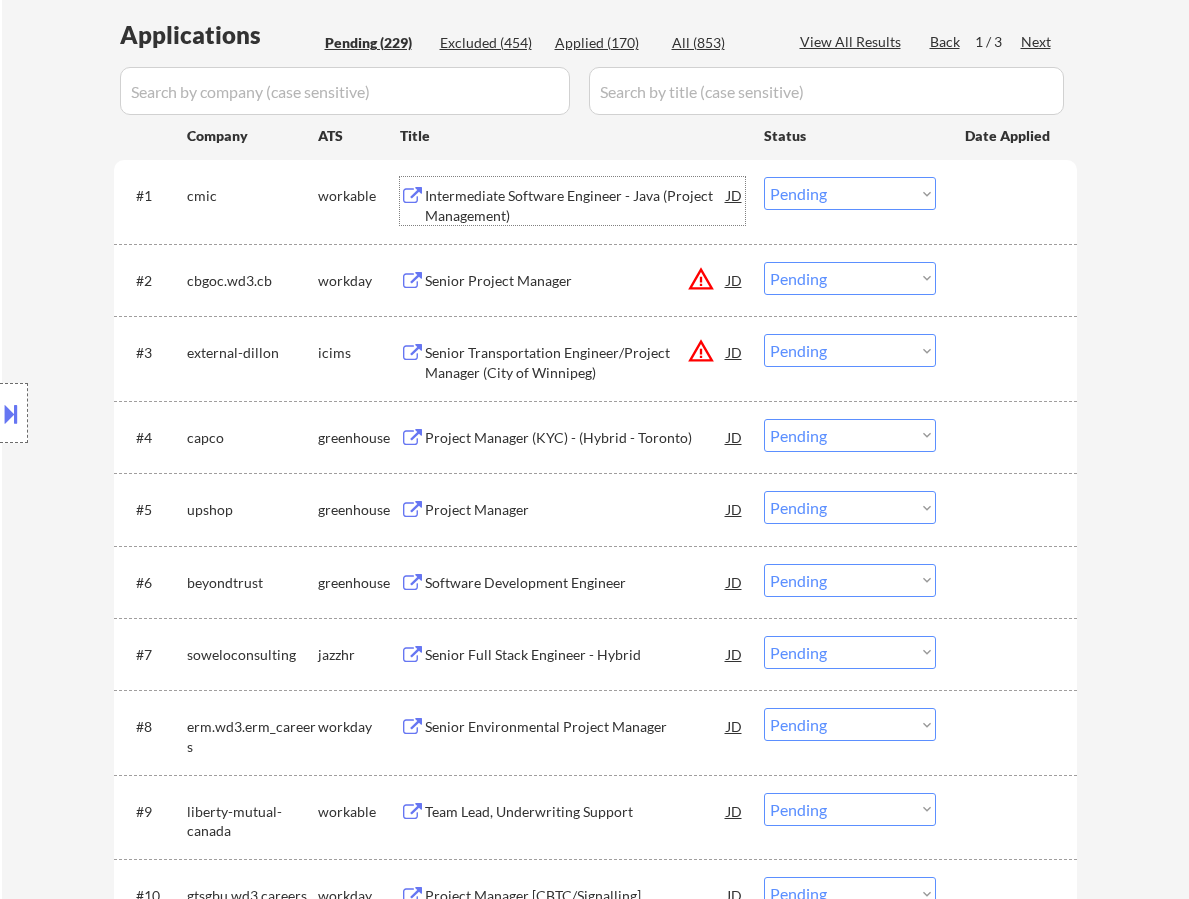 click on "Choose an option... Pending Applied Excluded (Questions) Excluded (Expired) Excluded (Location) Excluded (Bad Match) Excluded (Blocklist) Excluded (Salary) Excluded (Other)" at bounding box center (850, 193) 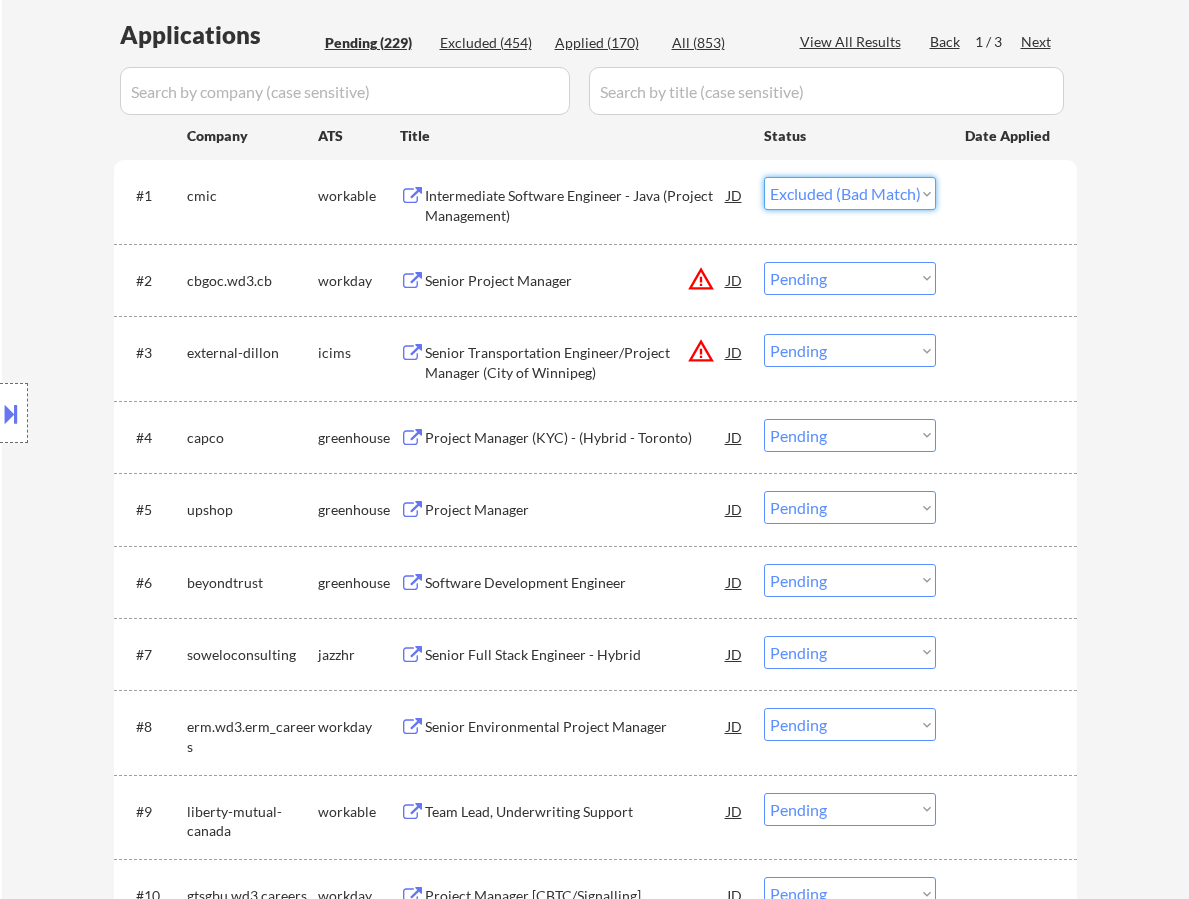 click on "Choose an option... Pending Applied Excluded (Questions) Excluded (Expired) Excluded (Location) Excluded (Bad Match) Excluded (Blocklist) Excluded (Salary) Excluded (Other)" at bounding box center [850, 193] 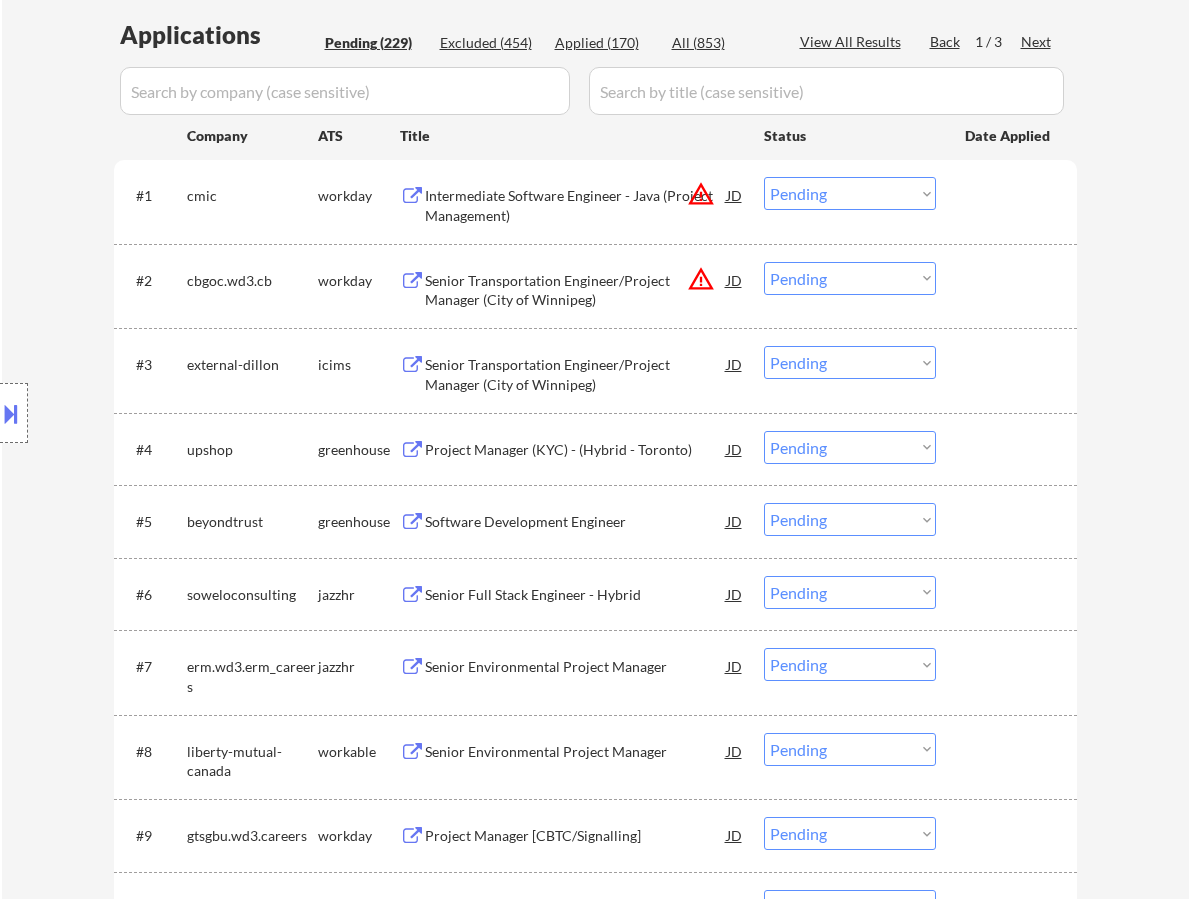click on "Intermediate Software Engineer - Java (Project Management)" at bounding box center [576, 205] 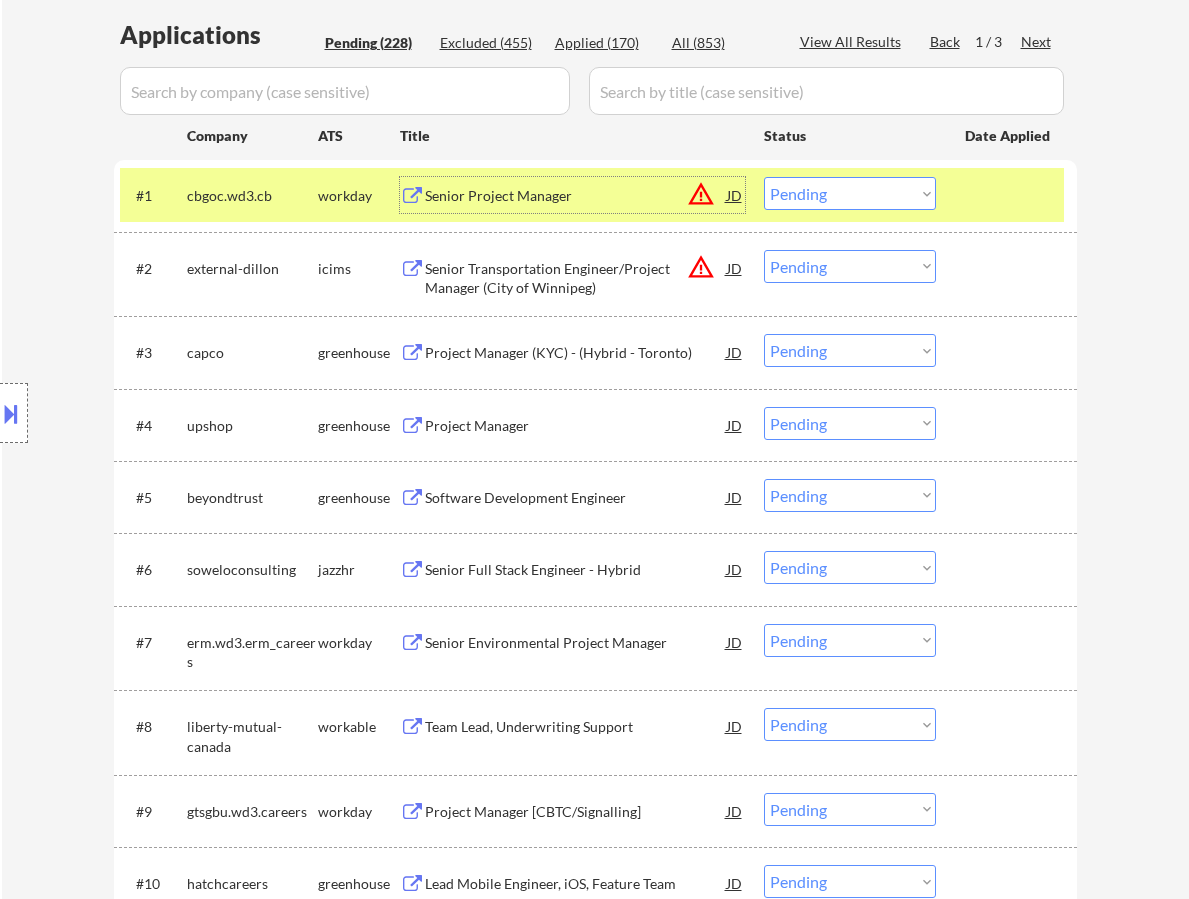 click on "Choose an option... Pending Applied Excluded (Questions) Excluded (Expired) Excluded (Location) Excluded (Bad Match) Excluded (Blocklist) Excluded (Salary) Excluded (Other)" at bounding box center [850, 193] 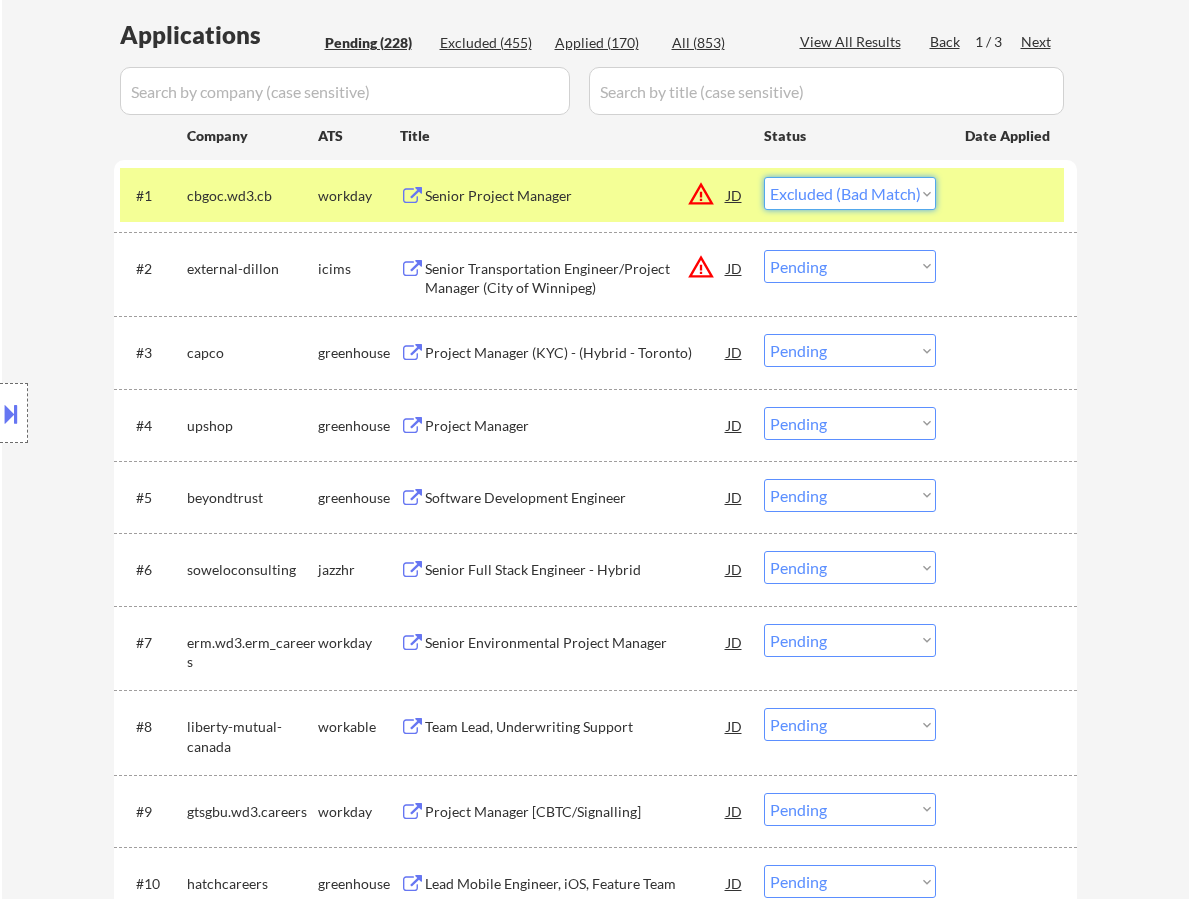 click on "Choose an option... Pending Applied Excluded (Questions) Excluded (Expired) Excluded (Location) Excluded (Bad Match) Excluded (Blocklist) Excluded (Salary) Excluded (Other)" at bounding box center [850, 193] 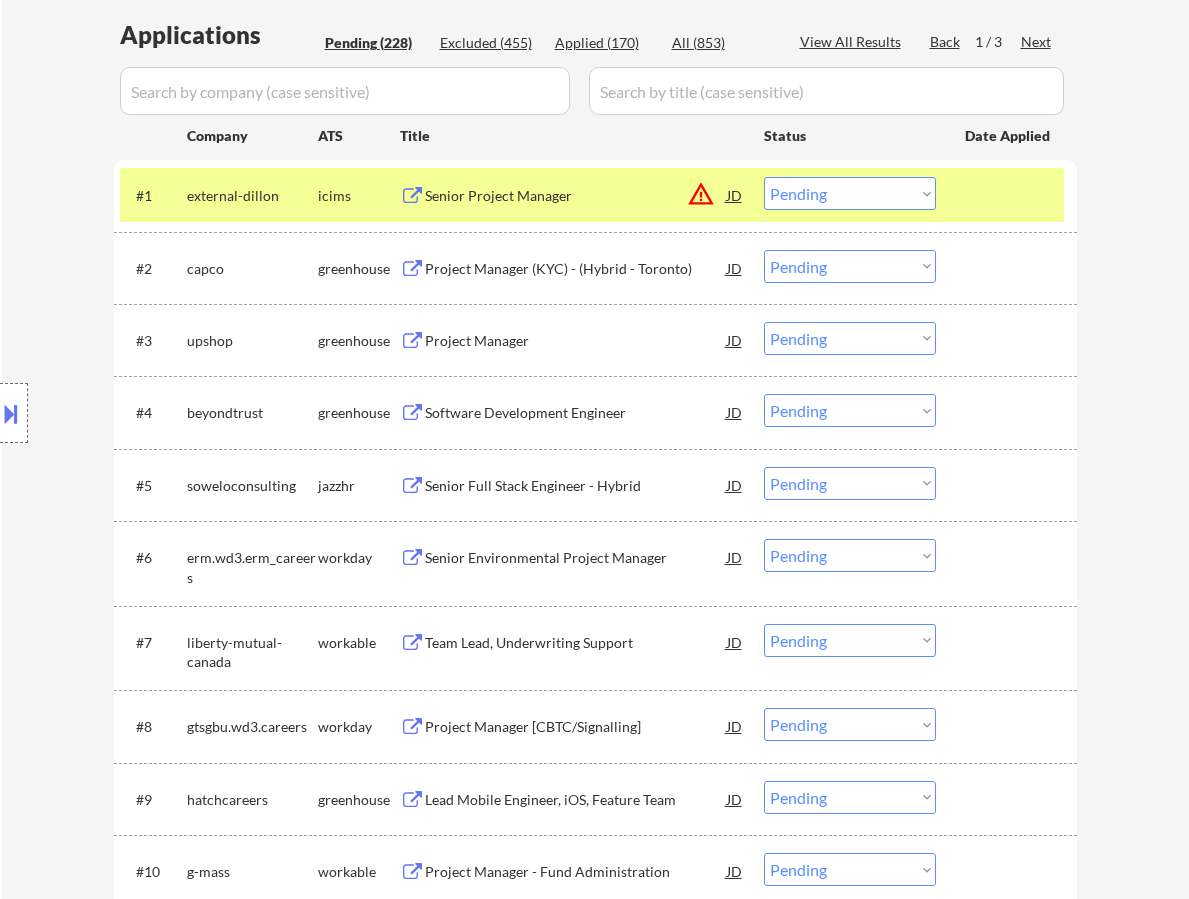 click on "Senior Project Manager" at bounding box center (576, 196) 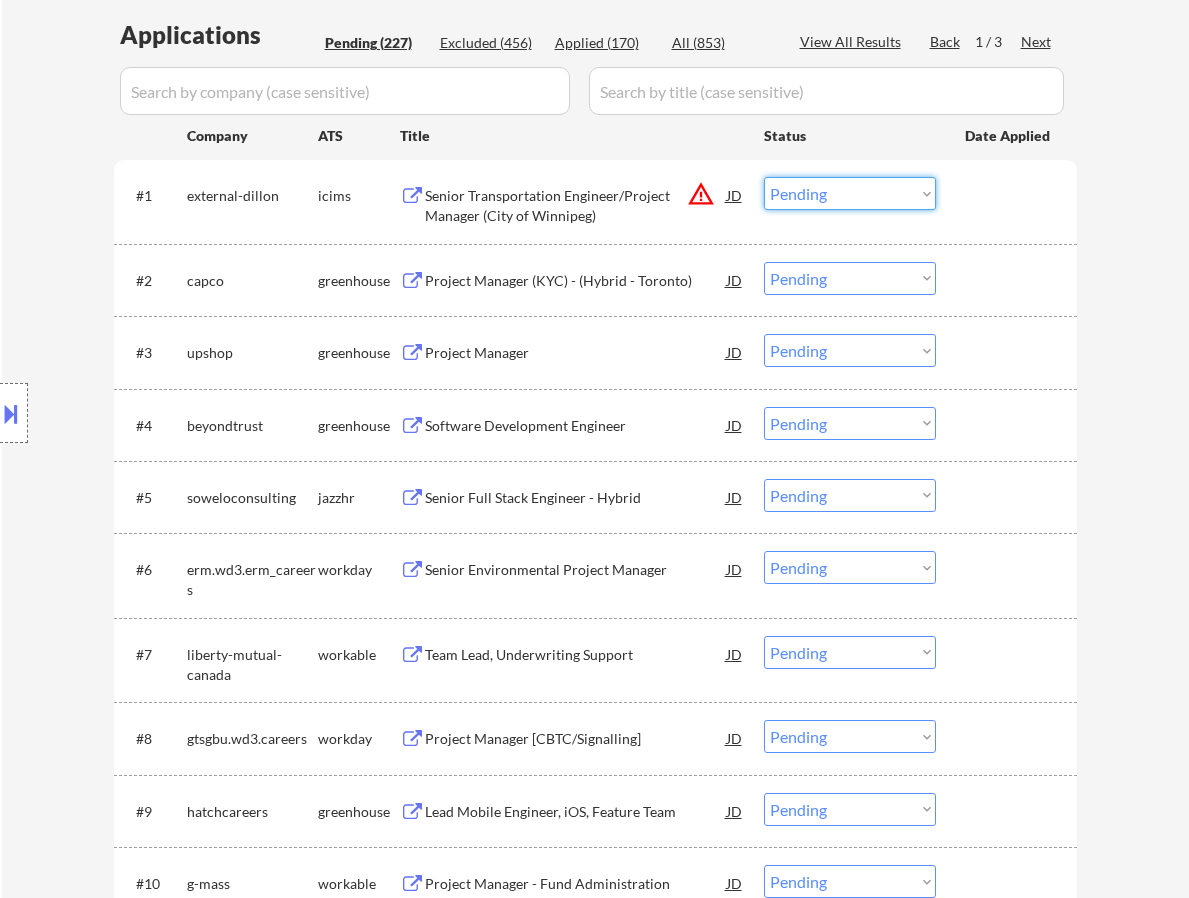 click on "Choose an option... Pending Applied Excluded (Questions) Excluded (Expired) Excluded (Location) Excluded (Bad Match) Excluded (Blocklist) Excluded (Salary) Excluded (Other)" at bounding box center (850, 193) 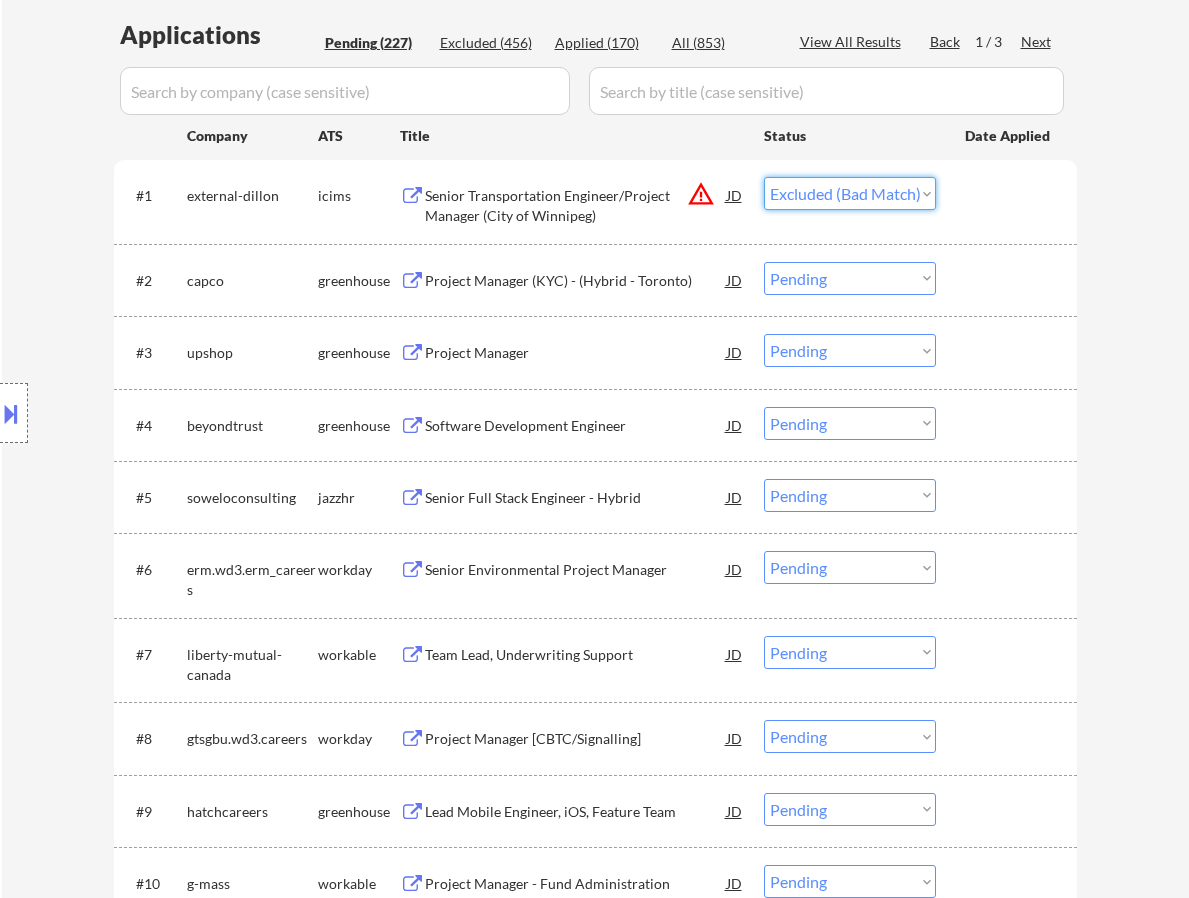 click on "Choose an option... Pending Applied Excluded (Questions) Excluded (Expired) Excluded (Location) Excluded (Bad Match) Excluded (Blocklist) Excluded (Salary) Excluded (Other)" at bounding box center (850, 193) 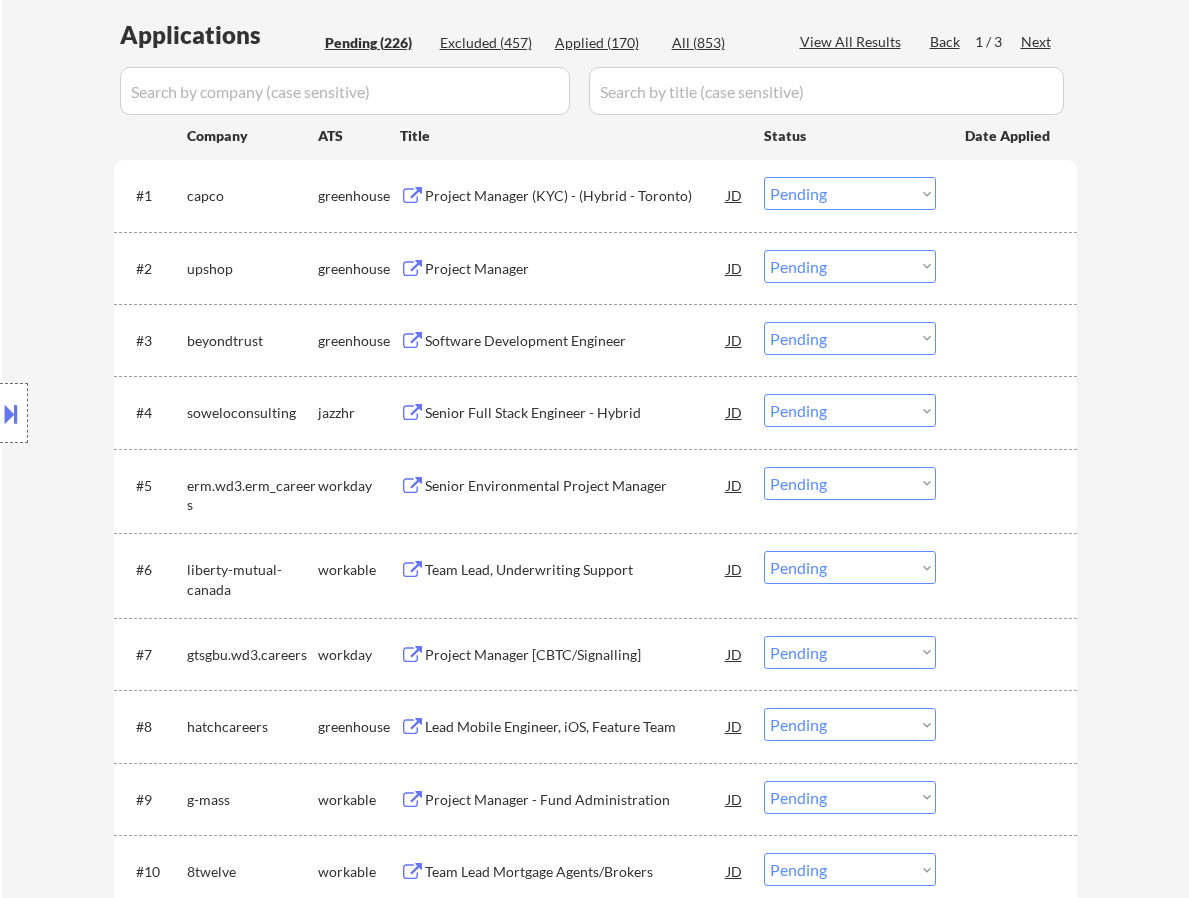 click on "Project Manager (KYC) - (Hybrid - Toronto)" at bounding box center [576, 196] 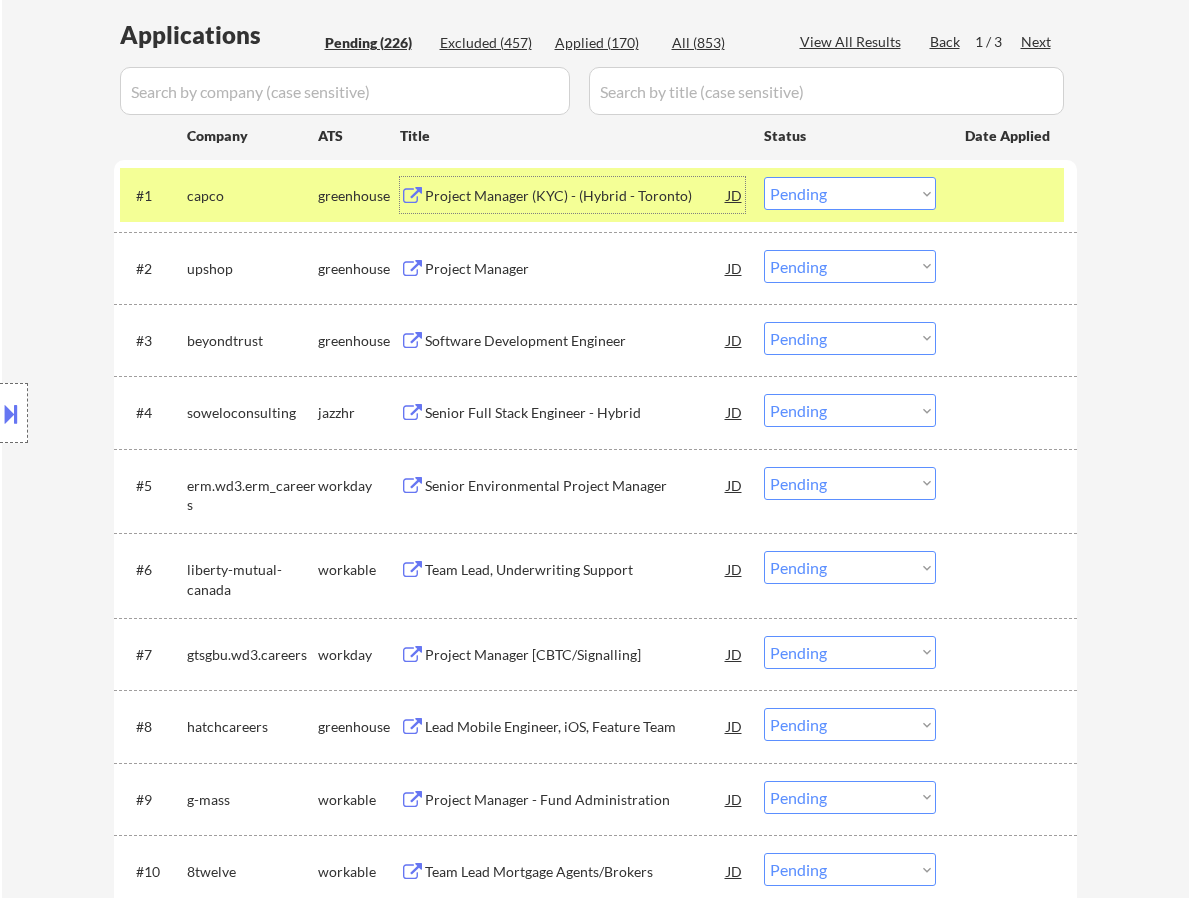 click on "Choose an option... Pending Applied Excluded (Questions) Excluded (Expired) Excluded (Location) Excluded (Bad Match) Excluded (Blocklist) Excluded (Salary) Excluded (Other)" at bounding box center [850, 193] 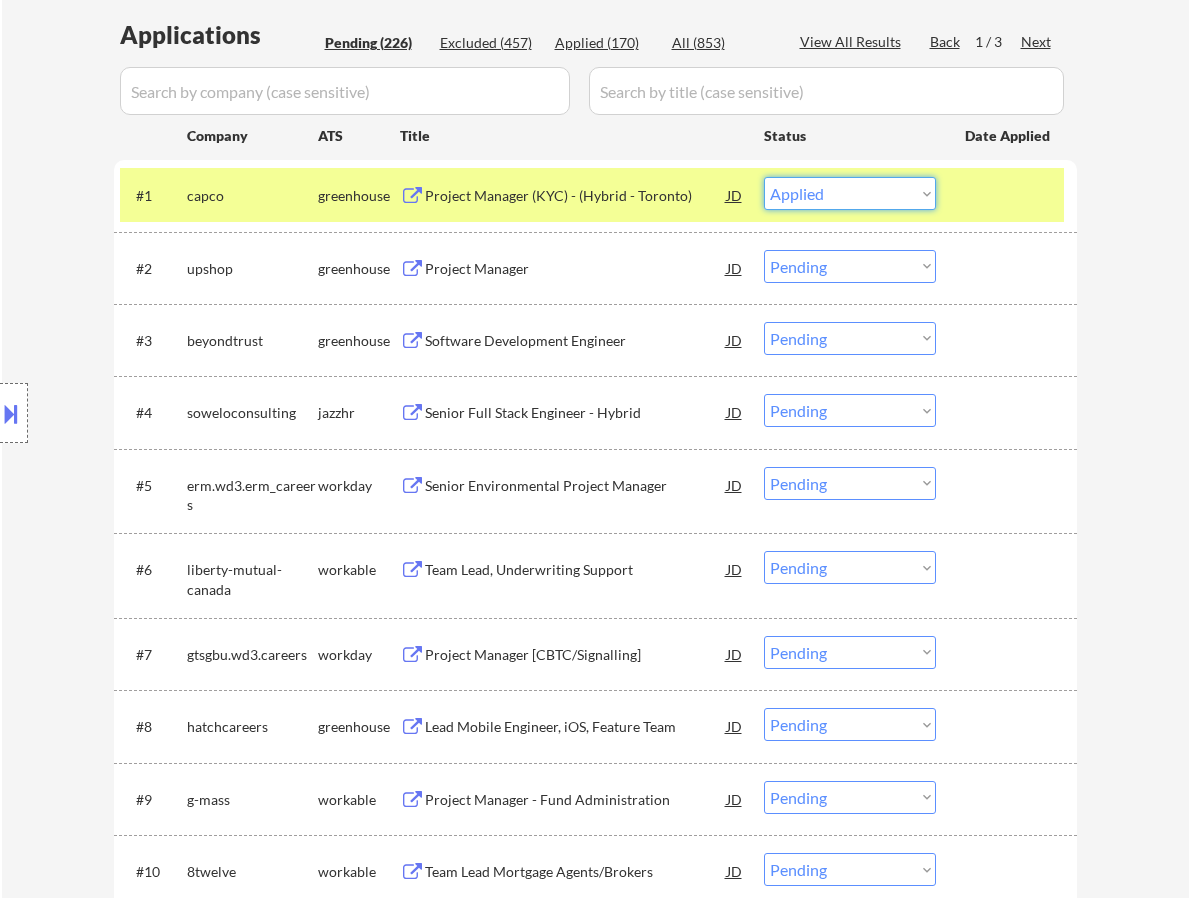 click on "Choose an option... Pending Applied Excluded (Questions) Excluded (Expired) Excluded (Location) Excluded (Bad Match) Excluded (Blocklist) Excluded (Salary) Excluded (Other)" at bounding box center (850, 193) 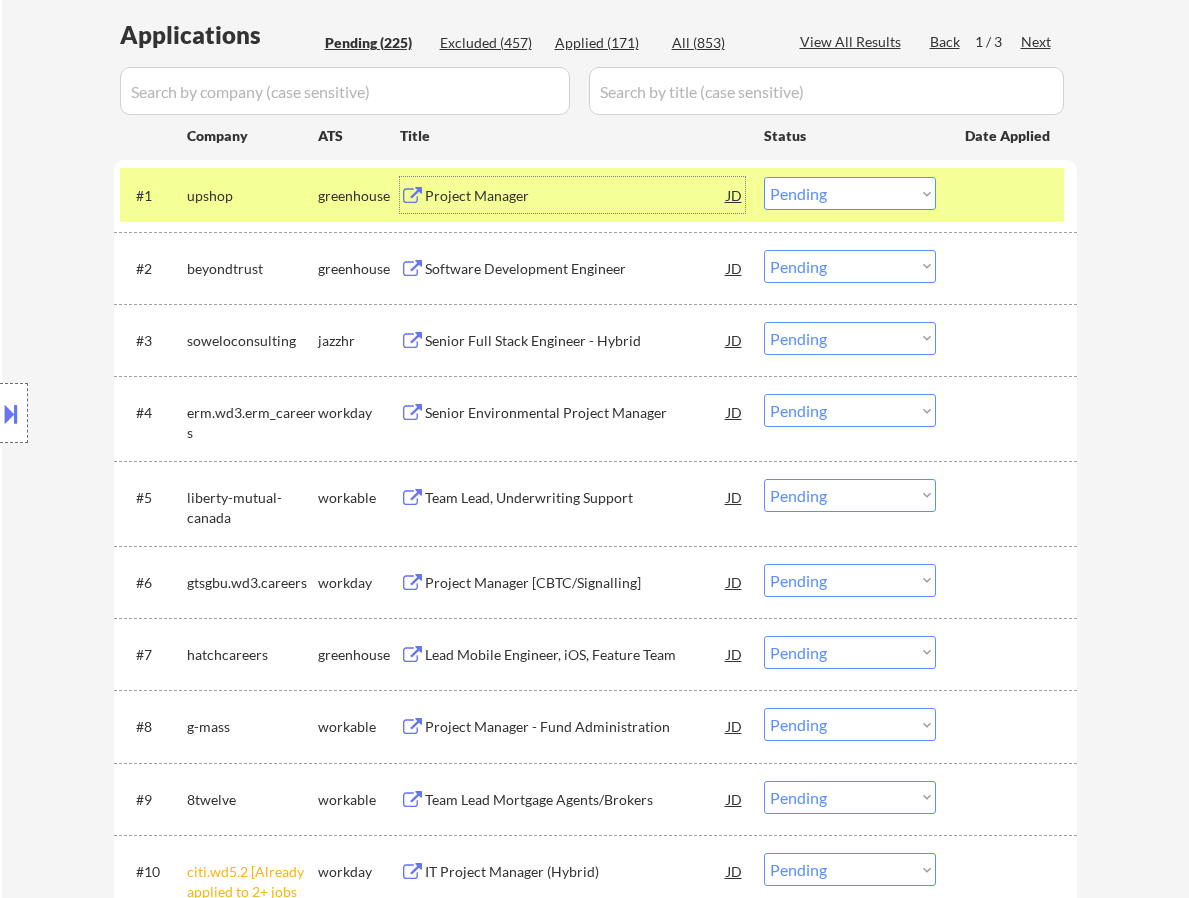 click on "Project Manager" at bounding box center [576, 195] 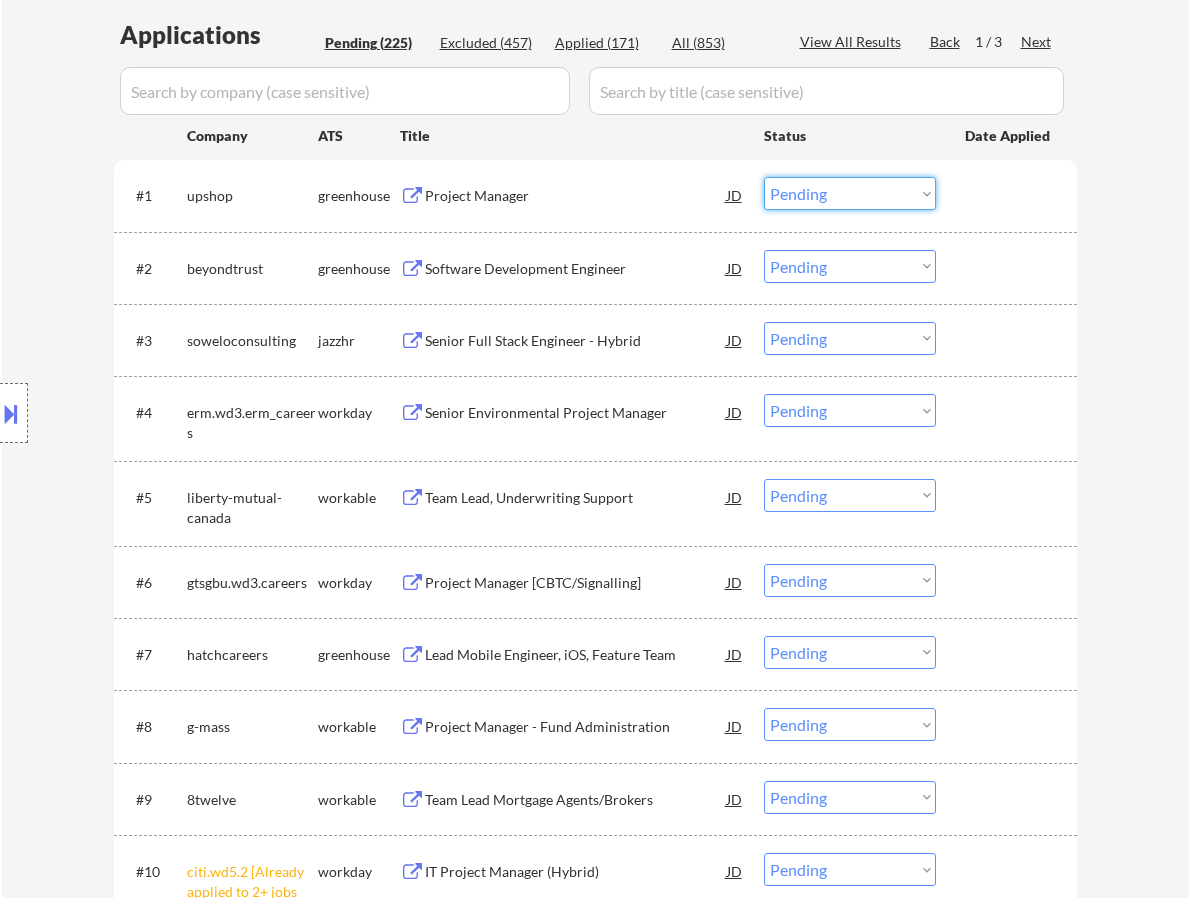 click on "Choose an option... Pending Applied Excluded (Questions) Excluded (Expired) Excluded (Location) Excluded (Bad Match) Excluded (Blocklist) Excluded (Salary) Excluded (Other)" at bounding box center (850, 193) 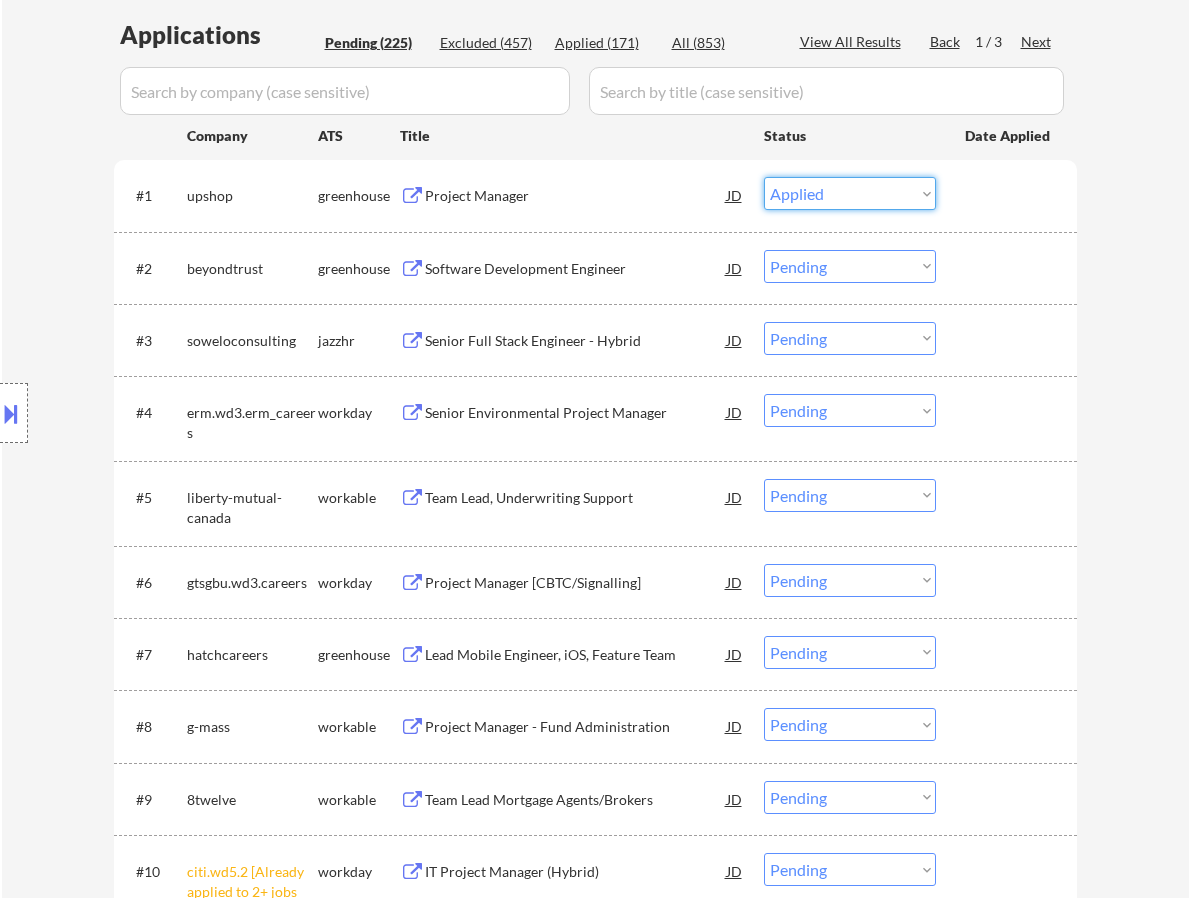click on "Choose an option... Pending Applied Excluded (Questions) Excluded (Expired) Excluded (Location) Excluded (Bad Match) Excluded (Blocklist) Excluded (Salary) Excluded (Other)" at bounding box center [850, 193] 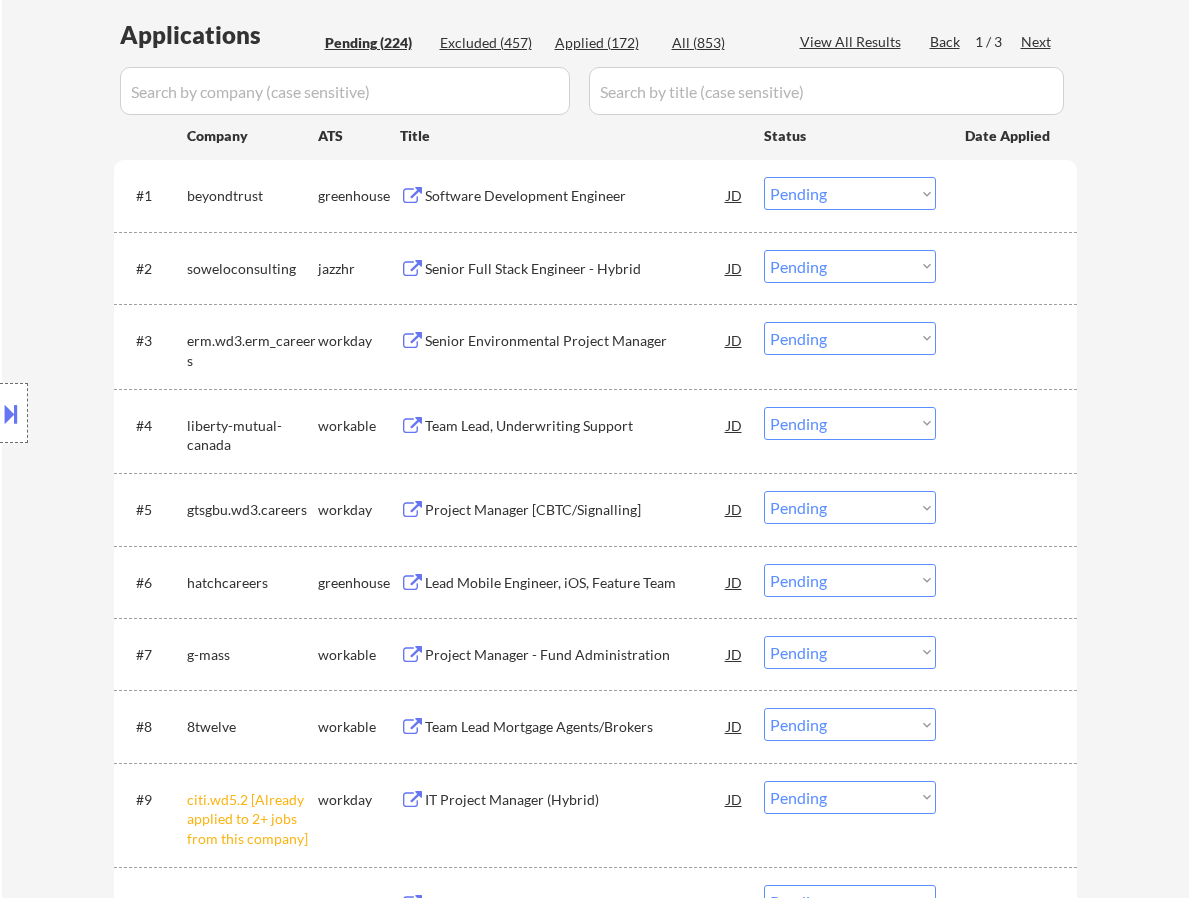 click on "Software Development Engineer" at bounding box center (576, 195) 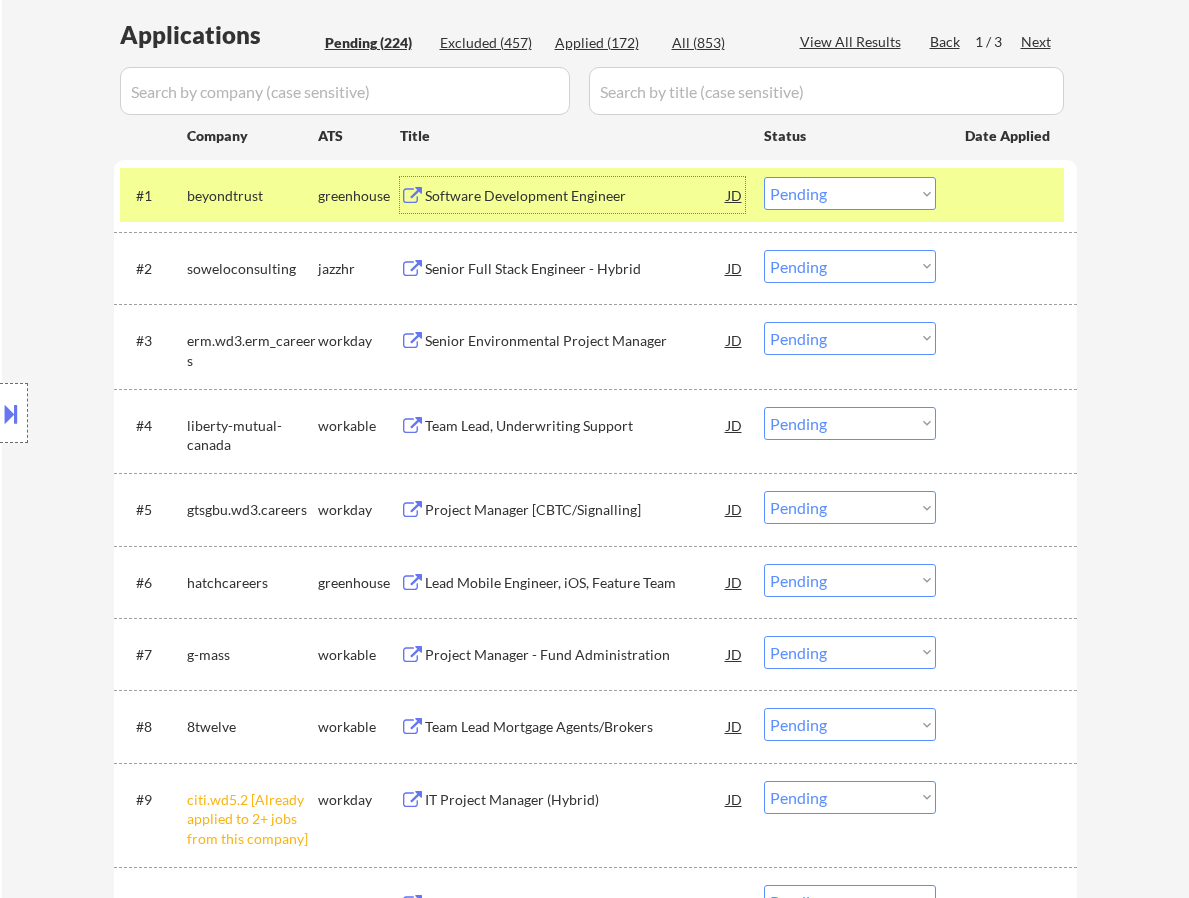 click on "JD" at bounding box center [735, 195] 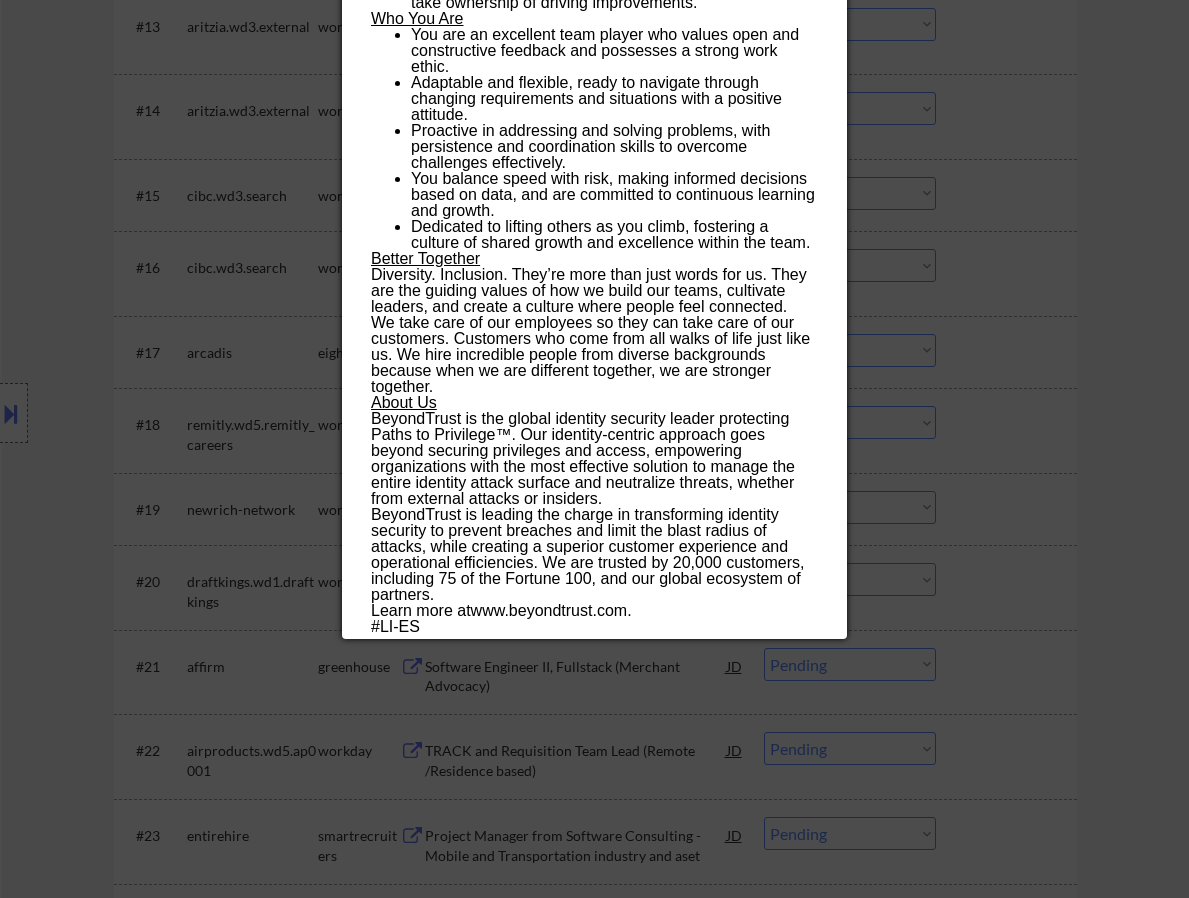 scroll, scrollTop: 1674, scrollLeft: 0, axis: vertical 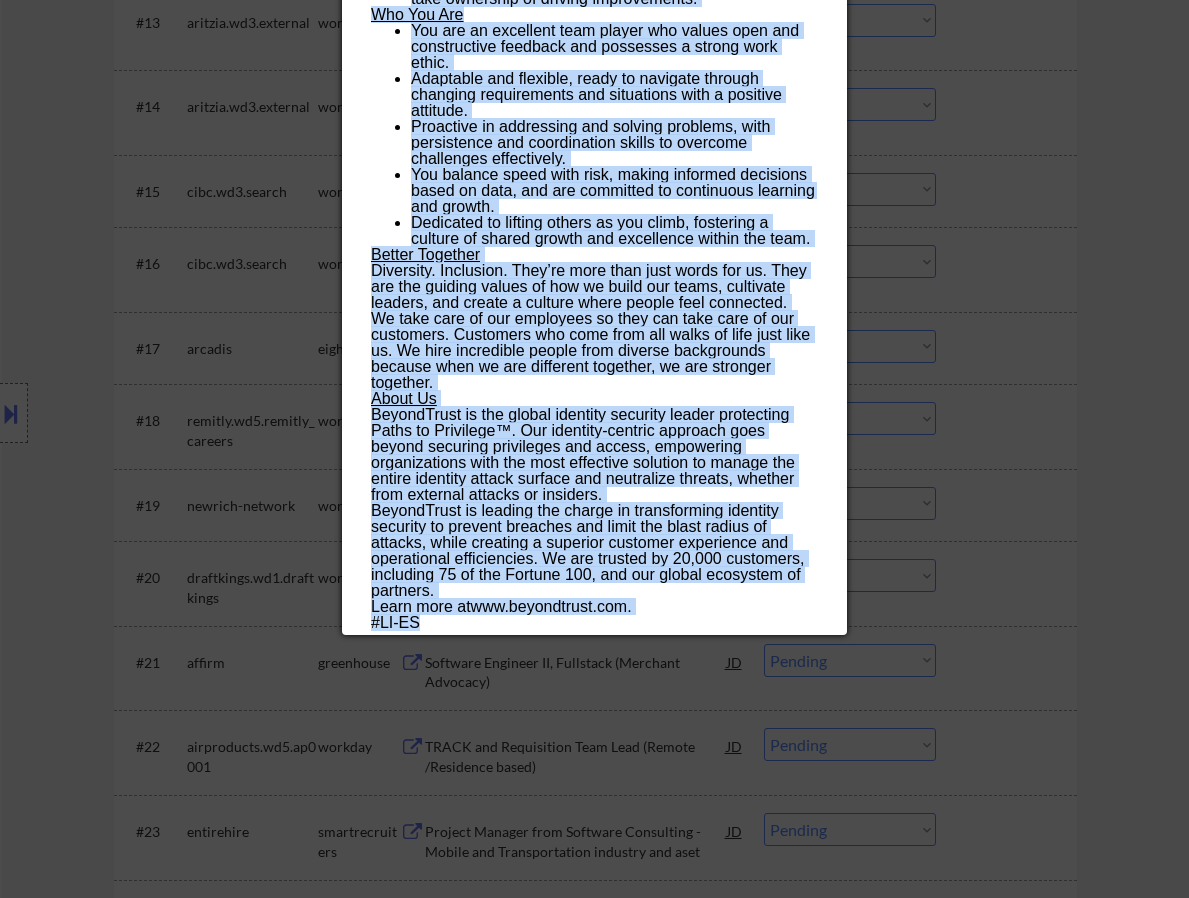 drag, startPoint x: 369, startPoint y: 88, endPoint x: 649, endPoint y: 614, distance: 595.88257 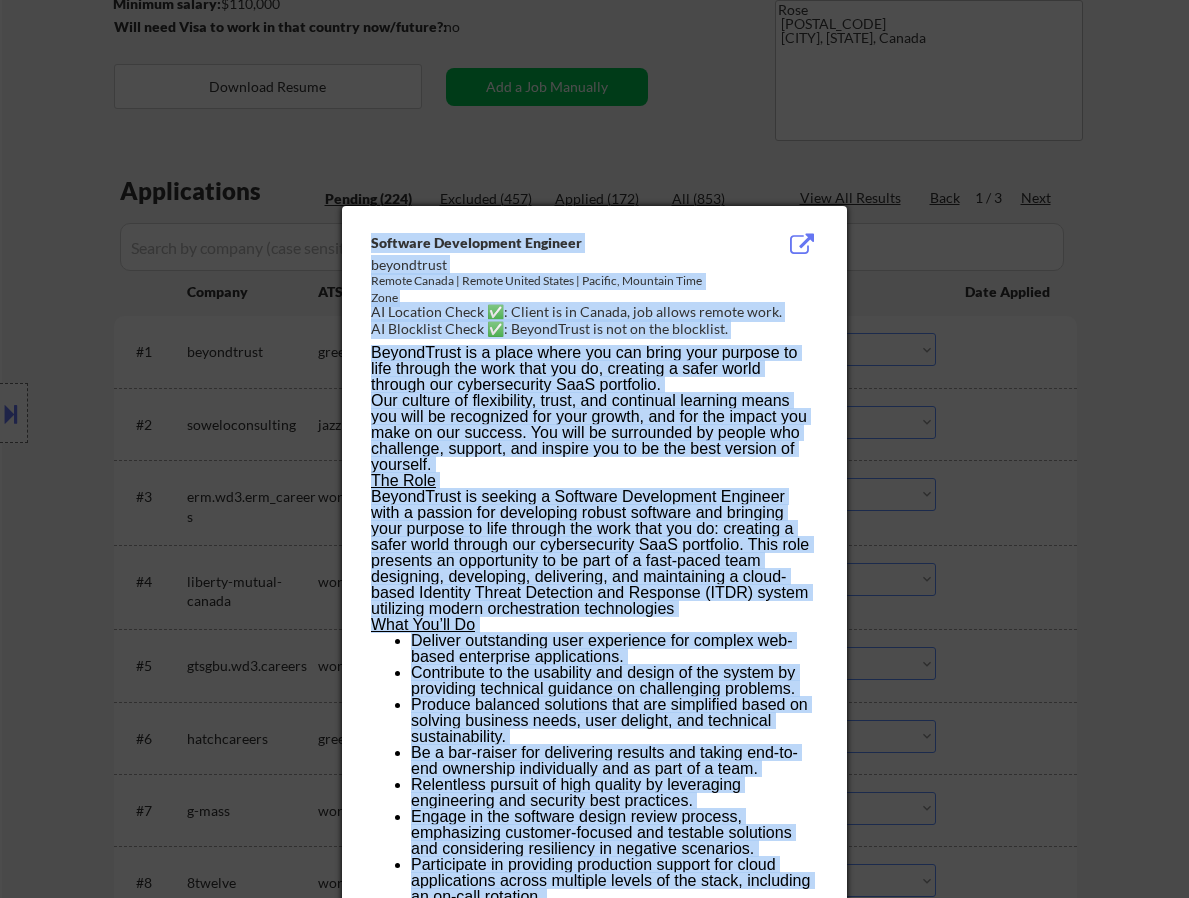 scroll, scrollTop: 374, scrollLeft: 0, axis: vertical 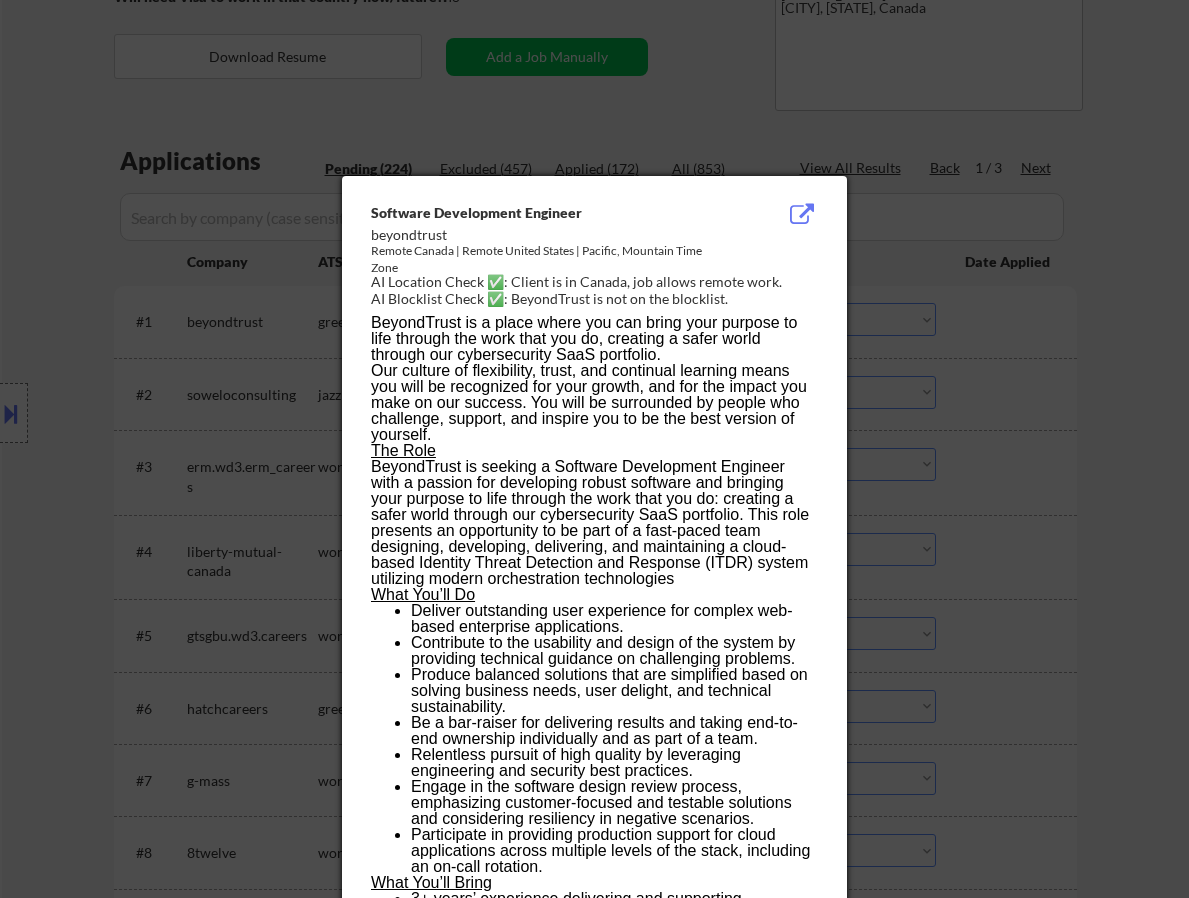 drag, startPoint x: 919, startPoint y: 254, endPoint x: 931, endPoint y: 256, distance: 12.165525 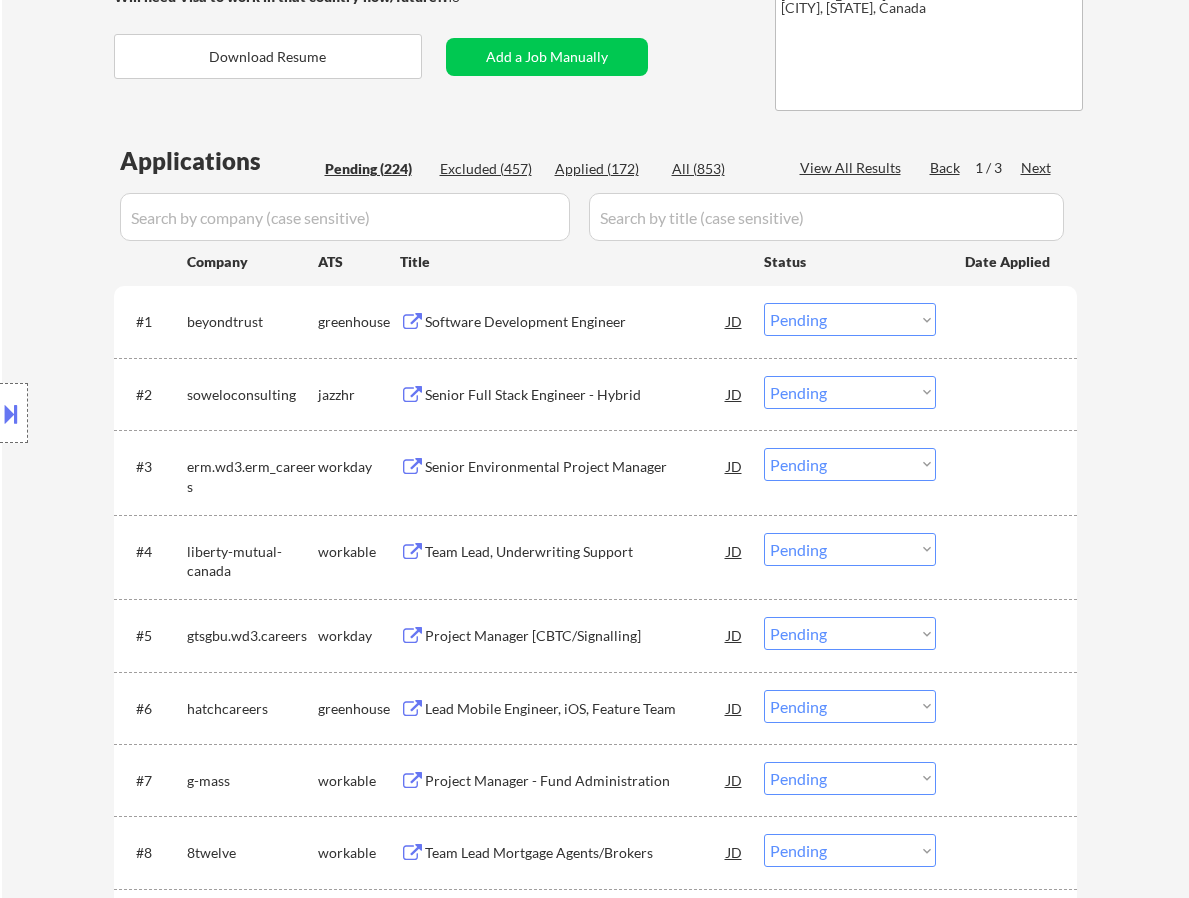 click on "Choose an option... Pending Applied Excluded (Questions) Excluded (Expired) Excluded (Location) Excluded (Bad Match) Excluded (Blocklist) Excluded (Salary) Excluded (Other)" at bounding box center (850, 319) 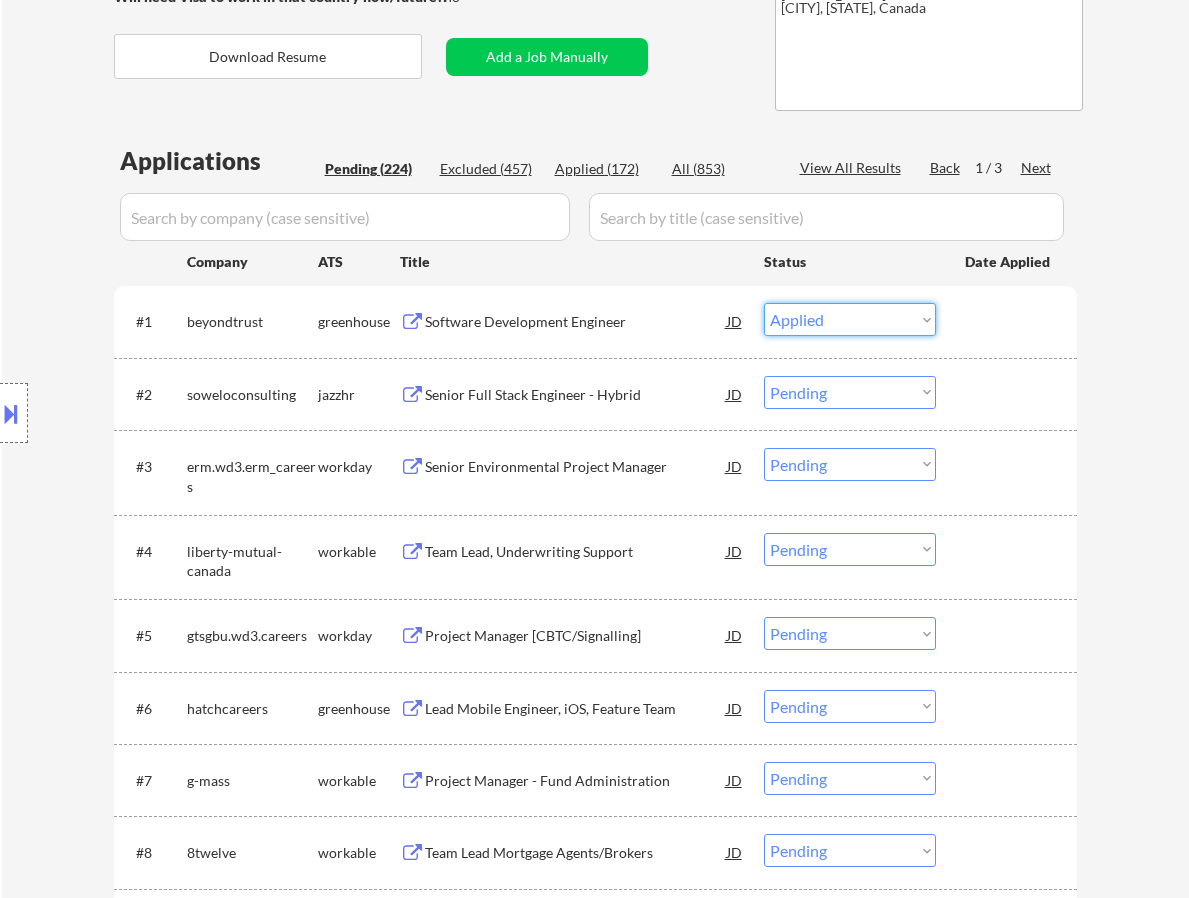 click on "Choose an option... Pending Applied Excluded (Questions) Excluded (Expired) Excluded (Location) Excluded (Bad Match) Excluded (Blocklist) Excluded (Salary) Excluded (Other)" at bounding box center [850, 319] 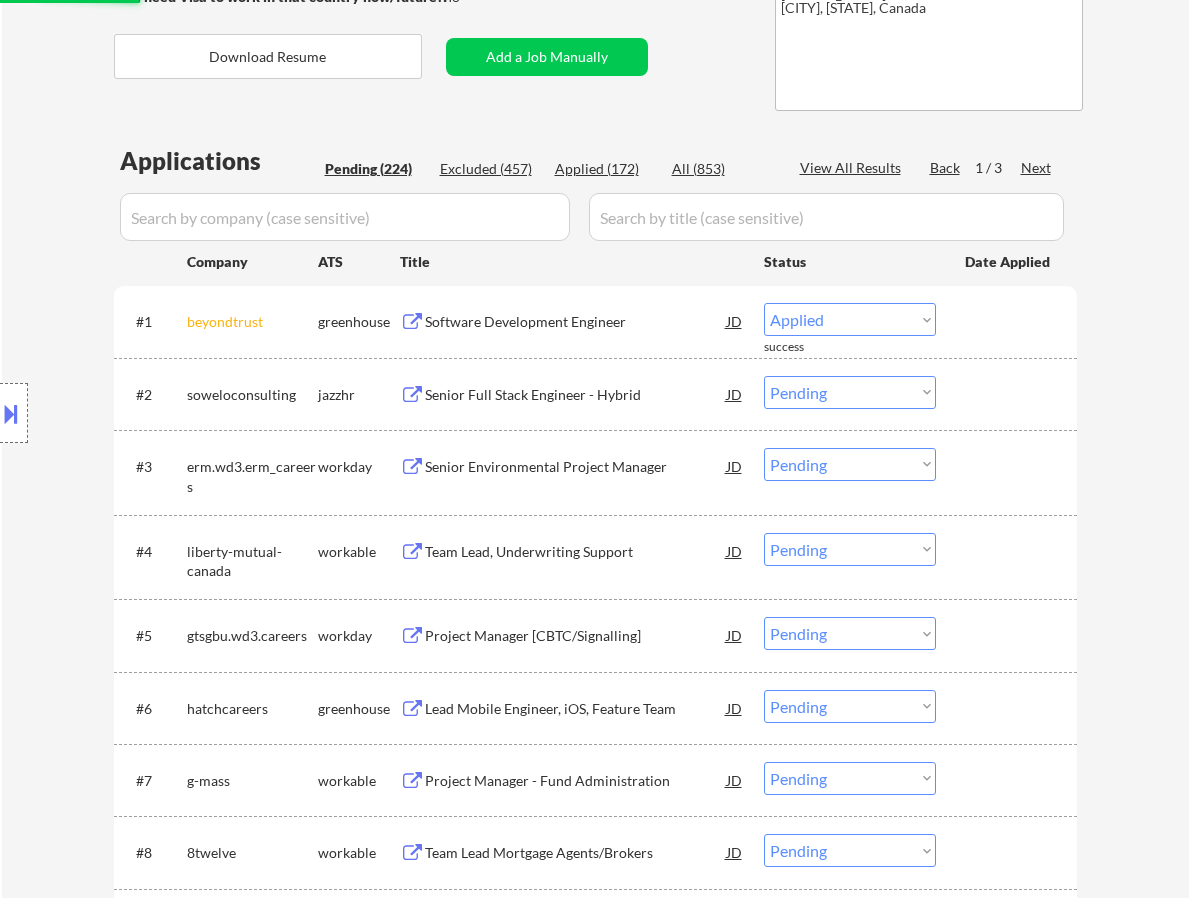 select on ""pending"" 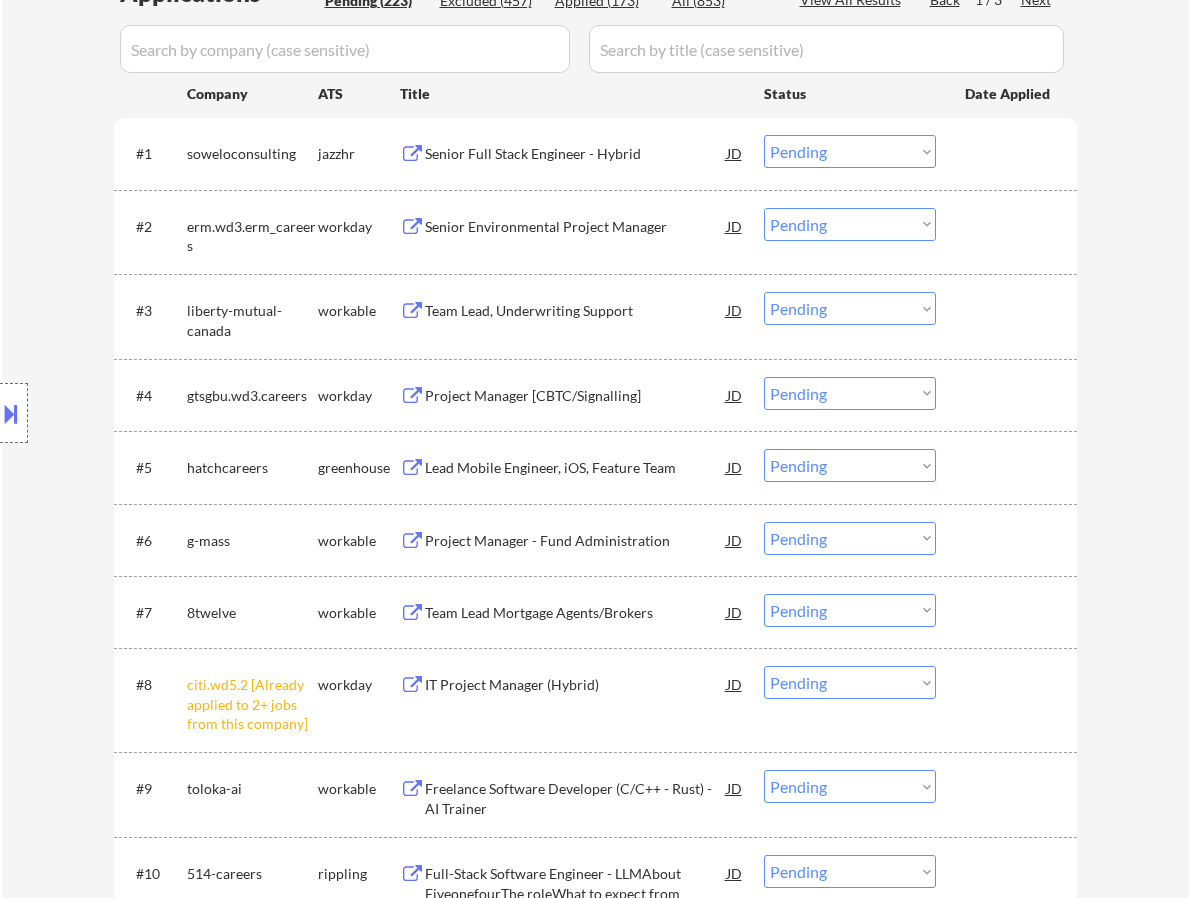 scroll, scrollTop: 674, scrollLeft: 0, axis: vertical 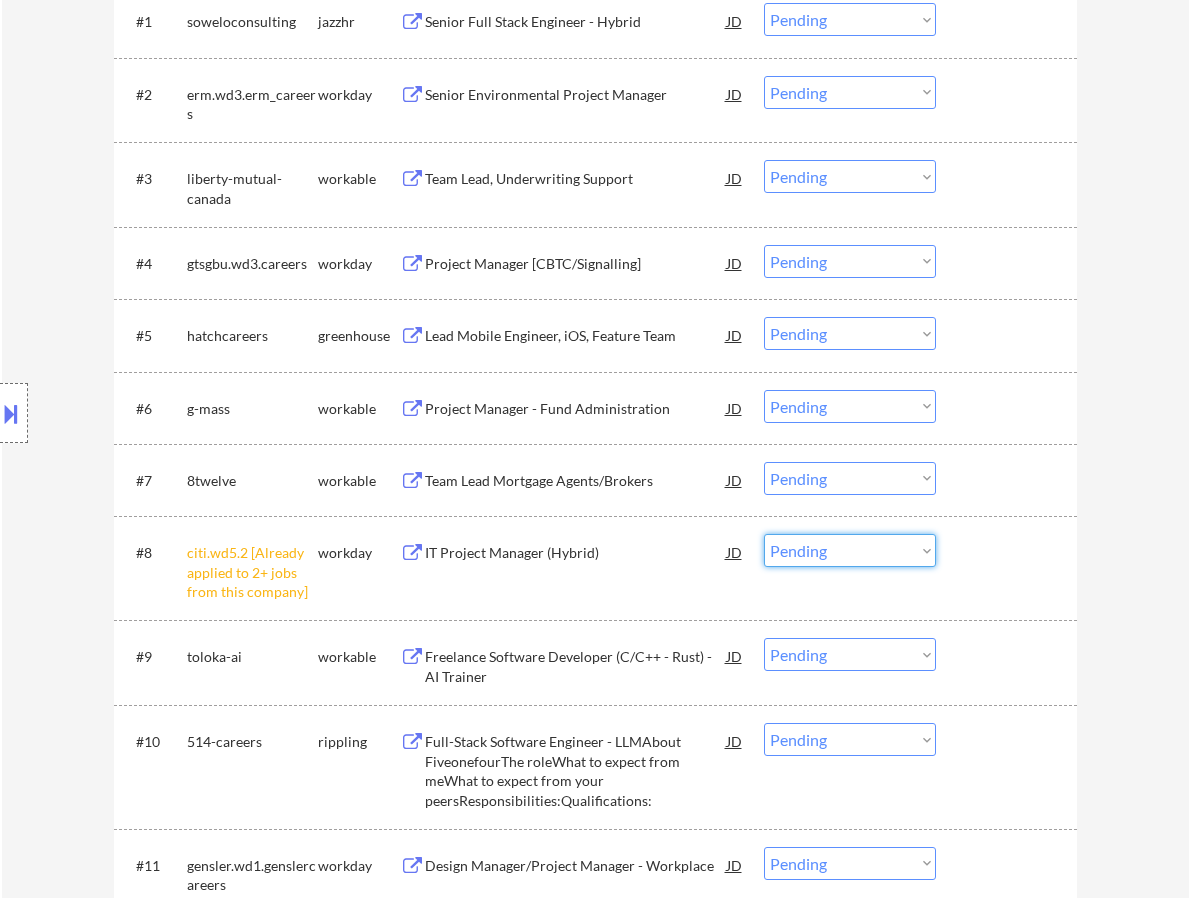 click on "Choose an option... Pending Applied Excluded (Questions) Excluded (Expired) Excluded (Location) Excluded (Bad Match) Excluded (Blocklist) Excluded (Salary) Excluded (Other)" at bounding box center (850, 550) 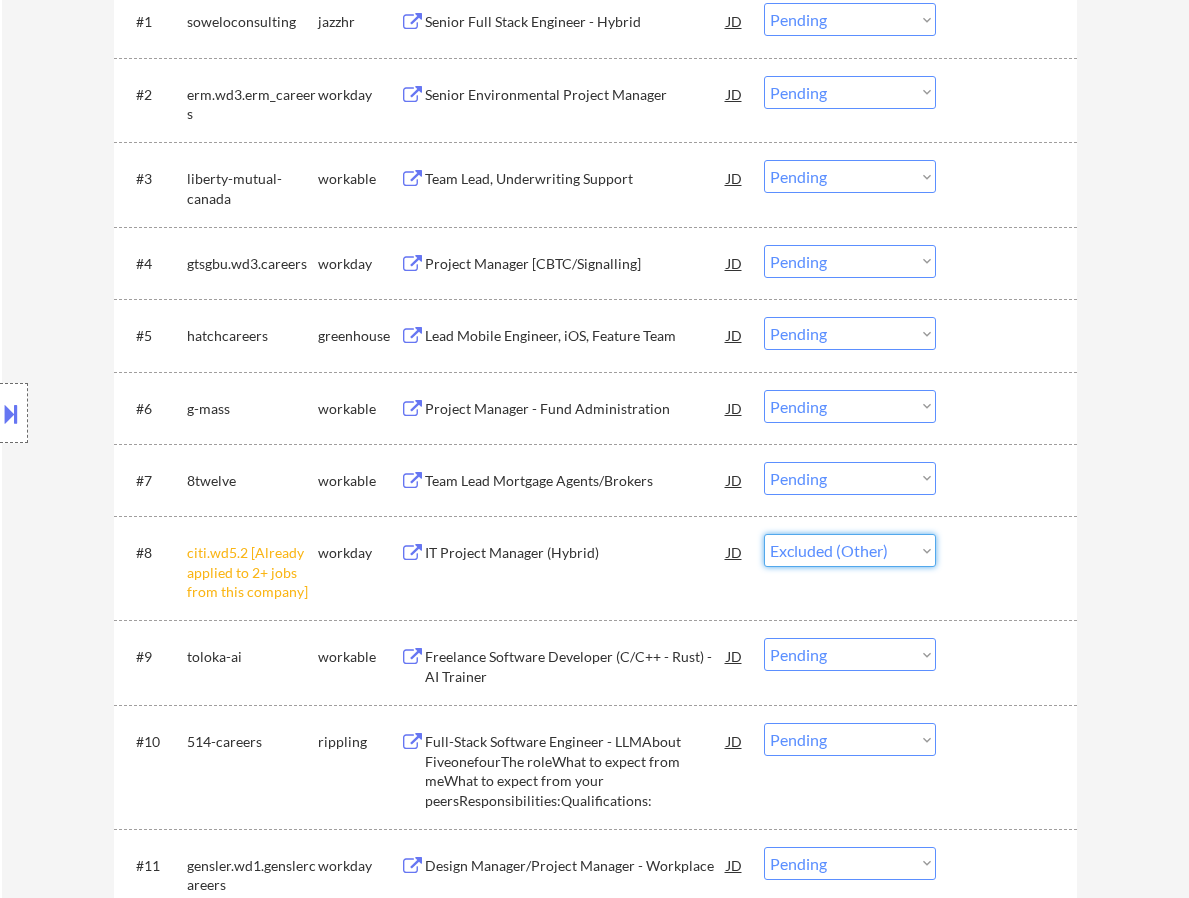 click on "Choose an option... Pending Applied Excluded (Questions) Excluded (Expired) Excluded (Location) Excluded (Bad Match) Excluded (Blocklist) Excluded (Salary) Excluded (Other)" at bounding box center (850, 550) 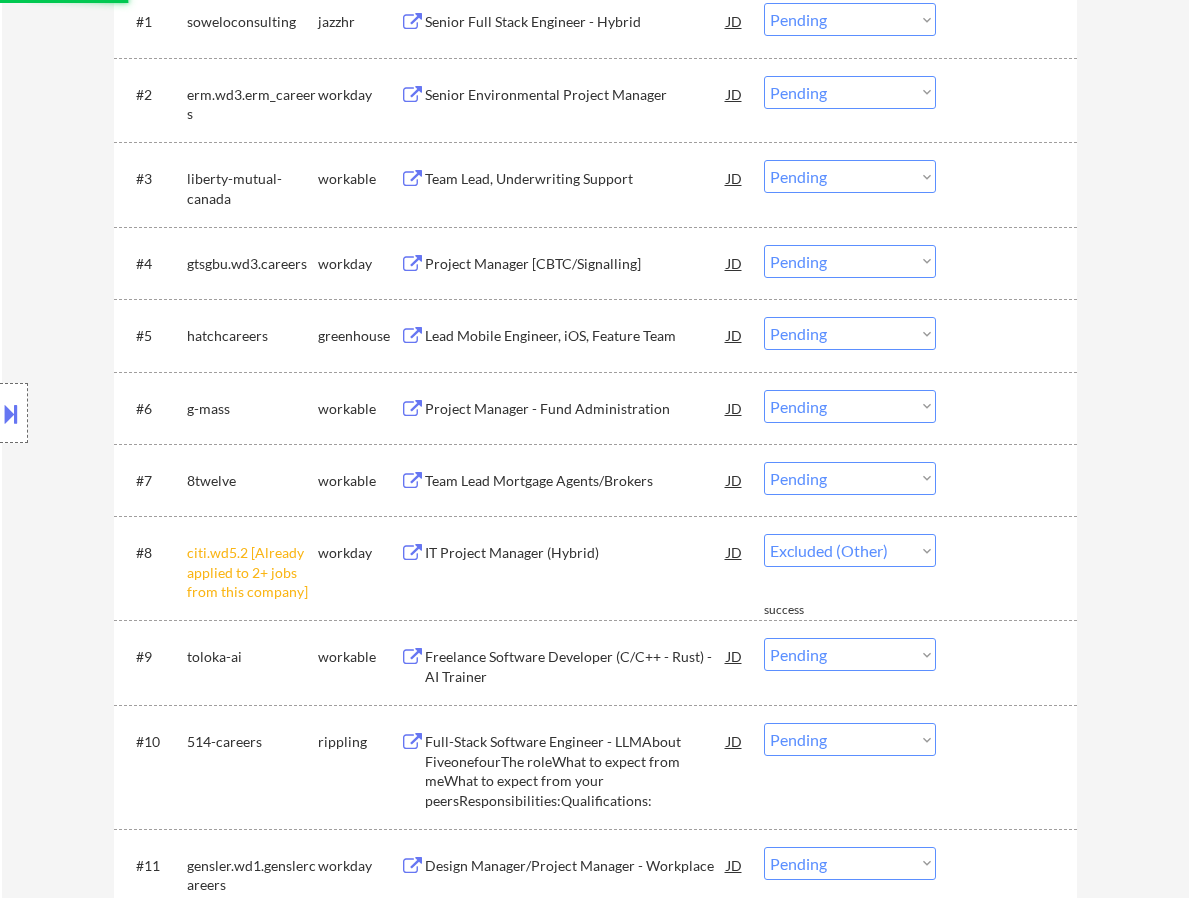 select on ""pending"" 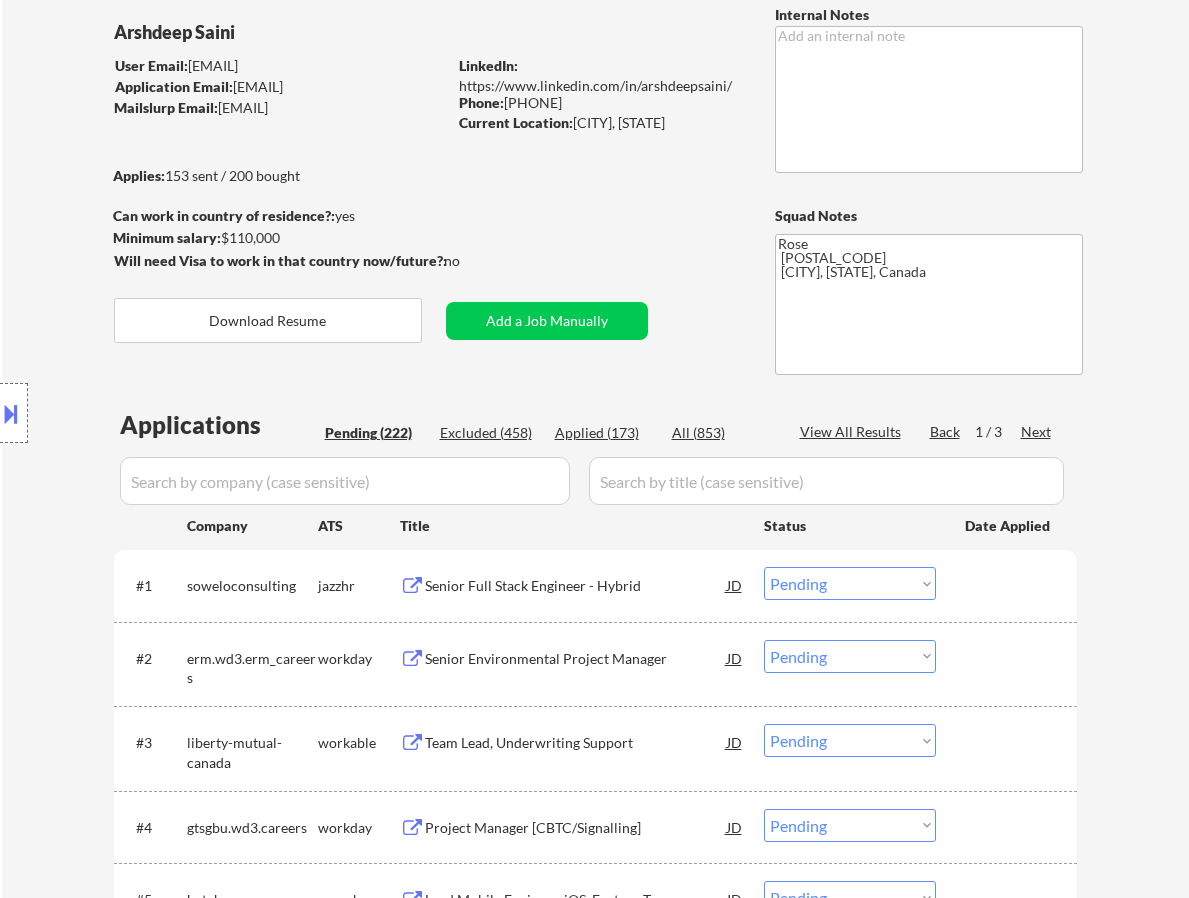 scroll, scrollTop: 74, scrollLeft: 0, axis: vertical 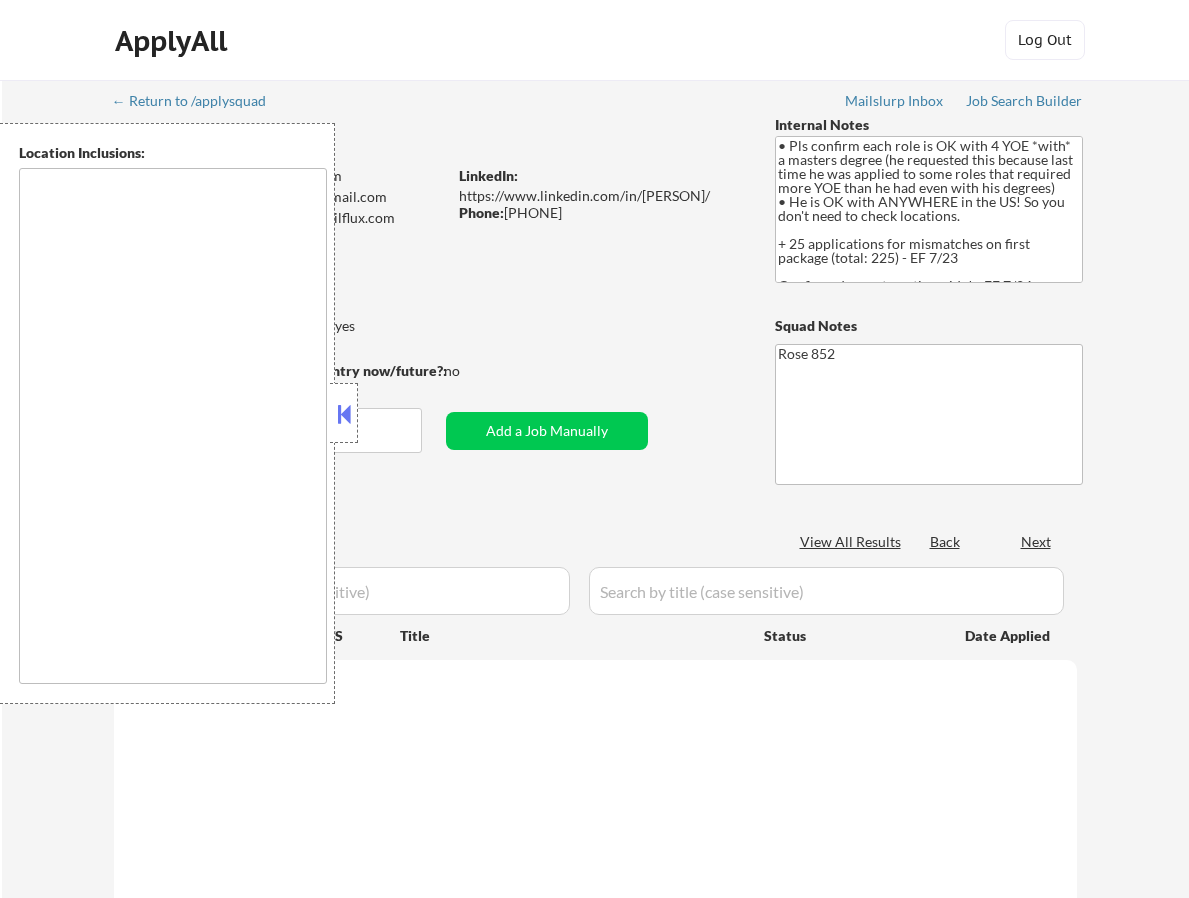 type on "Daly City, CA   South San Francisco, CA   Brisbane, CA   Colma, CA   Pacifica, CA   San Bruno, CA   Millbrae, CA   Burlingame, CA   San Mateo, CA   Foster City, CA   Belmont, CA   San Carlos, CA   Redwood City, CA   Menlo Park, CA   Alameda, CA   Oakland, CA   Berkeley, CA   Emeryville, CA   Piedmont, CA   Albany, CA   El Cerrito, CA   Richmond, CA   San Leandro, CA   Hayward, CA   Union City, CA   Fremont, CA   San Rafael, CA   Larkspur, CA   Corte Madera, CA   Tiburon, CA   Sausalito, CA   Mill Valley, CA   Novato, CA Santa Clara, CA   Campbell, CA   Milpitas, CA   Sunnyvale, CA   Cupertino, CA   Los Gatos, CA   Saratoga, CA   Mountain View, CA   Palo Alto, CA   Los Altos, CA   Newark, CA   East Palo Alto, CA   Atherton, CA   Milbrae, CA   Half Moon Bay, CA   Morgan Hill, CA   Gilroy, CA San Jose, CA   San Francisco, CA   Pleasanton, CA   Livermore, CA   Dublin, CA   Castro Valley, CA   San Ramon, CA   Walnut Creek, CA   Concord, CA   Richmond, CA Dallas, TX   Fort Worth, TX   Irving, TX   Arlington, TX ..." 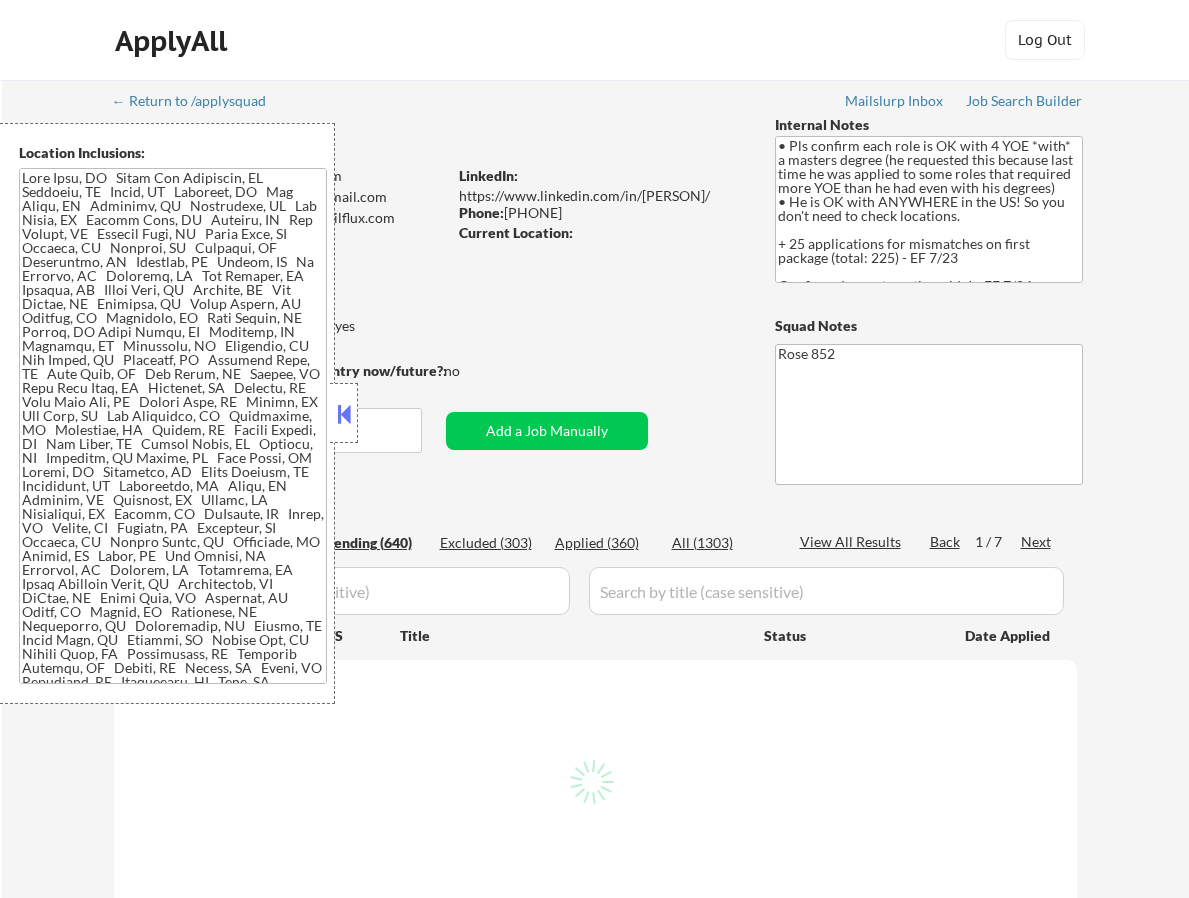 select on ""pending"" 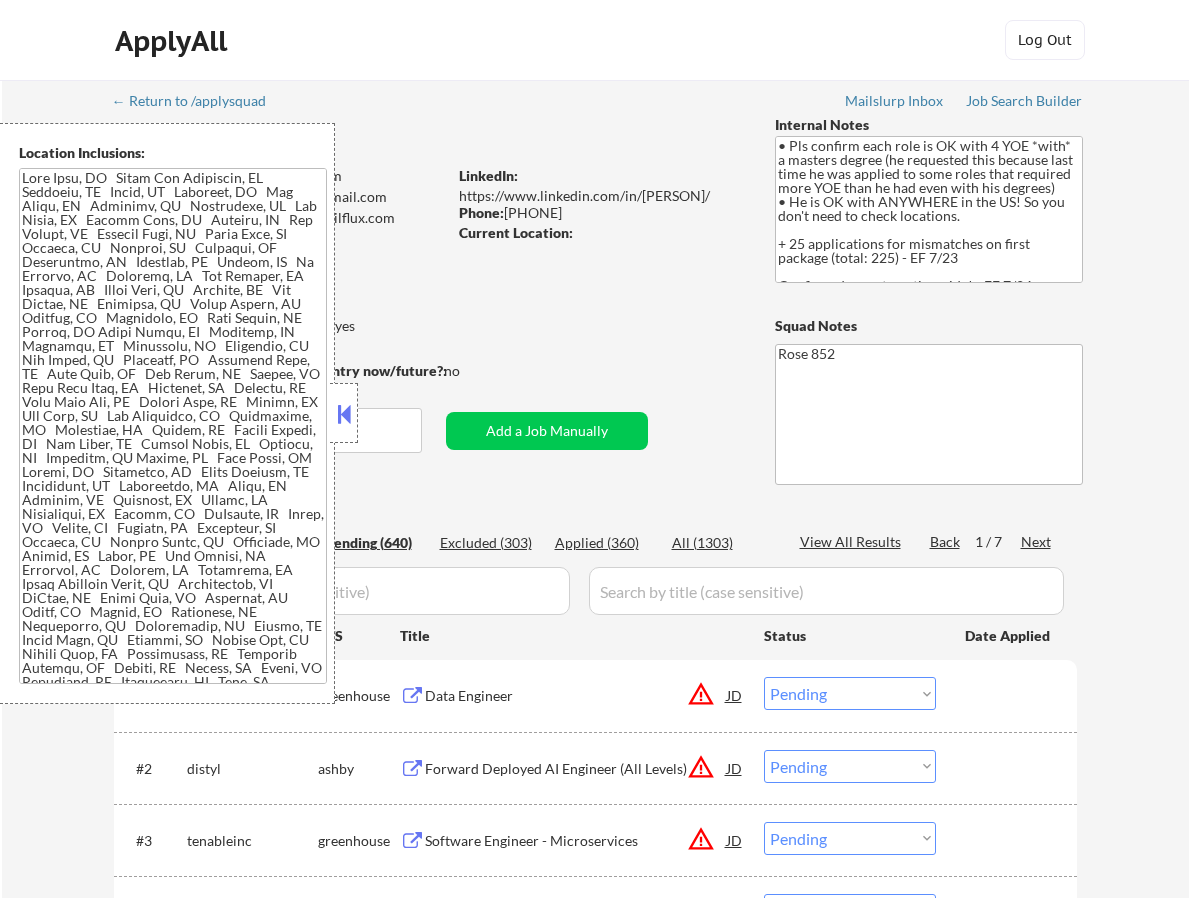click at bounding box center (344, 414) 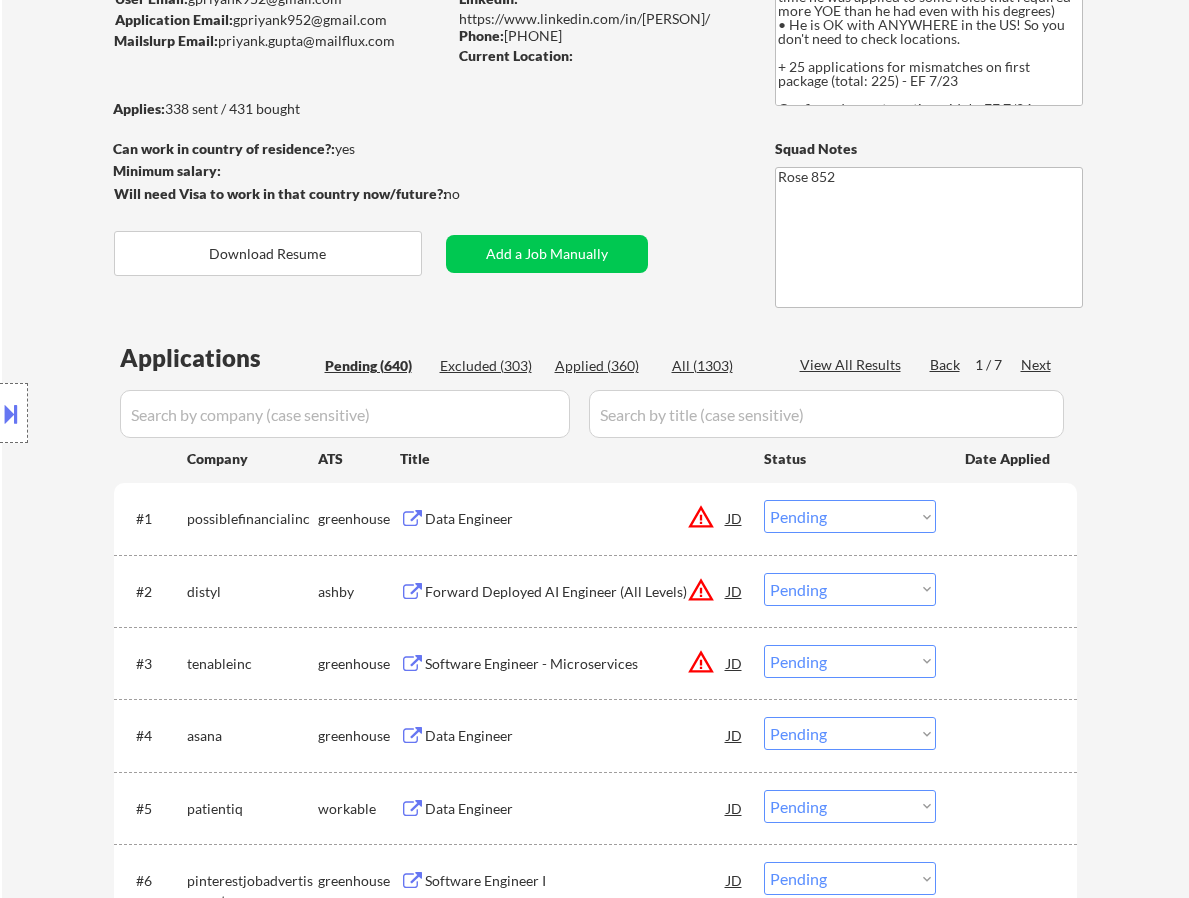 scroll, scrollTop: 200, scrollLeft: 0, axis: vertical 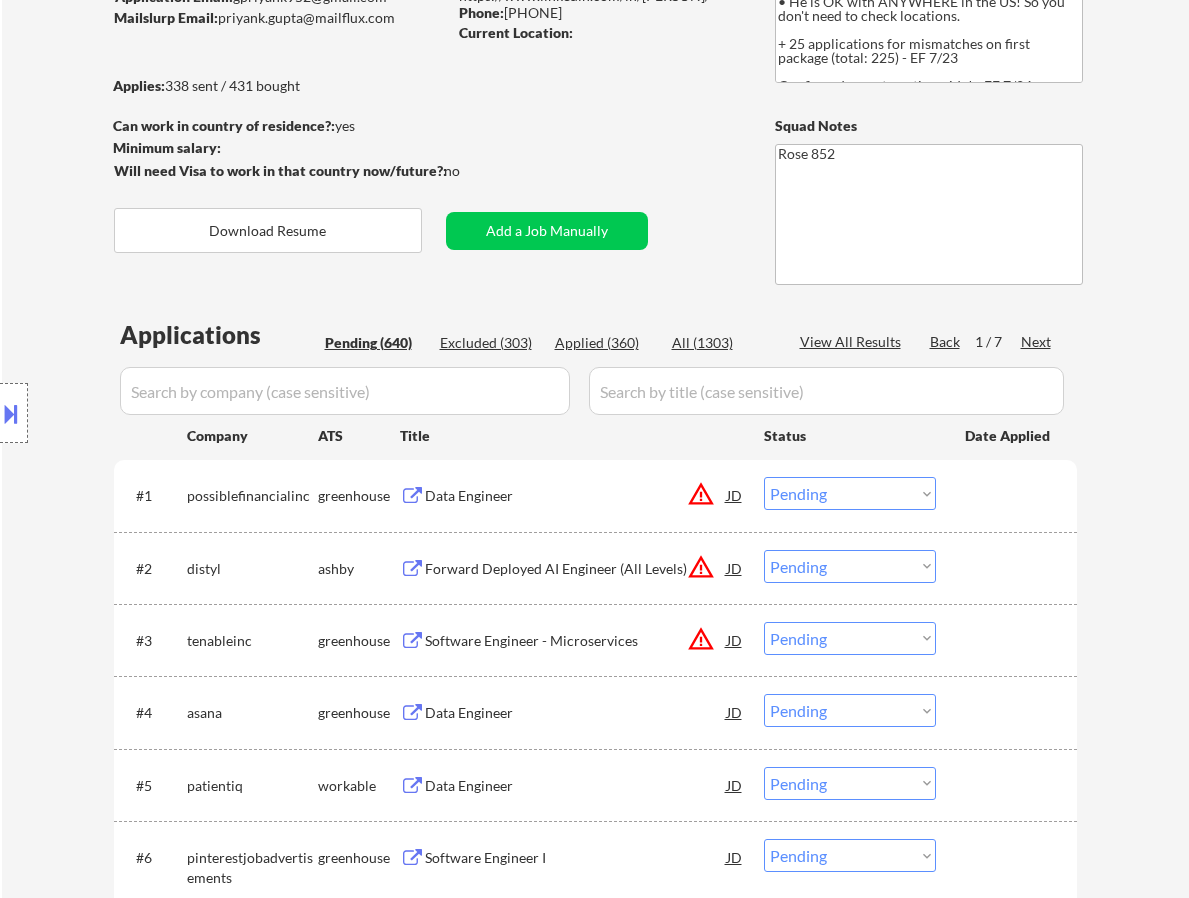 click on "Data Engineer" at bounding box center (576, 495) 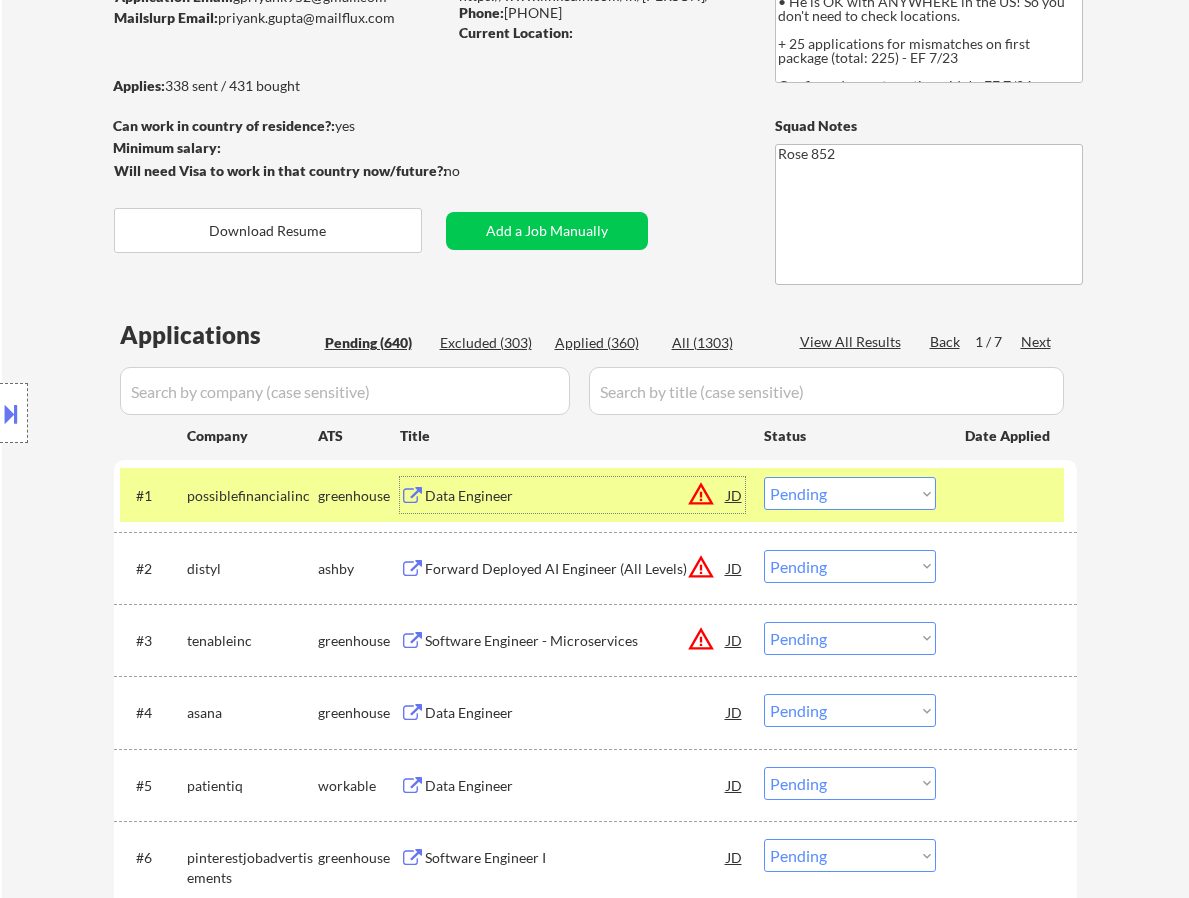 click on "Choose an option... Pending Applied Excluded (Questions) Excluded (Expired) Excluded (Location) Excluded (Bad Match) Excluded (Blocklist) Excluded (Salary) Excluded (Other)" at bounding box center (850, 493) 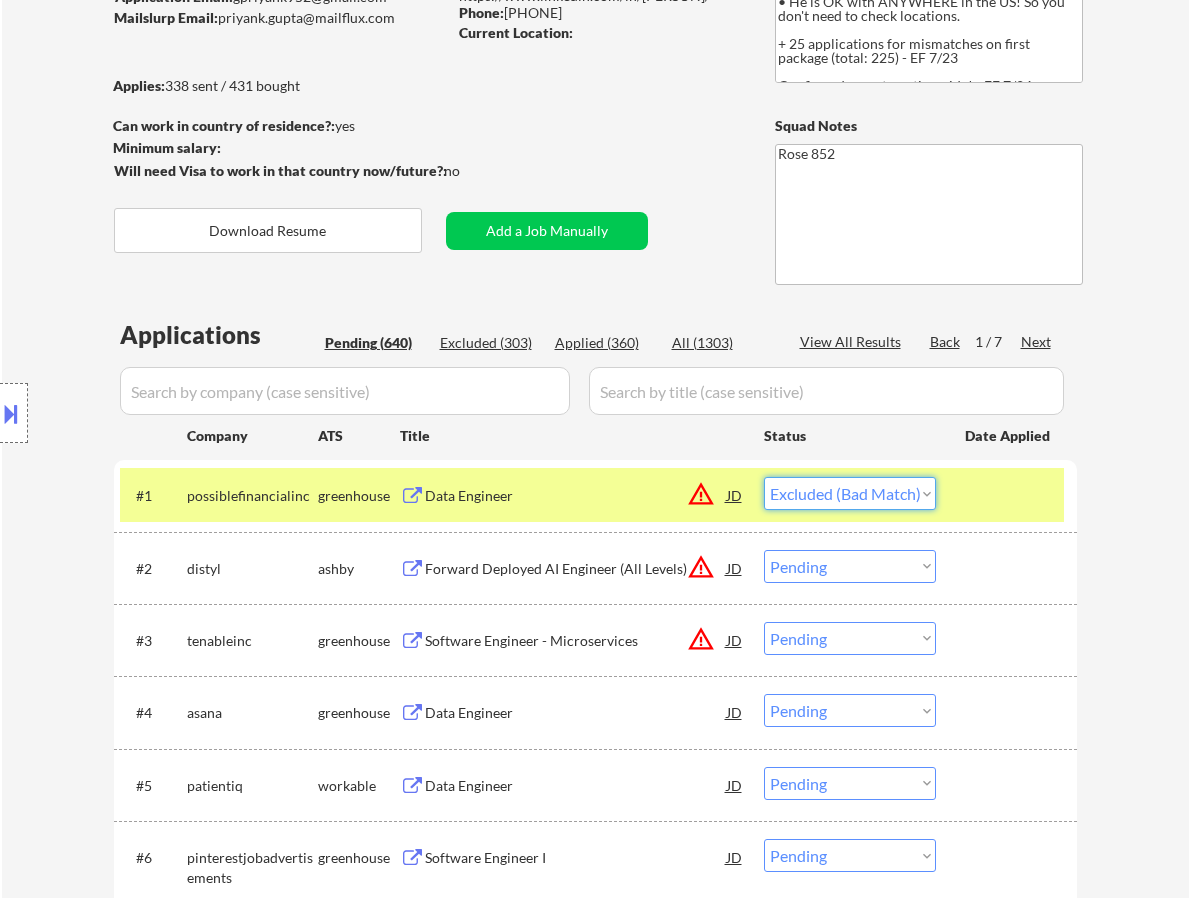 click on "Choose an option... Pending Applied Excluded (Questions) Excluded (Expired) Excluded (Location) Excluded (Bad Match) Excluded (Blocklist) Excluded (Salary) Excluded (Other)" at bounding box center (850, 493) 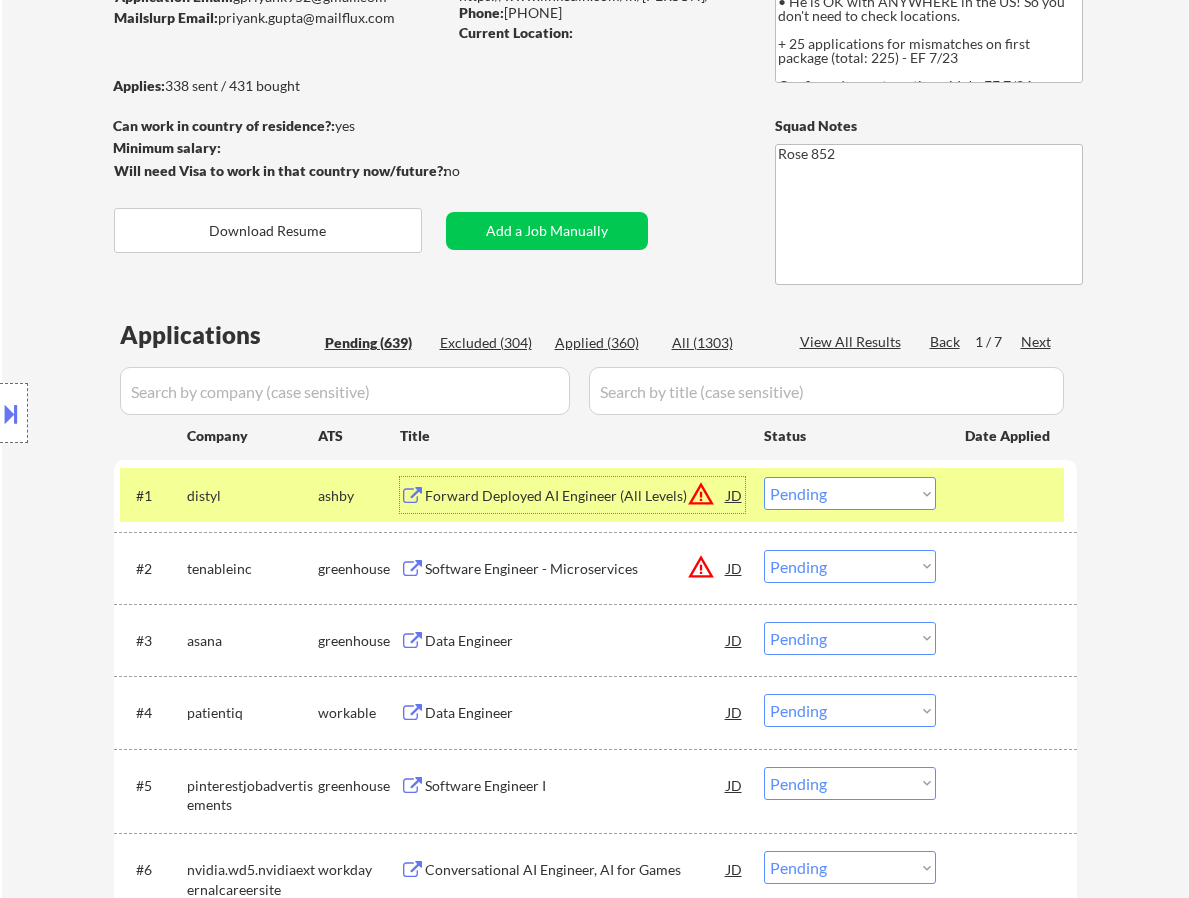 click on "Forward Deployed AI Engineer (All Levels)" at bounding box center (576, 495) 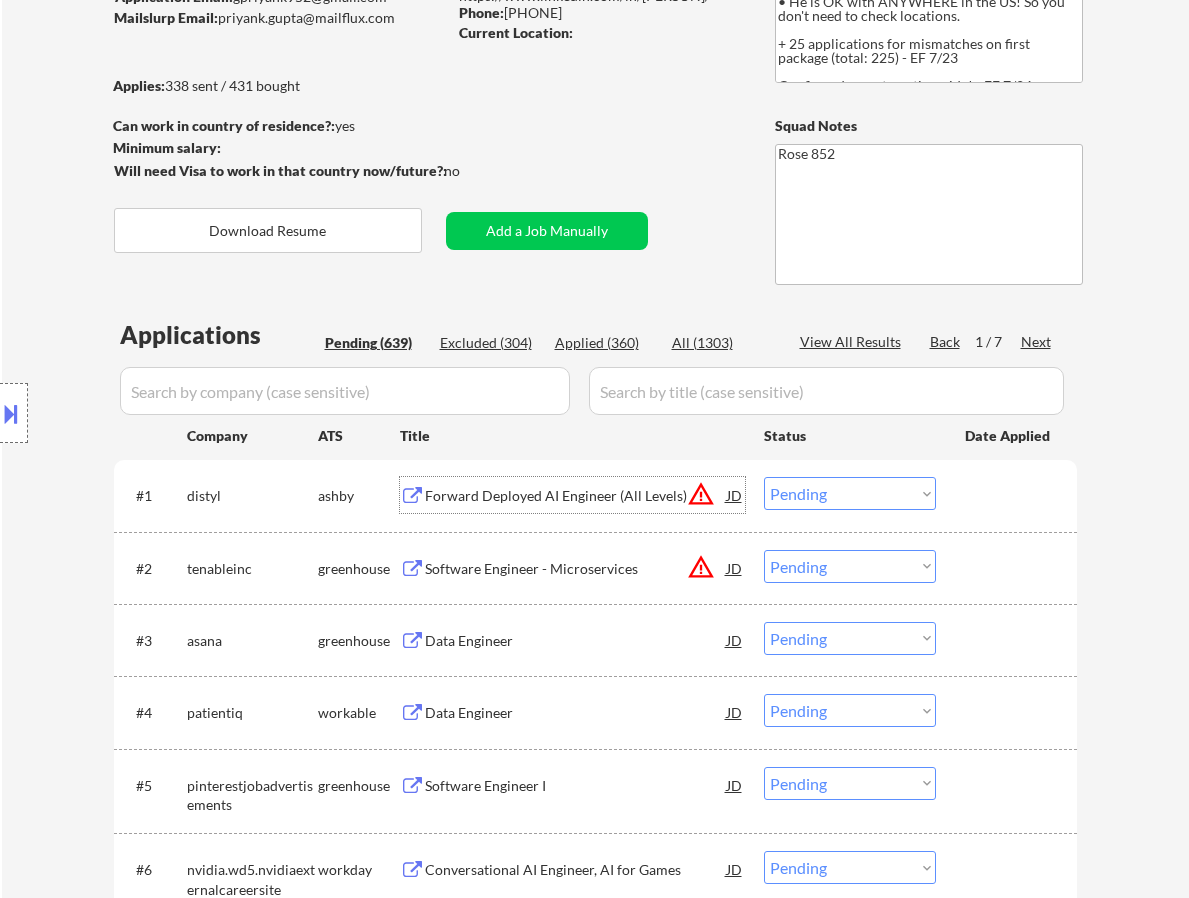 click on "Choose an option... Pending Applied Excluded (Questions) Excluded (Expired) Excluded (Location) Excluded (Bad Match) Excluded (Blocklist) Excluded (Salary) Excluded (Other)" at bounding box center (850, 493) 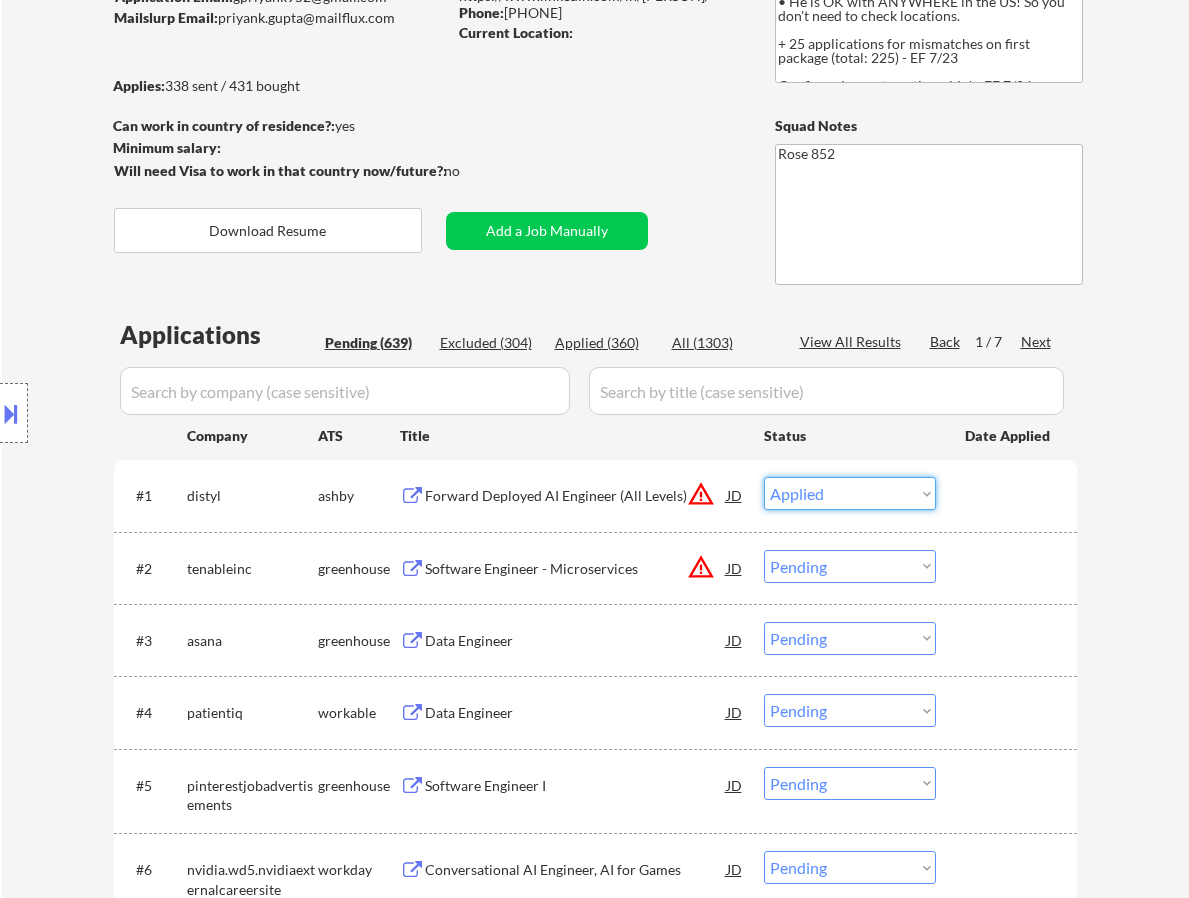 click on "Choose an option... Pending Applied Excluded (Questions) Excluded (Expired) Excluded (Location) Excluded (Bad Match) Excluded (Blocklist) Excluded (Salary) Excluded (Other)" at bounding box center [850, 493] 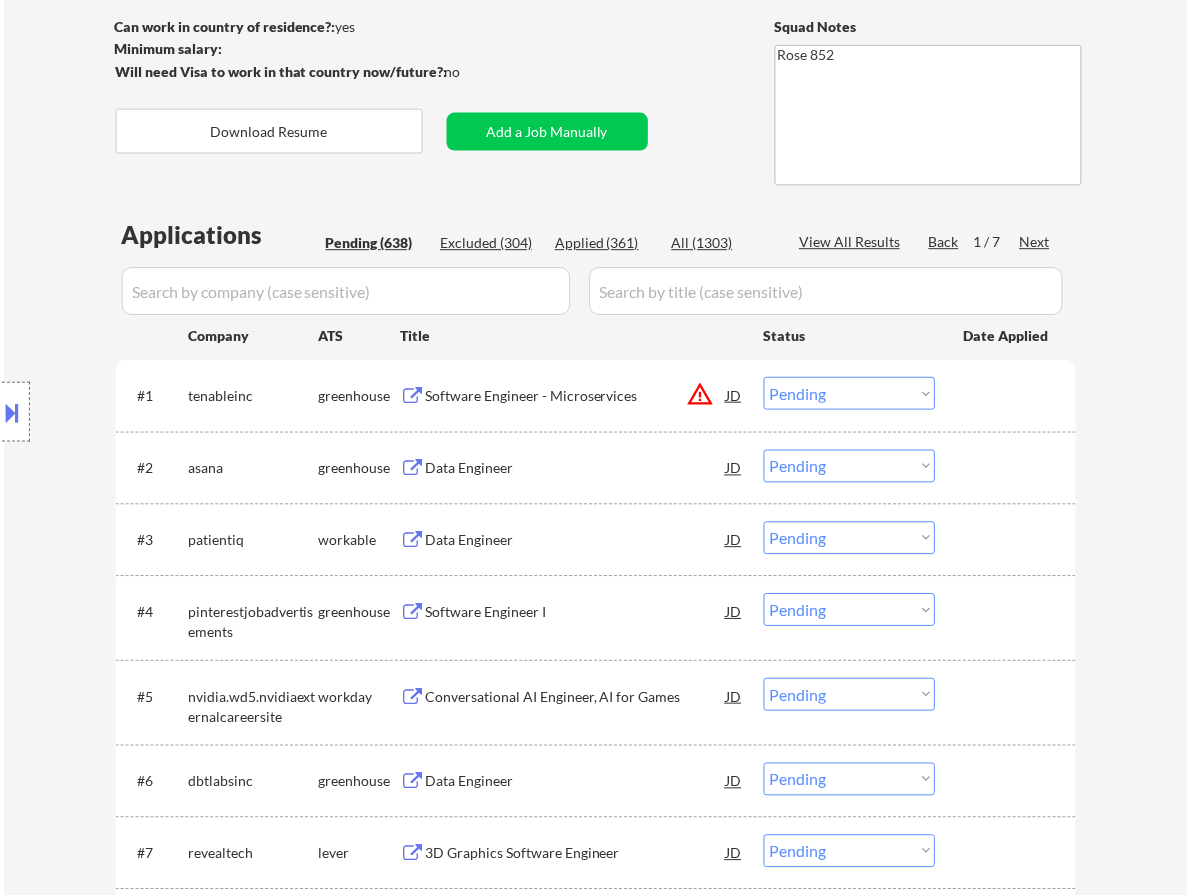 scroll, scrollTop: 300, scrollLeft: 0, axis: vertical 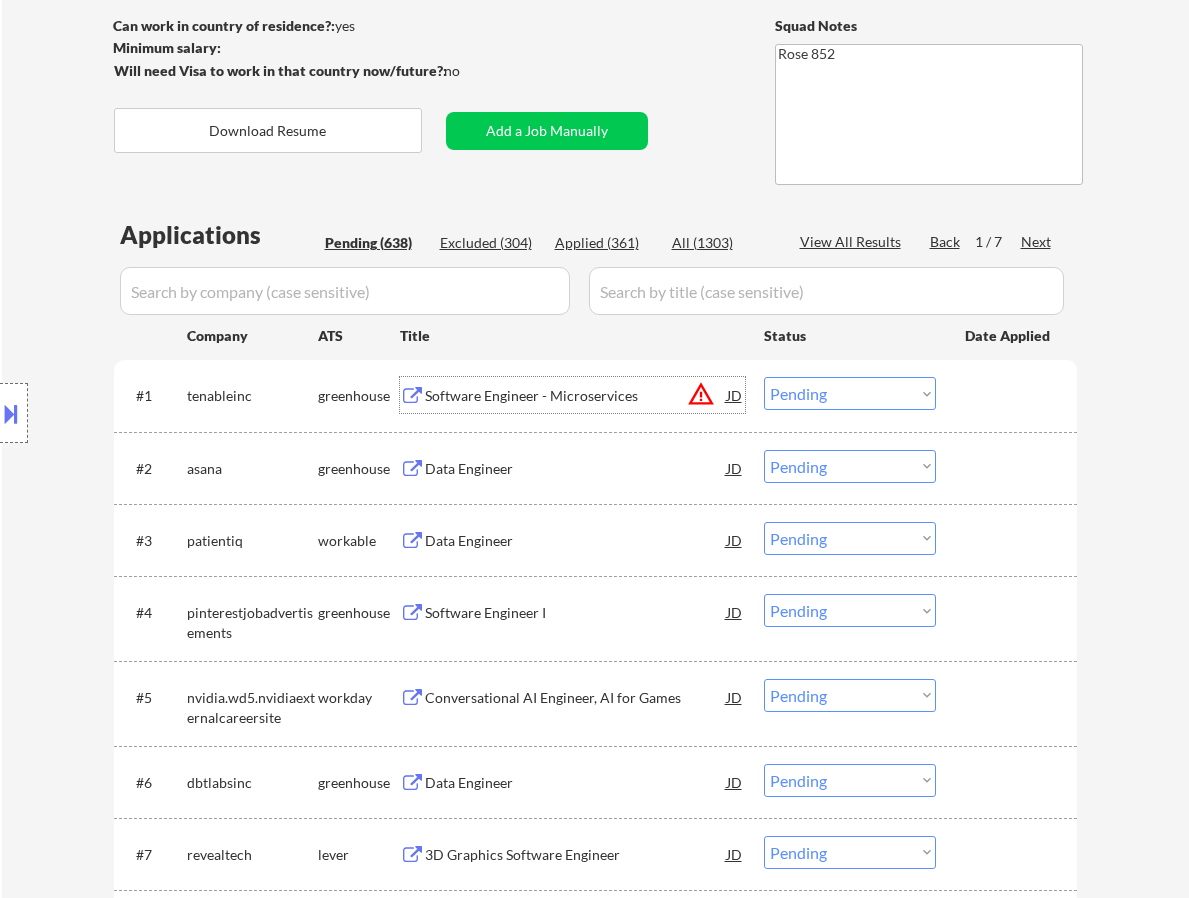 click on "Software Engineer - Microservices" at bounding box center [576, 396] 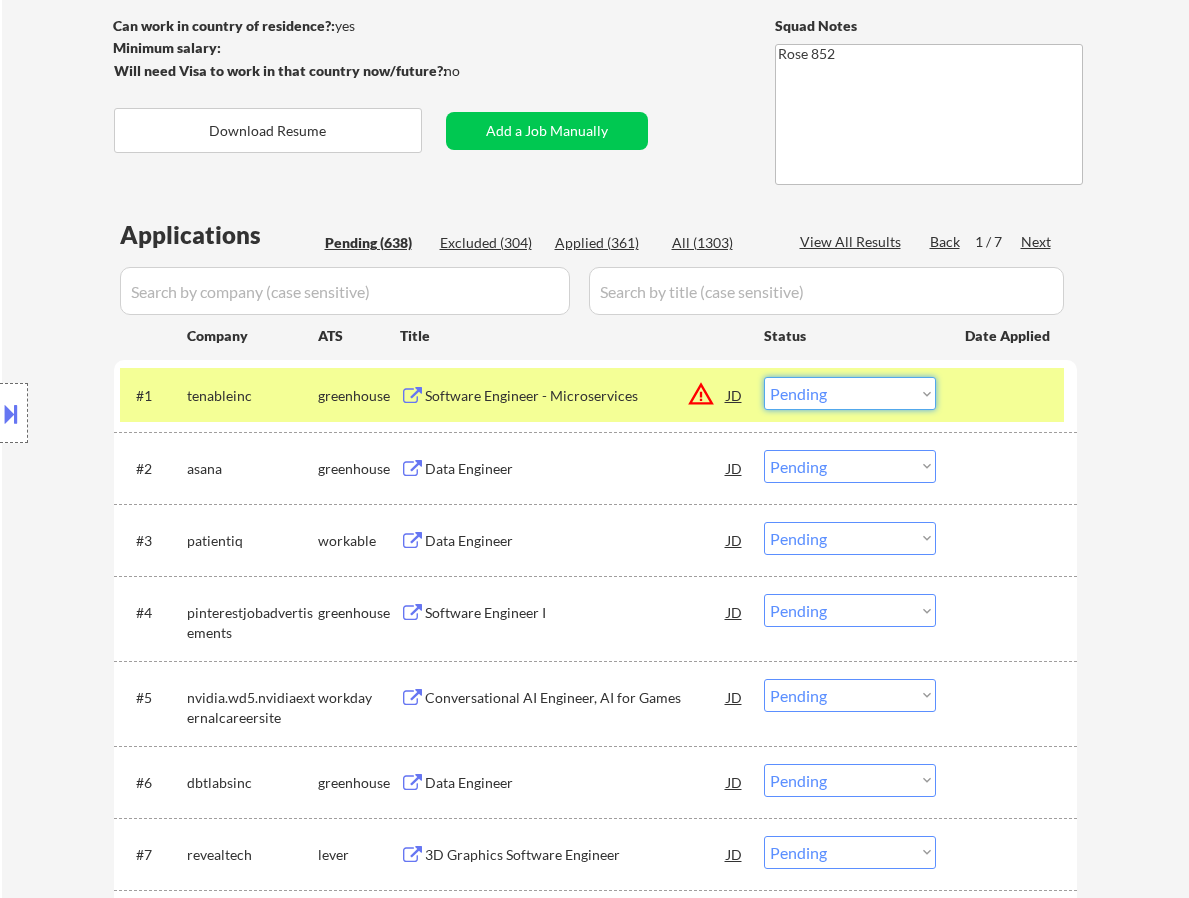 click on "Choose an option... Pending Applied Excluded (Questions) Excluded (Expired) Excluded (Location) Excluded (Bad Match) Excluded (Blocklist) Excluded (Salary) Excluded (Other)" at bounding box center (850, 393) 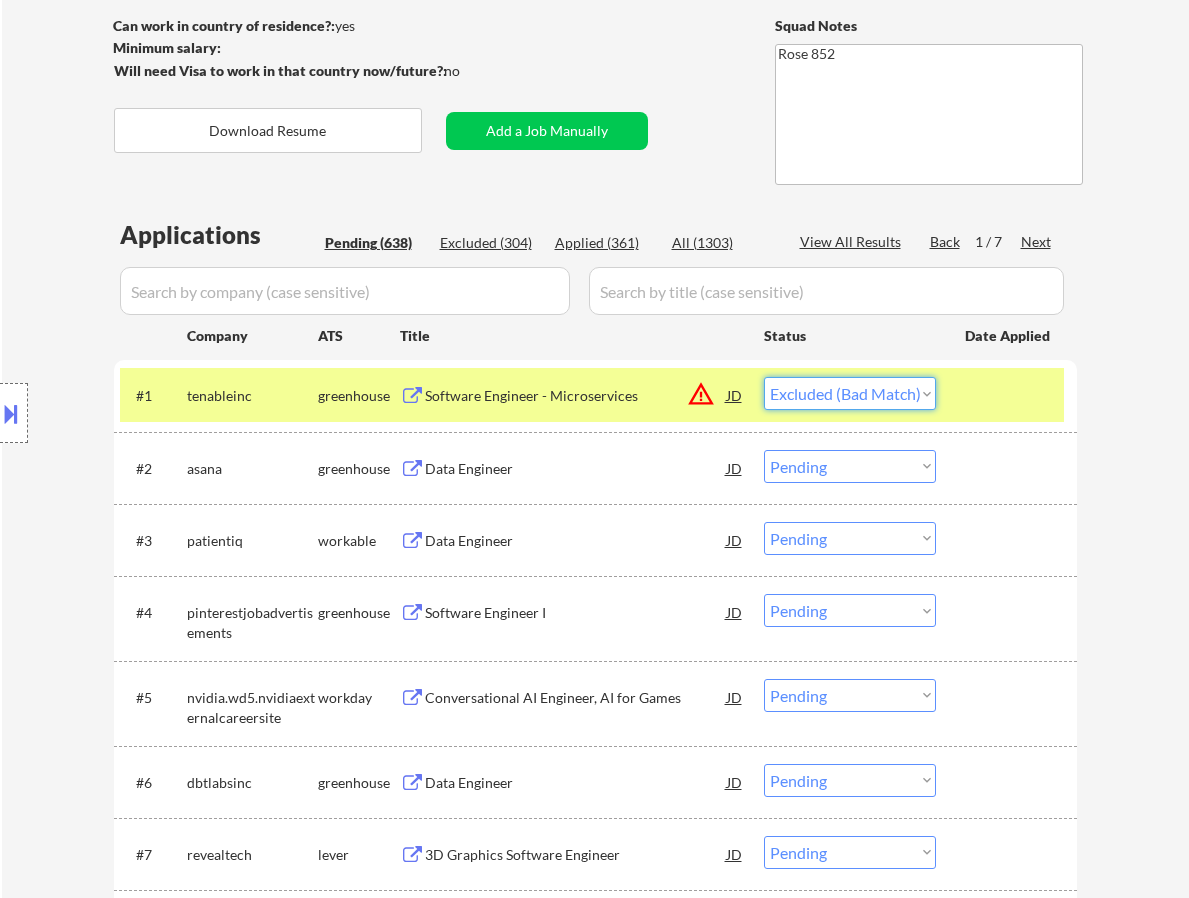 click on "Choose an option... Pending Applied Excluded (Questions) Excluded (Expired) Excluded (Location) Excluded (Bad Match) Excluded (Blocklist) Excluded (Salary) Excluded (Other)" at bounding box center (850, 393) 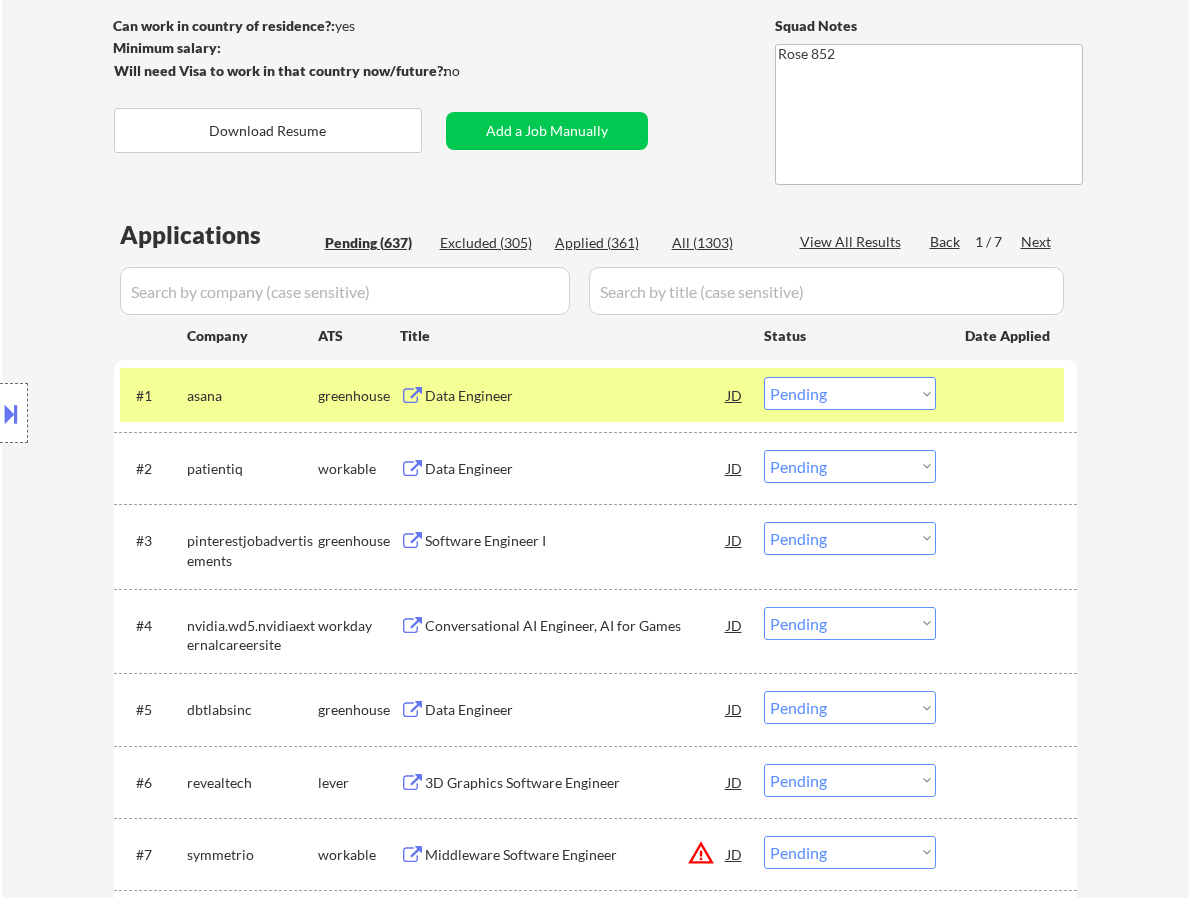 click on "Data Engineer" at bounding box center (576, 395) 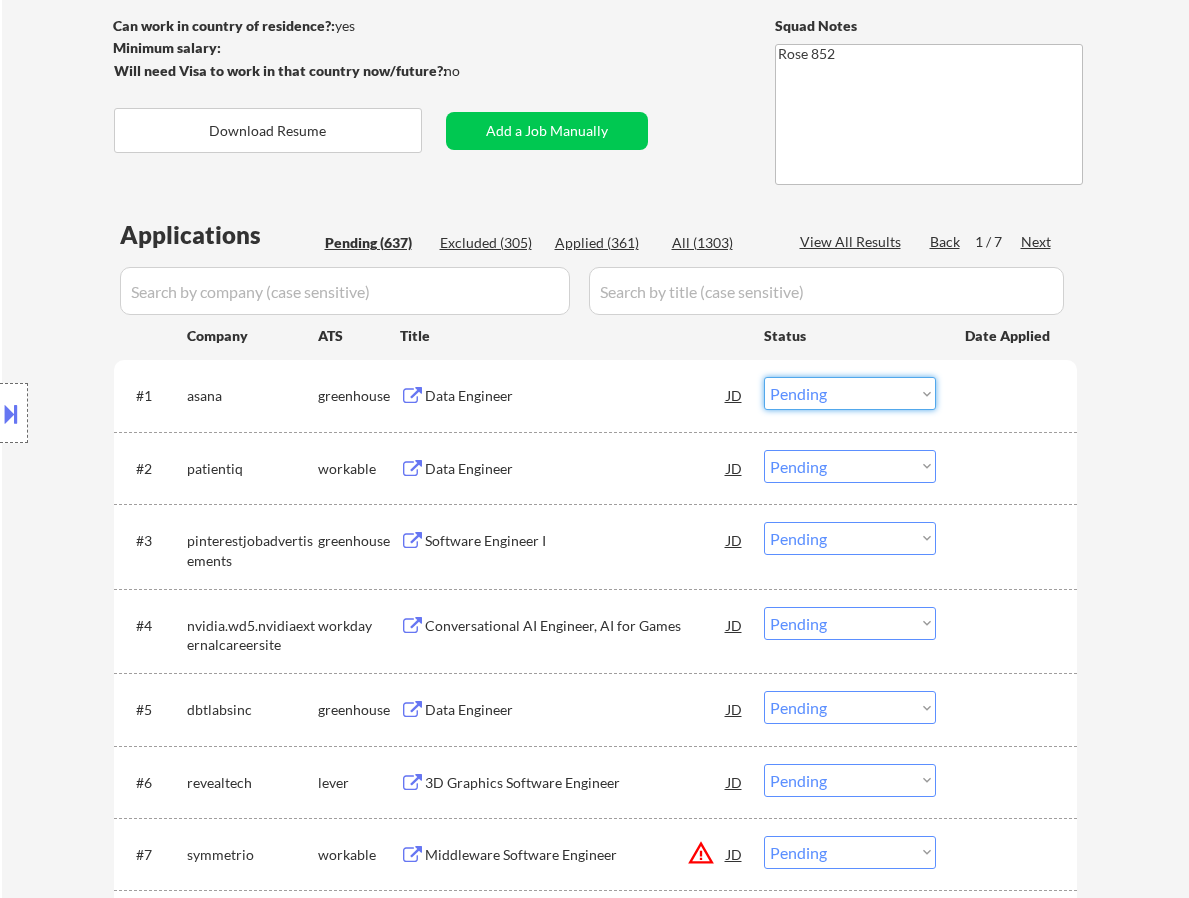click on "Choose an option... Pending Applied Excluded (Questions) Excluded (Expired) Excluded (Location) Excluded (Bad Match) Excluded (Blocklist) Excluded (Salary) Excluded (Other)" at bounding box center (850, 393) 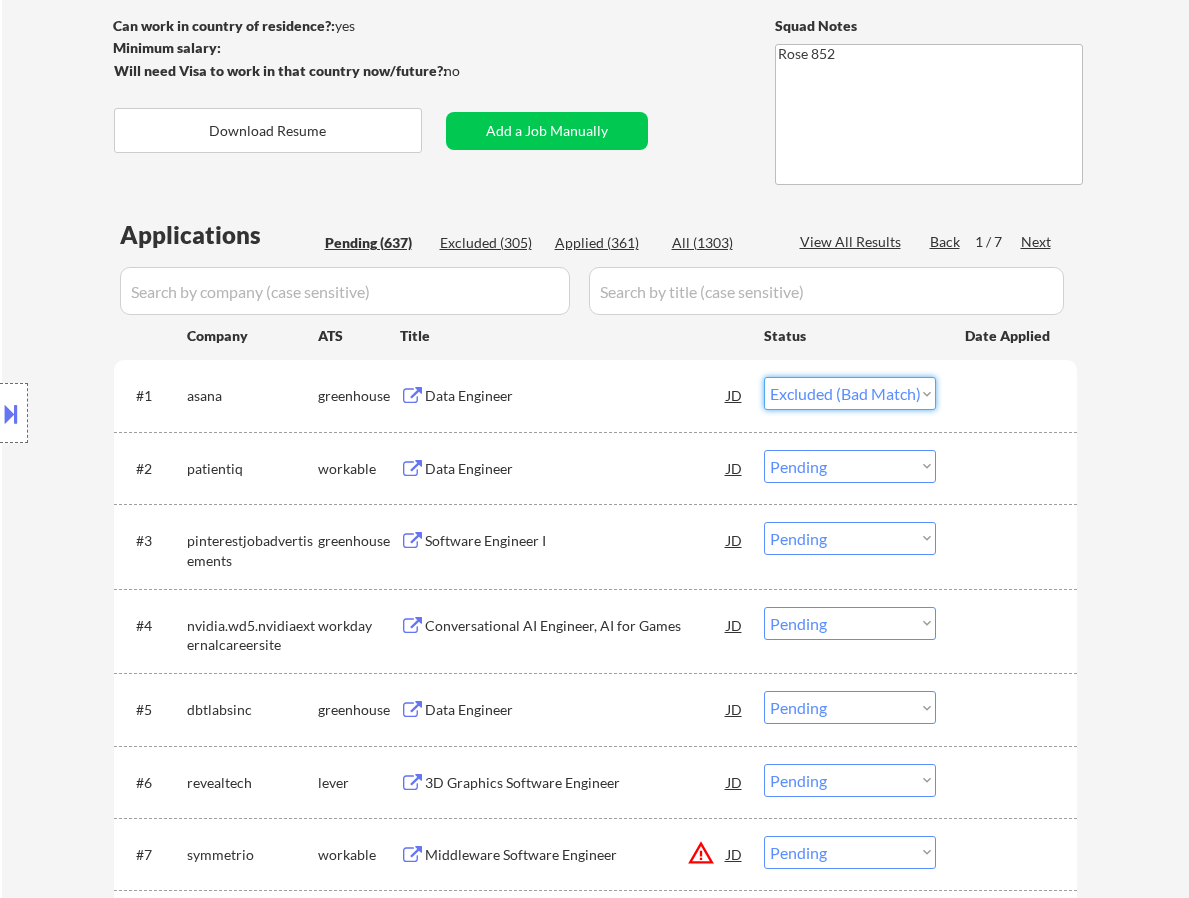 click on "Choose an option... Pending Applied Excluded (Questions) Excluded (Expired) Excluded (Location) Excluded (Bad Match) Excluded (Blocklist) Excluded (Salary) Excluded (Other)" at bounding box center (850, 393) 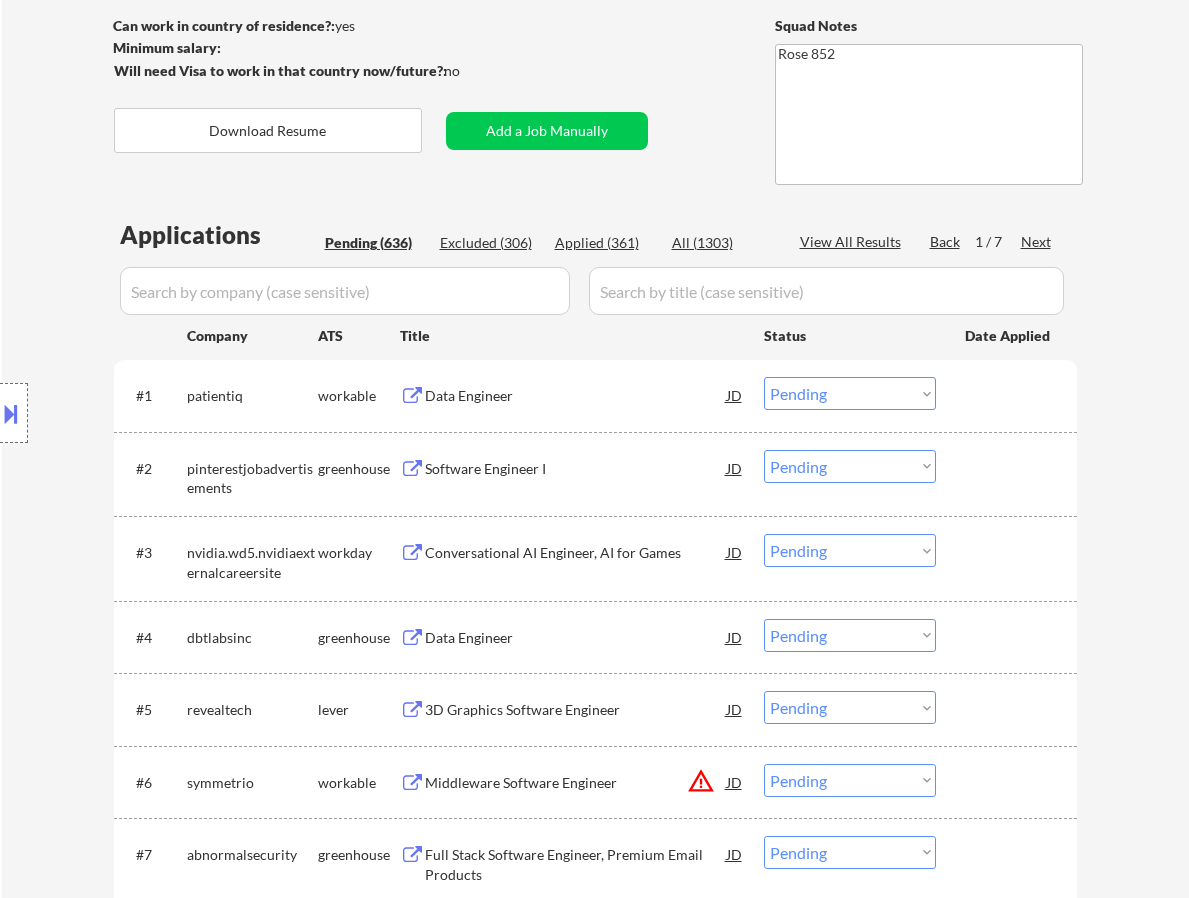click on "Data Engineer" at bounding box center (576, 396) 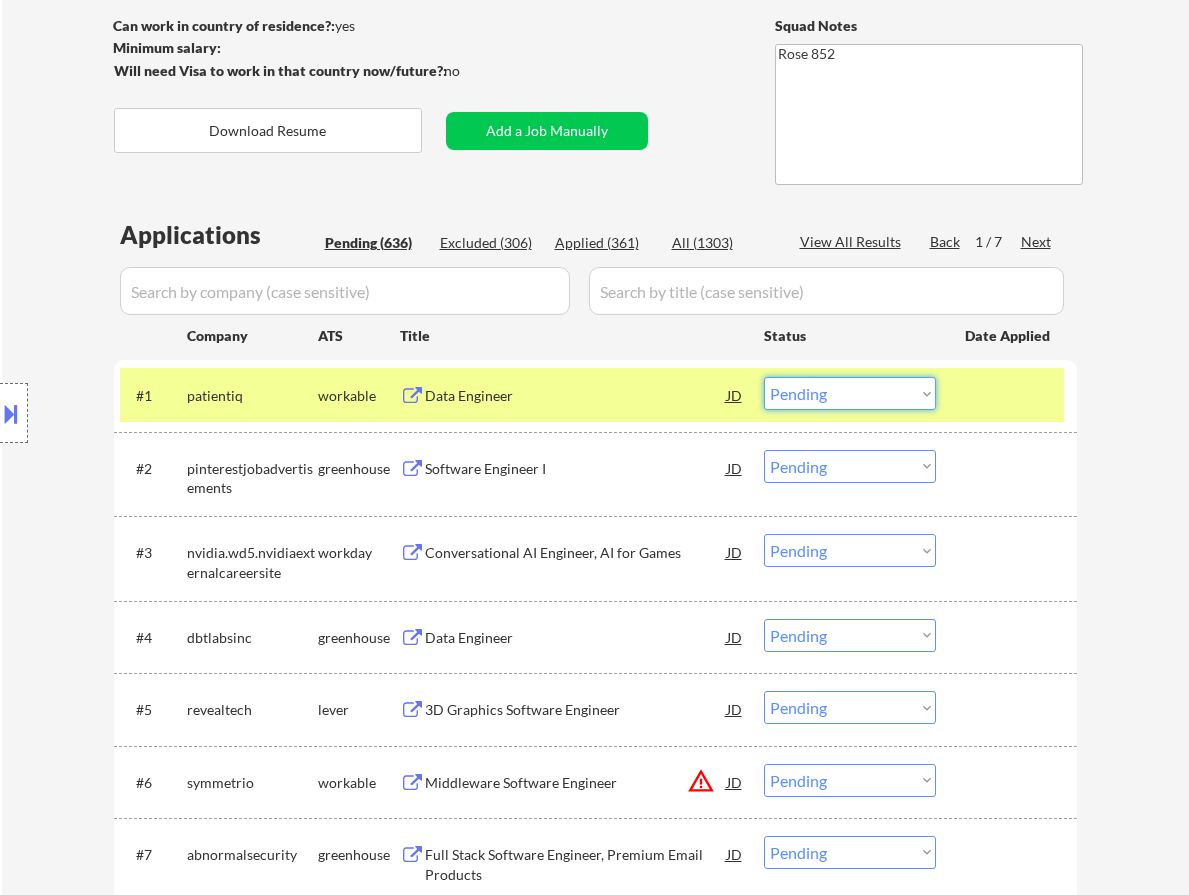 click on "Choose an option... Pending Applied Excluded (Questions) Excluded (Expired) Excluded (Location) Excluded (Bad Match) Excluded (Blocklist) Excluded (Salary) Excluded (Other)" at bounding box center (850, 393) 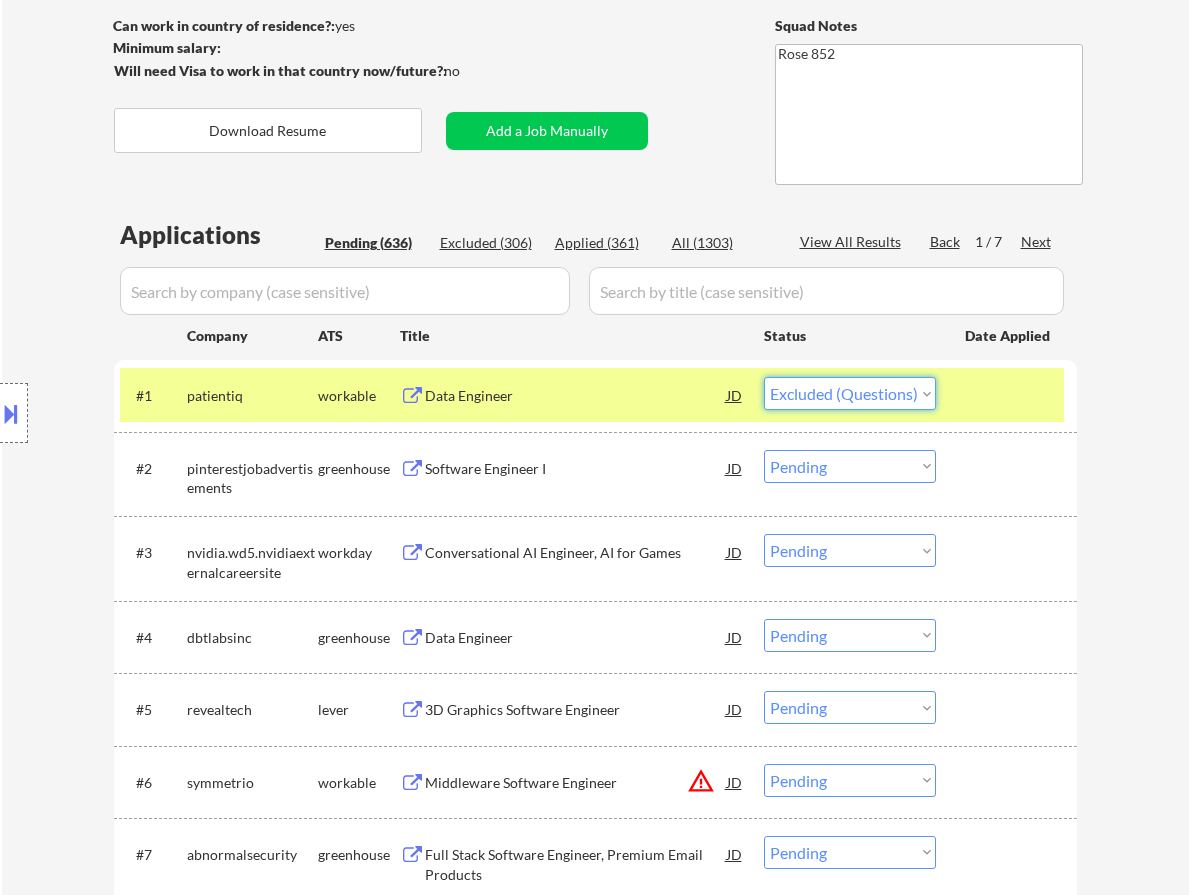 click on "Choose an option... Pending Applied Excluded (Questions) Excluded (Expired) Excluded (Location) Excluded (Bad Match) Excluded (Blocklist) Excluded (Salary) Excluded (Other)" at bounding box center [850, 393] 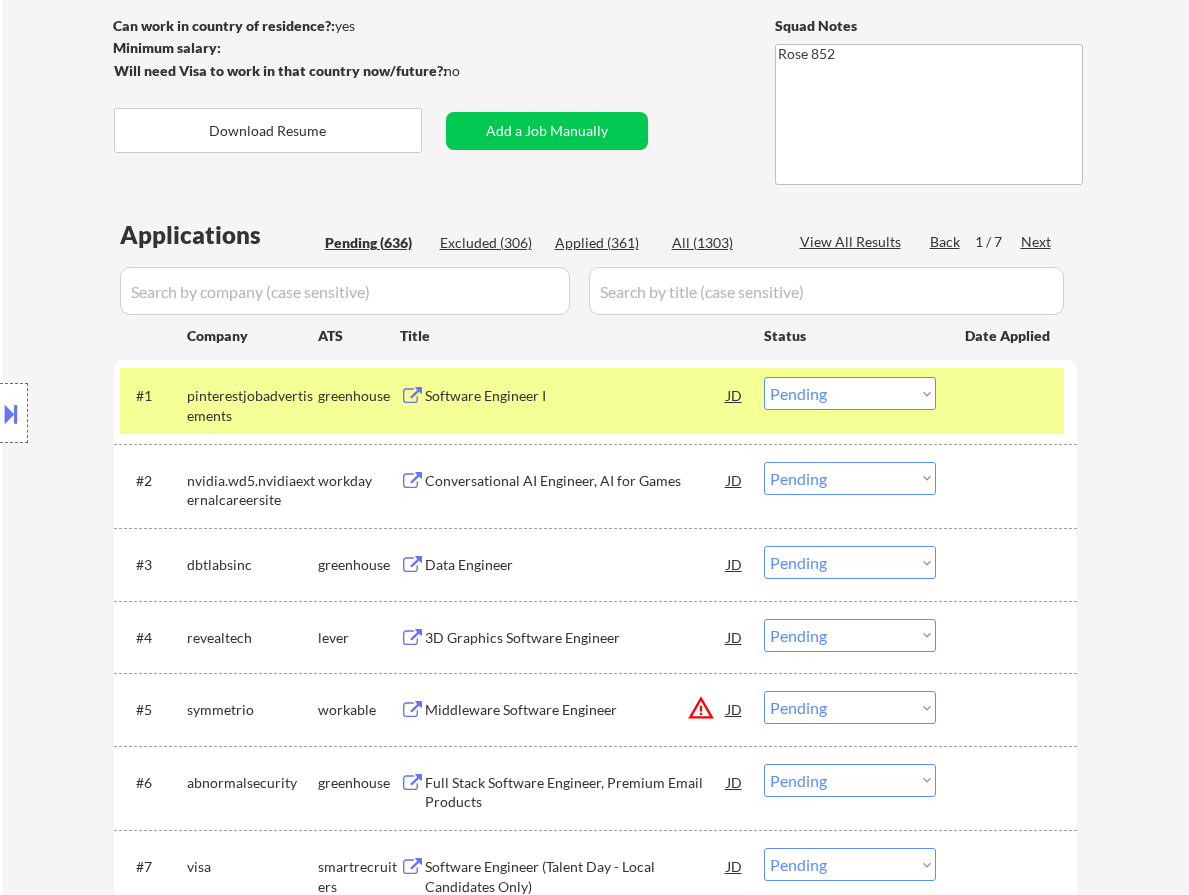 click on "Software Engineer I" at bounding box center [576, 395] 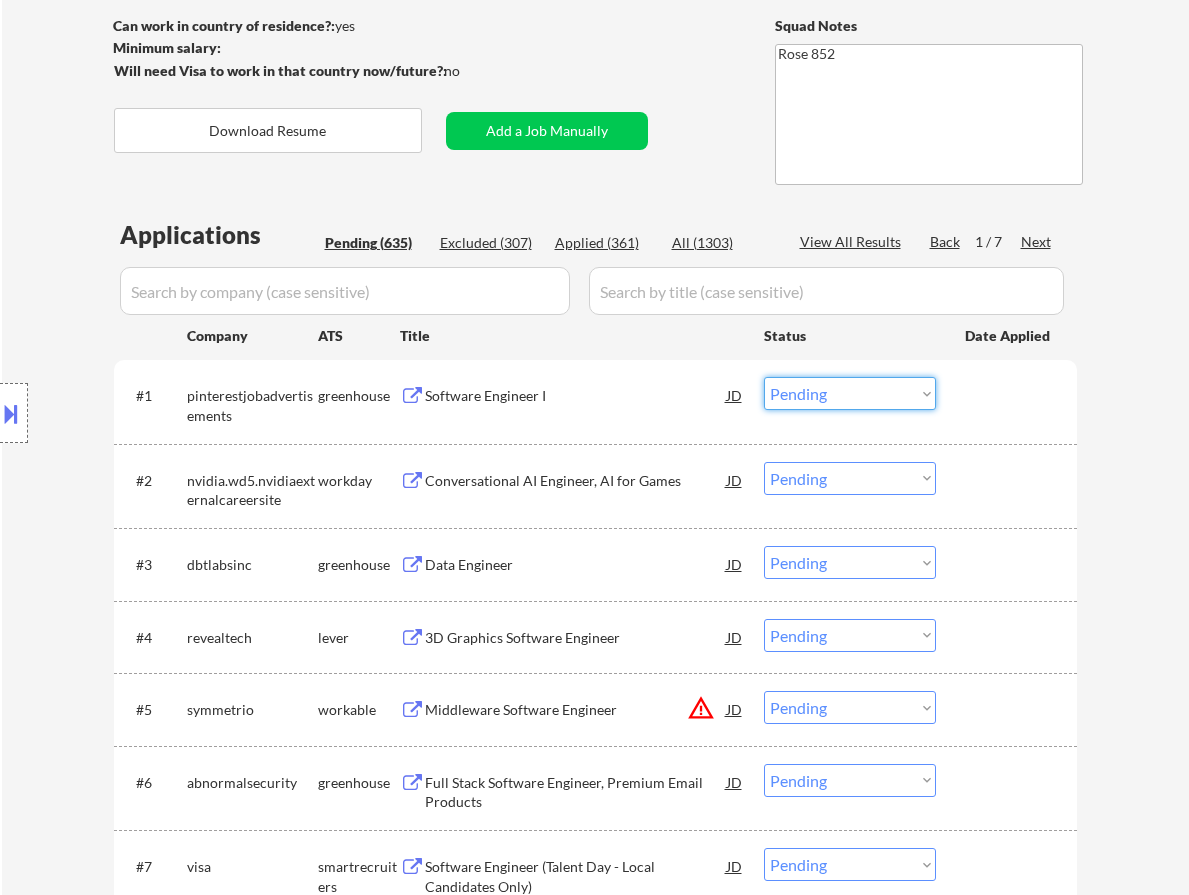 click on "Choose an option... Pending Applied Excluded (Questions) Excluded (Expired) Excluded (Location) Excluded (Bad Match) Excluded (Blocklist) Excluded (Salary) Excluded (Other)" at bounding box center (850, 393) 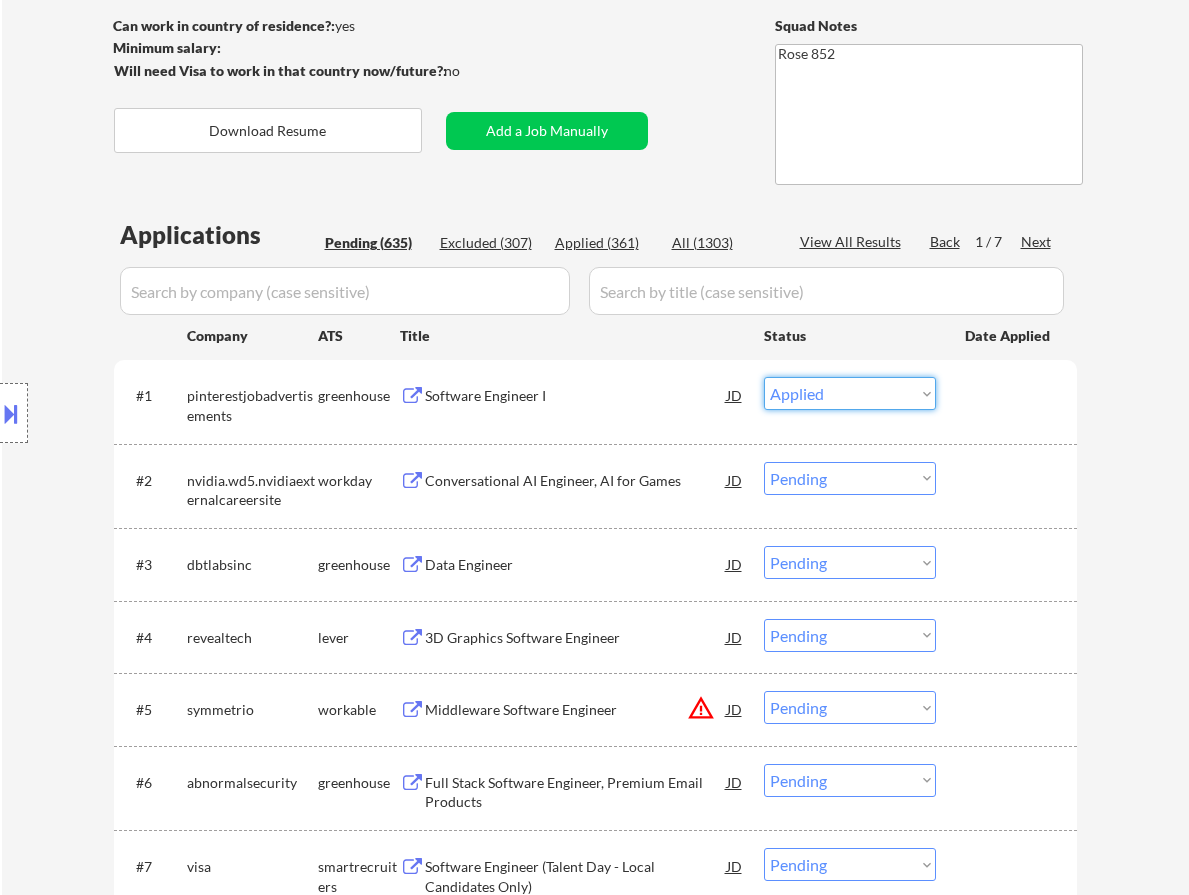 click on "Choose an option... Pending Applied Excluded (Questions) Excluded (Expired) Excluded (Location) Excluded (Bad Match) Excluded (Blocklist) Excluded (Salary) Excluded (Other)" at bounding box center [850, 393] 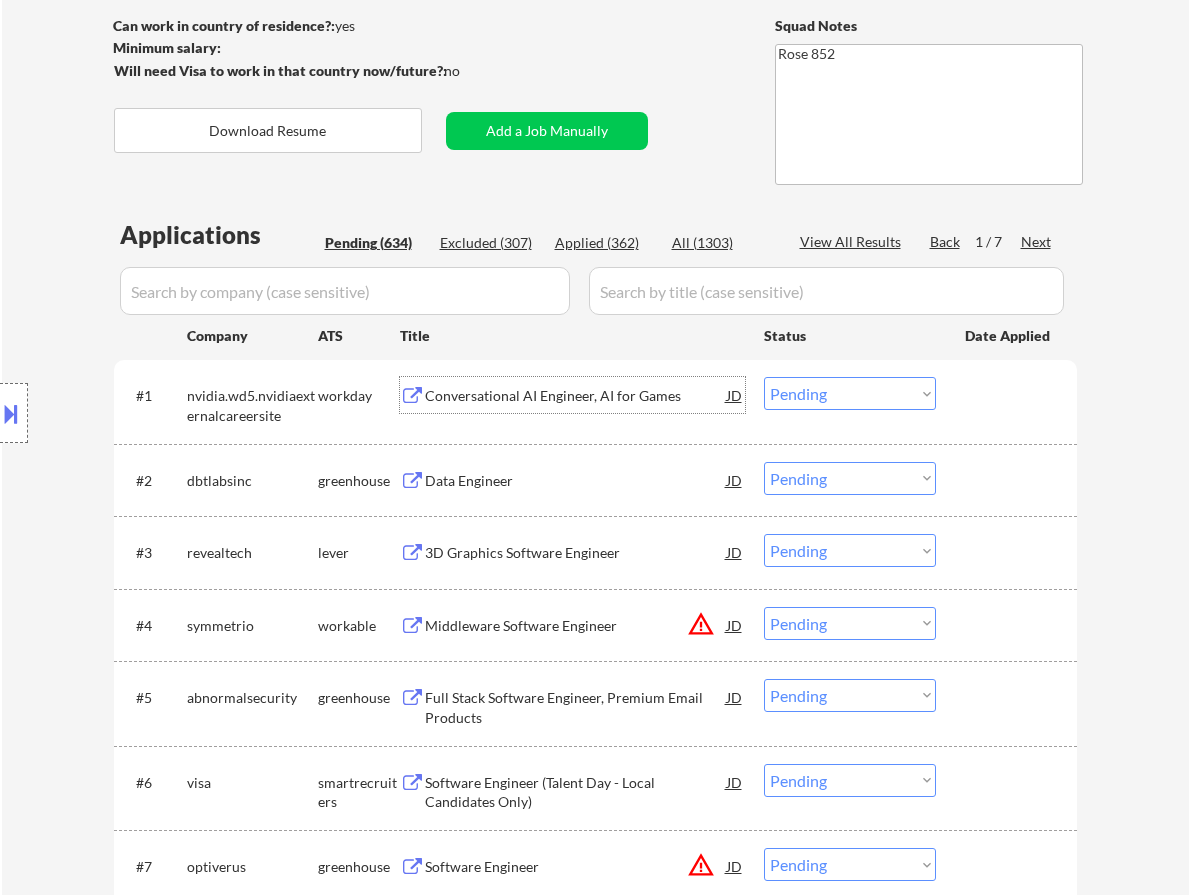 click on "Conversational AI Engineer, AI for Games" at bounding box center [576, 396] 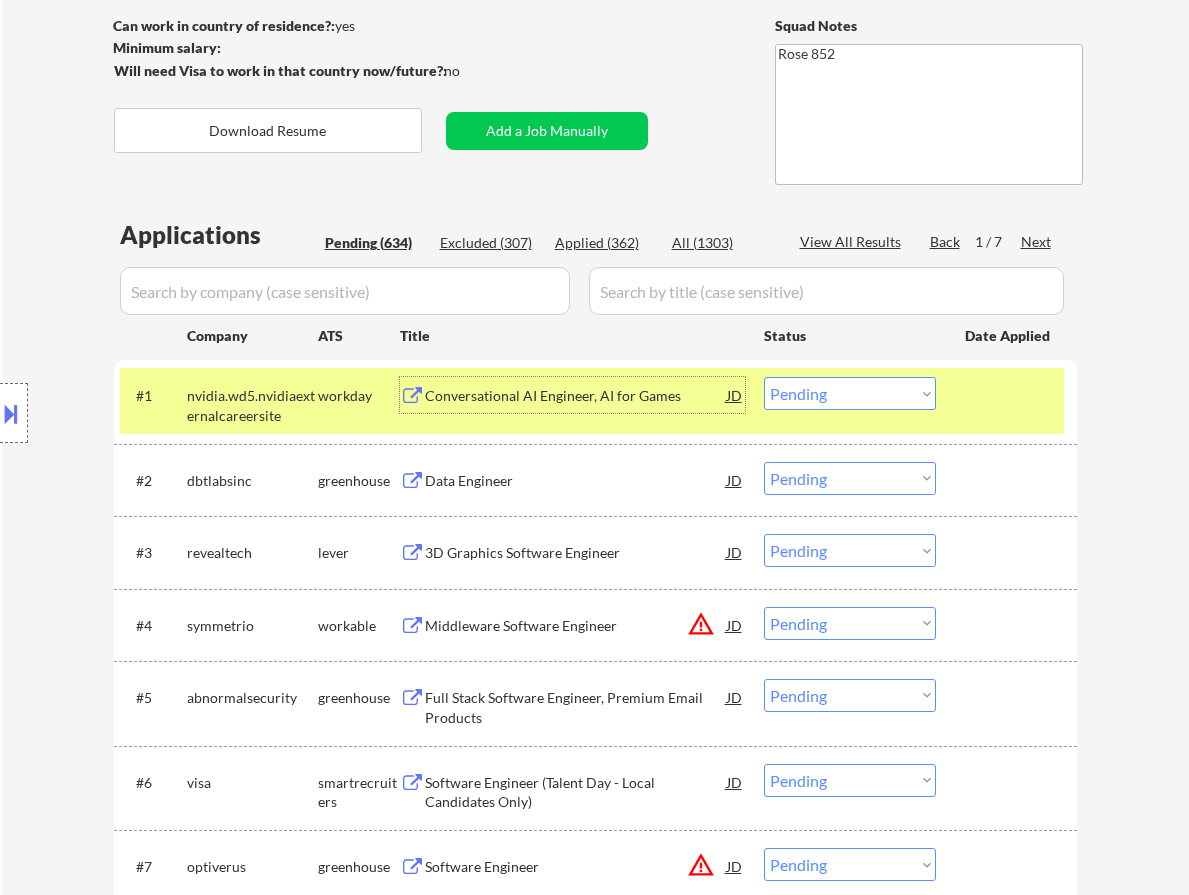 click on "Choose an option... Pending Applied Excluded (Questions) Excluded (Expired) Excluded (Location) Excluded (Bad Match) Excluded (Blocklist) Excluded (Salary) Excluded (Other)" at bounding box center [850, 393] 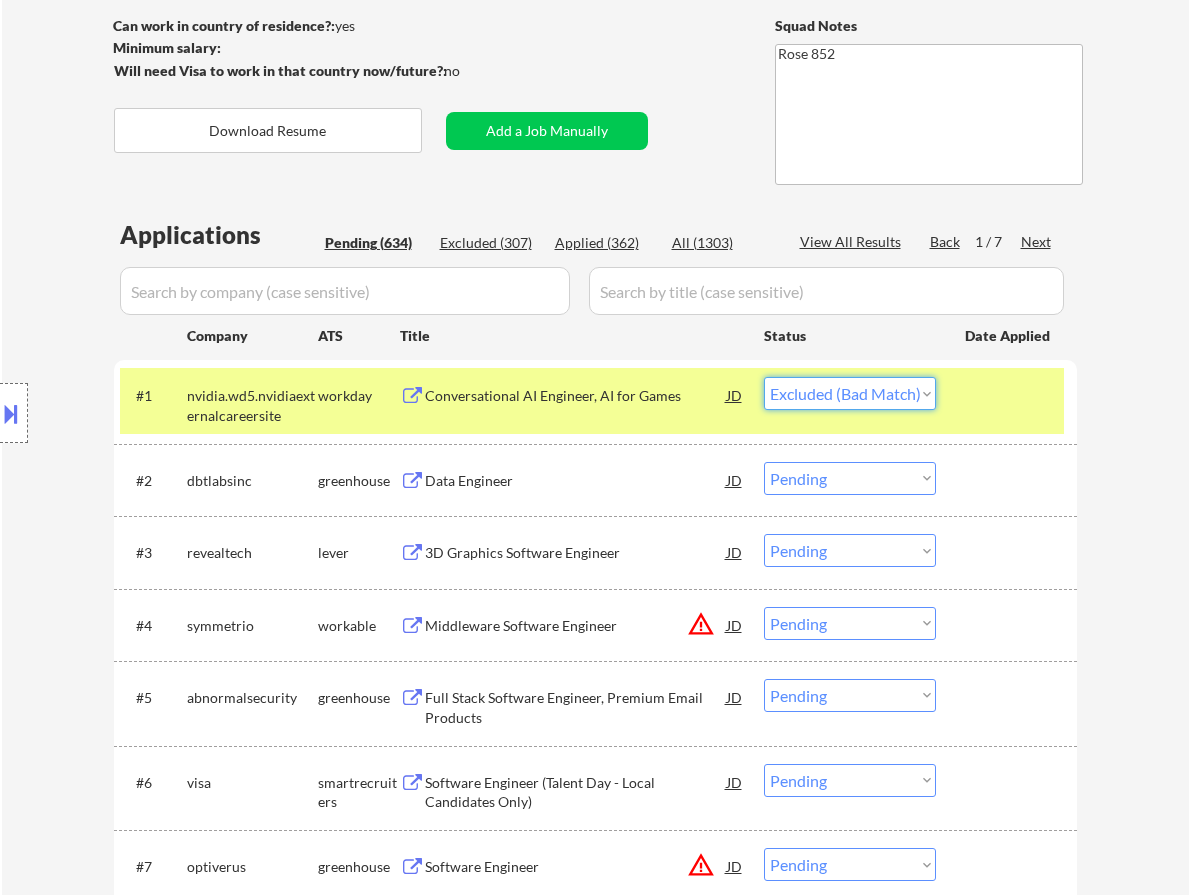 click on "Choose an option... Pending Applied Excluded (Questions) Excluded (Expired) Excluded (Location) Excluded (Bad Match) Excluded (Blocklist) Excluded (Salary) Excluded (Other)" at bounding box center (850, 393) 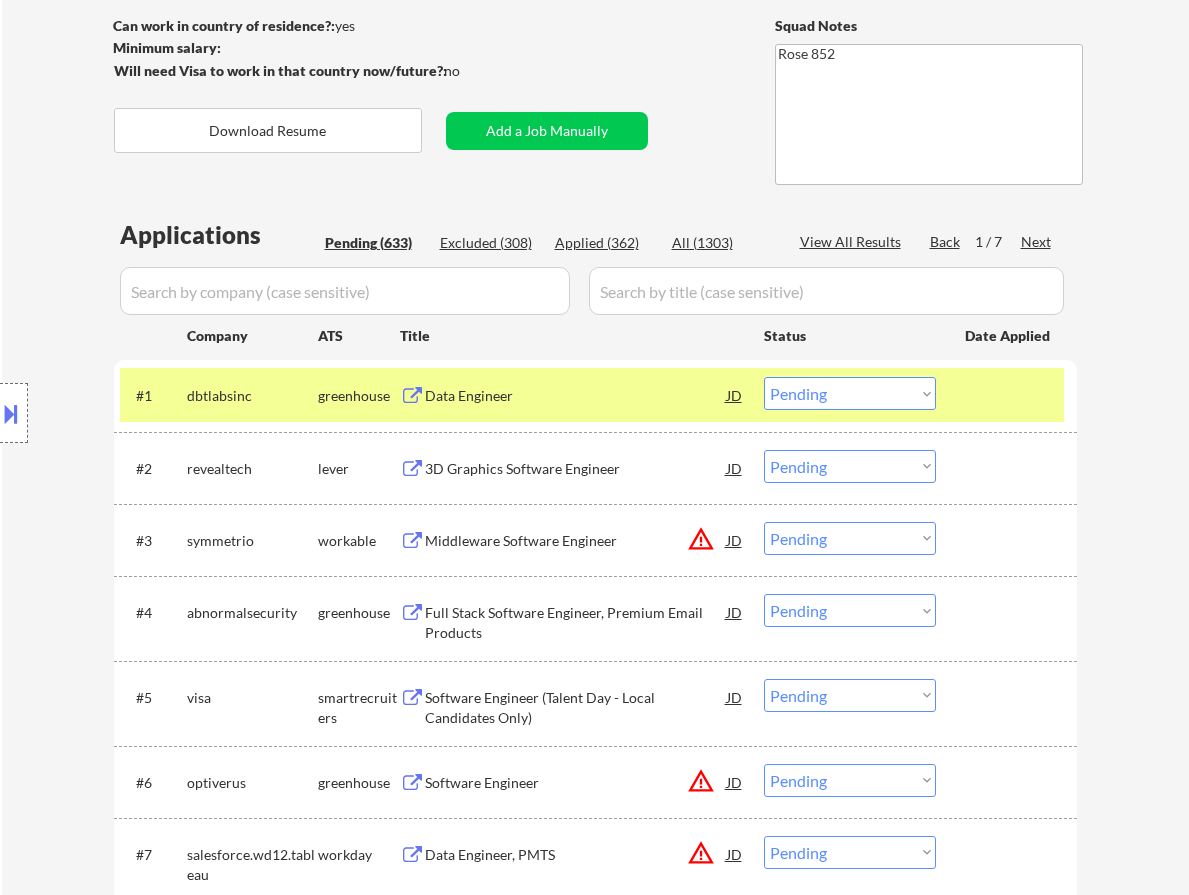 click on "Data Engineer" at bounding box center [576, 396] 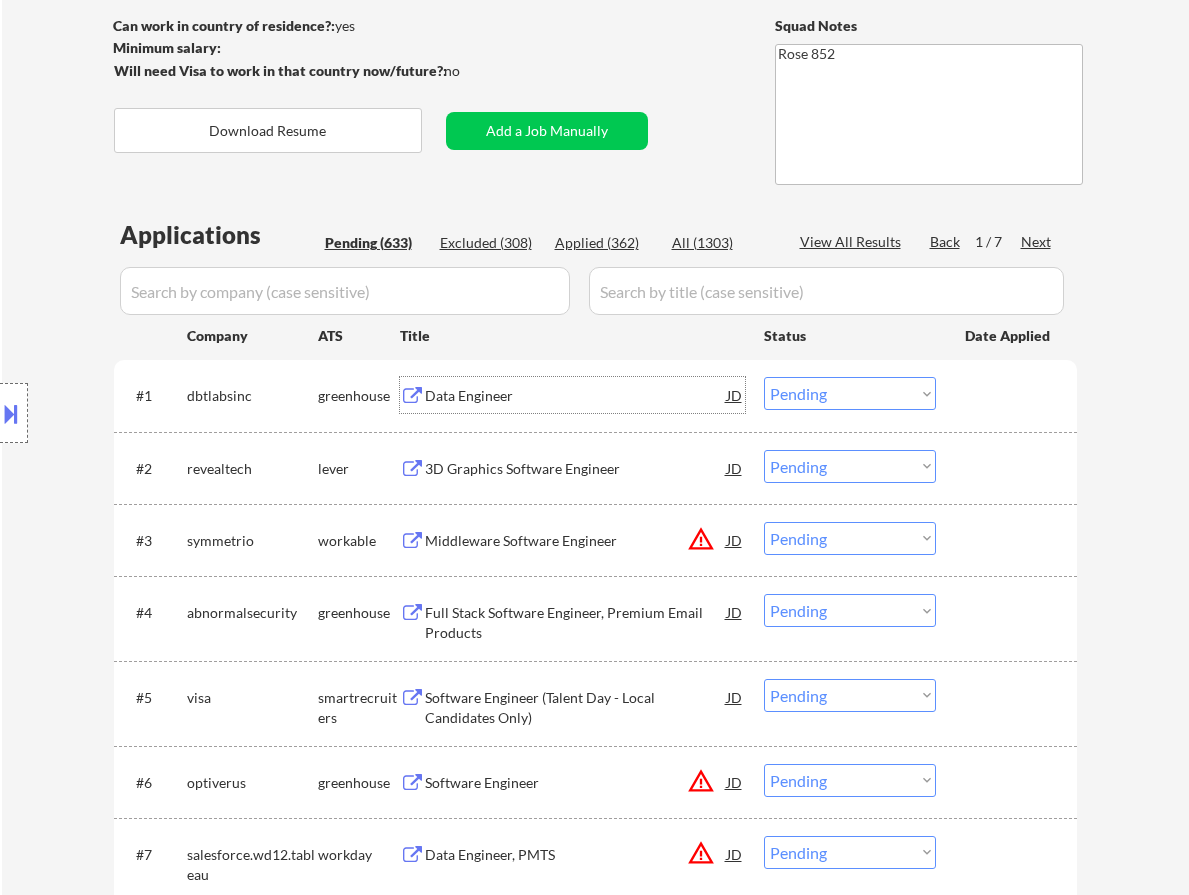 click on "Choose an option... Pending Applied Excluded (Questions) Excluded (Expired) Excluded (Location) Excluded (Bad Match) Excluded (Blocklist) Excluded (Salary) Excluded (Other)" at bounding box center (850, 393) 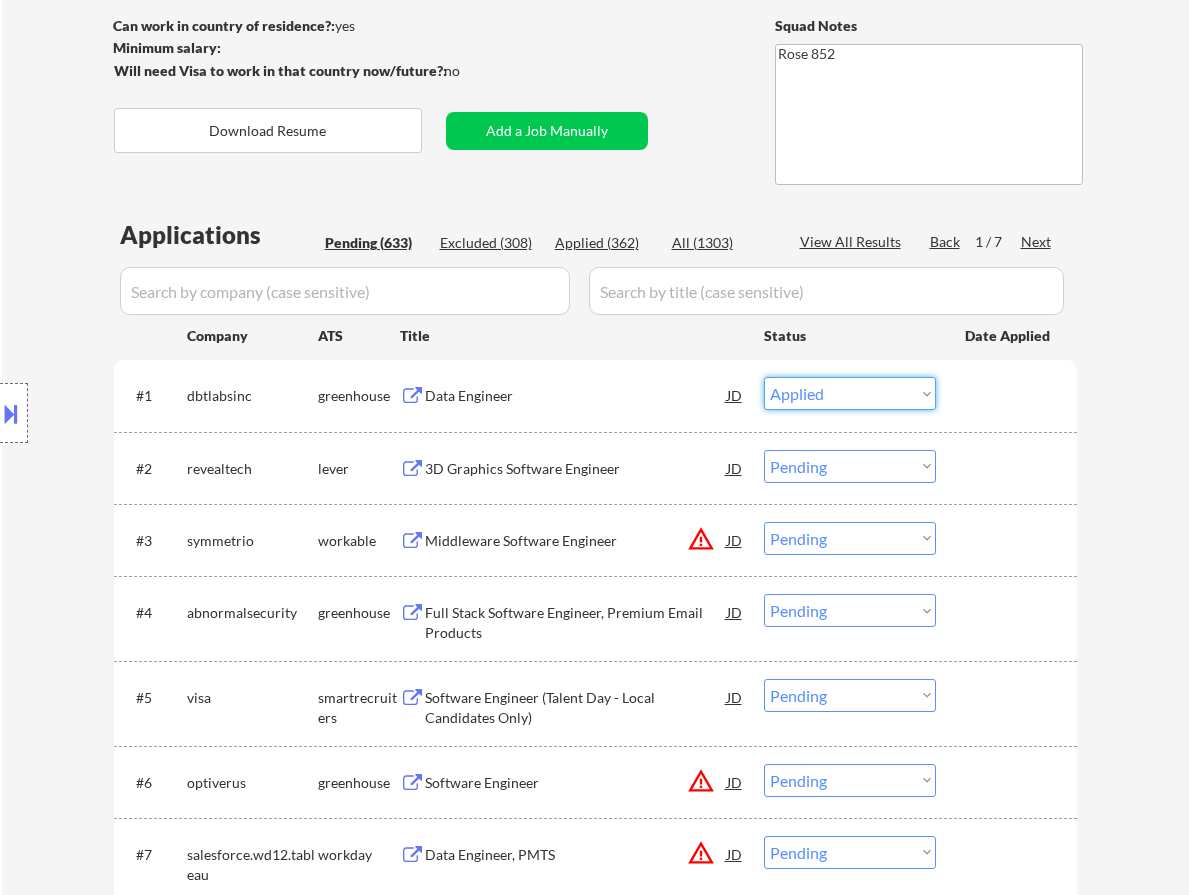 click on "Choose an option... Pending Applied Excluded (Questions) Excluded (Expired) Excluded (Location) Excluded (Bad Match) Excluded (Blocklist) Excluded (Salary) Excluded (Other)" at bounding box center [850, 393] 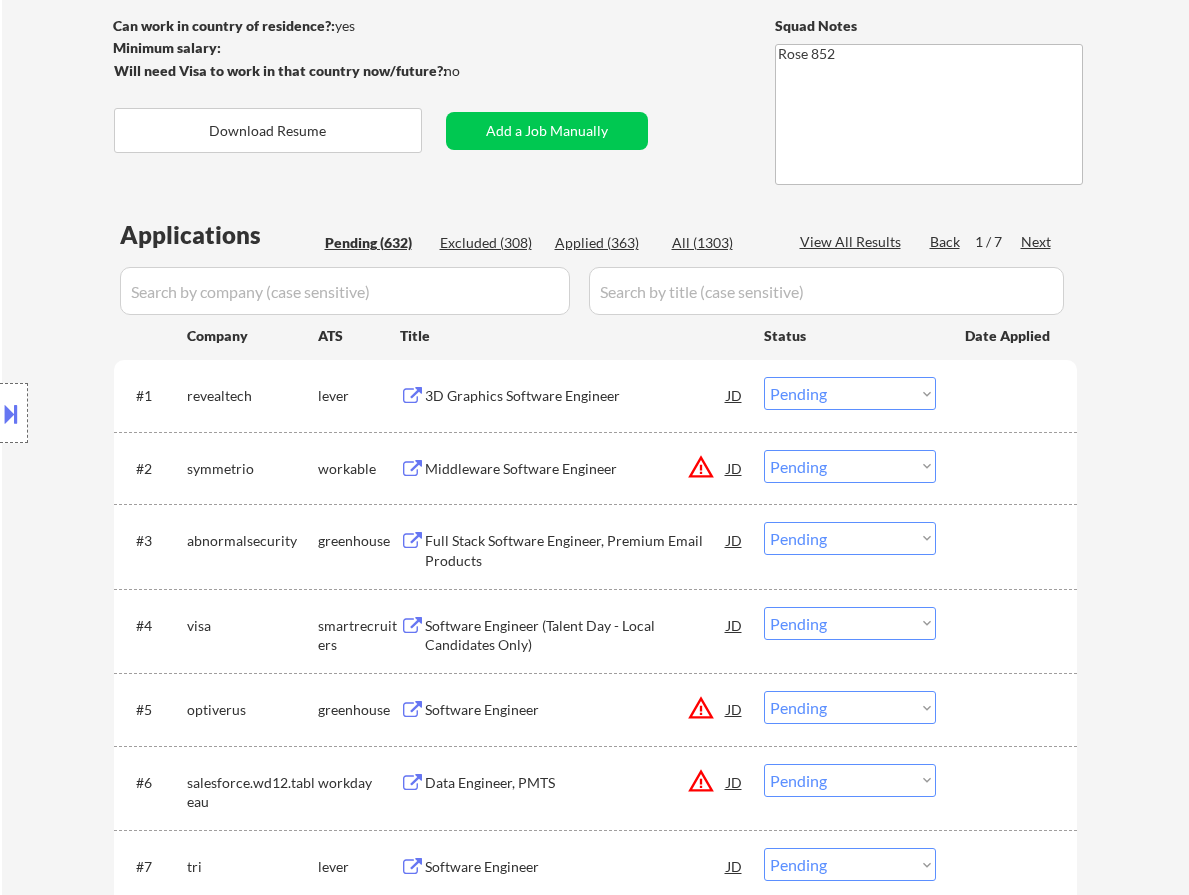 click on "3D Graphics Software Engineer" at bounding box center [576, 396] 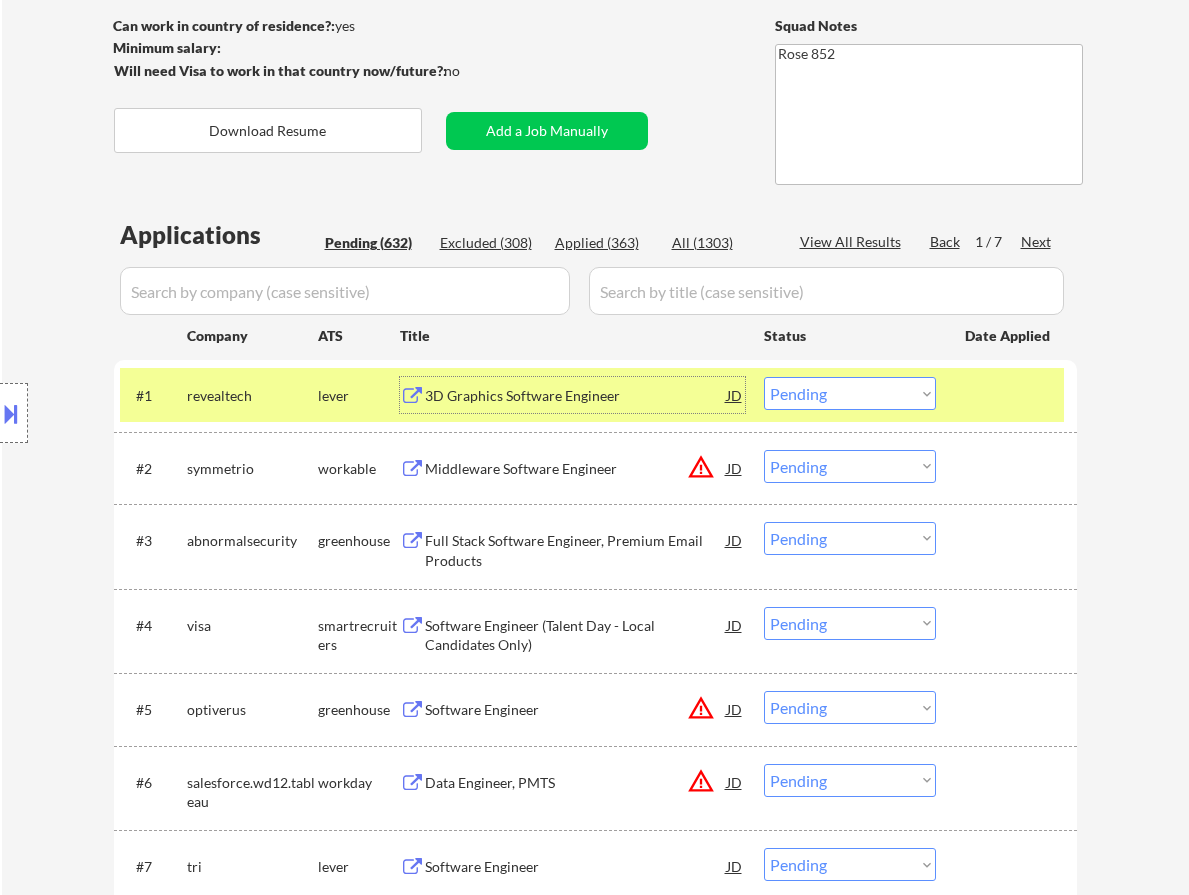 click on "3D Graphics Software Engineer" at bounding box center (576, 395) 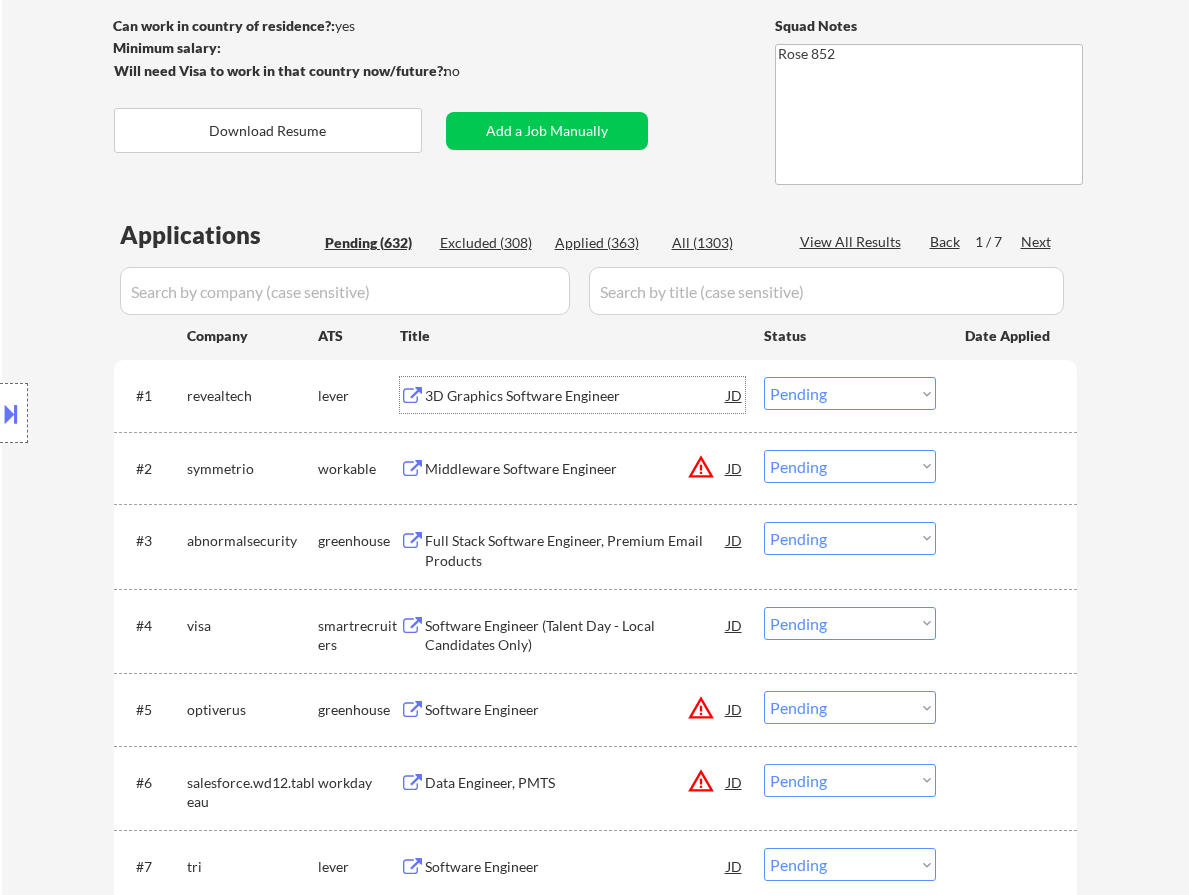 click on "Choose an option... Pending Applied Excluded (Questions) Excluded (Expired) Excluded (Location) Excluded (Bad Match) Excluded (Blocklist) Excluded (Salary) Excluded (Other)" at bounding box center (850, 393) 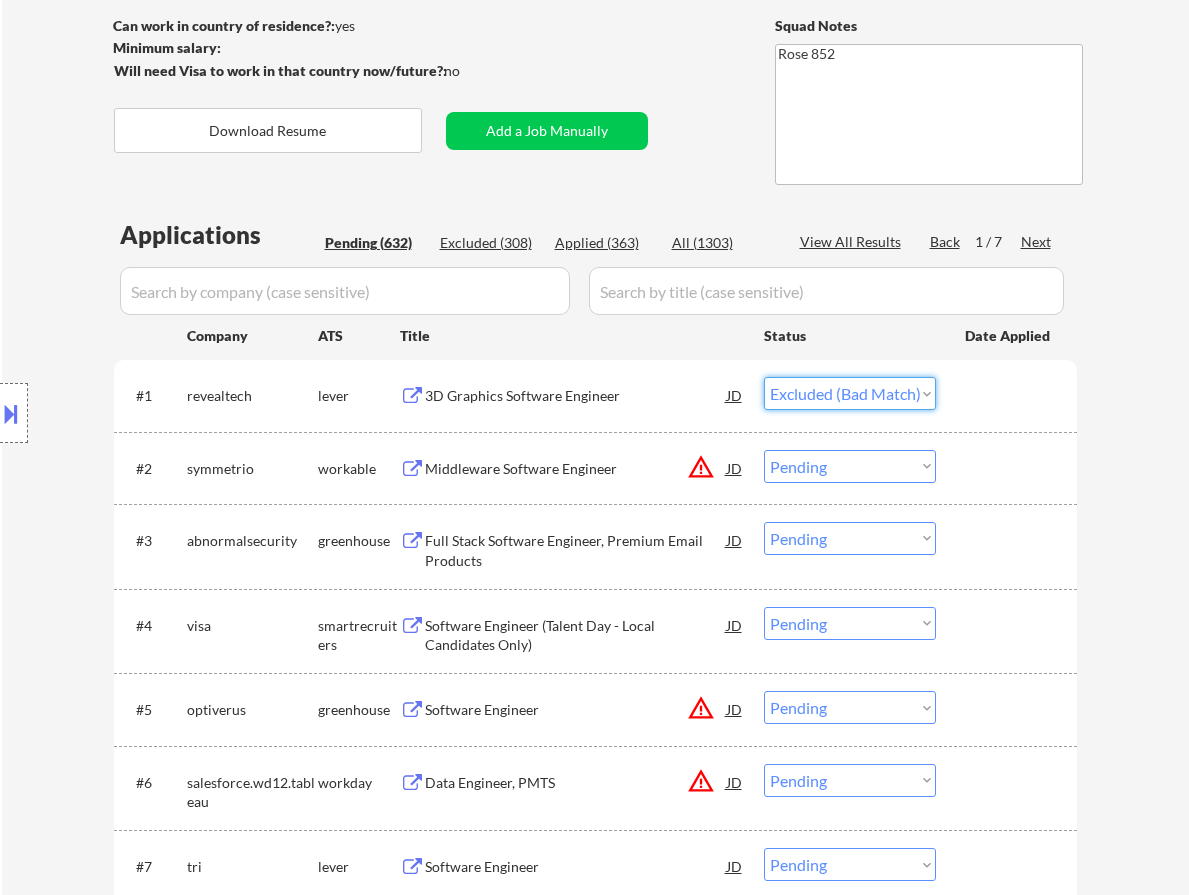 click on "Choose an option... Pending Applied Excluded (Questions) Excluded (Expired) Excluded (Location) Excluded (Bad Match) Excluded (Blocklist) Excluded (Salary) Excluded (Other)" at bounding box center [850, 393] 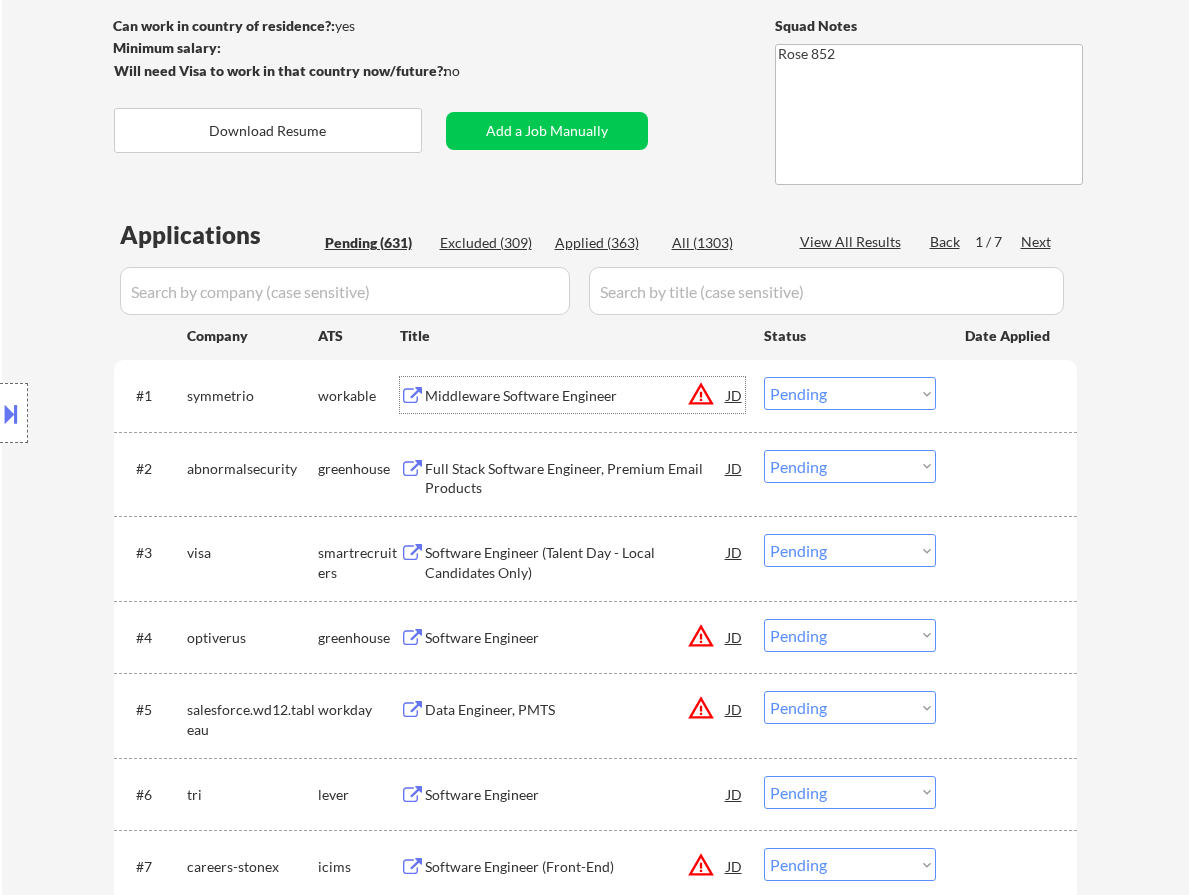 click on "Middleware Software Engineer" at bounding box center (576, 396) 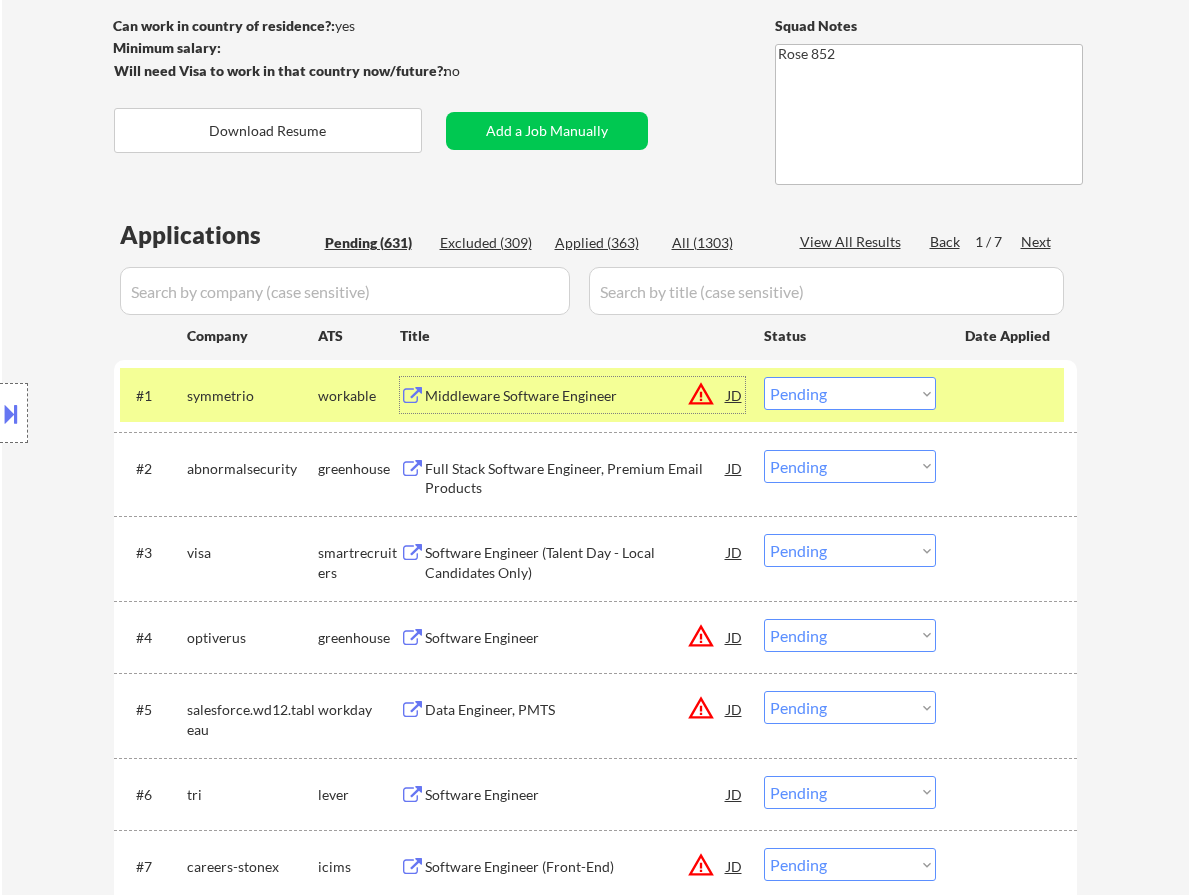 click on "Choose an option... Pending Applied Excluded (Questions) Excluded (Expired) Excluded (Location) Excluded (Bad Match) Excluded (Blocklist) Excluded (Salary) Excluded (Other)" at bounding box center [850, 393] 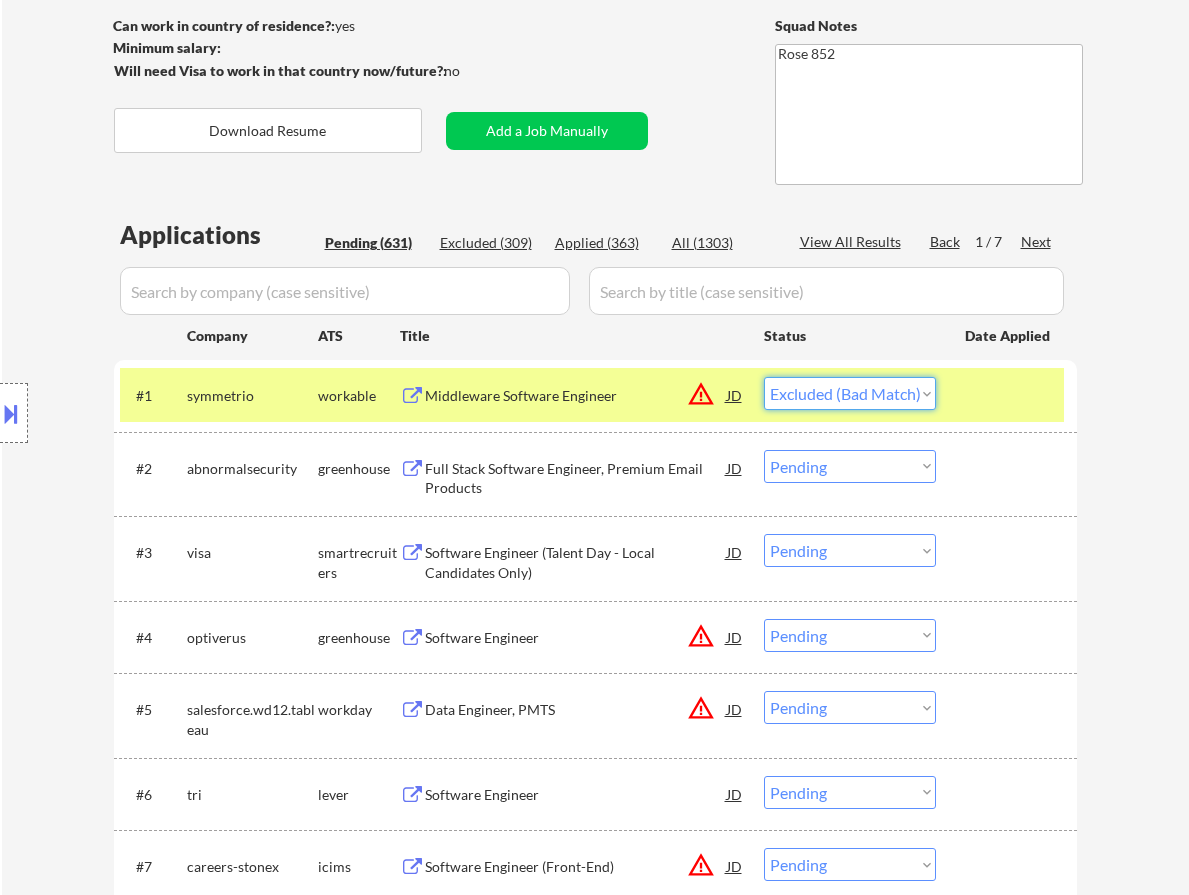 click on "Choose an option... Pending Applied Excluded (Questions) Excluded (Expired) Excluded (Location) Excluded (Bad Match) Excluded (Blocklist) Excluded (Salary) Excluded (Other)" at bounding box center (850, 393) 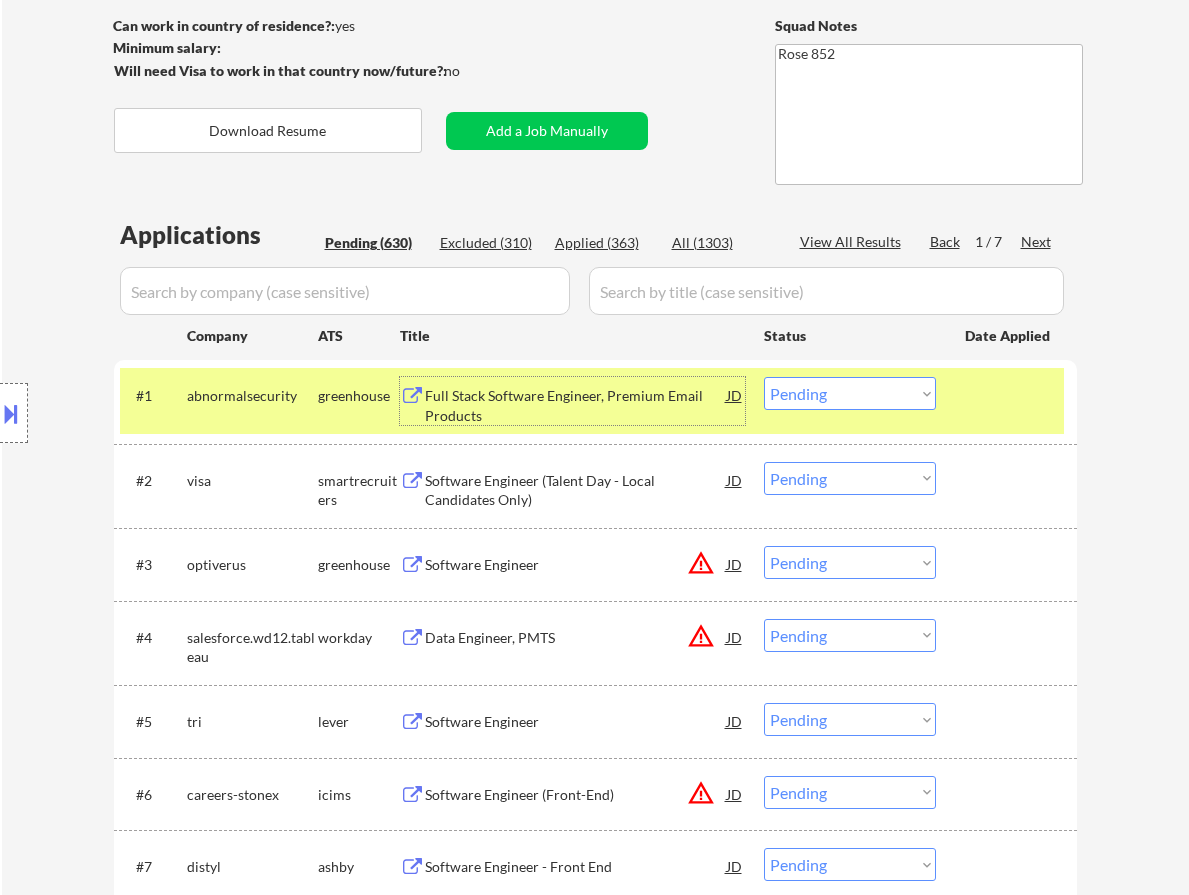 click on "Full Stack Software Engineer, Premium Email Products" at bounding box center (576, 405) 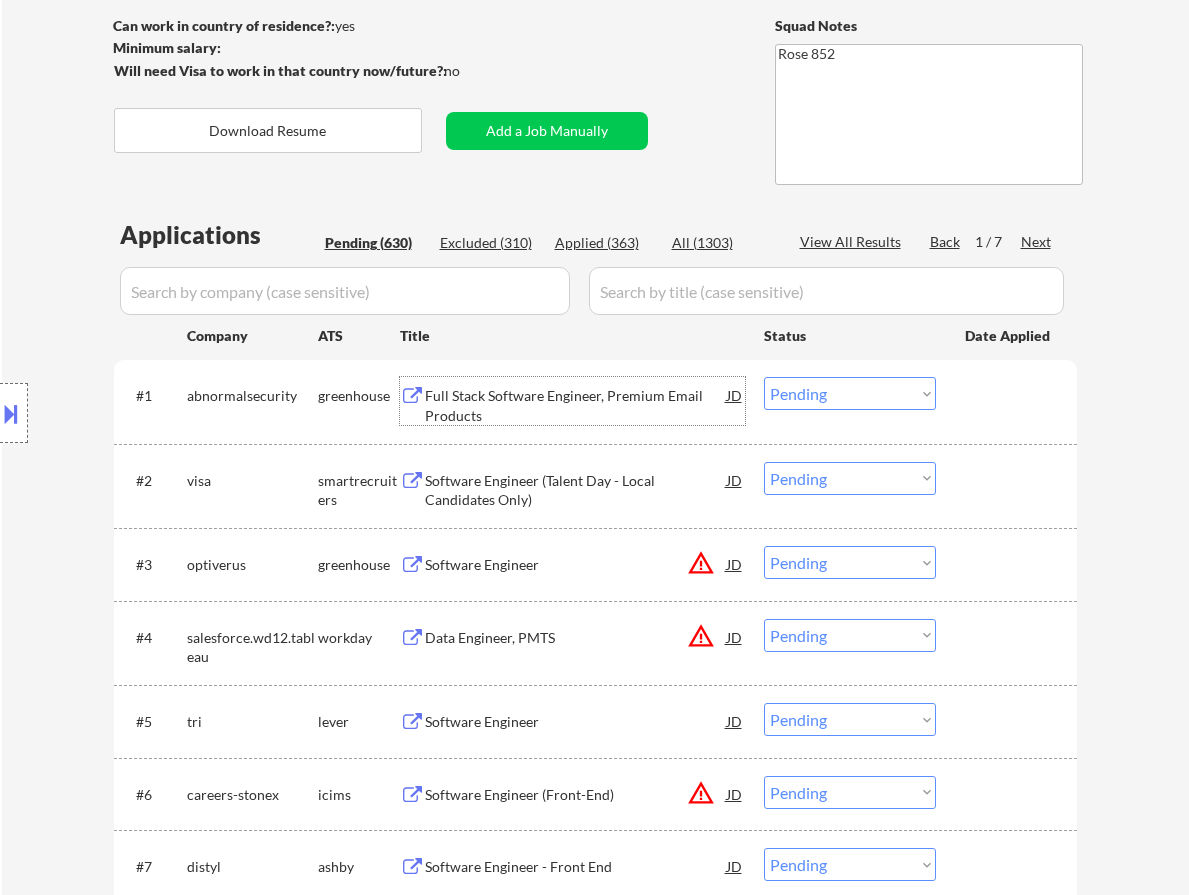click on "Choose an option... Pending Applied Excluded (Questions) Excluded (Expired) Excluded (Location) Excluded (Bad Match) Excluded (Blocklist) Excluded (Salary) Excluded (Other)" at bounding box center (850, 393) 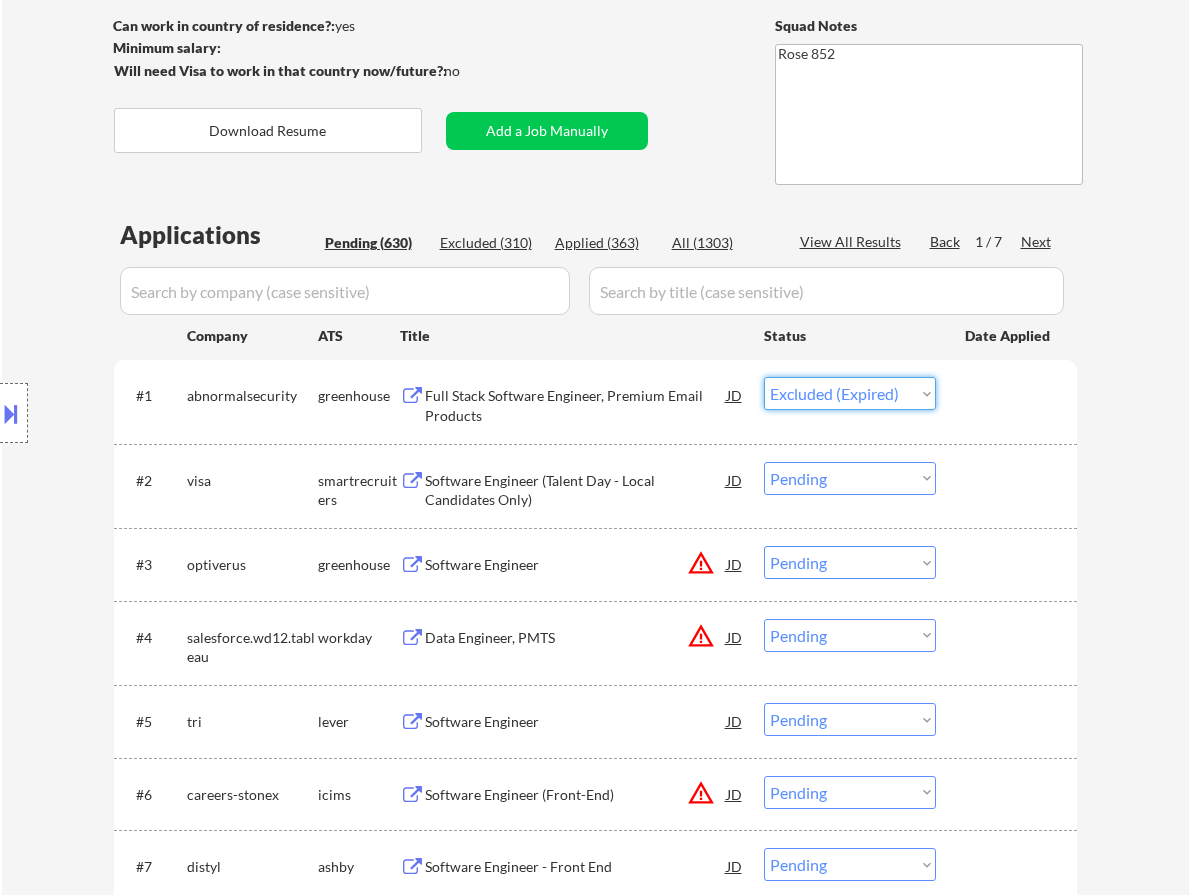 click on "Choose an option... Pending Applied Excluded (Questions) Excluded (Expired) Excluded (Location) Excluded (Bad Match) Excluded (Blocklist) Excluded (Salary) Excluded (Other)" at bounding box center (850, 393) 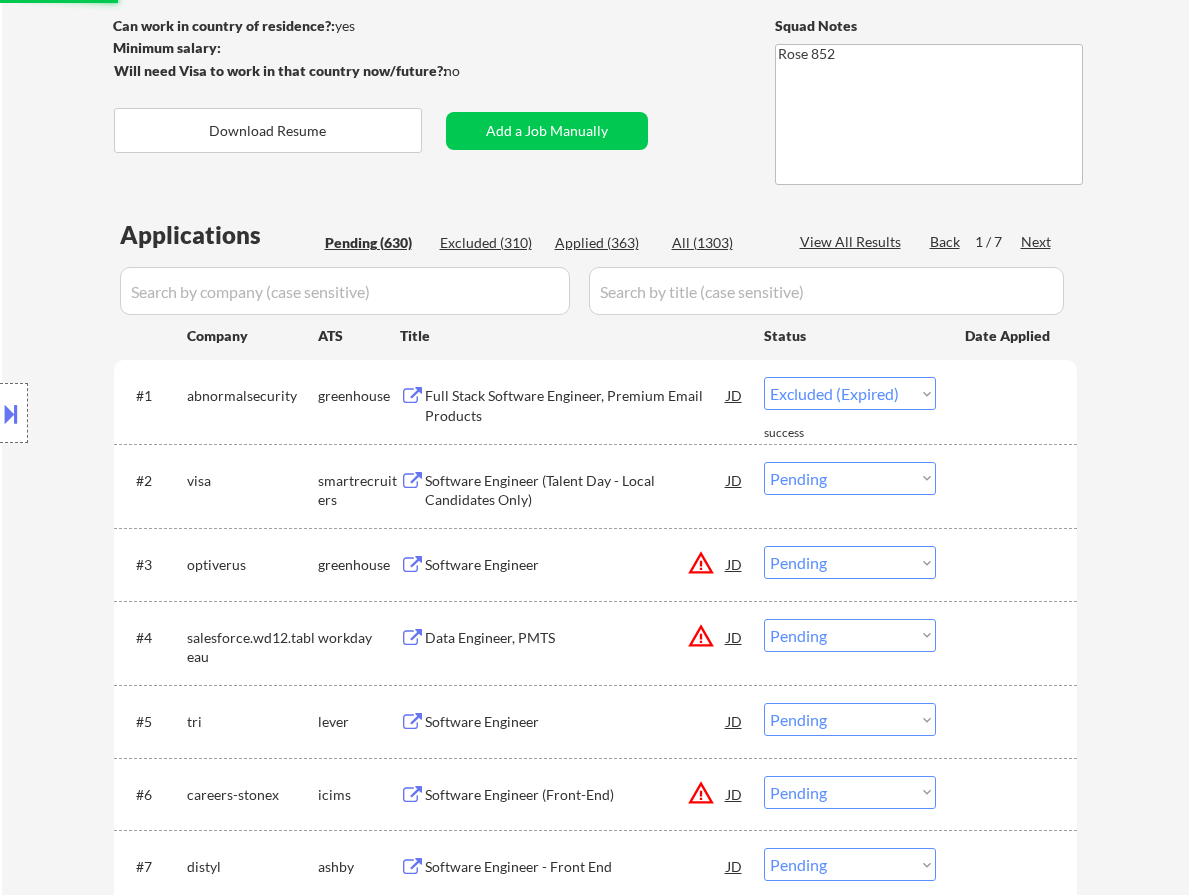 select on ""pending"" 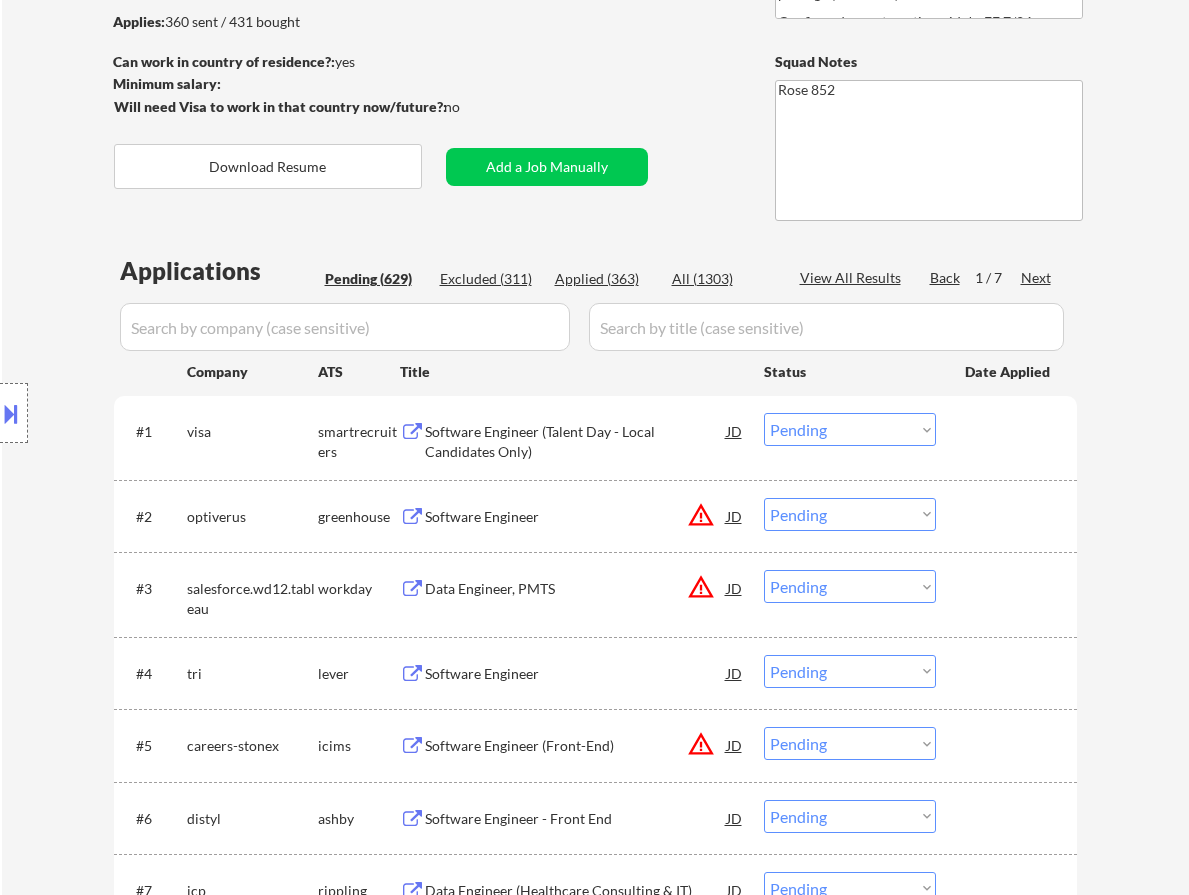 scroll, scrollTop: 300, scrollLeft: 0, axis: vertical 